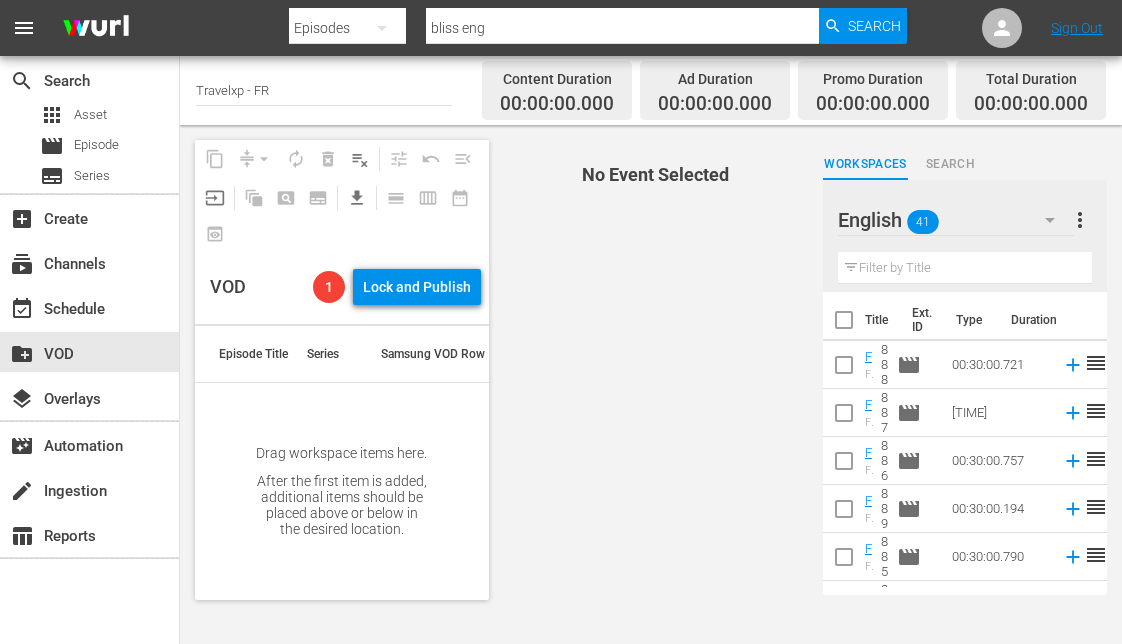 scroll, scrollTop: 0, scrollLeft: 0, axis: both 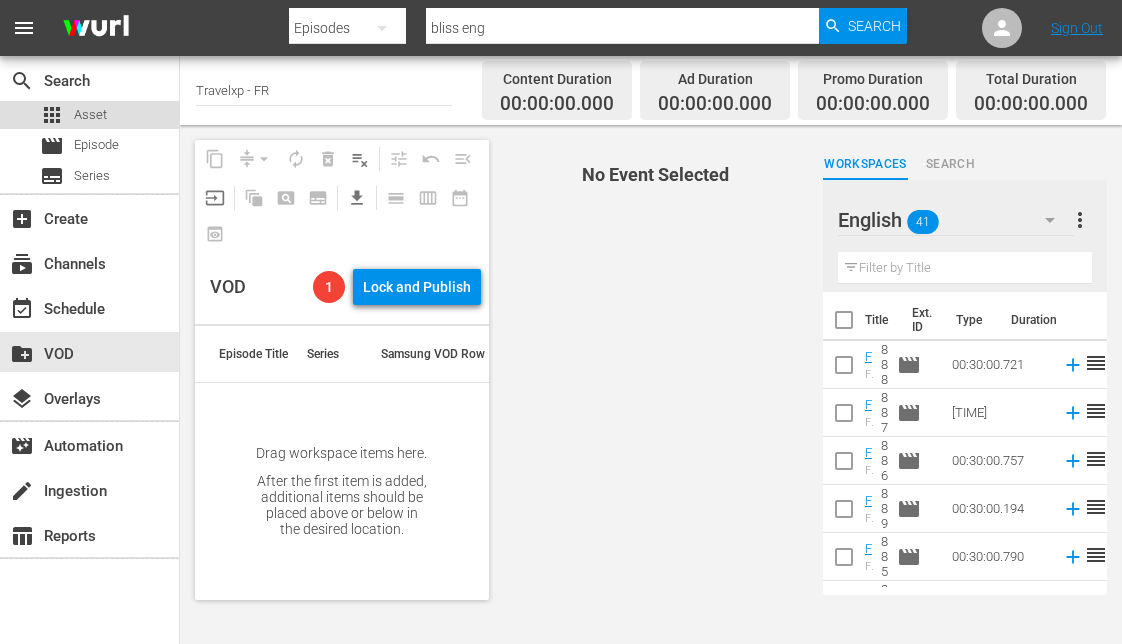 click on "apps Asset" at bounding box center [89, 115] 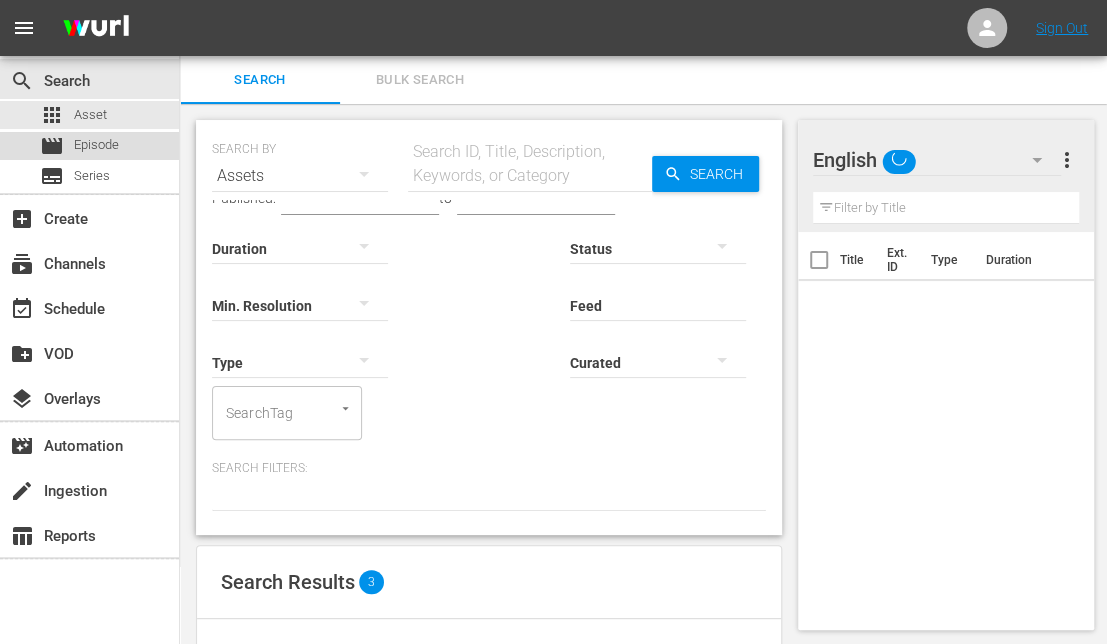click on "movie Episode" at bounding box center [89, 146] 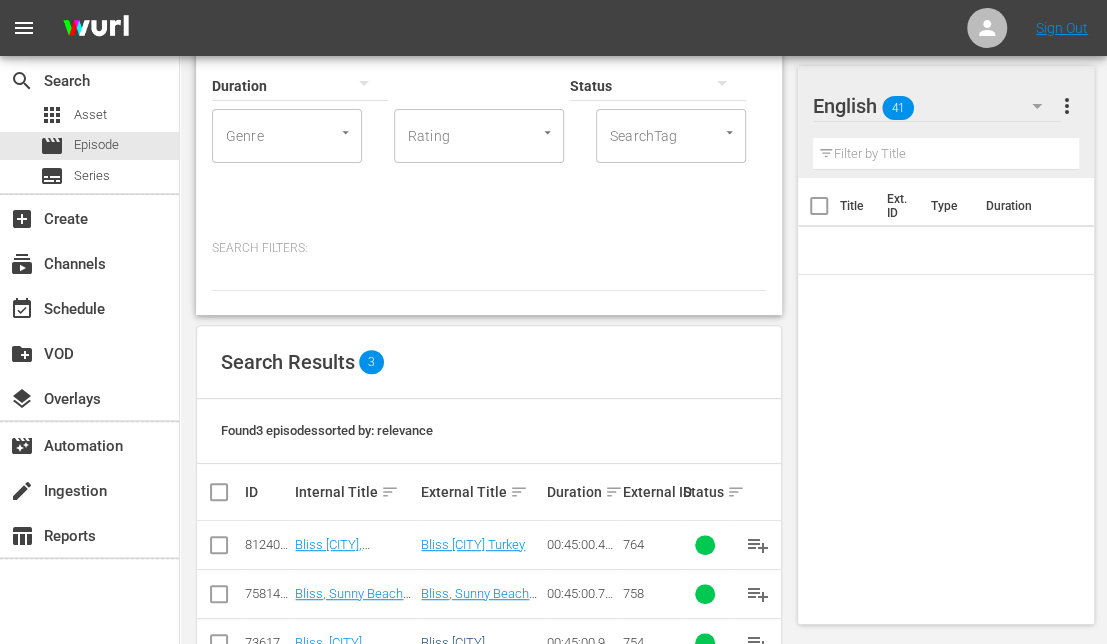scroll, scrollTop: 206, scrollLeft: 0, axis: vertical 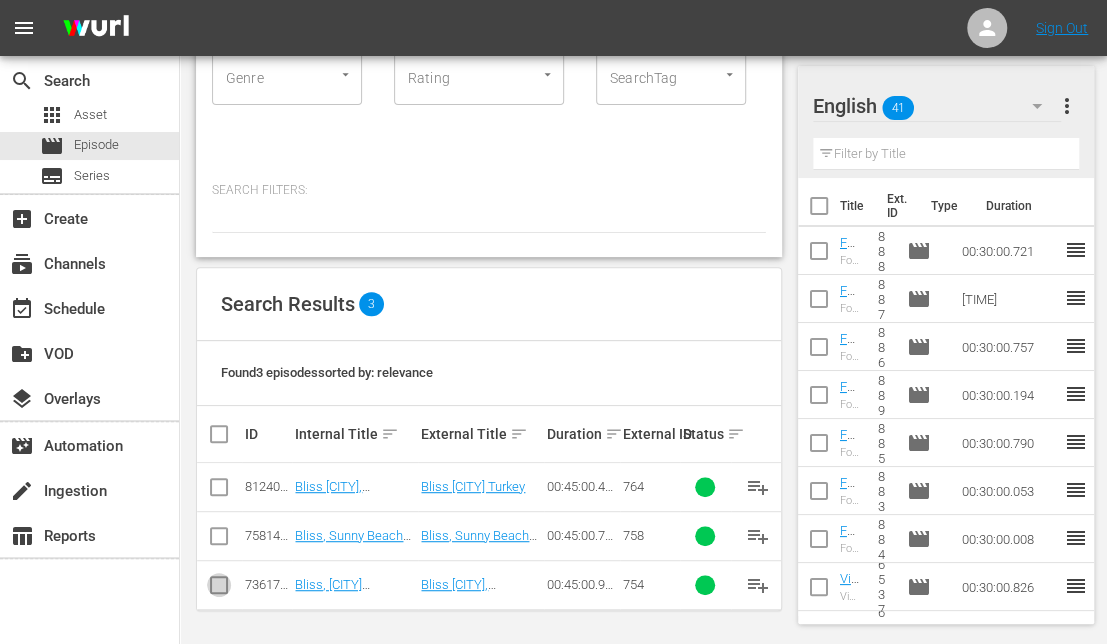 click at bounding box center [219, 589] 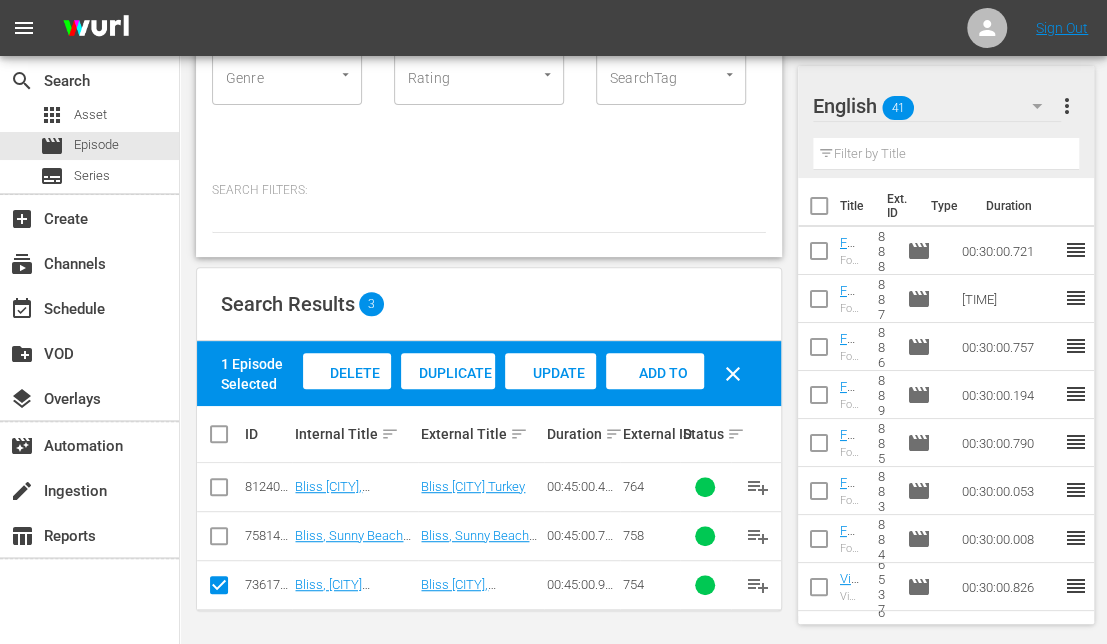click on "Add to Workspace" at bounding box center (655, 392) 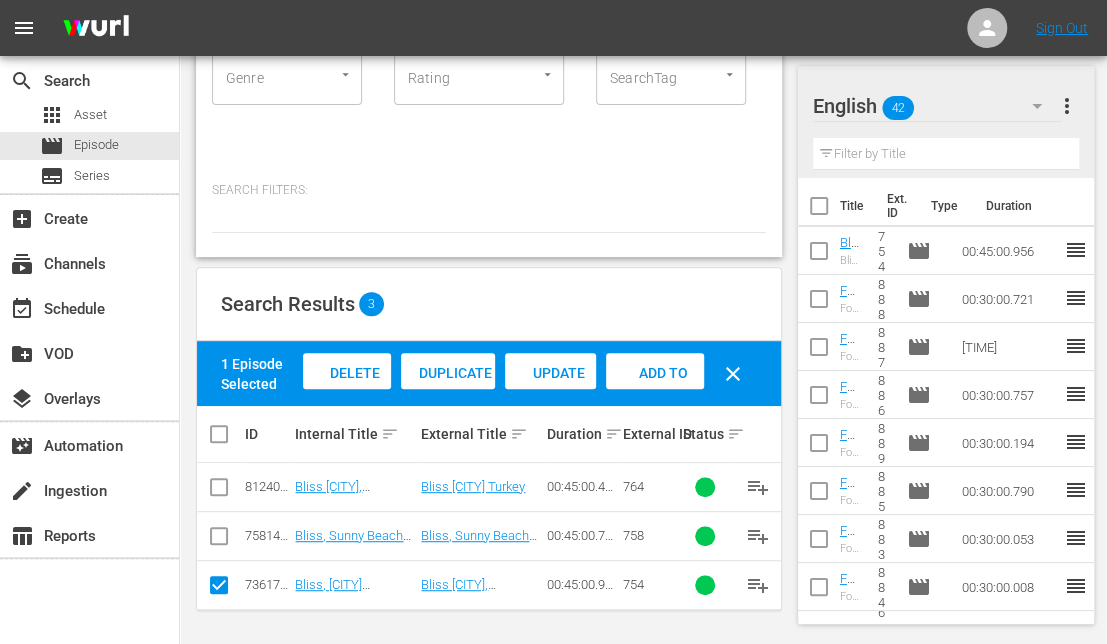 click 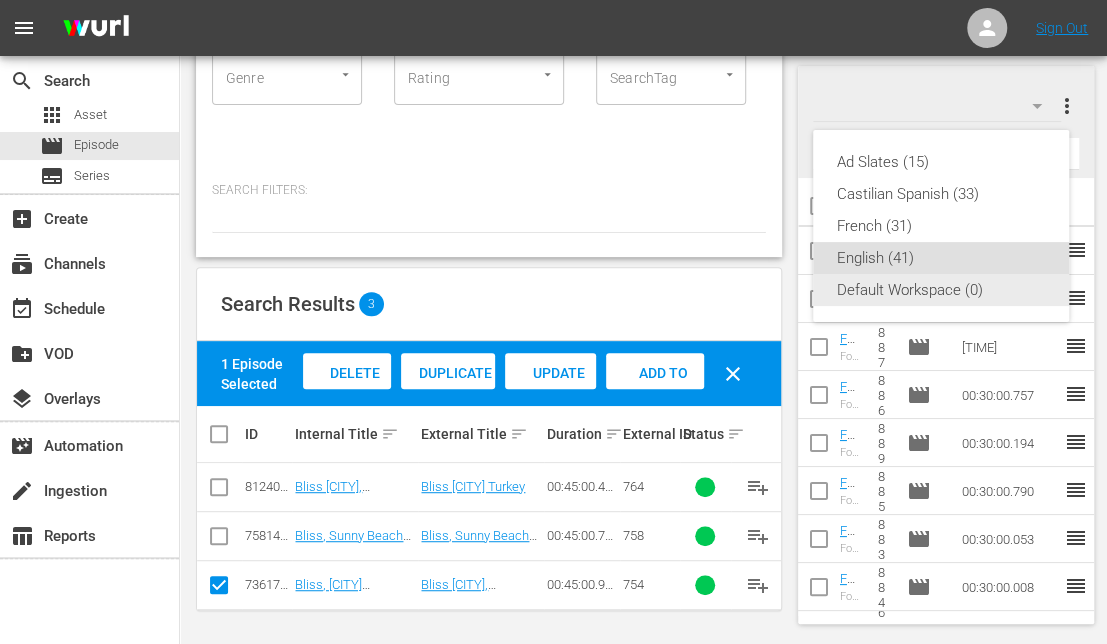 click on "Default Workspace (0)" at bounding box center [941, 290] 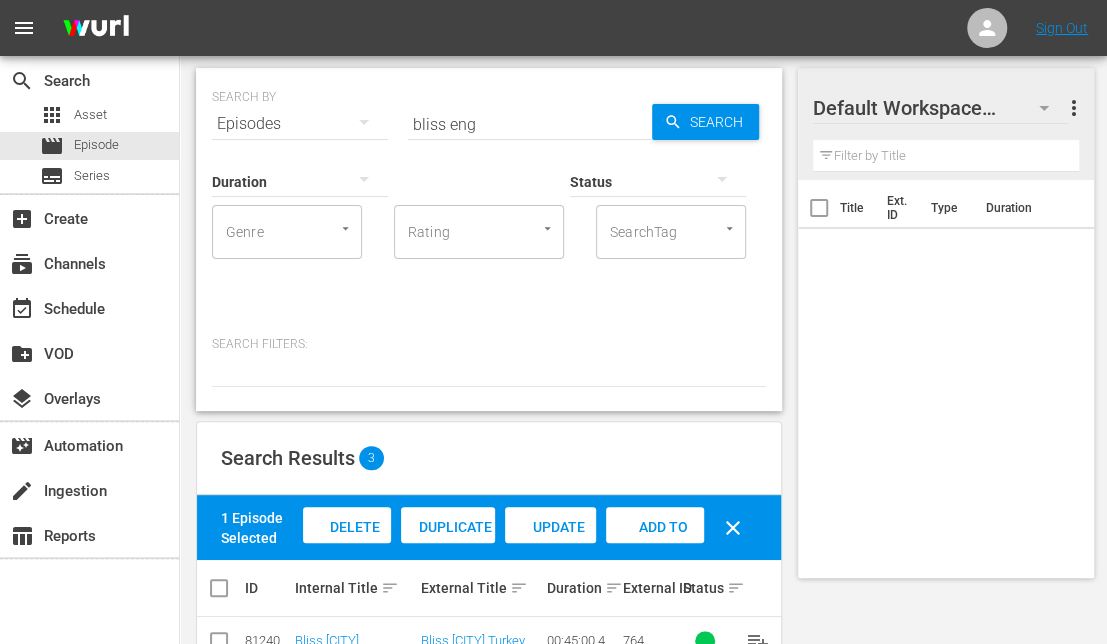 scroll, scrollTop: 0, scrollLeft: 0, axis: both 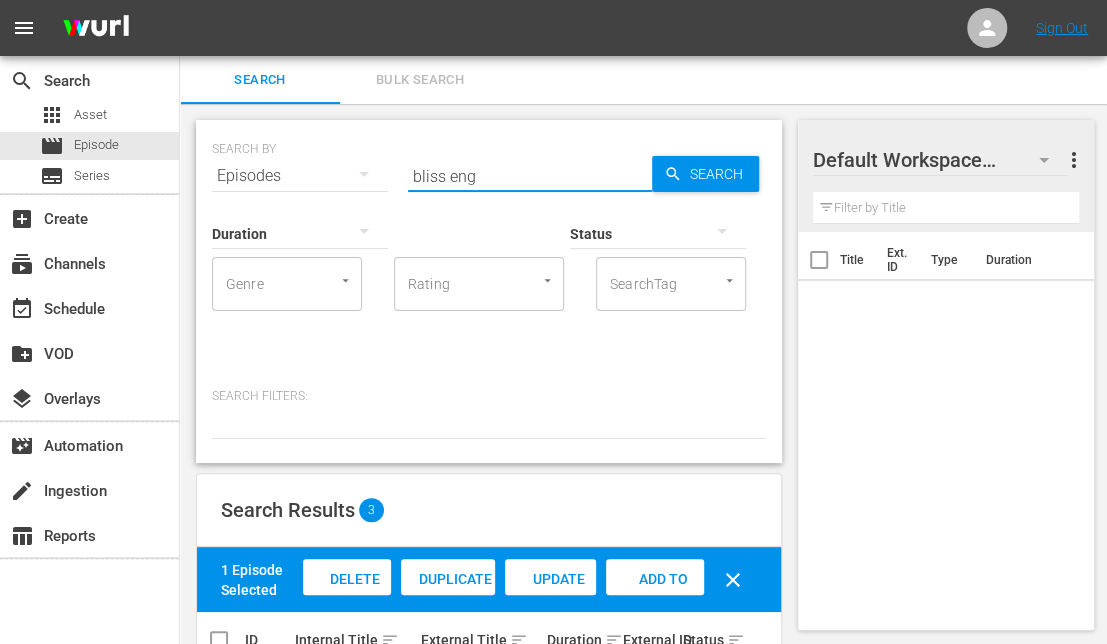 click on "bliss eng" at bounding box center [530, 176] 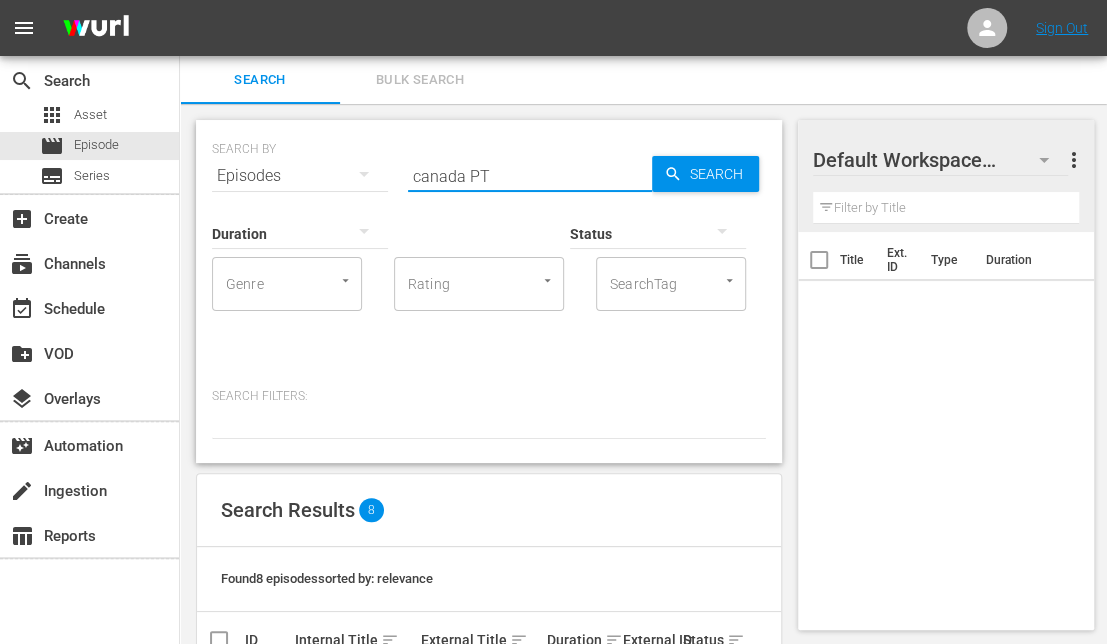 type on "canada PT" 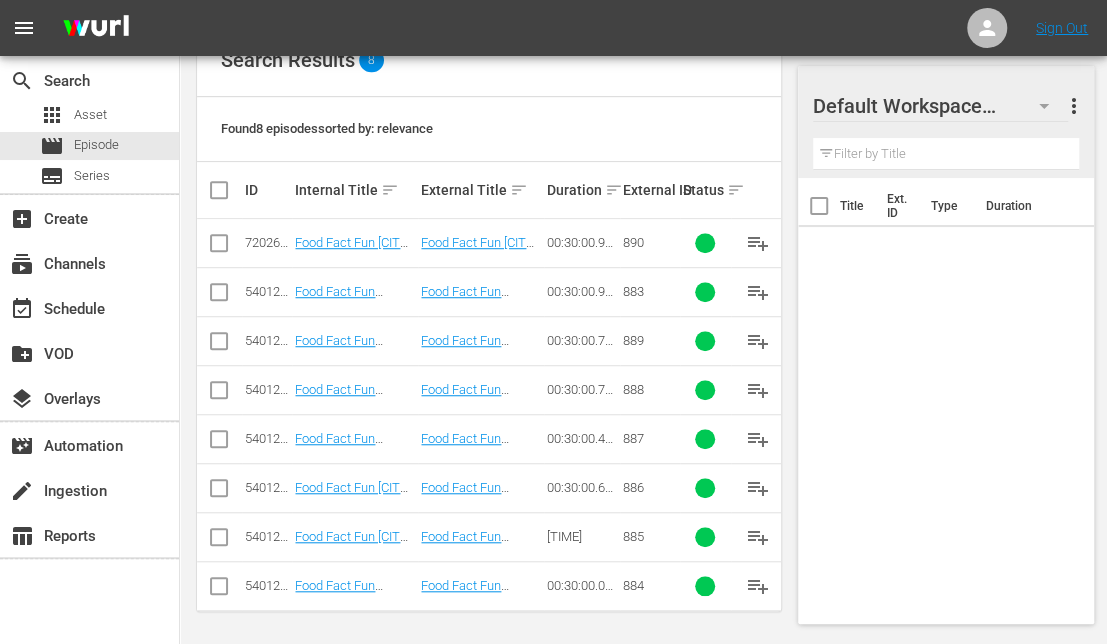 click at bounding box center [219, 296] 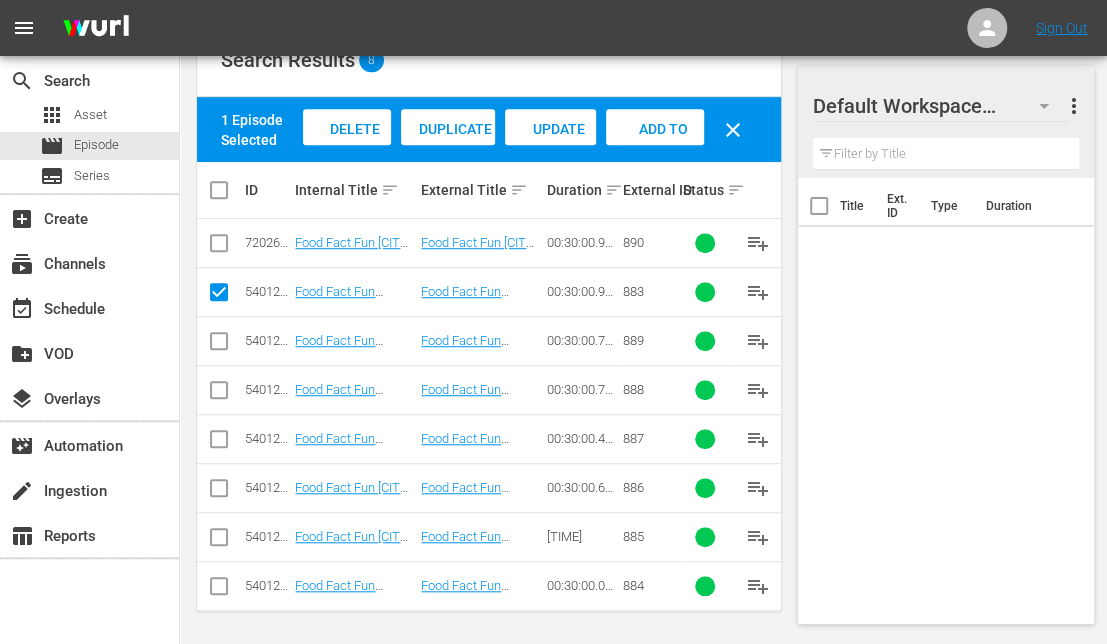 click at bounding box center (219, 345) 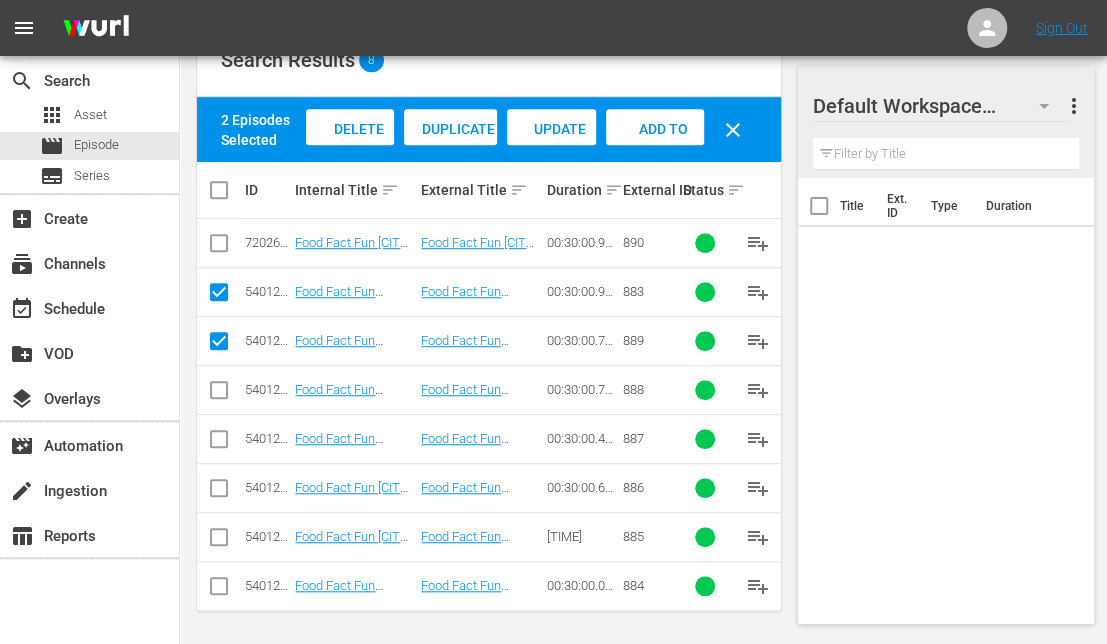 click at bounding box center (219, 394) 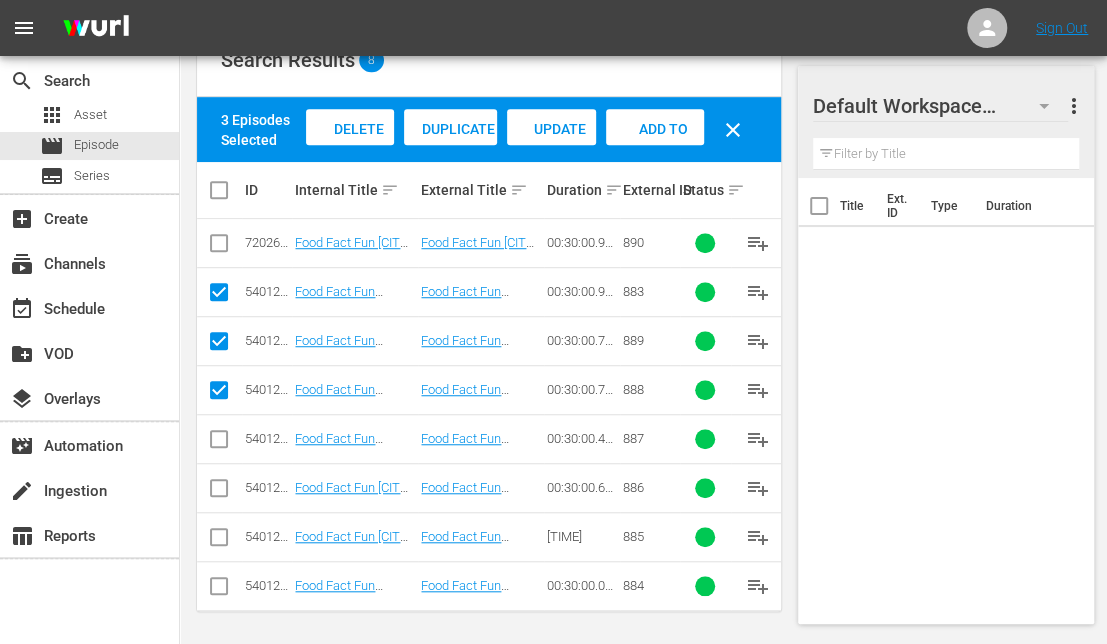 drag, startPoint x: 223, startPoint y: 439, endPoint x: 222, endPoint y: 465, distance: 26.019224 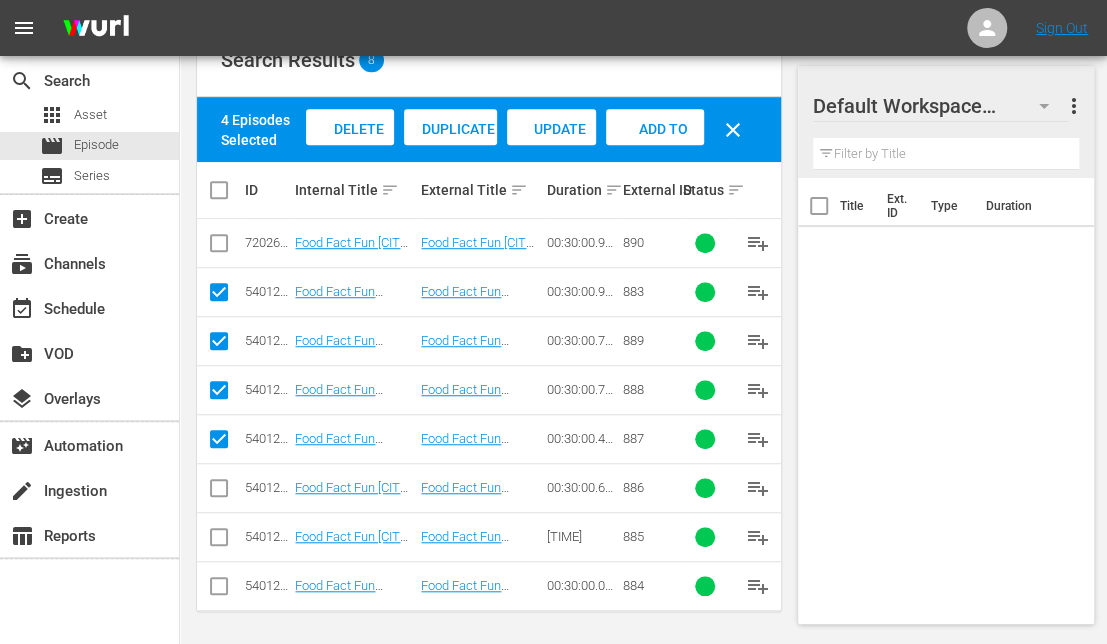 click at bounding box center [219, 492] 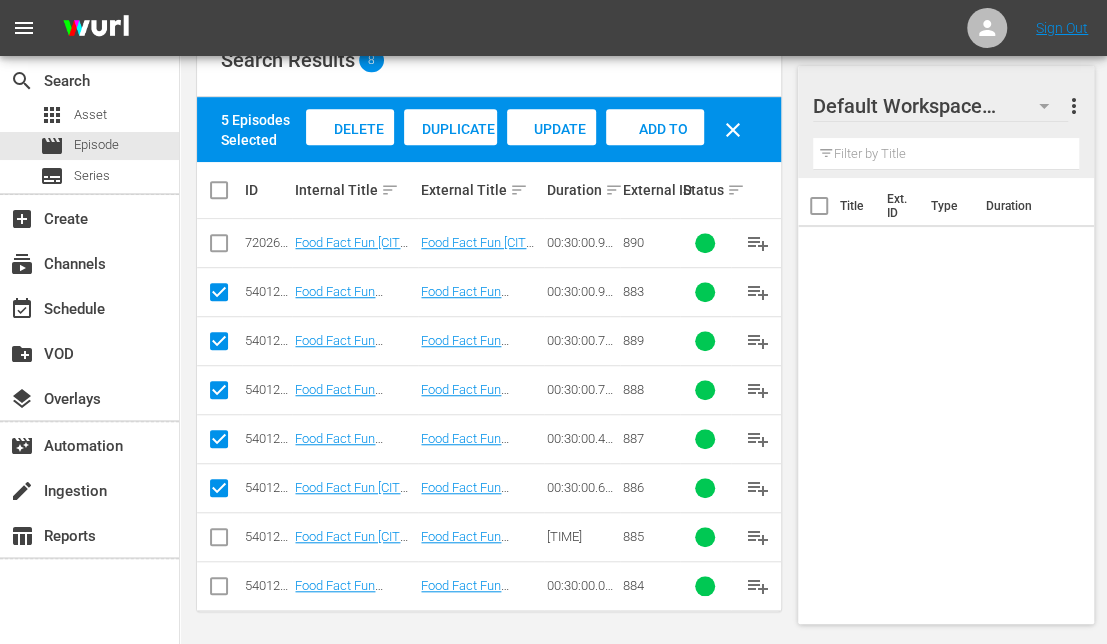 drag, startPoint x: 218, startPoint y: 533, endPoint x: 216, endPoint y: 587, distance: 54.037025 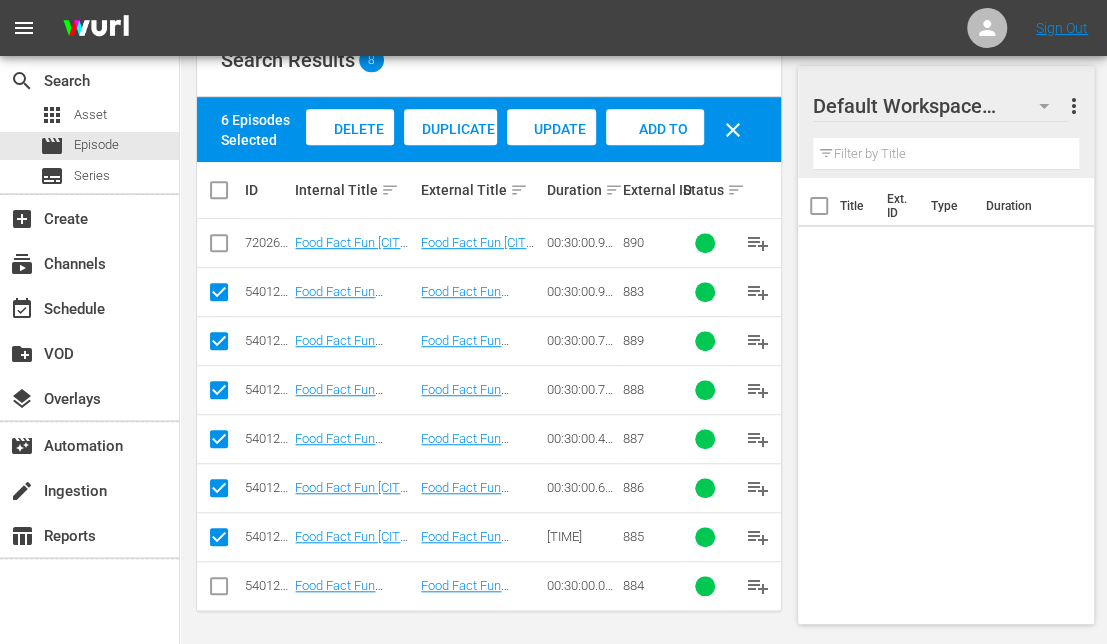 click at bounding box center [219, 590] 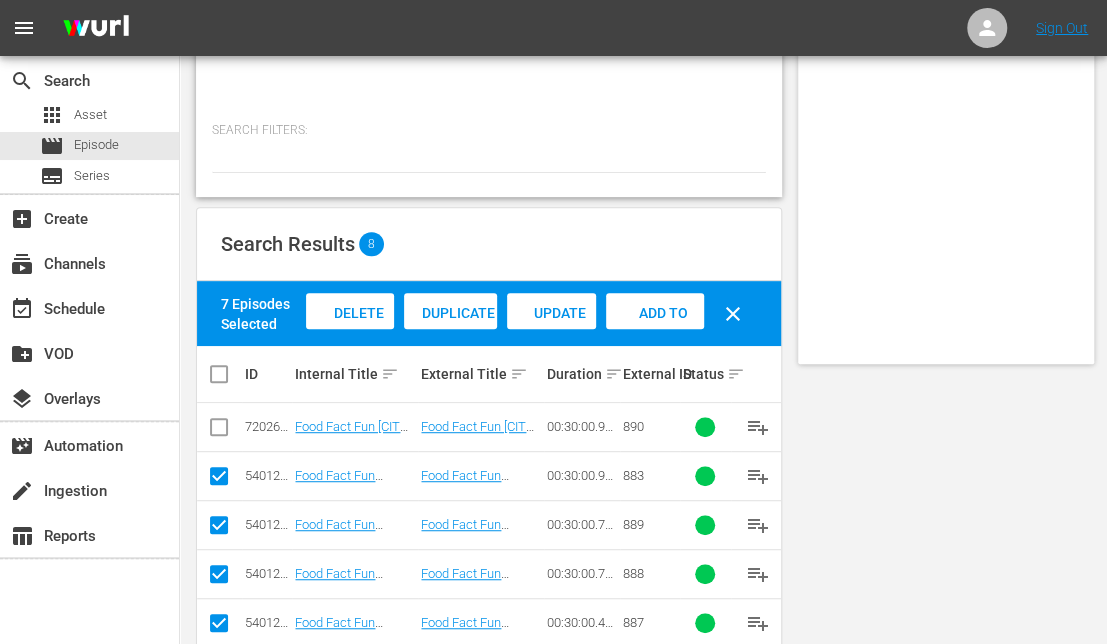 scroll, scrollTop: 0, scrollLeft: 0, axis: both 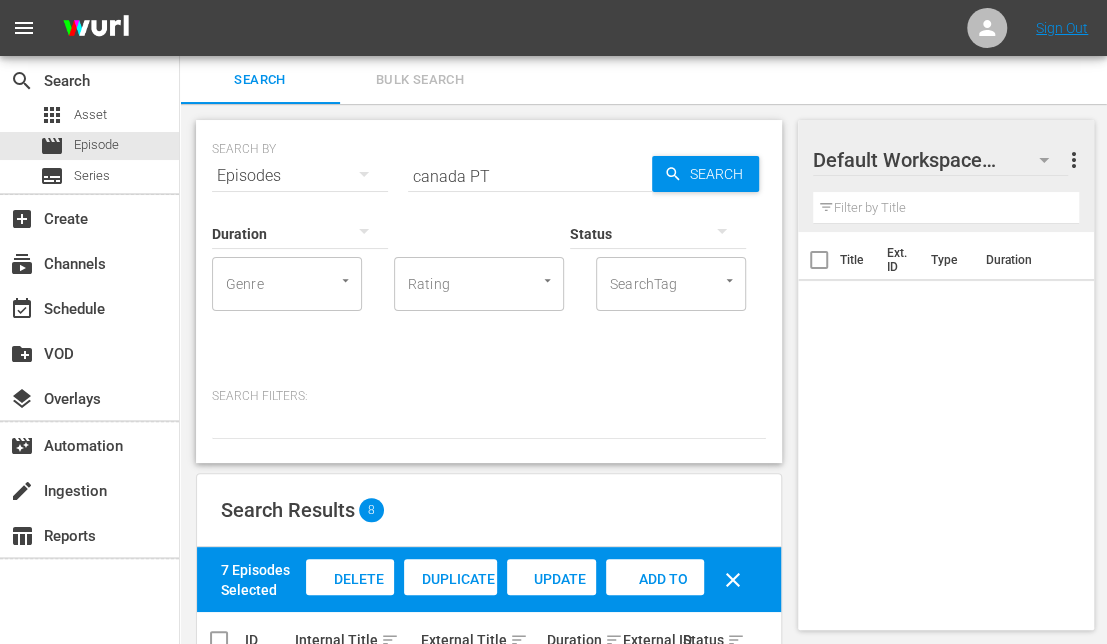 click on "Add to Workspace" at bounding box center [655, 598] 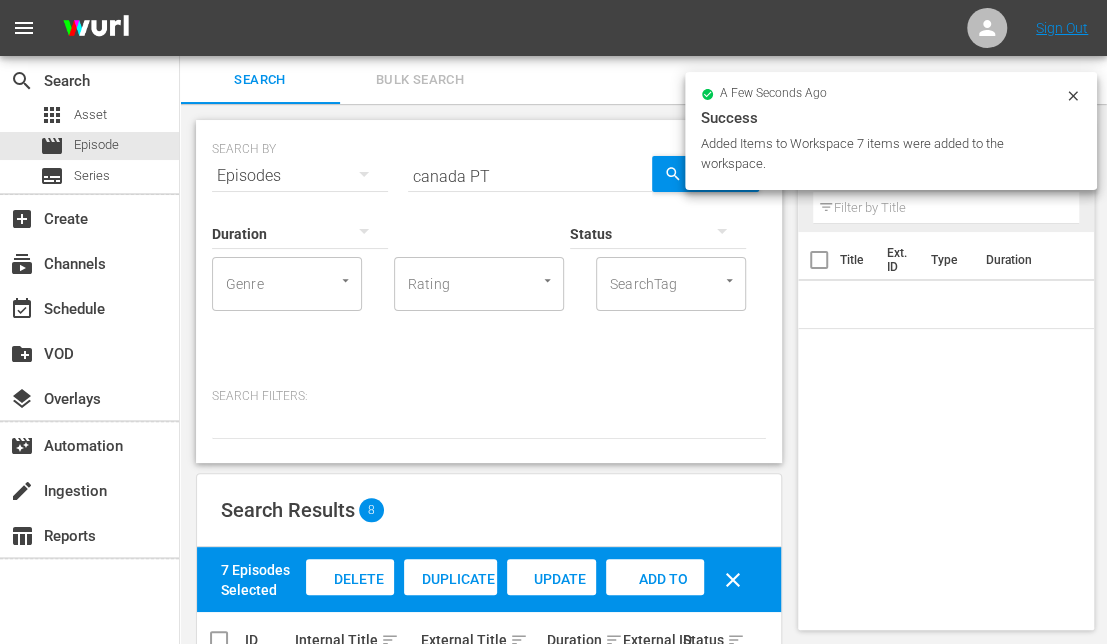 click on "canada PT" at bounding box center (530, 176) 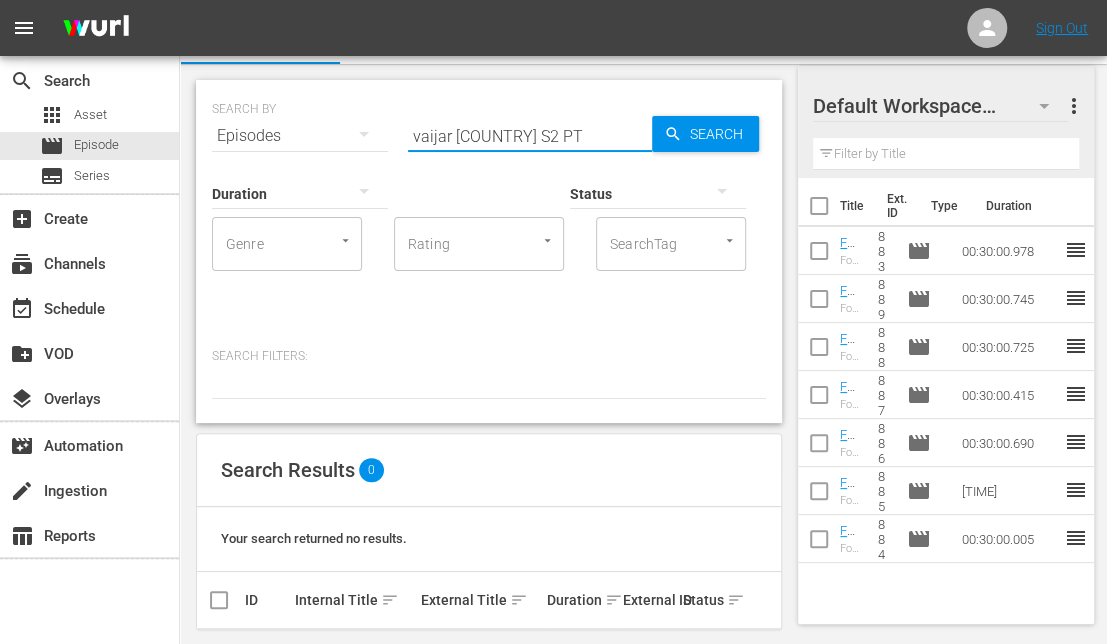 scroll, scrollTop: 60, scrollLeft: 0, axis: vertical 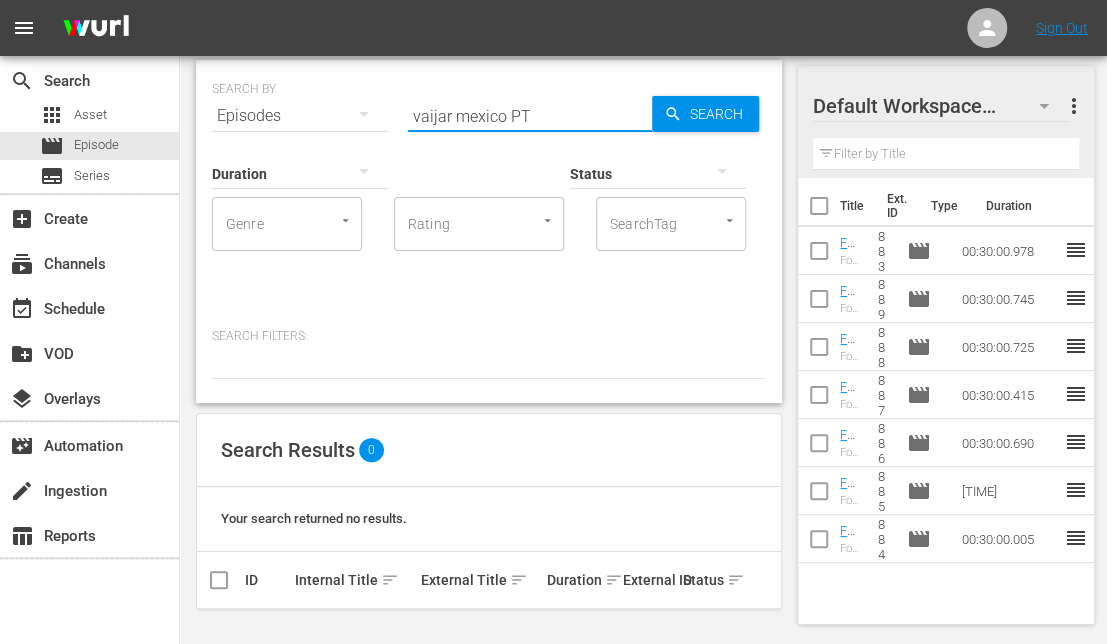 click on "vaijar mexico PT" at bounding box center (530, 116) 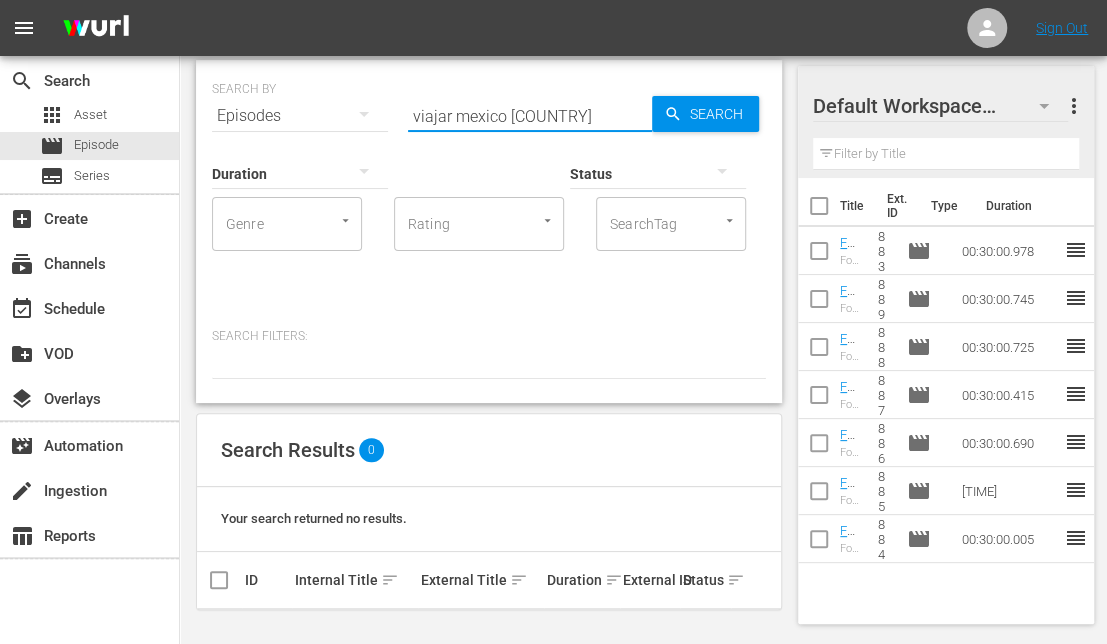 type on "viajar mexico [COUNTRY]" 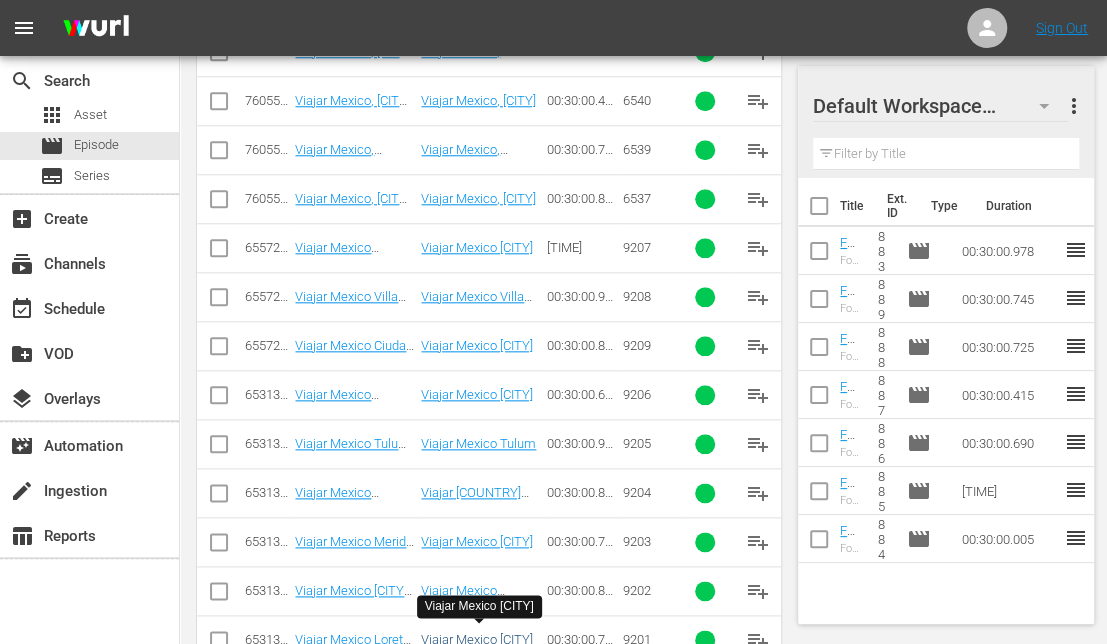 scroll, scrollTop: 688, scrollLeft: 0, axis: vertical 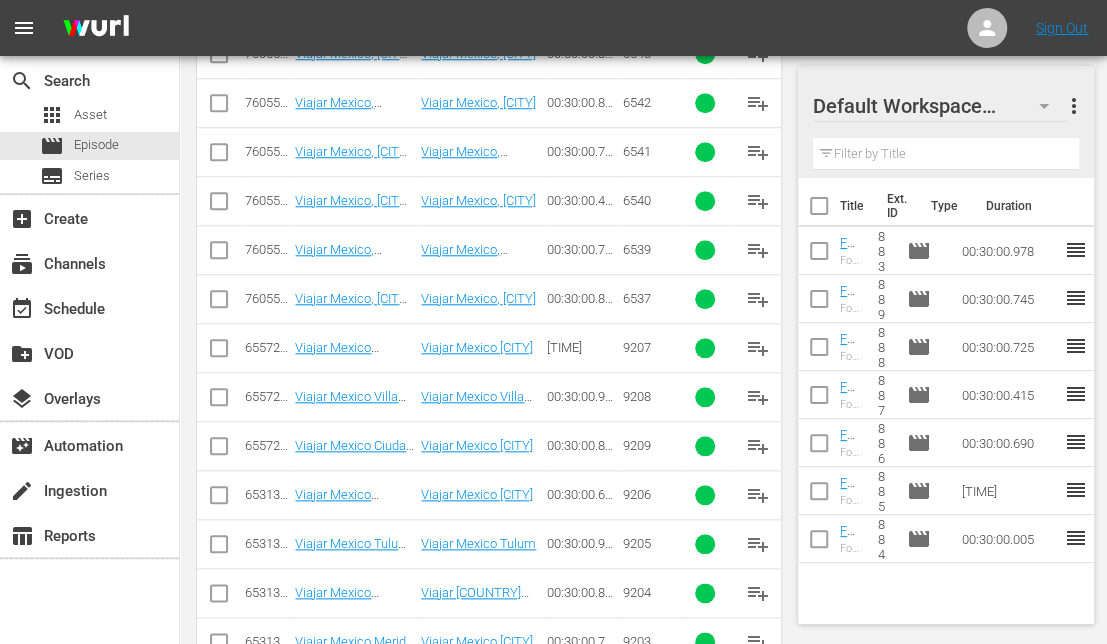 click at bounding box center [219, 303] 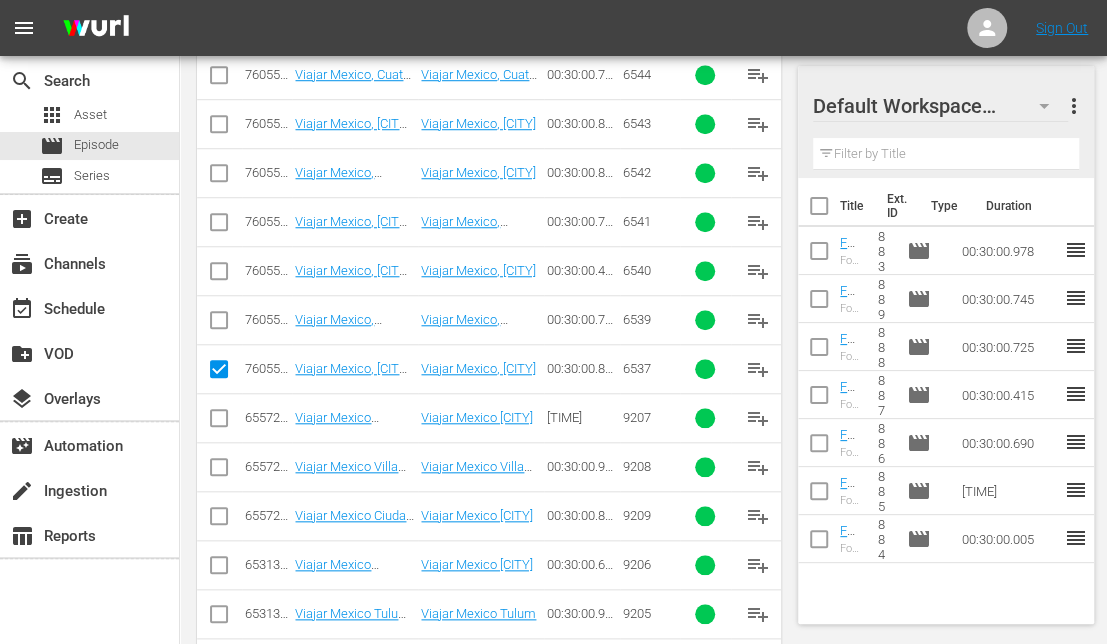 scroll, scrollTop: 588, scrollLeft: 0, axis: vertical 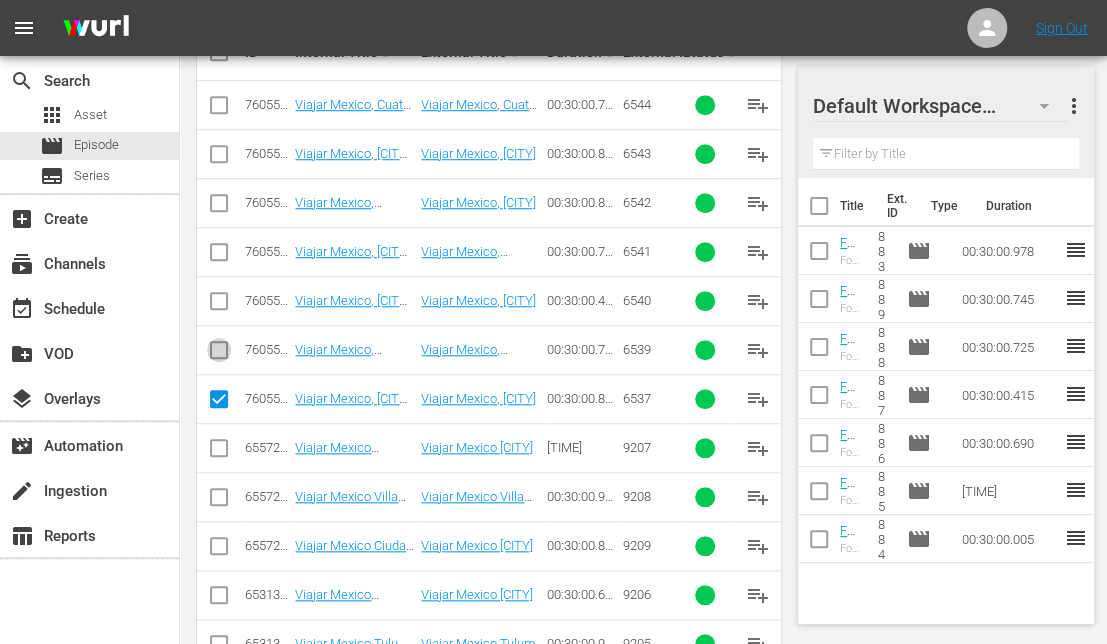 click at bounding box center [219, 354] 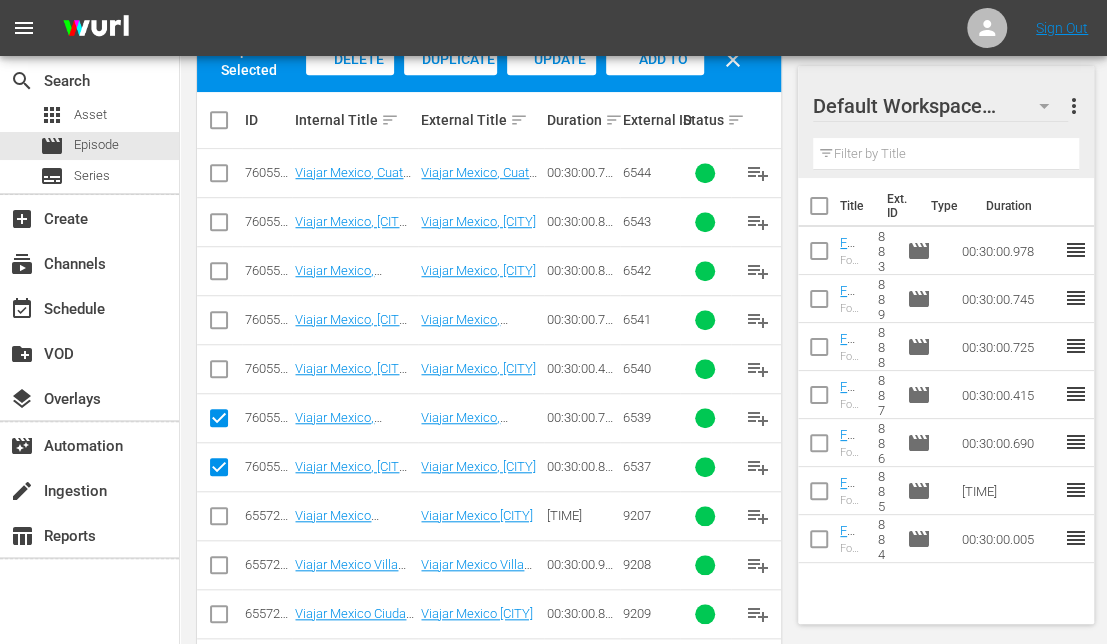 scroll, scrollTop: 488, scrollLeft: 0, axis: vertical 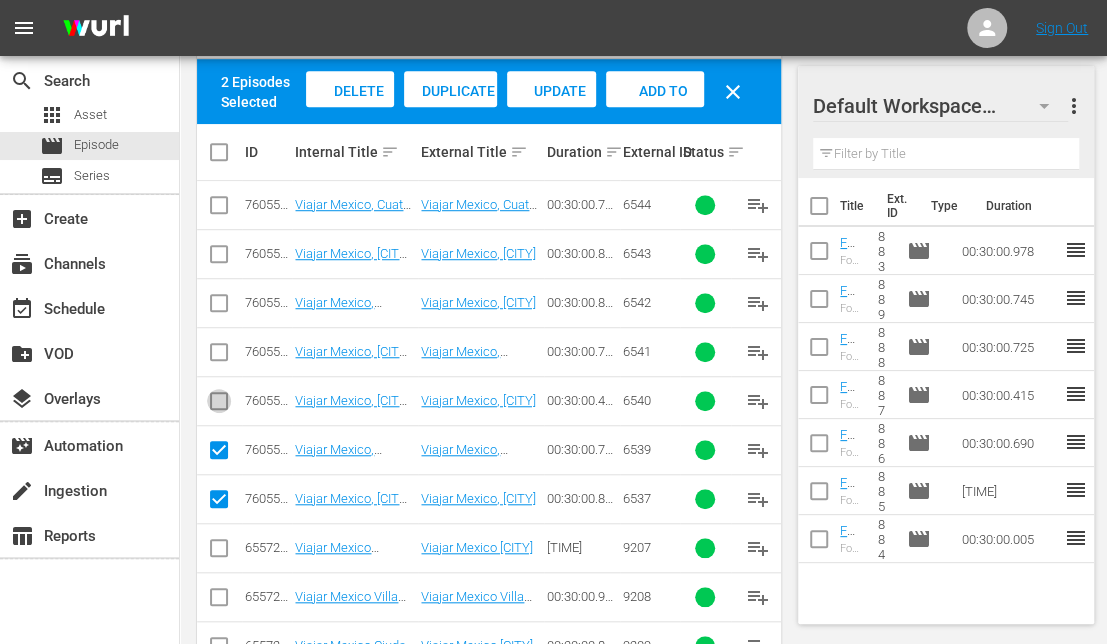 click at bounding box center [219, 405] 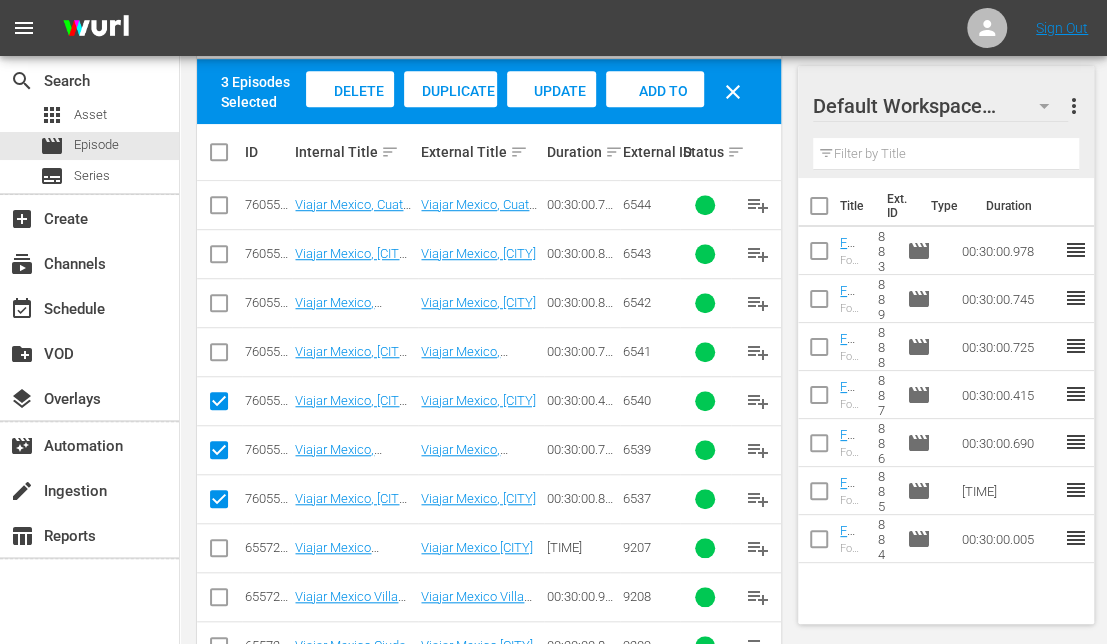 click at bounding box center (219, 356) 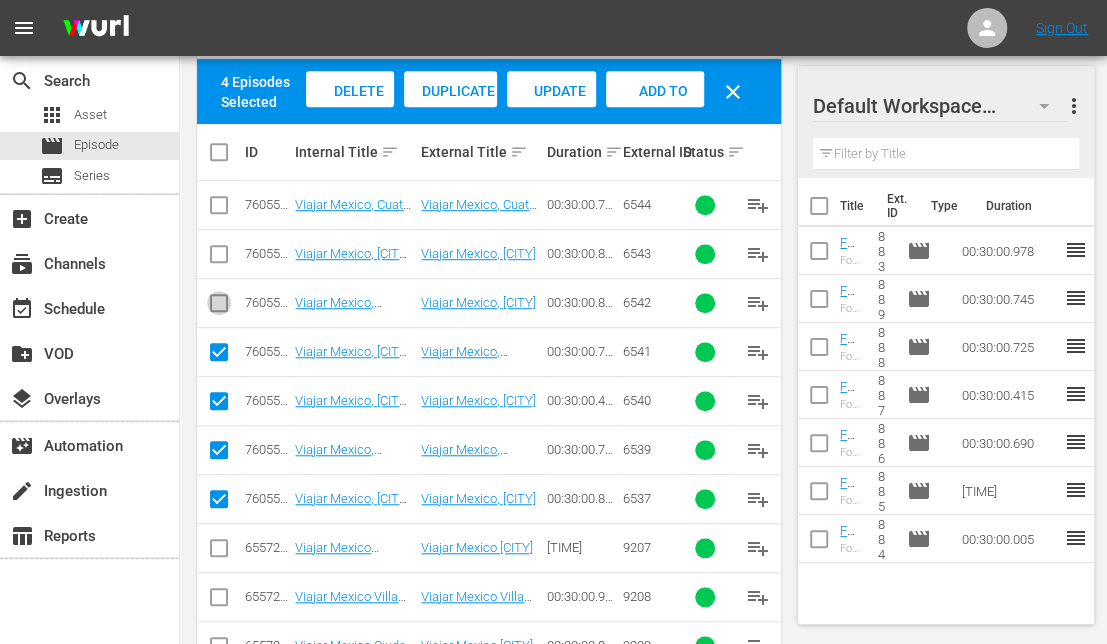click at bounding box center [219, 307] 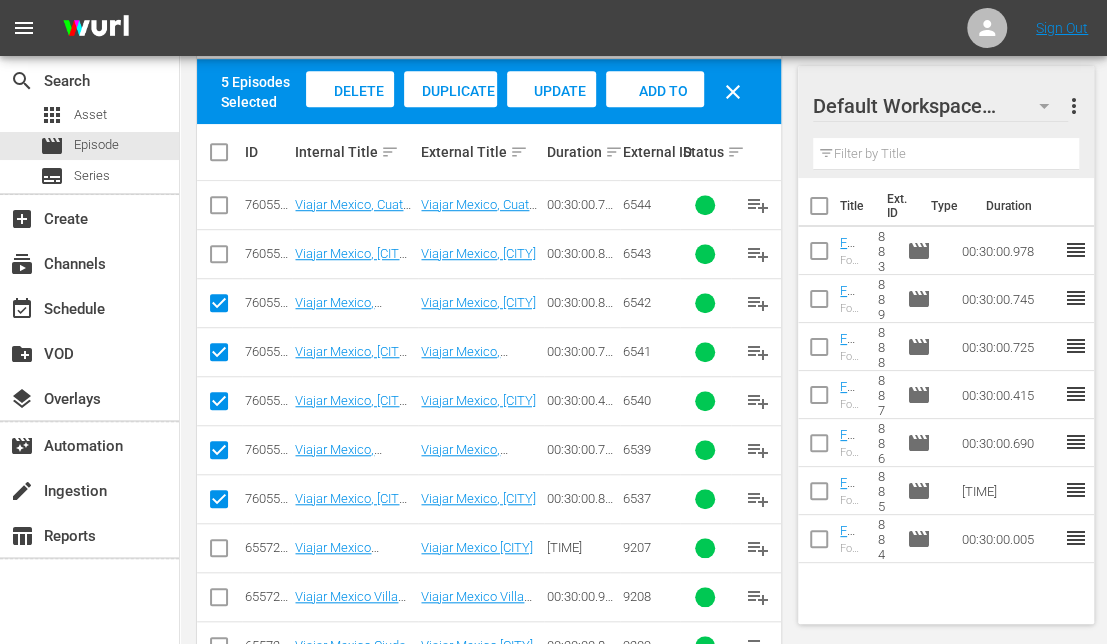 click at bounding box center (219, 258) 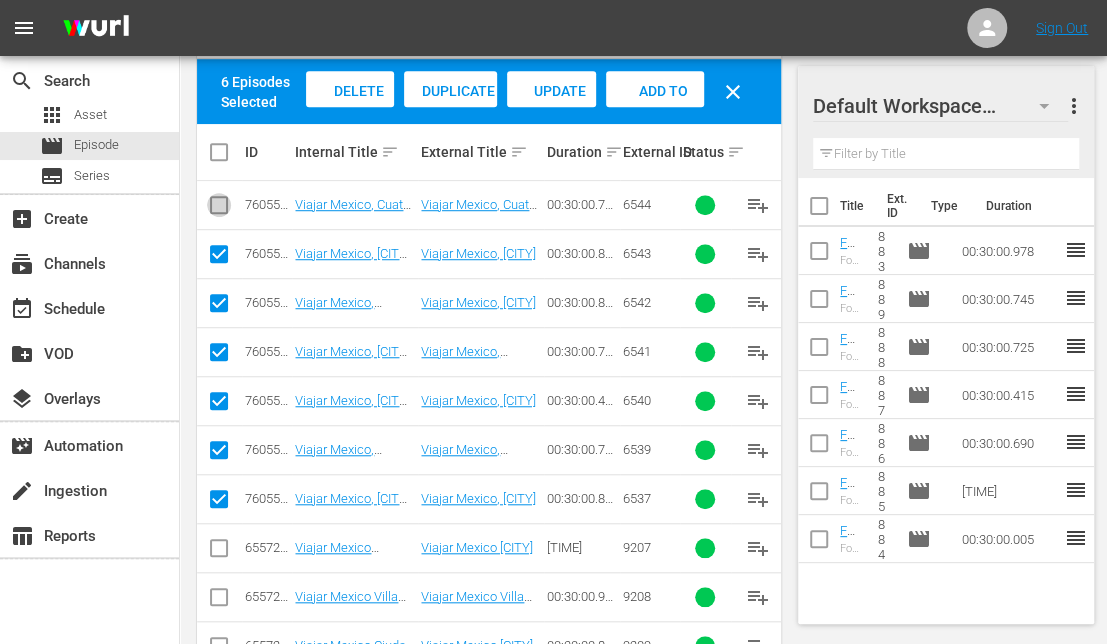 click at bounding box center (219, 209) 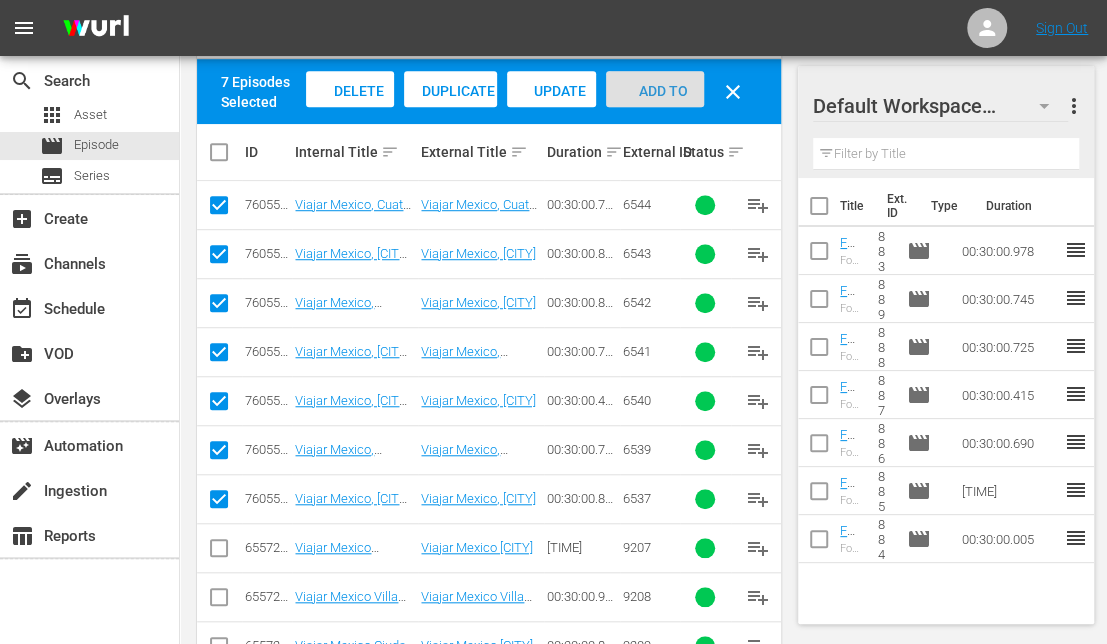 click on "Add to Workspace" at bounding box center [655, 110] 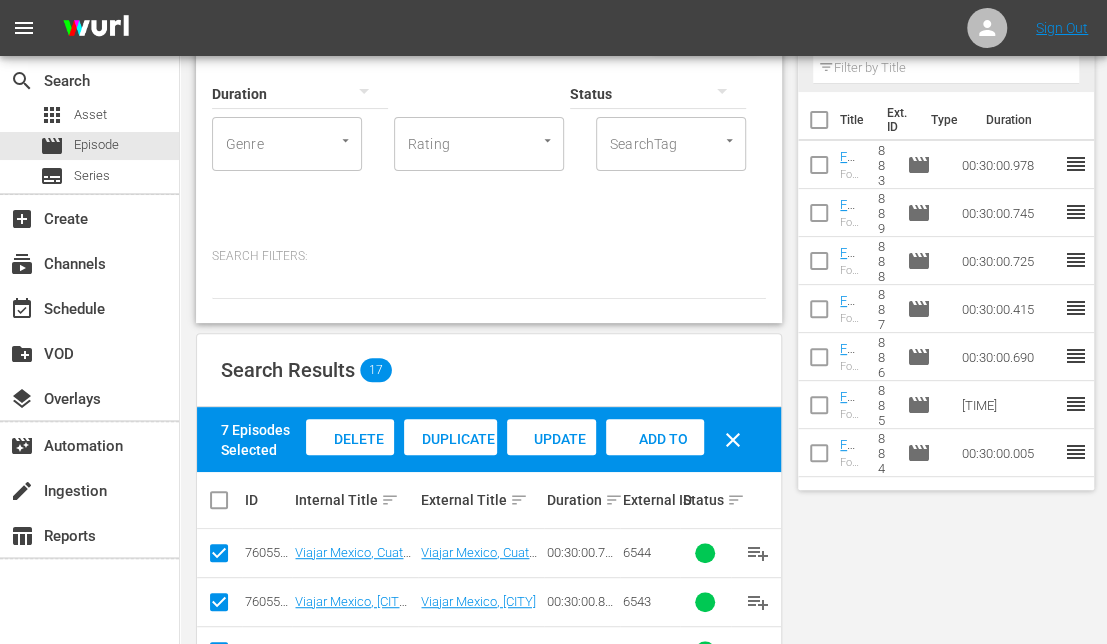 scroll, scrollTop: 0, scrollLeft: 0, axis: both 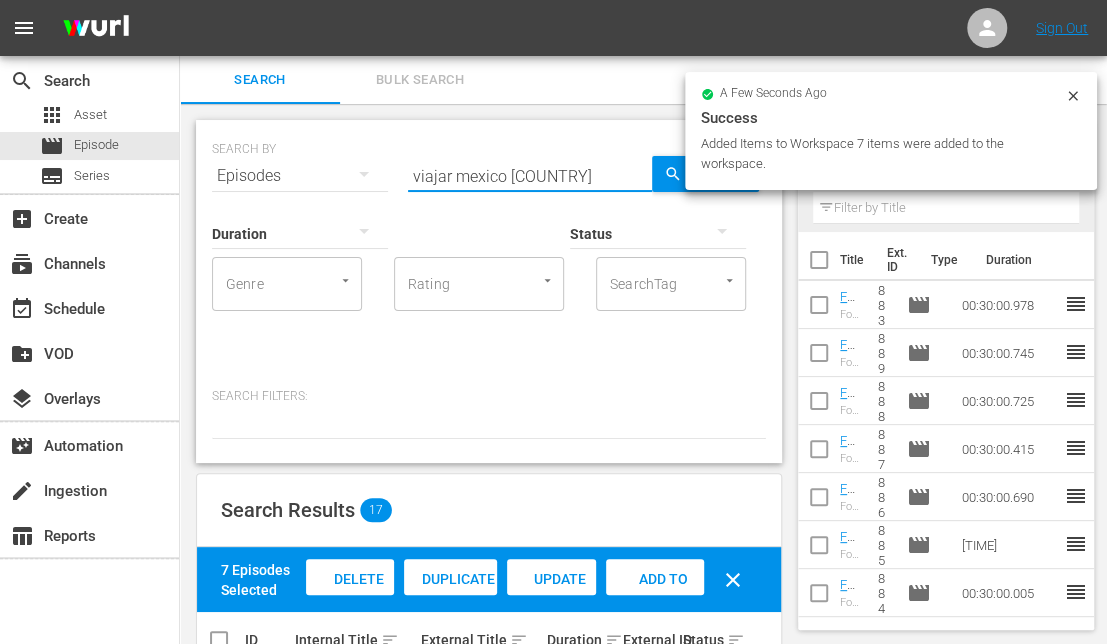 drag, startPoint x: 476, startPoint y: 177, endPoint x: 326, endPoint y: 166, distance: 150.40279 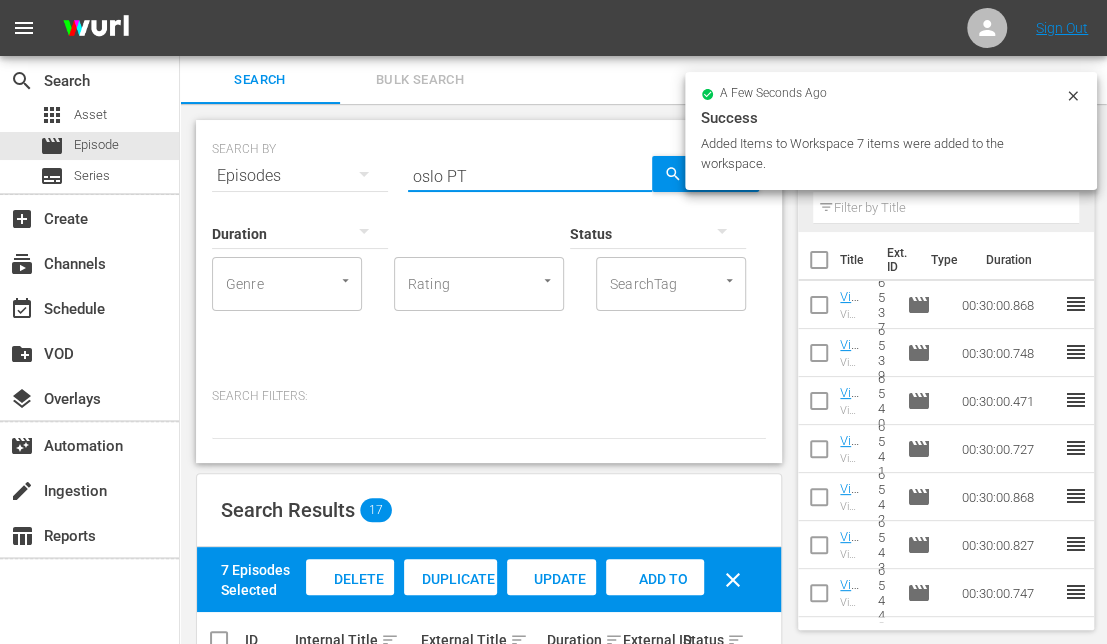 type on "oslo PT" 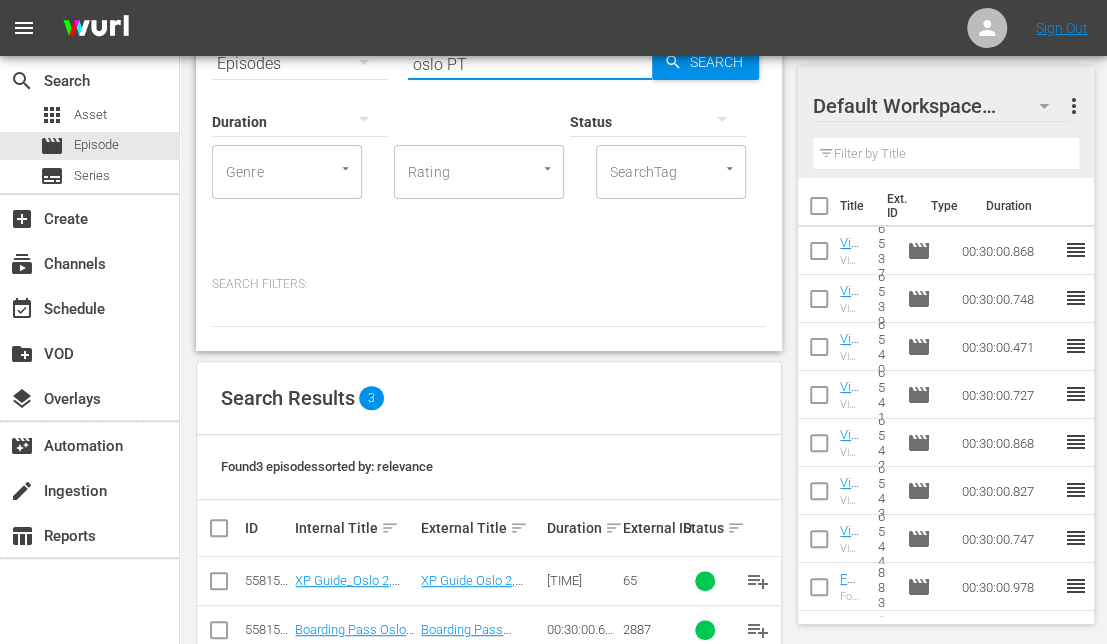 scroll, scrollTop: 206, scrollLeft: 0, axis: vertical 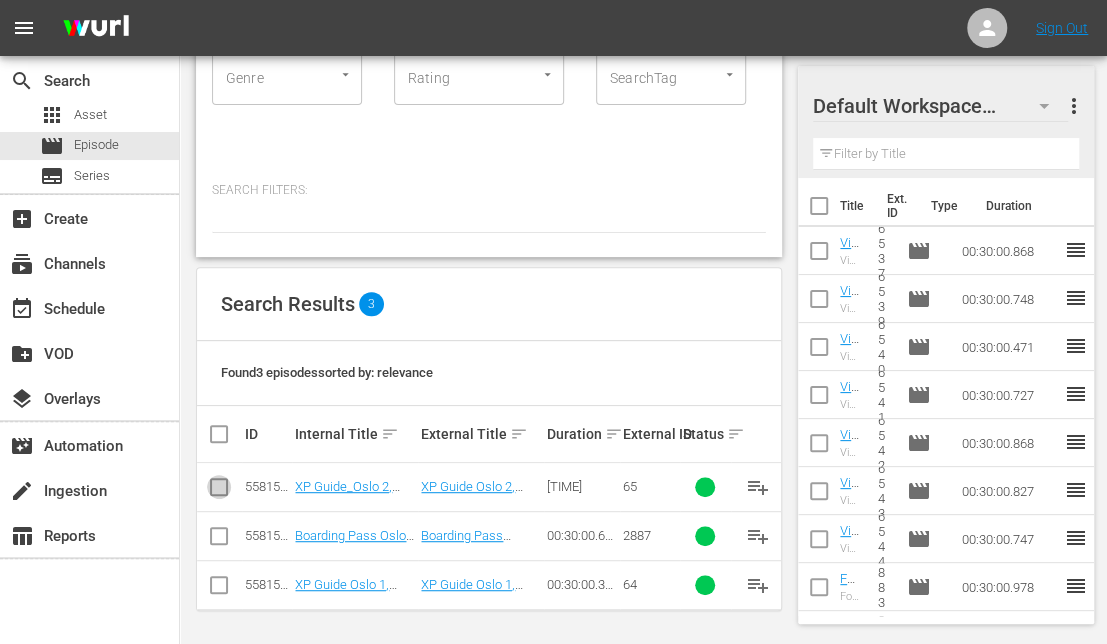 click at bounding box center (219, 491) 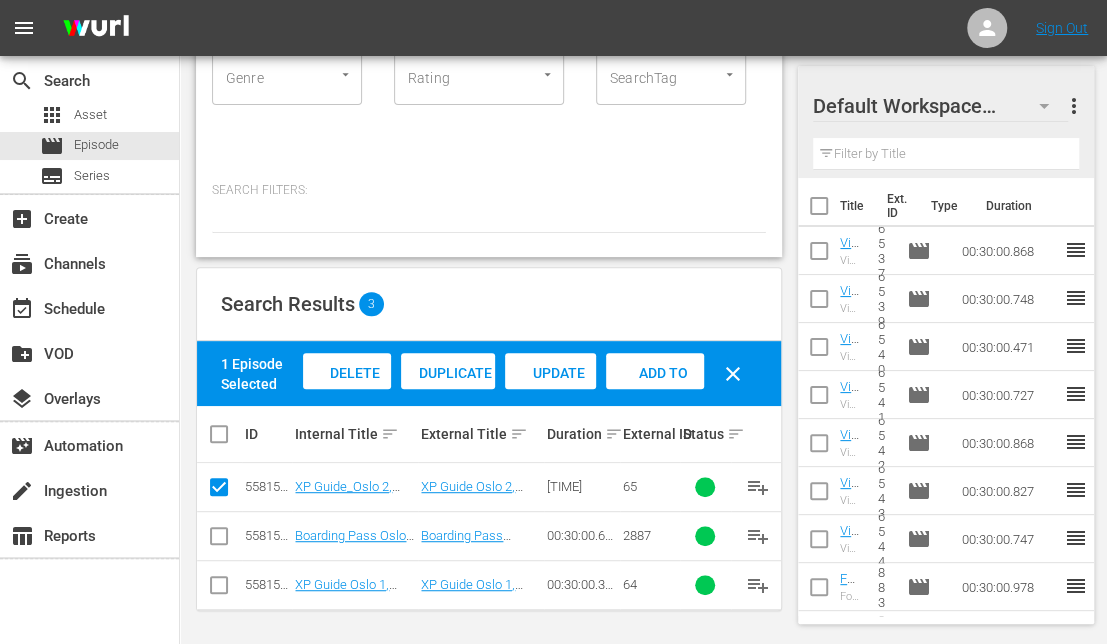click at bounding box center [219, 589] 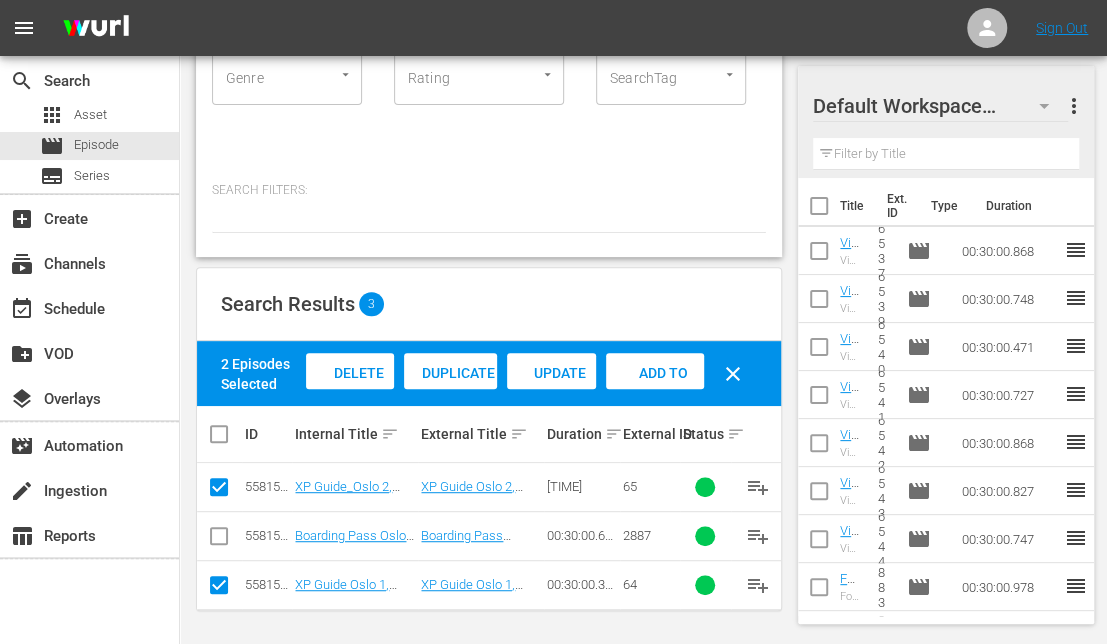 click on "Add to Workspace" at bounding box center (655, 392) 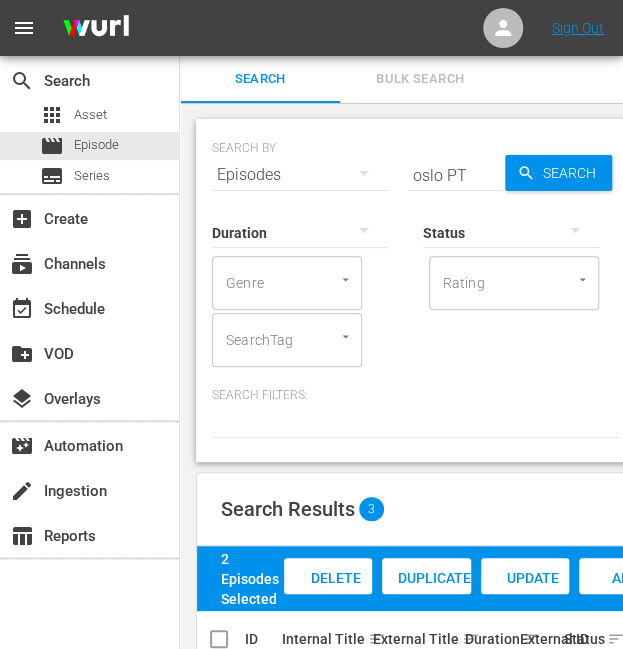 scroll, scrollTop: 0, scrollLeft: 0, axis: both 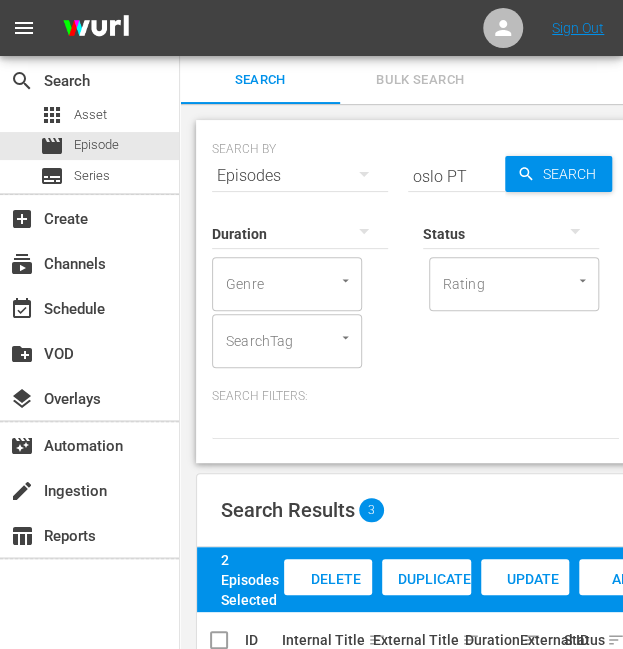 click on "oslo PT" at bounding box center (456, 176) 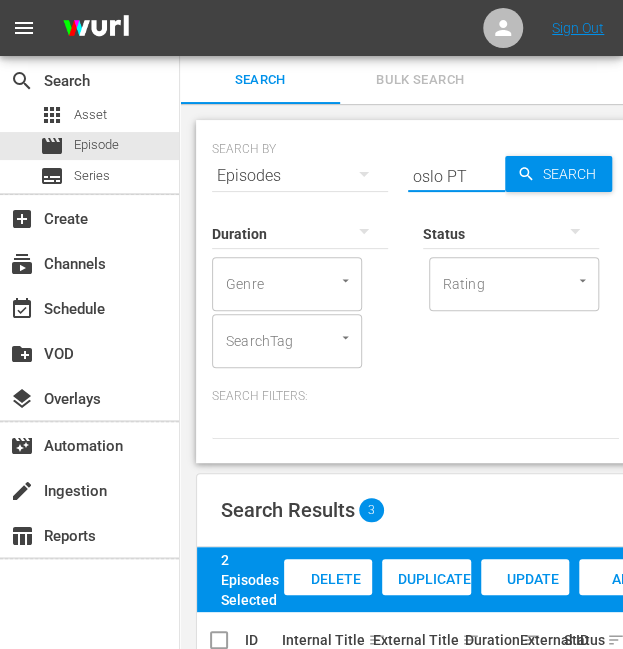 click on "oslo PT" at bounding box center (456, 176) 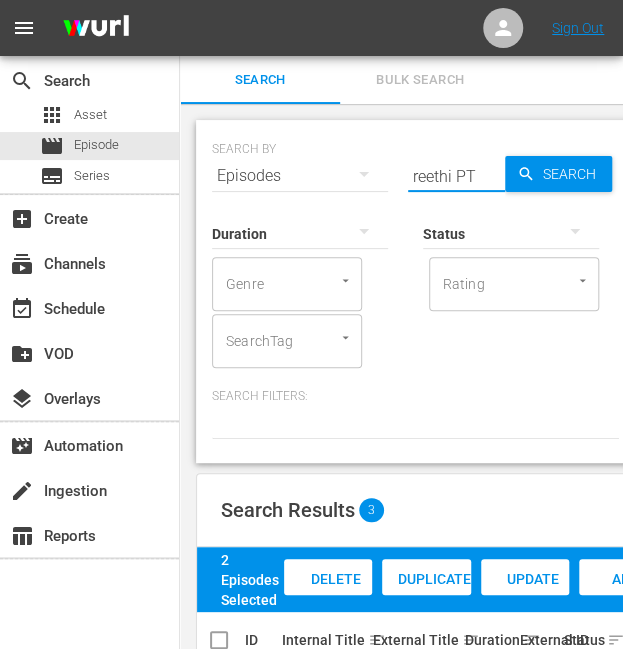 type on "reethi PT" 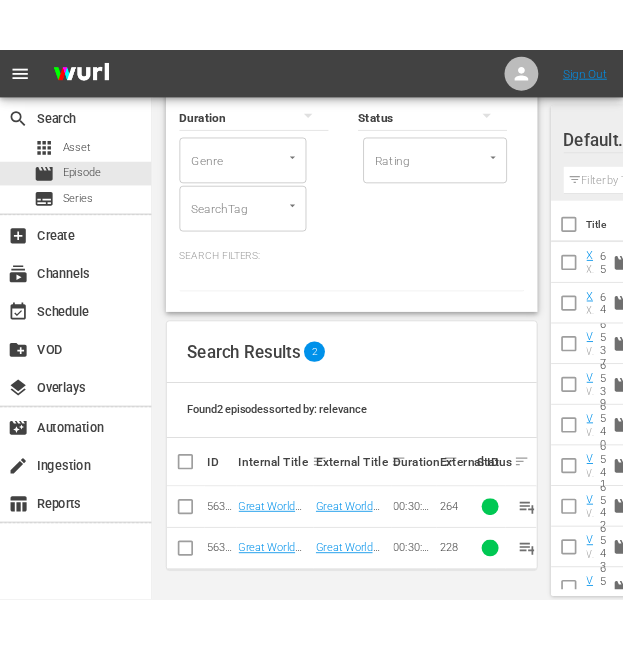 scroll, scrollTop: 82, scrollLeft: 0, axis: vertical 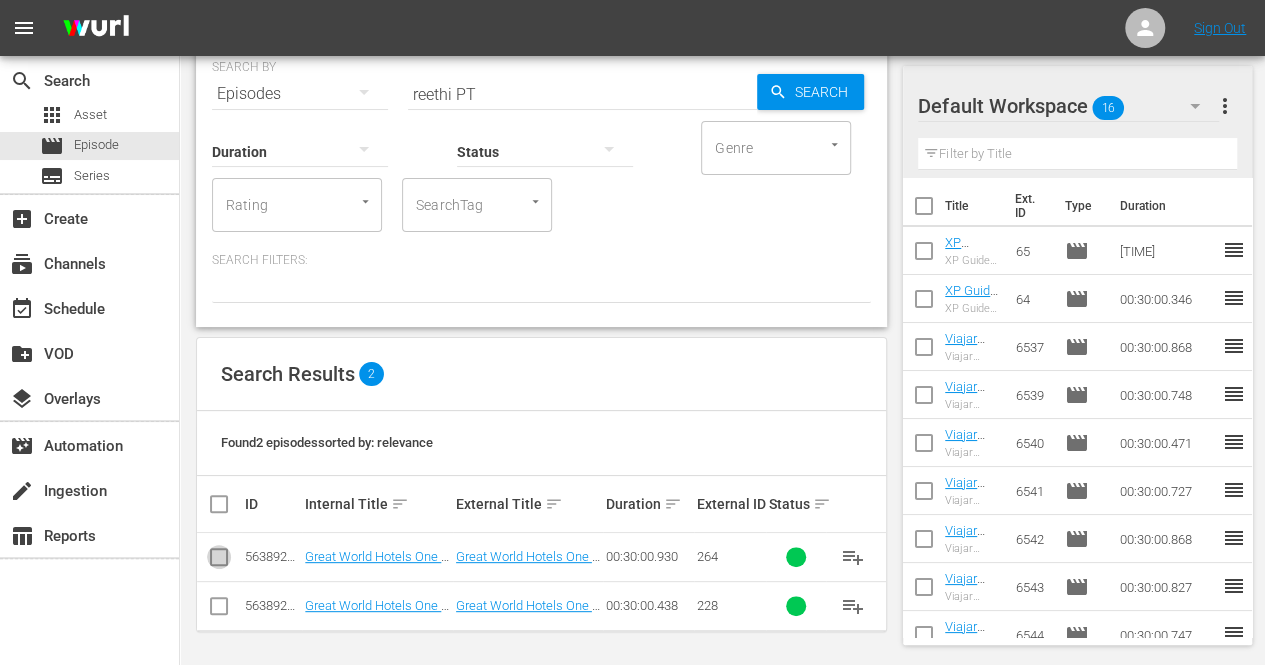 click at bounding box center (219, 561) 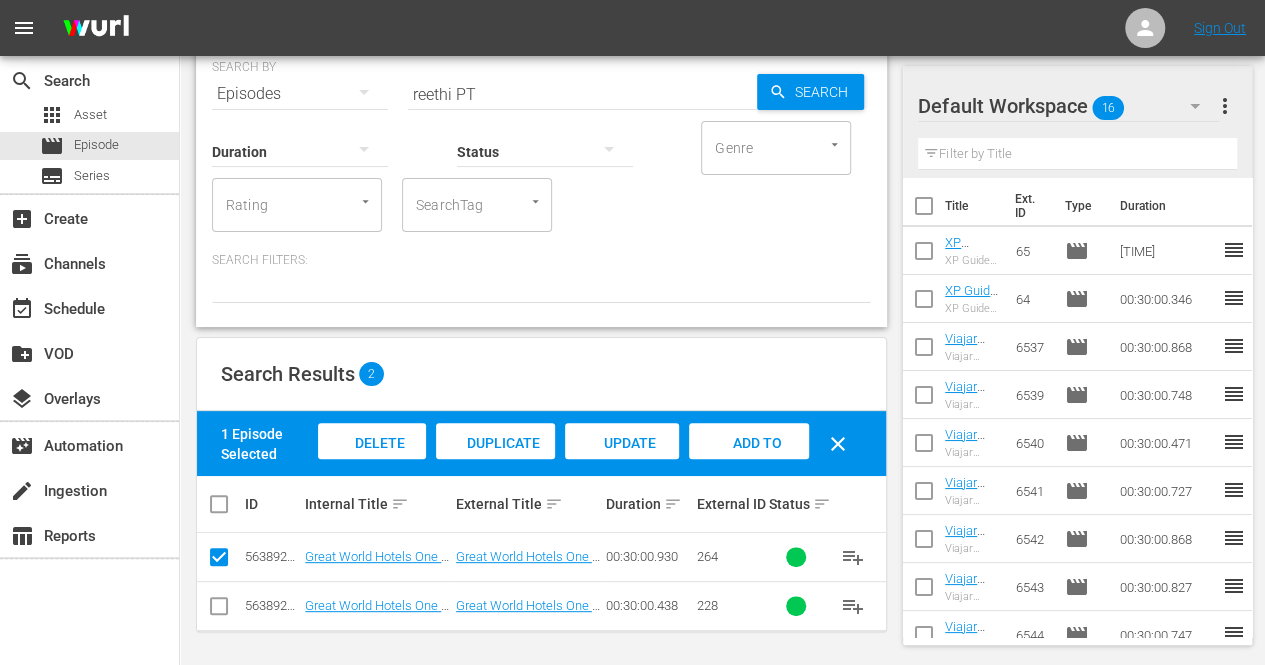 click at bounding box center [219, 610] 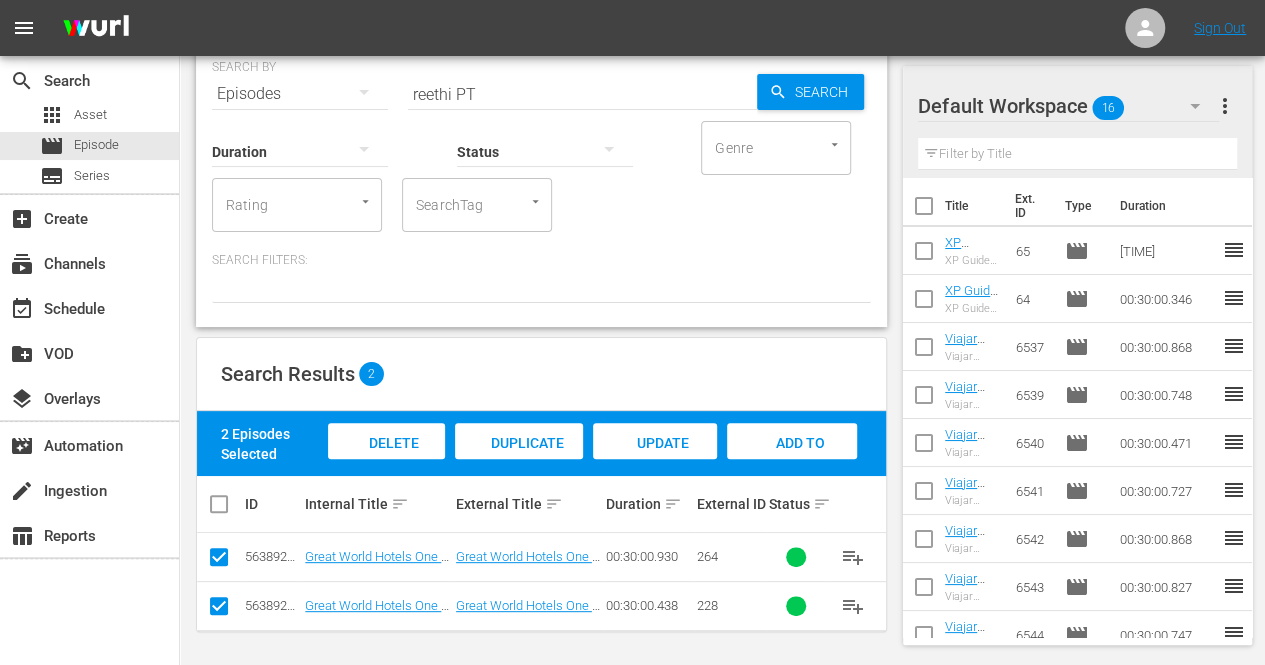 click on "Add to Workspace" at bounding box center (792, 462) 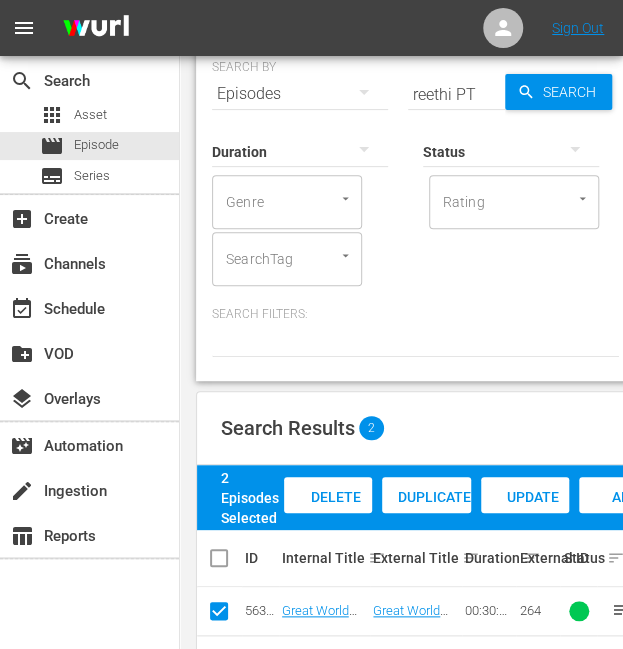 scroll, scrollTop: 0, scrollLeft: 0, axis: both 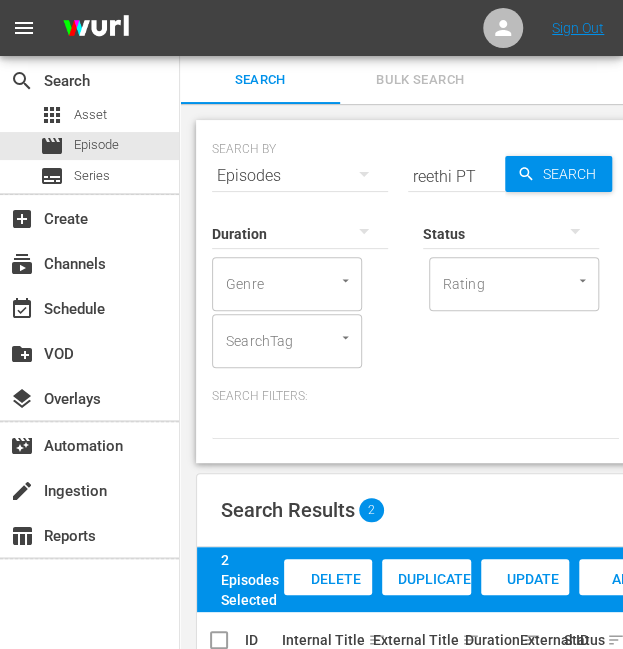 click on "reethi PT" at bounding box center (456, 176) 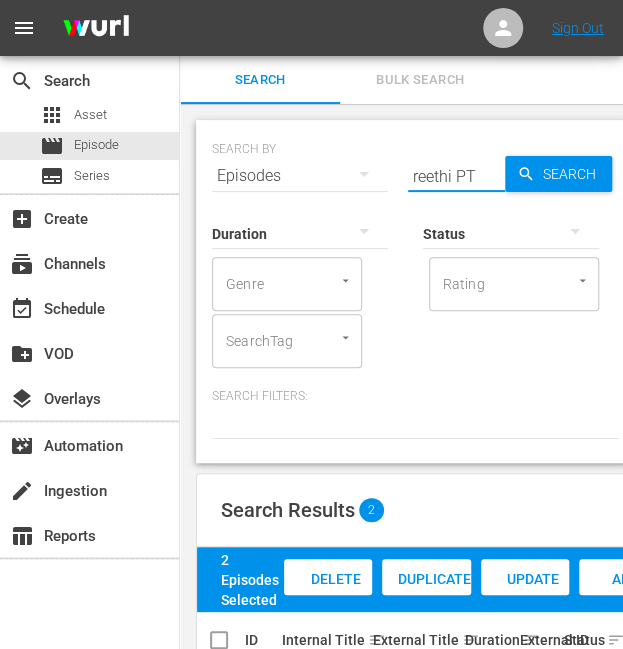click on "reethi PT" at bounding box center (456, 176) 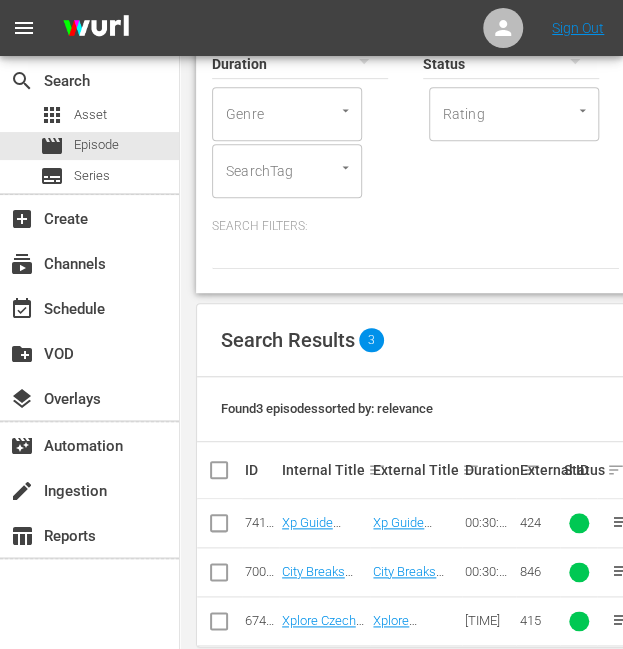 scroll, scrollTop: 202, scrollLeft: 0, axis: vertical 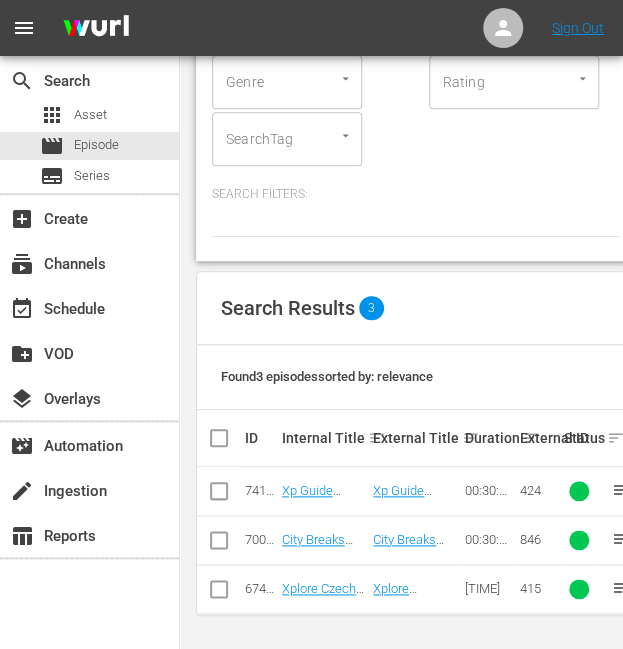 type on "prague PT" 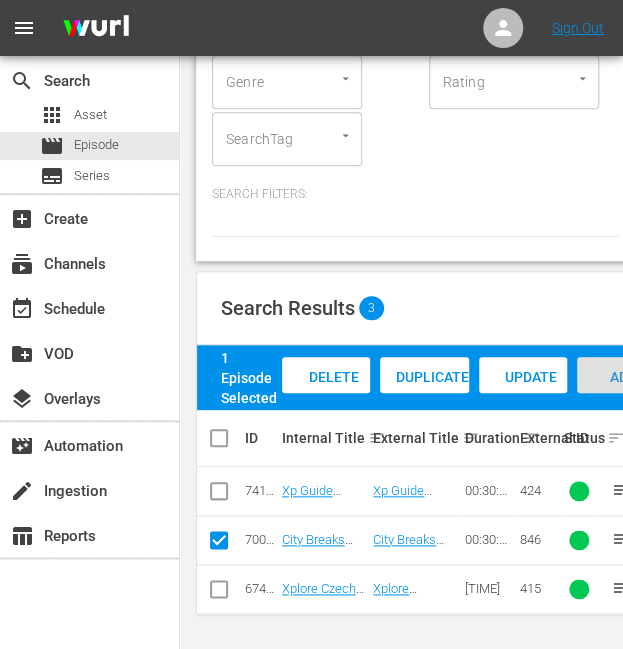 click on "Add to Workspace" at bounding box center (626, 396) 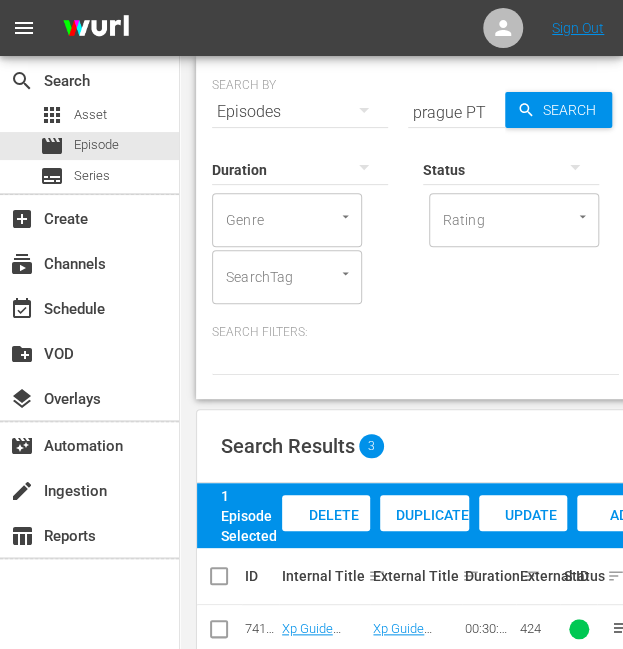 scroll, scrollTop: 0, scrollLeft: 0, axis: both 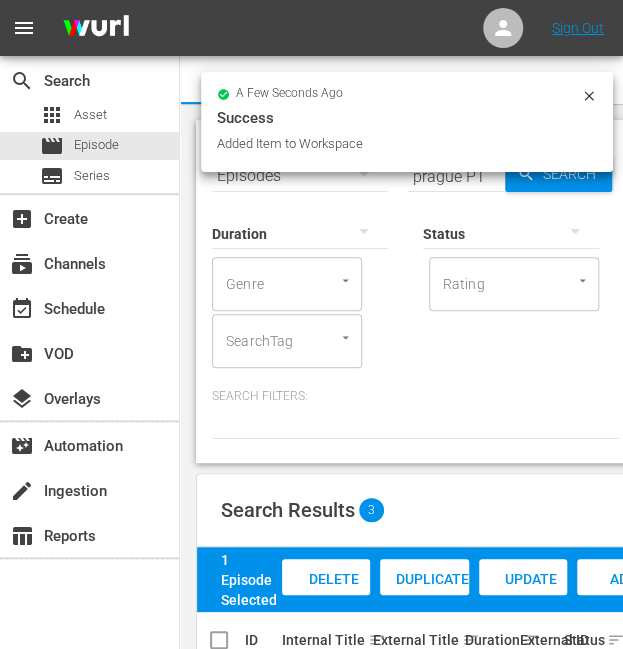 click on "Status" at bounding box center (511, 221) 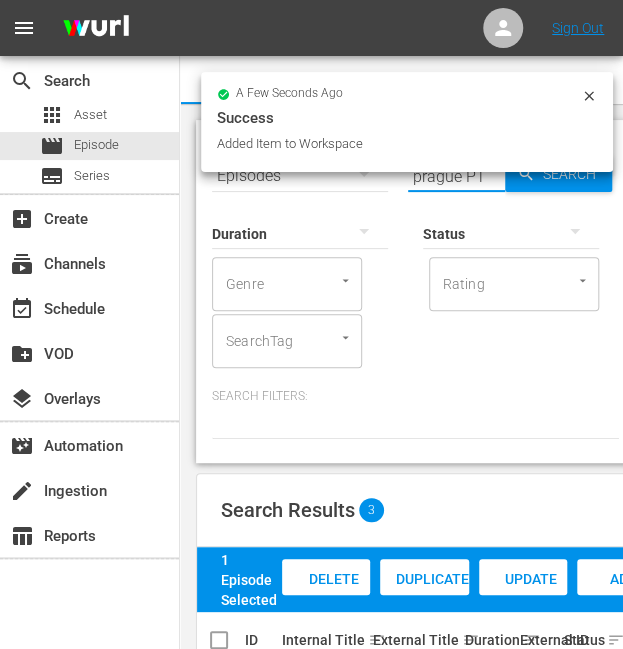 click on "prague PT" at bounding box center [456, 176] 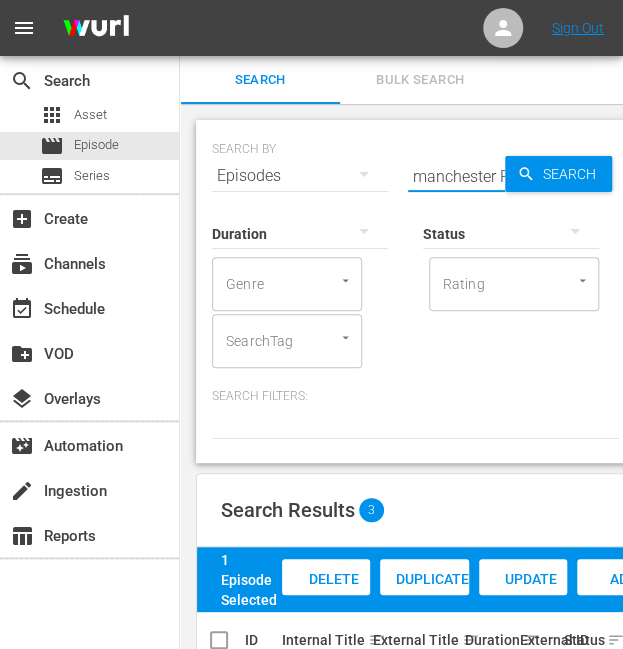 type on "manchester PT" 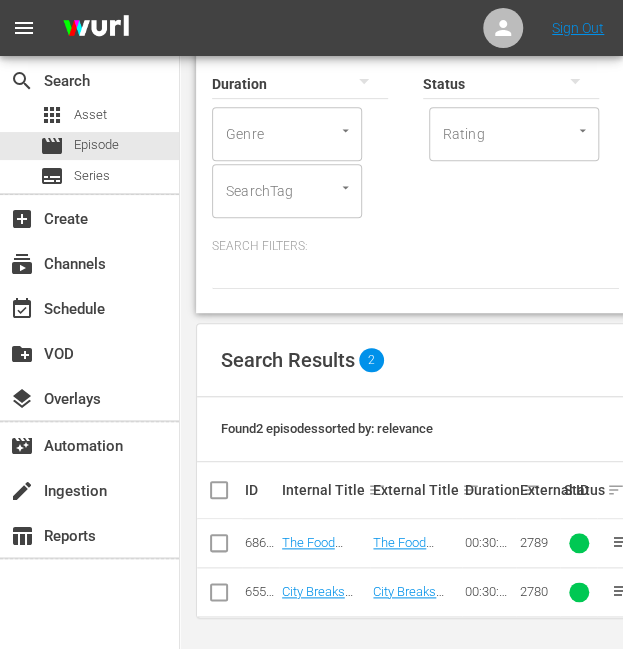 scroll, scrollTop: 153, scrollLeft: 0, axis: vertical 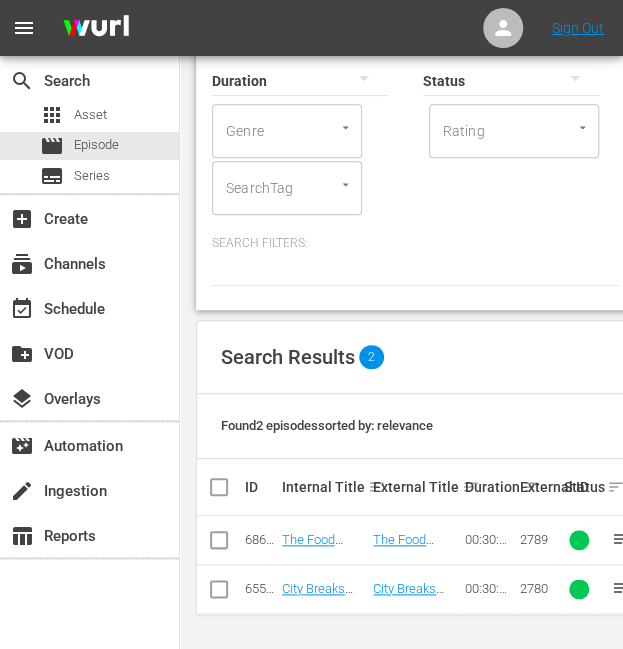 click at bounding box center (219, 593) 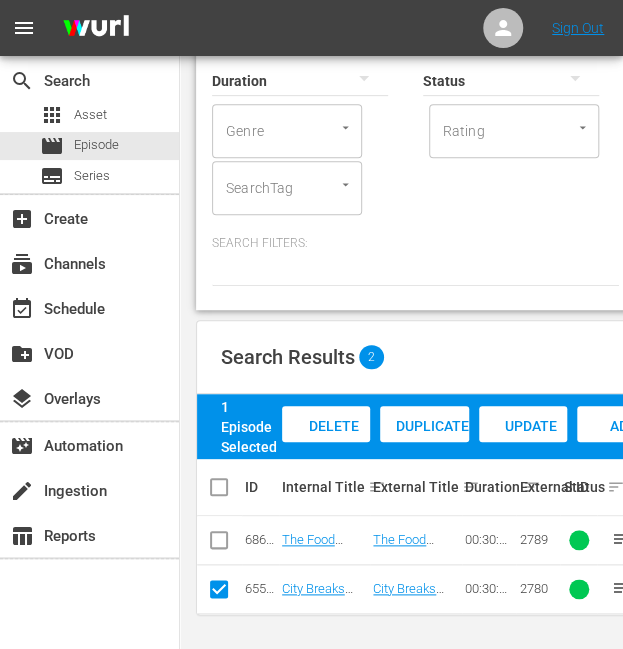 click on "Add to Workspace" at bounding box center (626, 445) 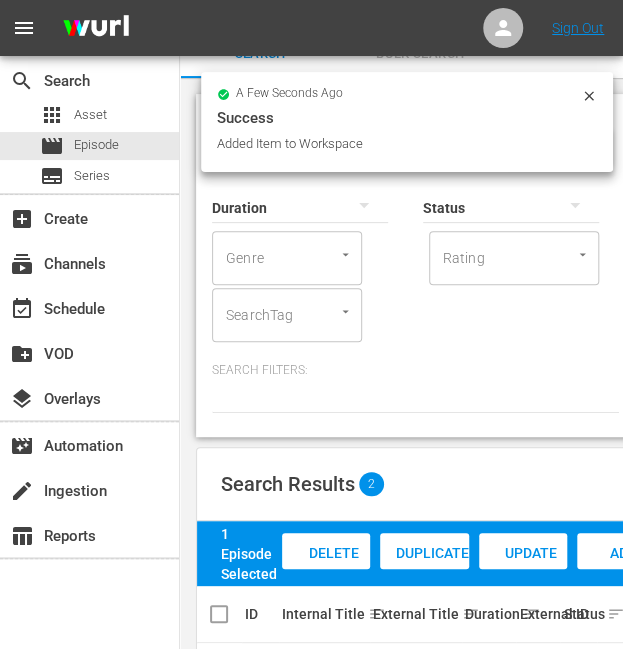 scroll, scrollTop: 0, scrollLeft: 0, axis: both 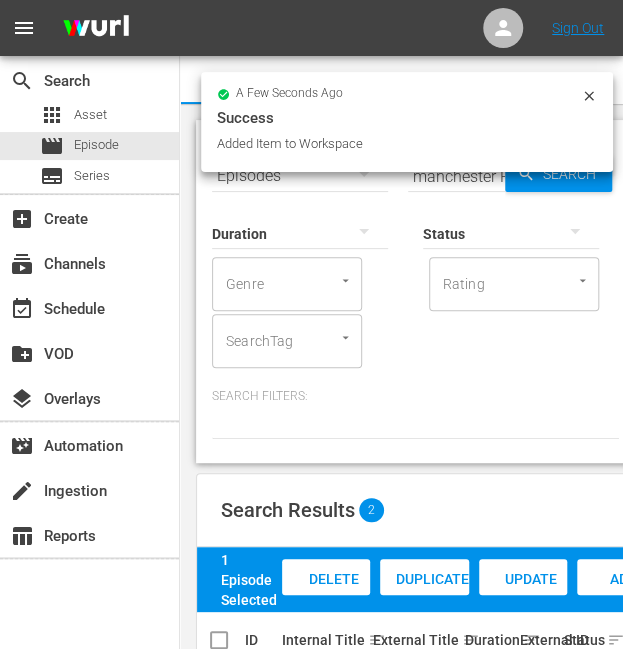 click on "manchester PT" at bounding box center (456, 176) 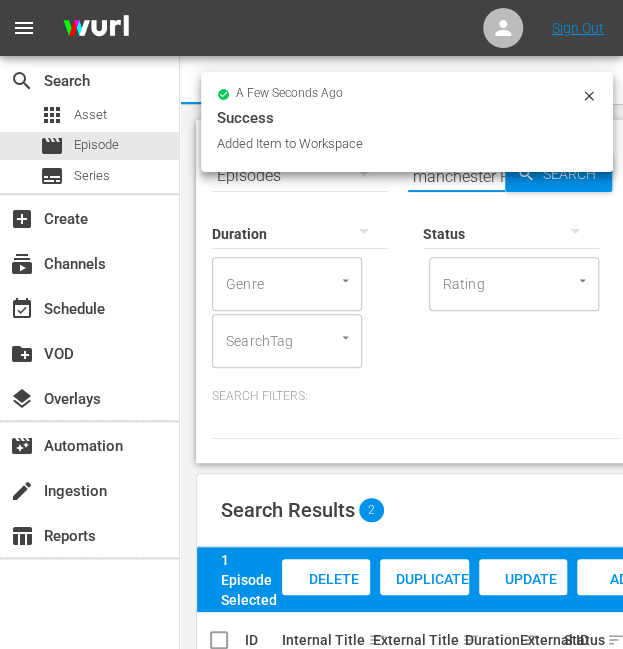 click on "manchester PT" at bounding box center (456, 176) 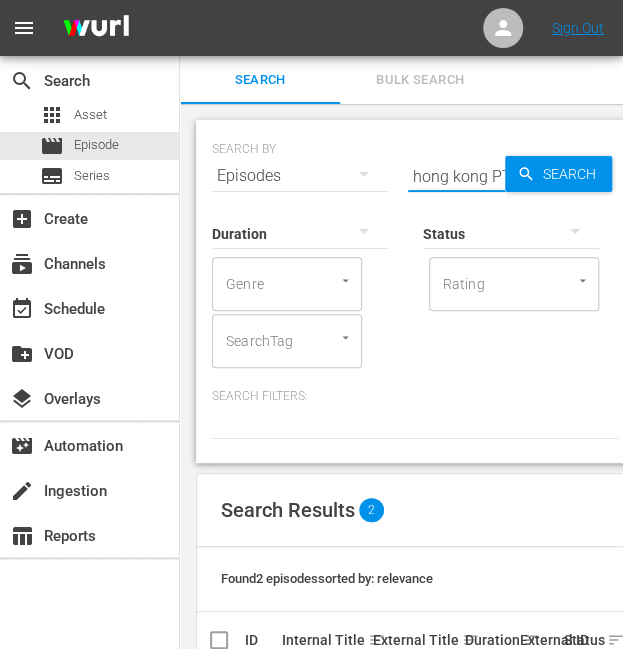 type on "hong kong PT" 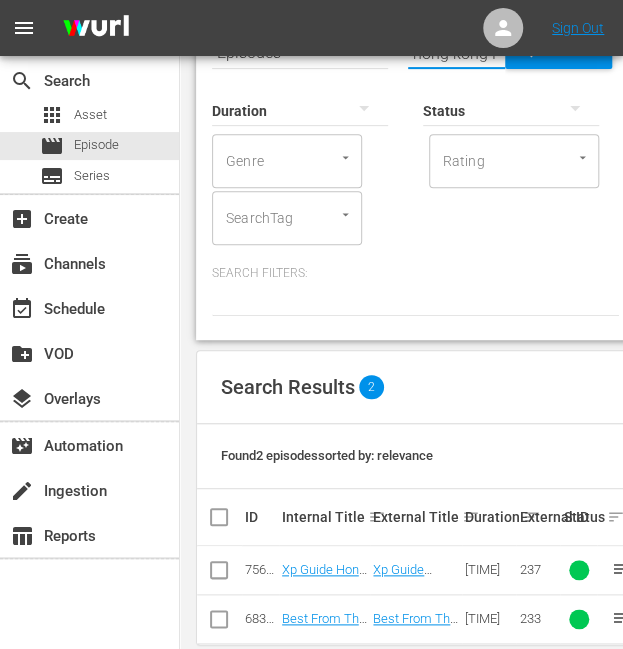 scroll, scrollTop: 153, scrollLeft: 0, axis: vertical 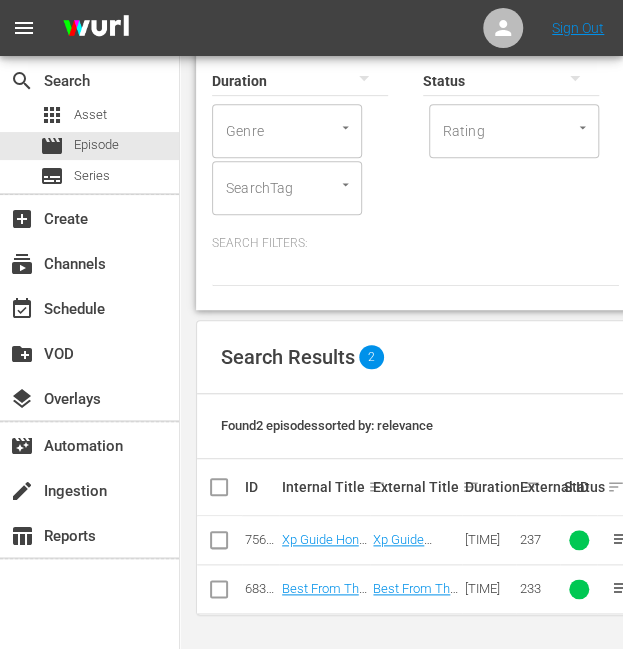 click at bounding box center (219, 593) 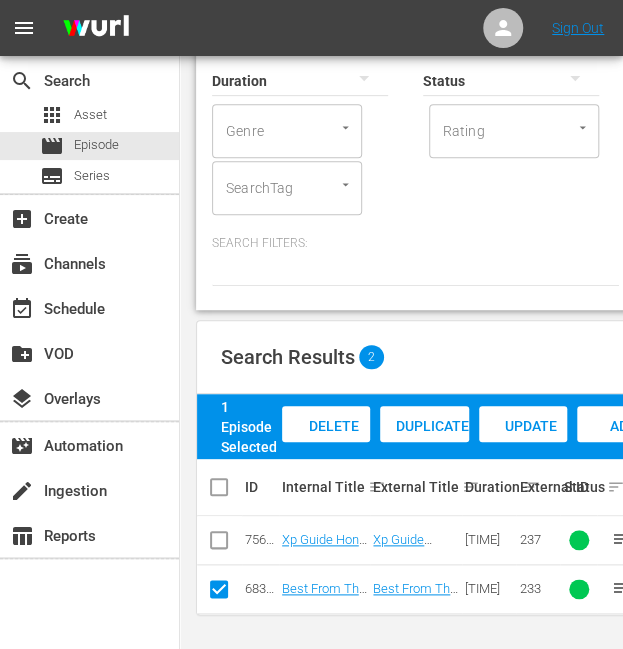 click on "Add to Workspace" at bounding box center [626, 445] 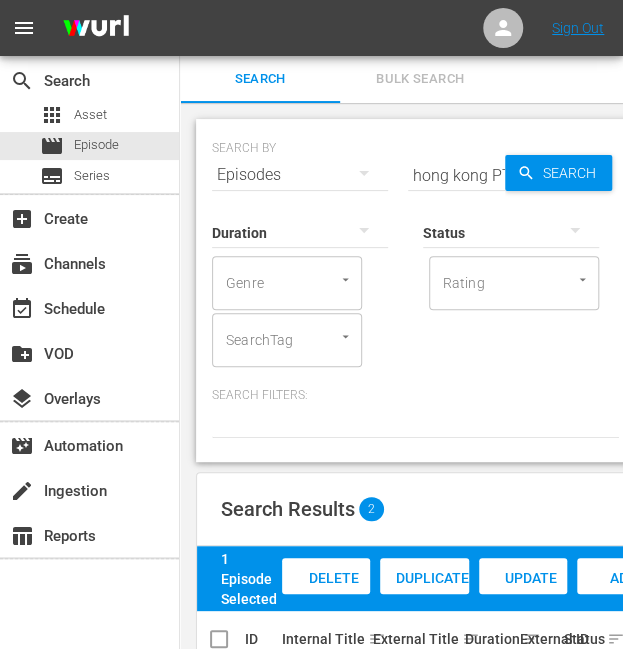 scroll, scrollTop: 0, scrollLeft: 0, axis: both 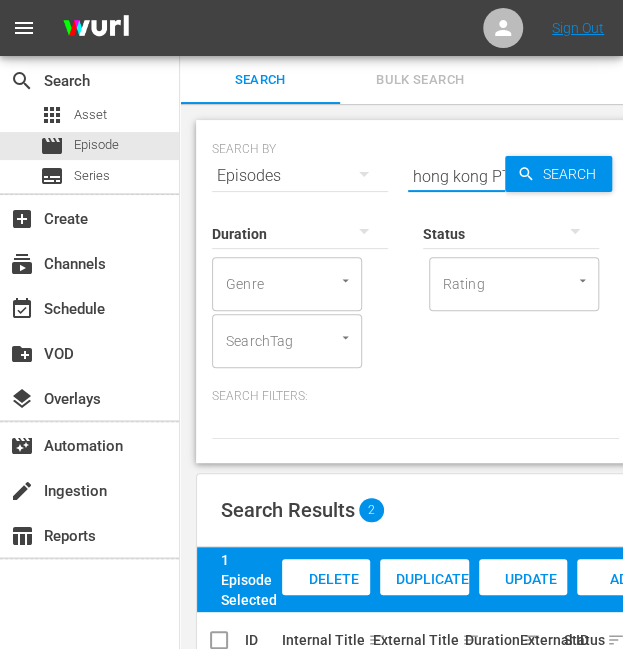 drag, startPoint x: 484, startPoint y: 177, endPoint x: 374, endPoint y: 173, distance: 110.0727 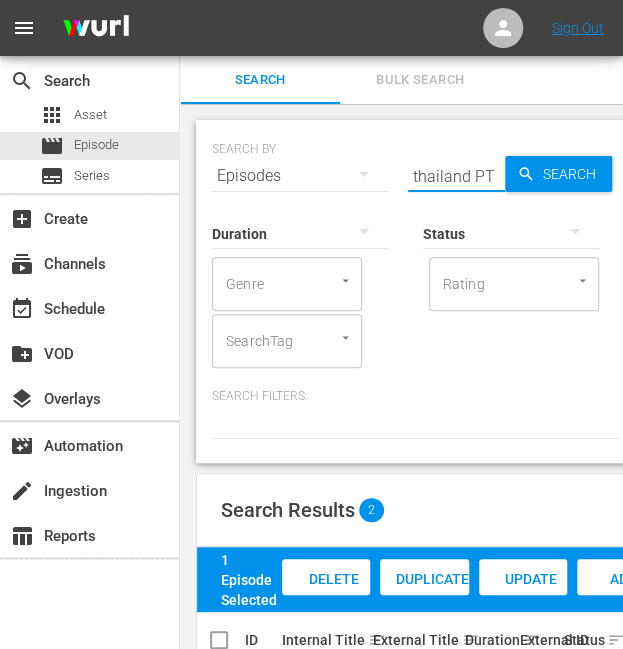 type on "thailand PT" 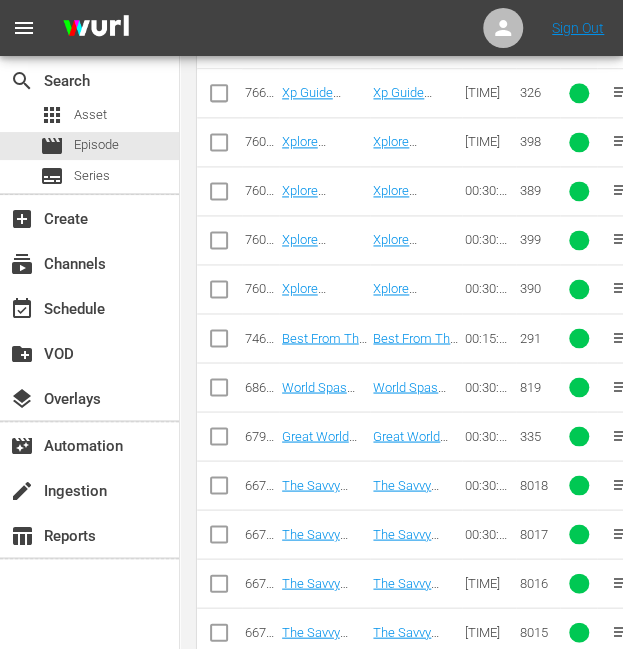 scroll, scrollTop: 737, scrollLeft: 0, axis: vertical 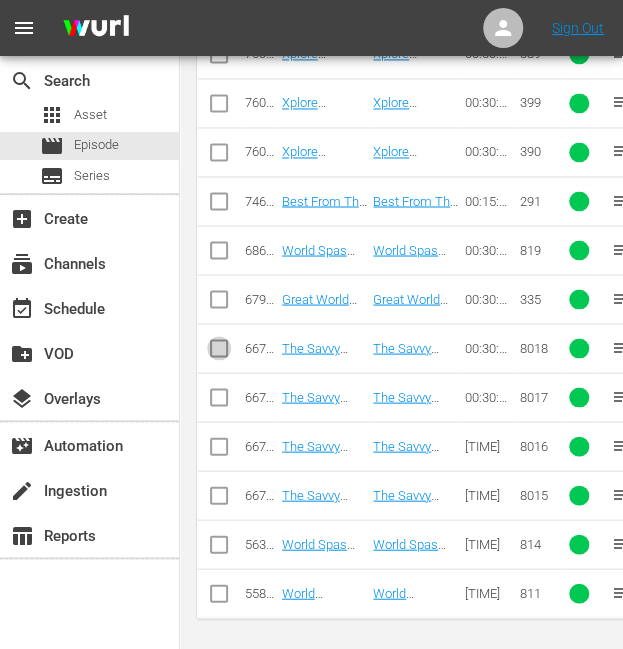 click at bounding box center [219, 352] 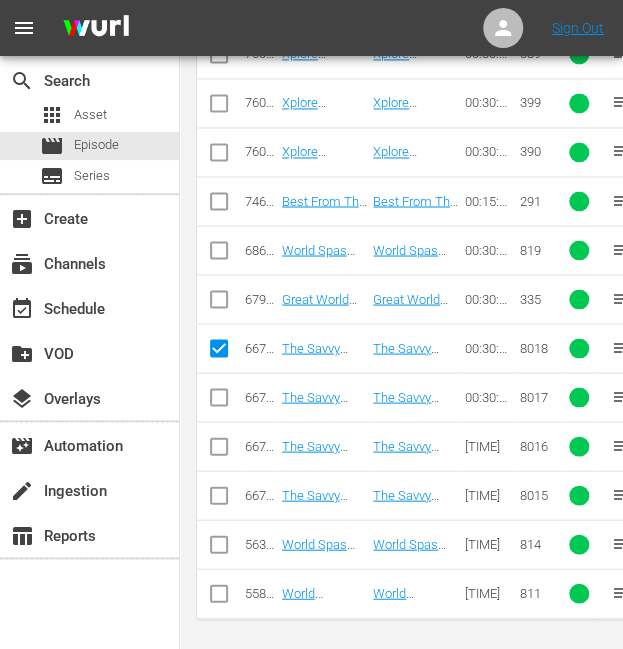 click at bounding box center (219, 401) 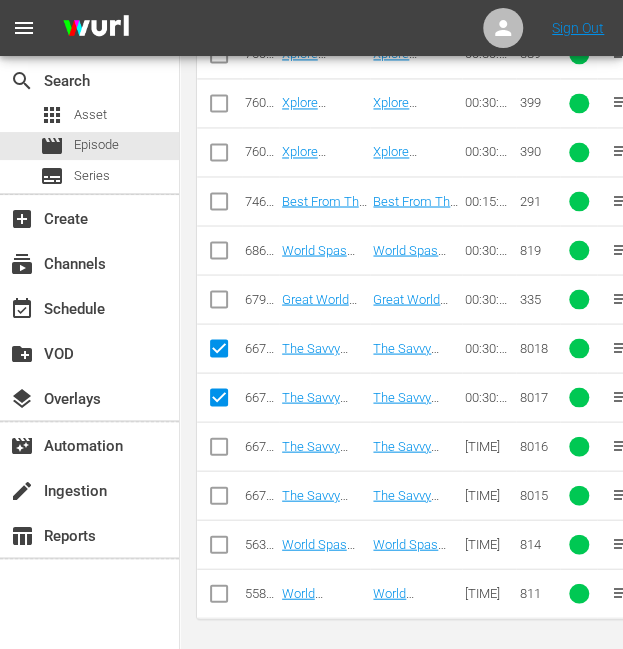 click at bounding box center (219, 450) 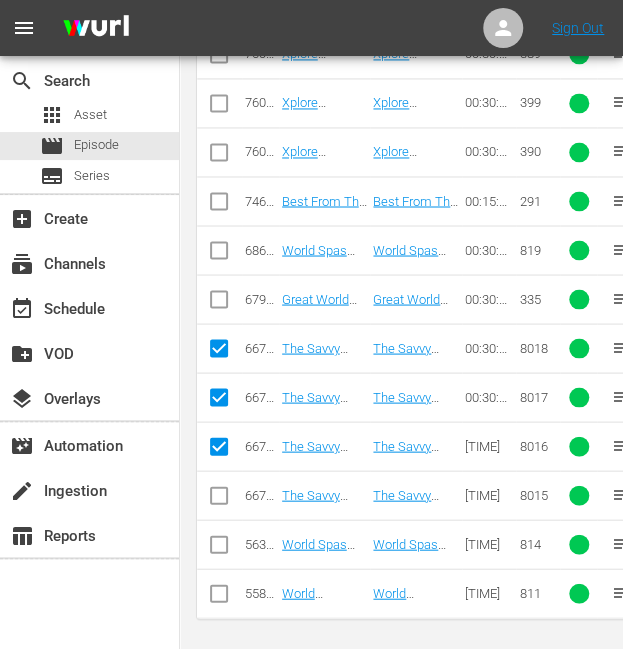 click 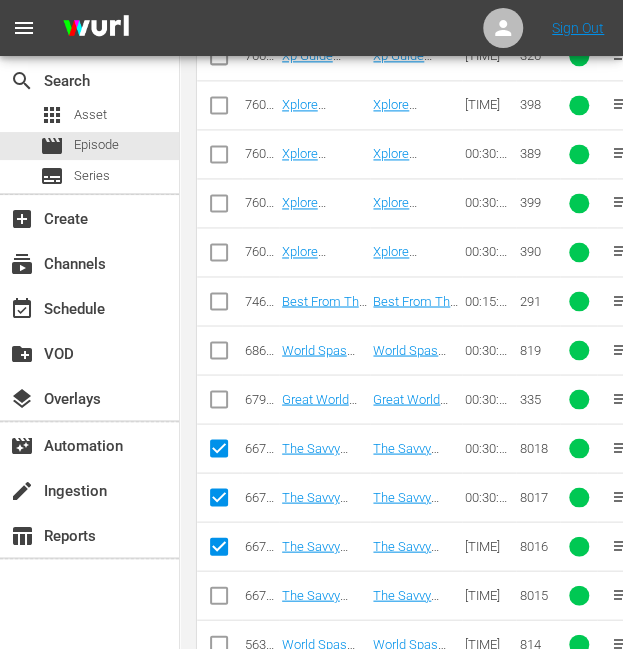 click at bounding box center [219, 599] 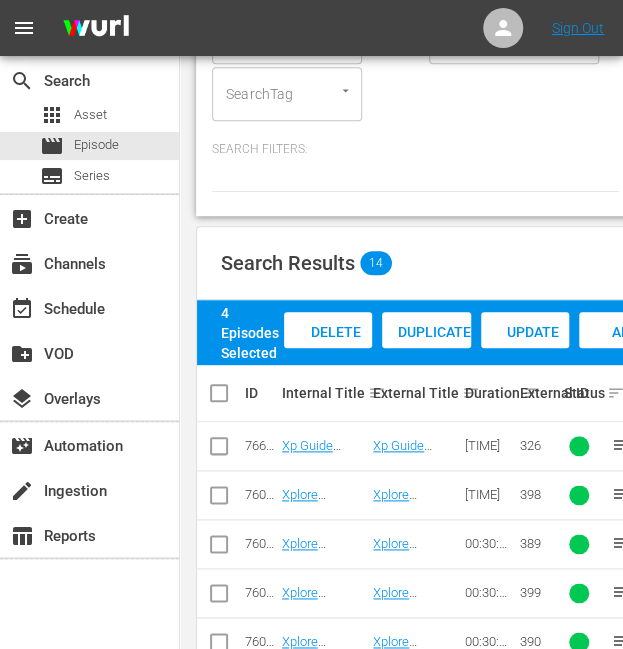 scroll, scrollTop: 37, scrollLeft: 0, axis: vertical 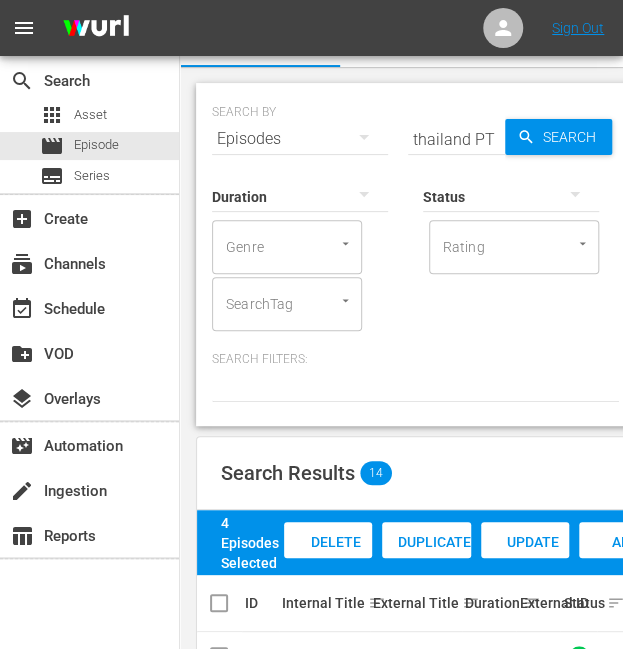 click on "Add to Workspace" at bounding box center (628, 559) 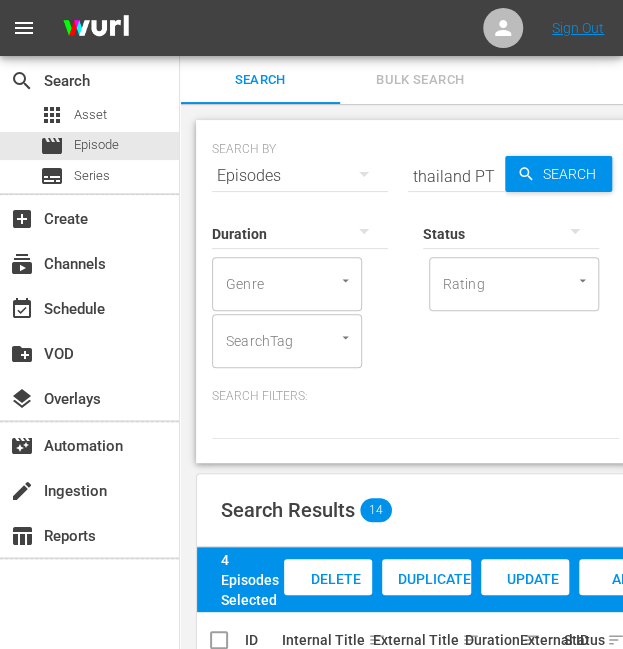 click on "thailand PT" at bounding box center [456, 176] 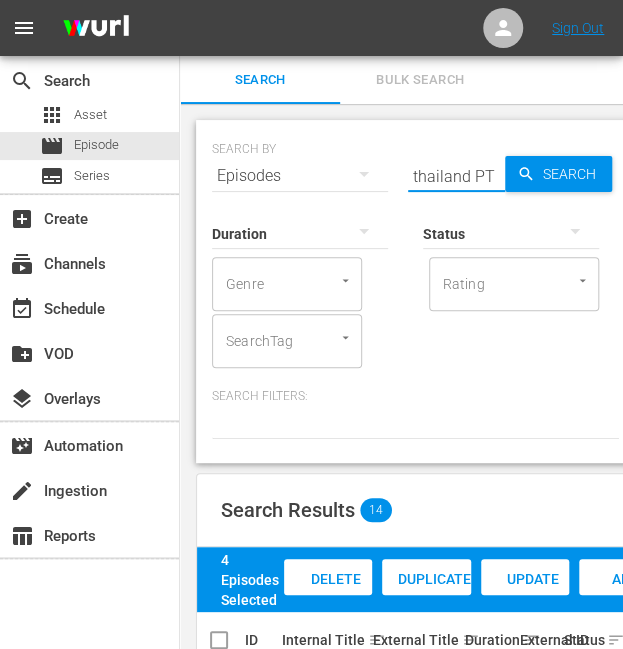 click on "thailand PT" at bounding box center (456, 176) 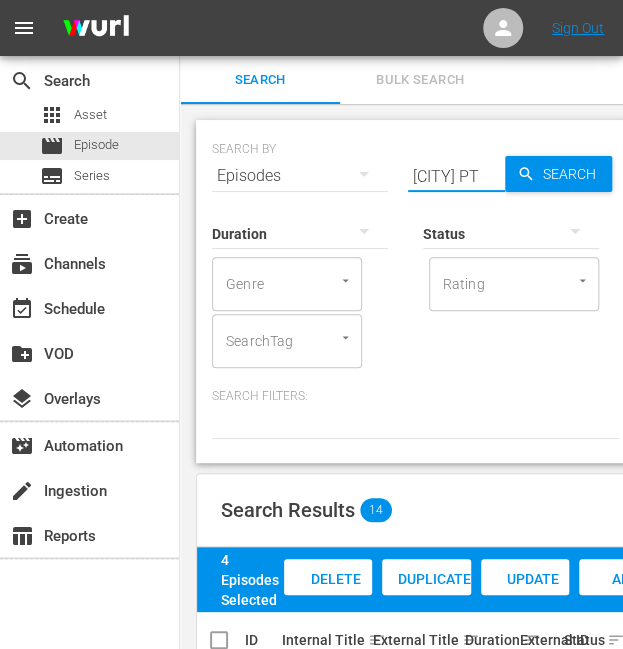 type on "[CITY] PT" 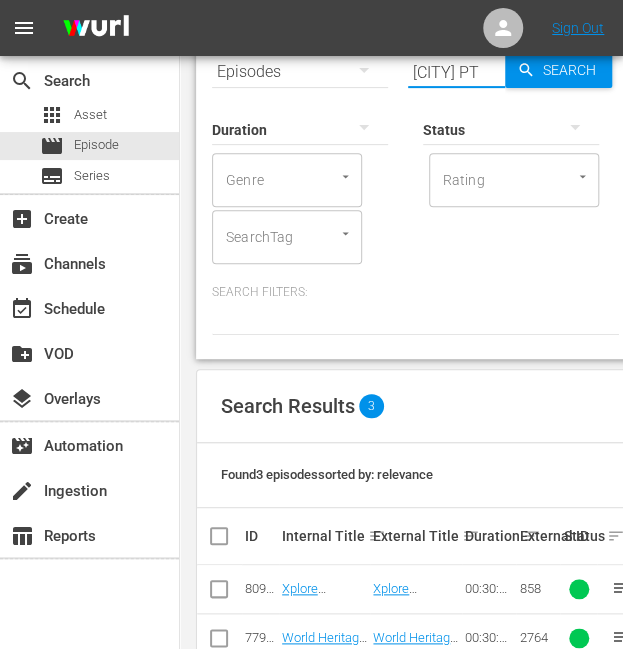scroll, scrollTop: 202, scrollLeft: 0, axis: vertical 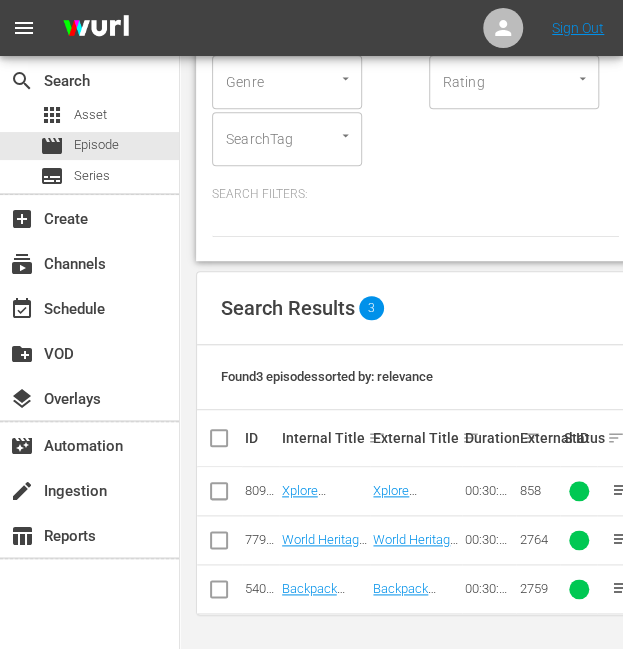 click at bounding box center [219, 544] 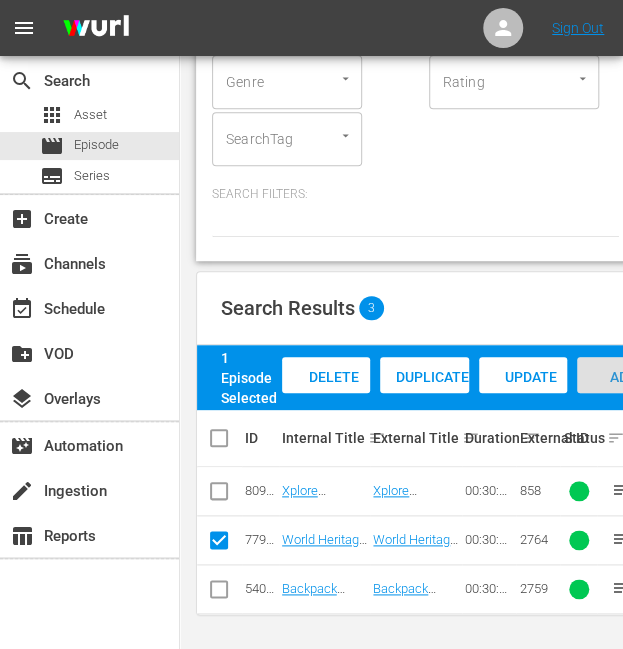 click on "Add to Workspace" at bounding box center (626, 394) 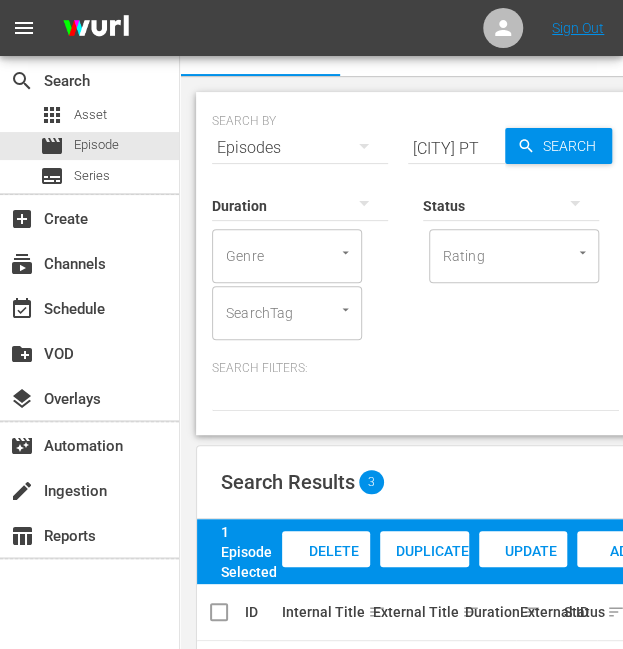 scroll, scrollTop: 0, scrollLeft: 0, axis: both 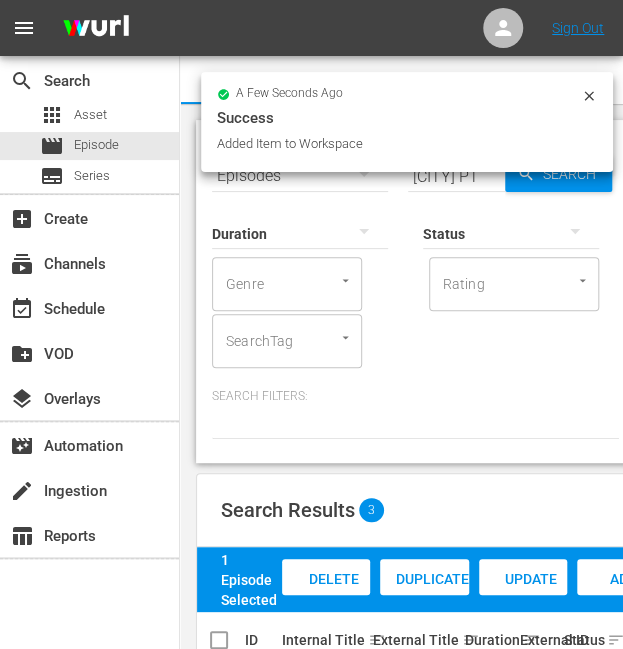 click on "a few seconds ago Success   Added Item to Workspace" at bounding box center [407, 122] 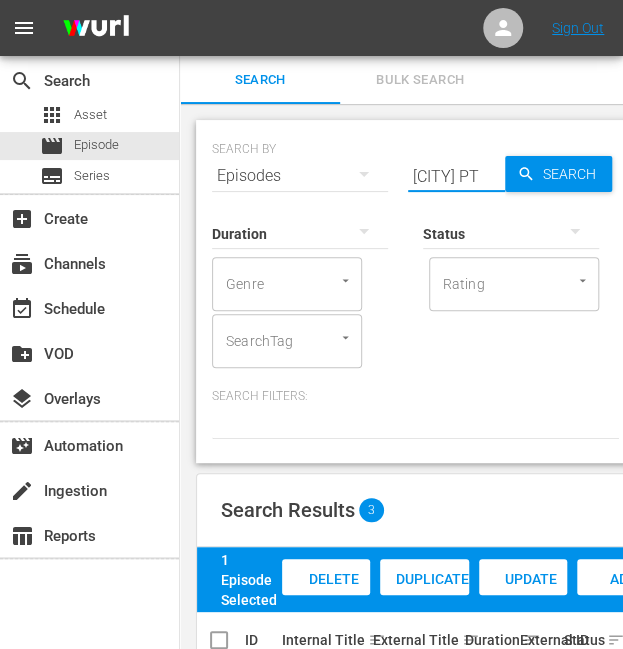 click on "[CITY] PT" at bounding box center [456, 176] 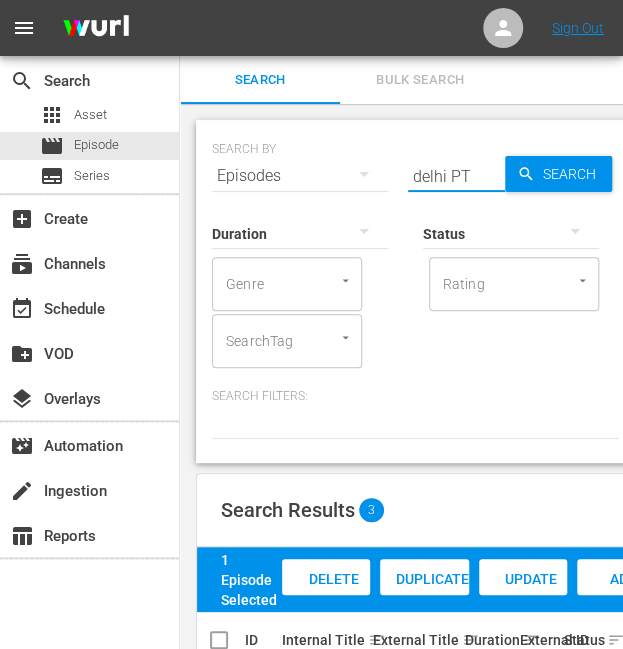 type on "delhi PT" 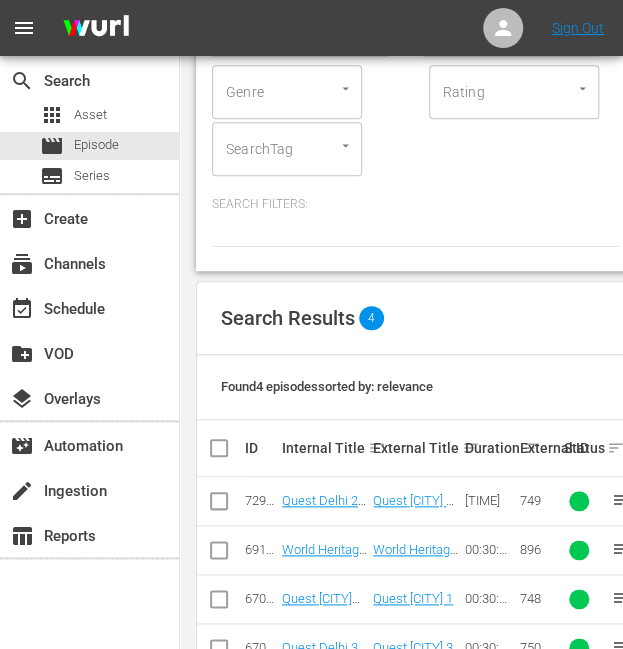 scroll, scrollTop: 250, scrollLeft: 0, axis: vertical 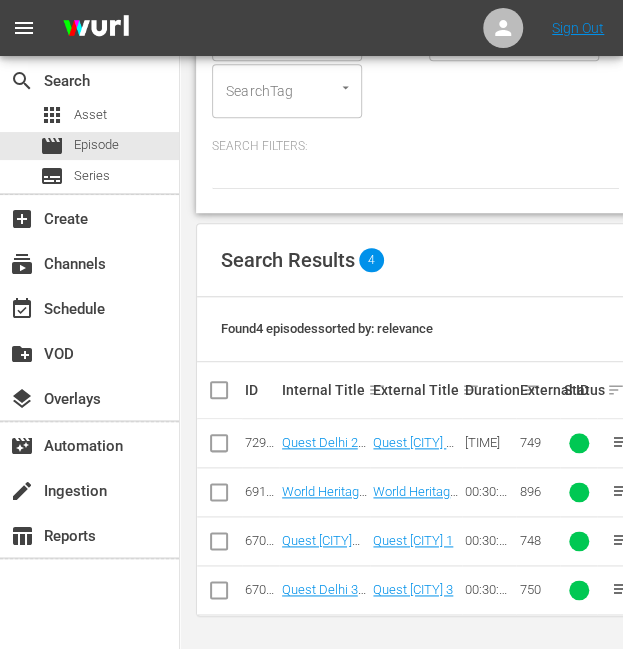 click at bounding box center [219, 496] 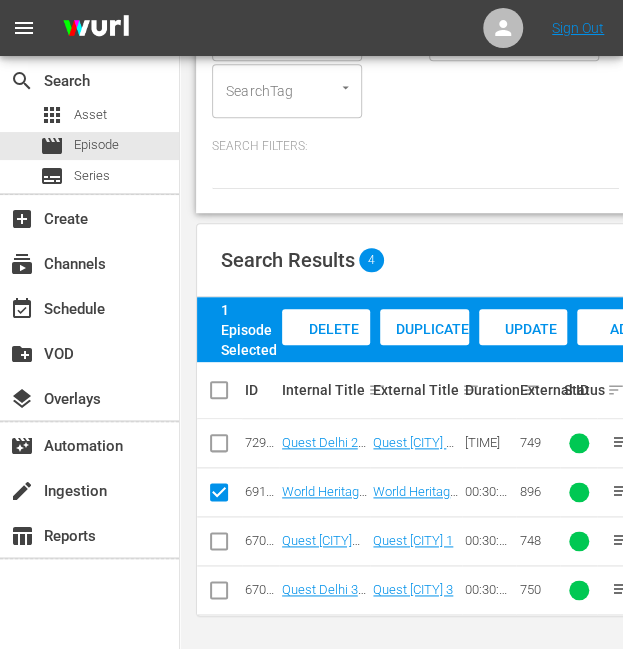 click on "Add to Workspace" at bounding box center [626, 348] 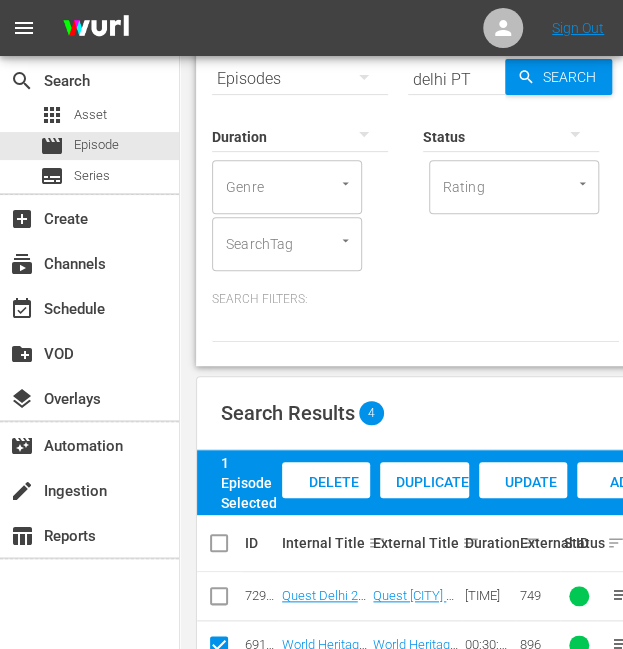 scroll, scrollTop: 0, scrollLeft: 0, axis: both 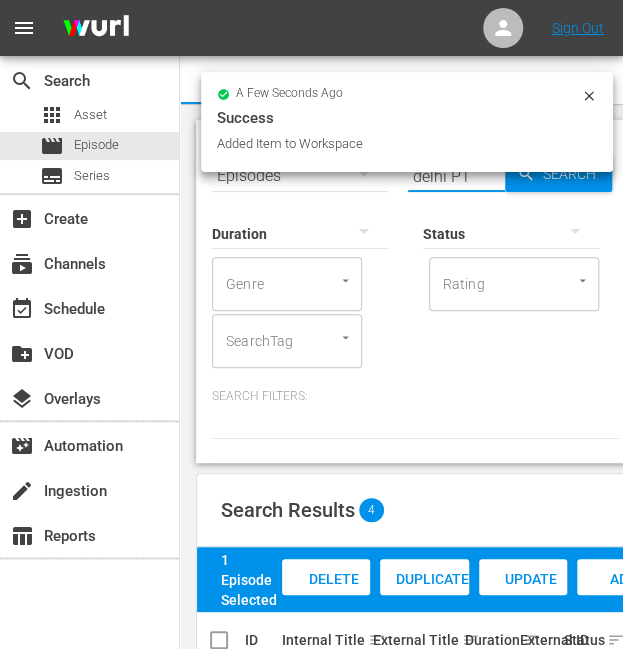 click on "delhi PT" at bounding box center (456, 176) 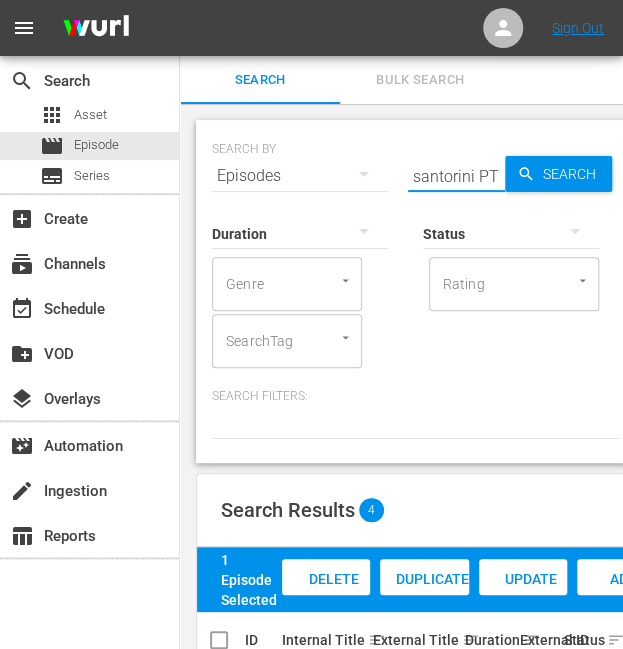 type on "santorini PT" 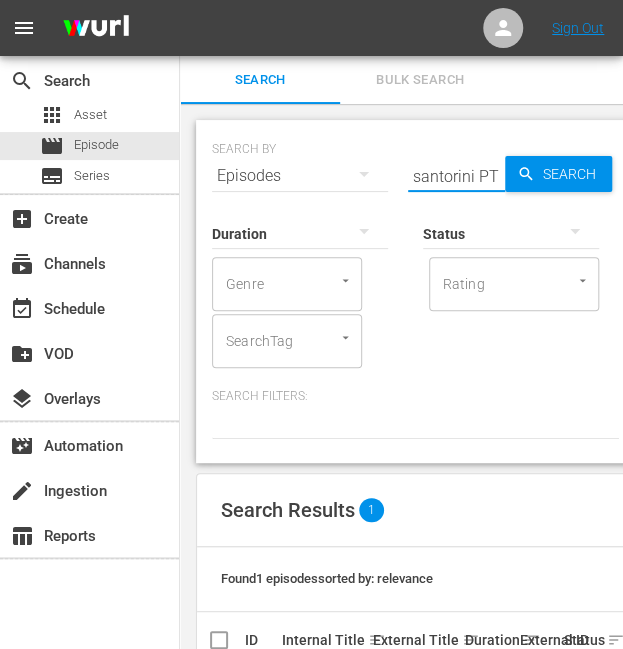 scroll, scrollTop: 104, scrollLeft: 0, axis: vertical 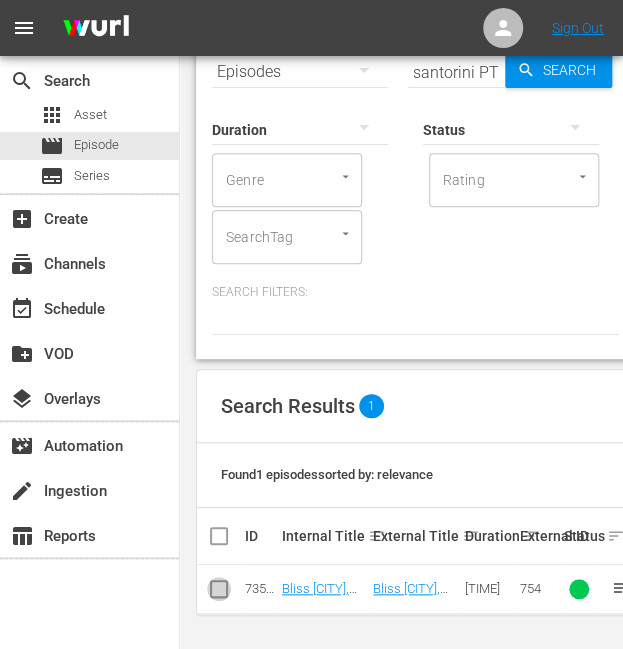click at bounding box center [219, 593] 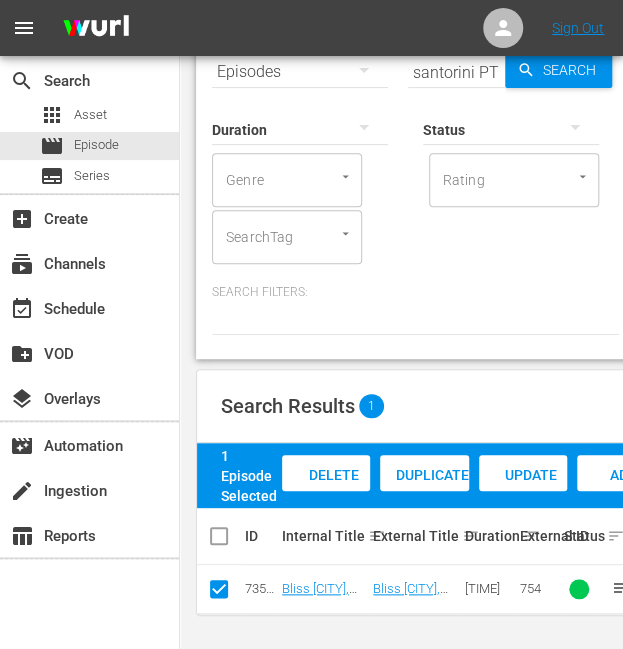 click on "Add to Workspace" at bounding box center [626, 494] 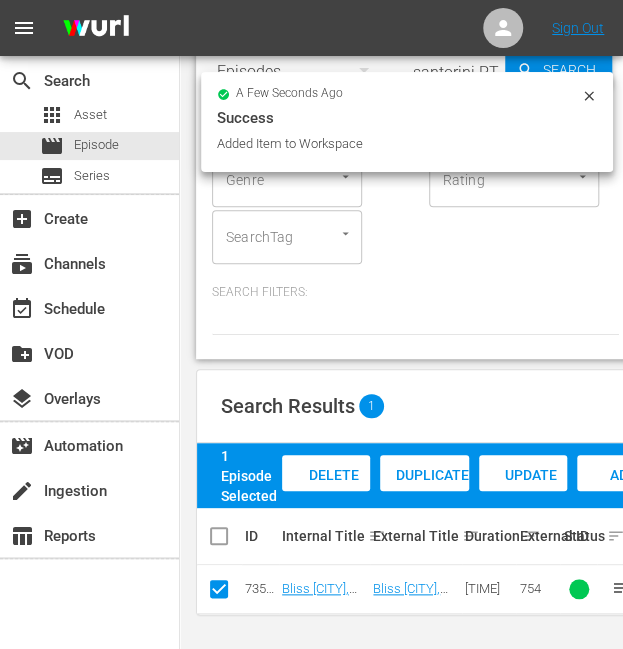 scroll, scrollTop: 0, scrollLeft: 0, axis: both 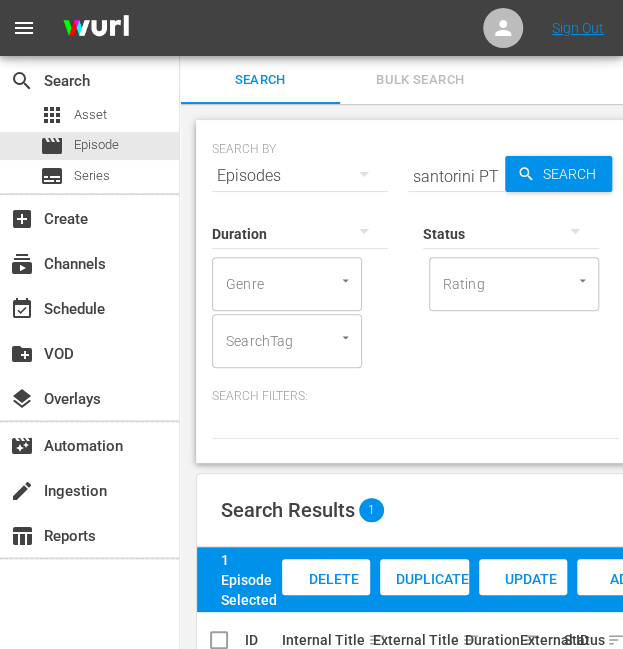 click on "santorini PT" at bounding box center [456, 176] 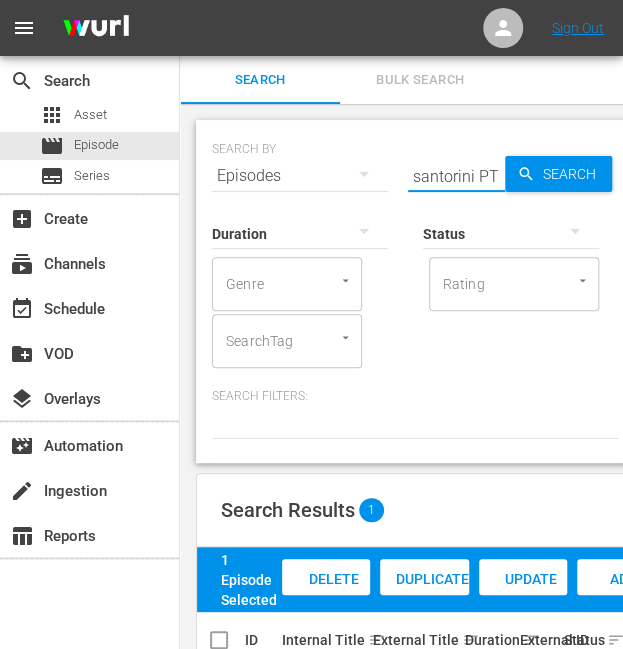 click on "santorini PT" at bounding box center [456, 176] 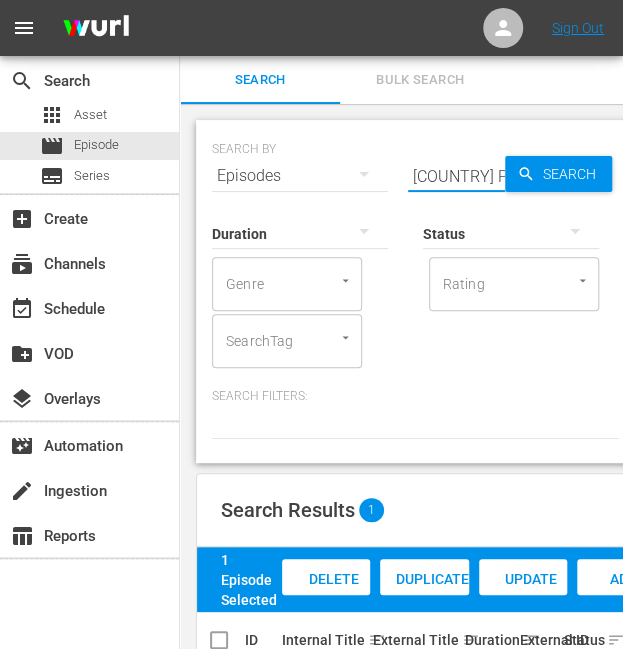 type on "[COUNTRY] PT" 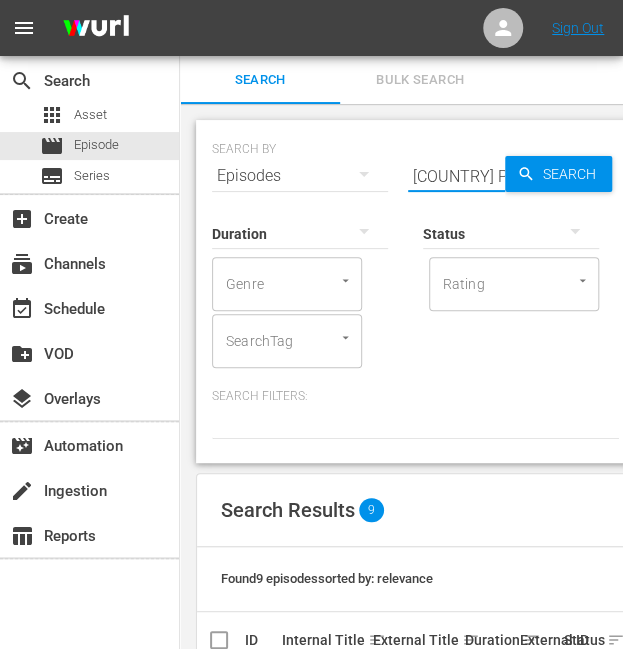 scroll, scrollTop: 494, scrollLeft: 0, axis: vertical 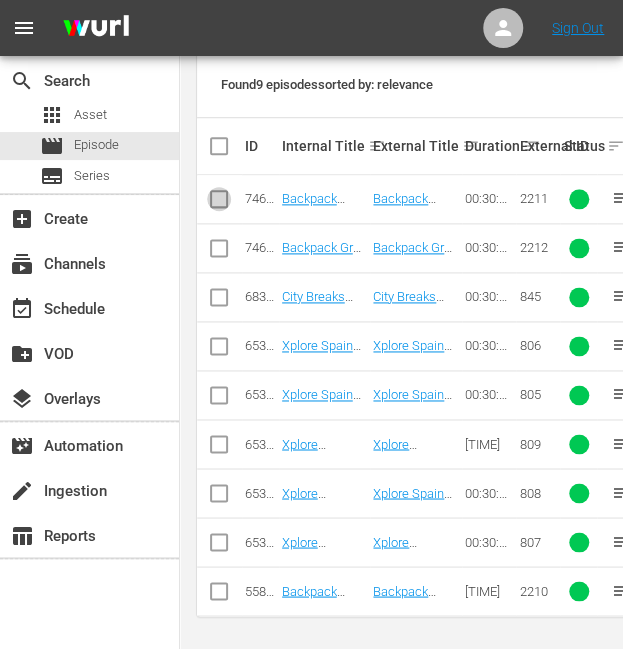 click at bounding box center (219, 203) 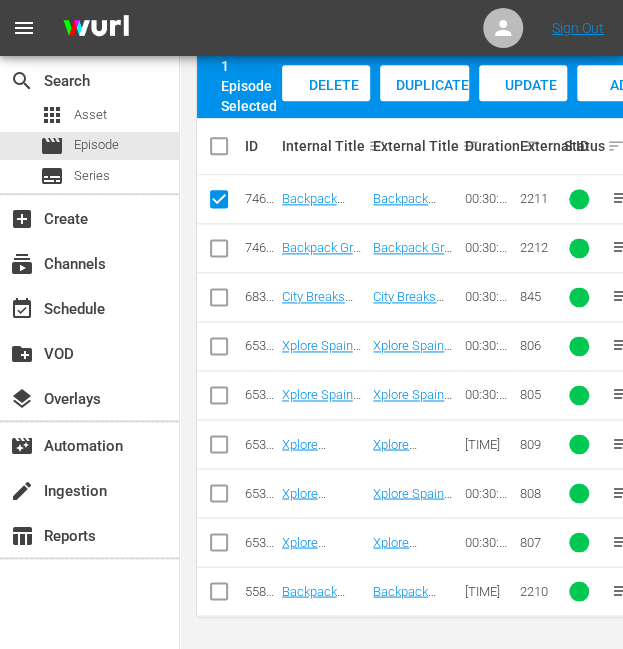 click at bounding box center [219, 252] 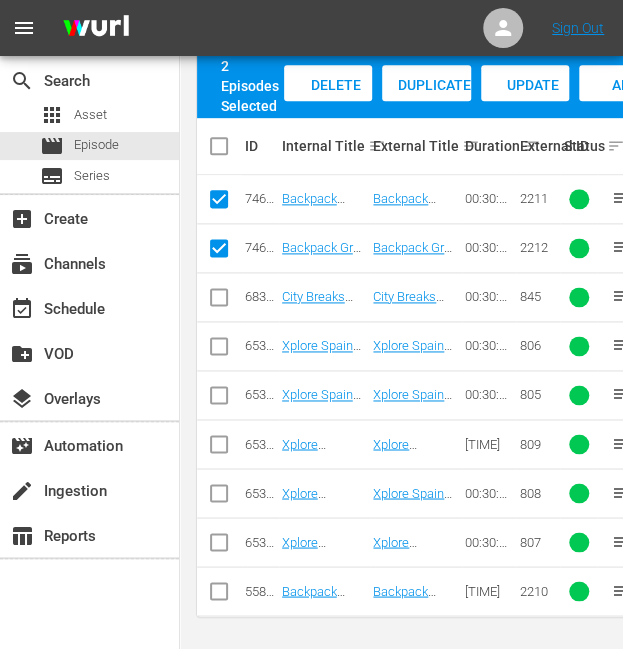 click at bounding box center [219, 595] 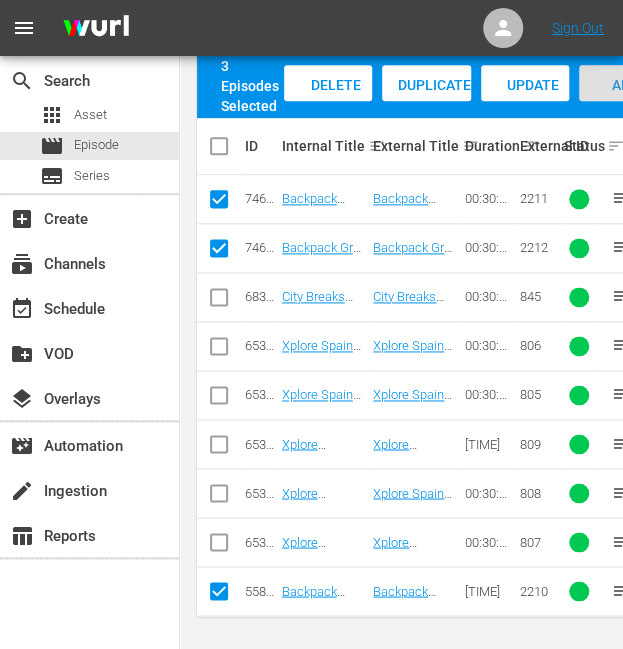click on "Add to Workspace" at bounding box center [628, 104] 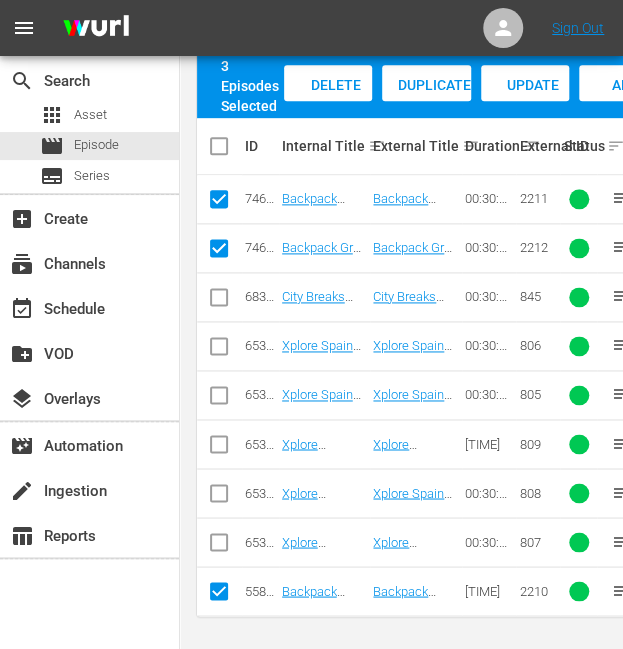 scroll, scrollTop: 0, scrollLeft: 0, axis: both 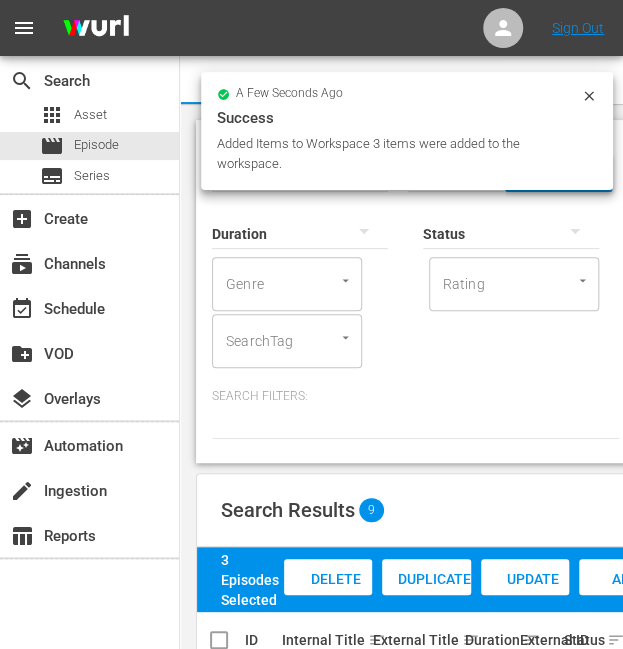 click at bounding box center (364, 231) 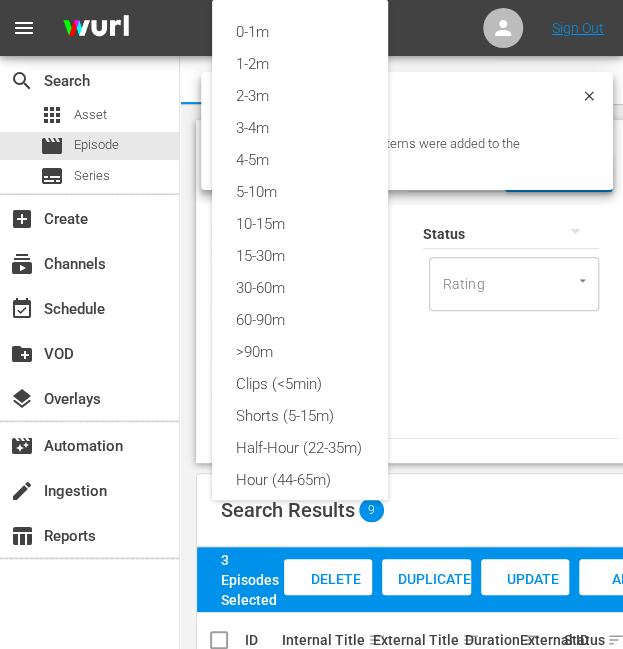 click on "0-1m 1-2m 2-3m 3-4m 4-5m 5-10m 10-15m 15-30m 30-60m 60-90m >90m Clips (<5min) Shorts (5-15m) Half-Hour (22-35m) Hour (44-65m)" at bounding box center (311, 324) 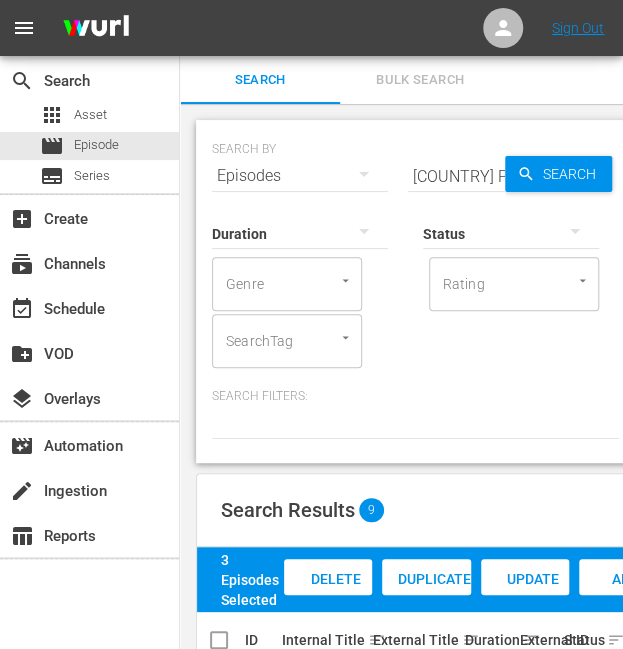 click on "[COUNTRY] PT" at bounding box center [456, 176] 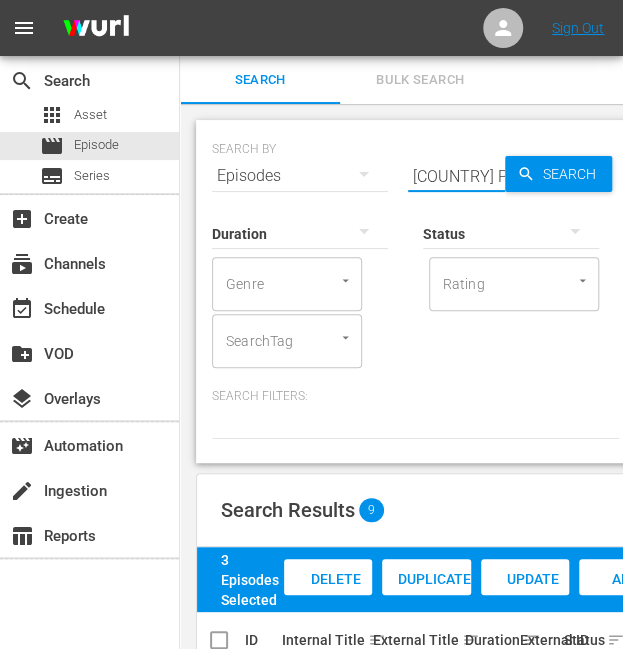 click on "[COUNTRY] PT" at bounding box center (456, 176) 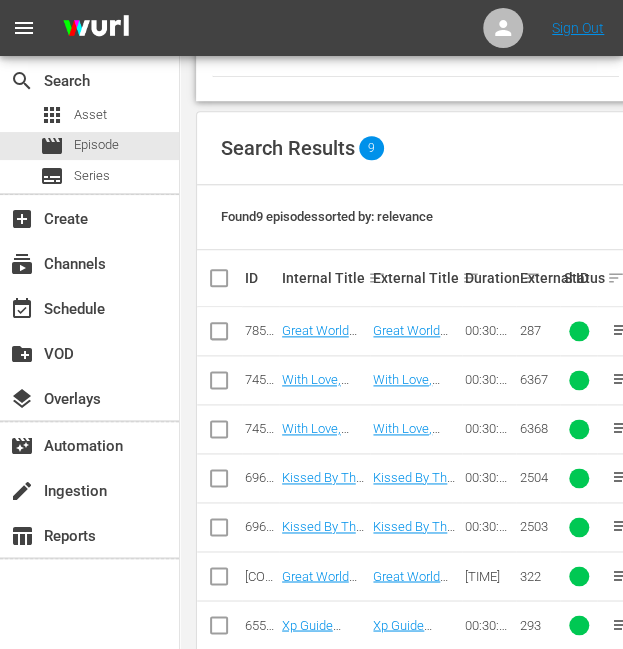 scroll, scrollTop: 494, scrollLeft: 0, axis: vertical 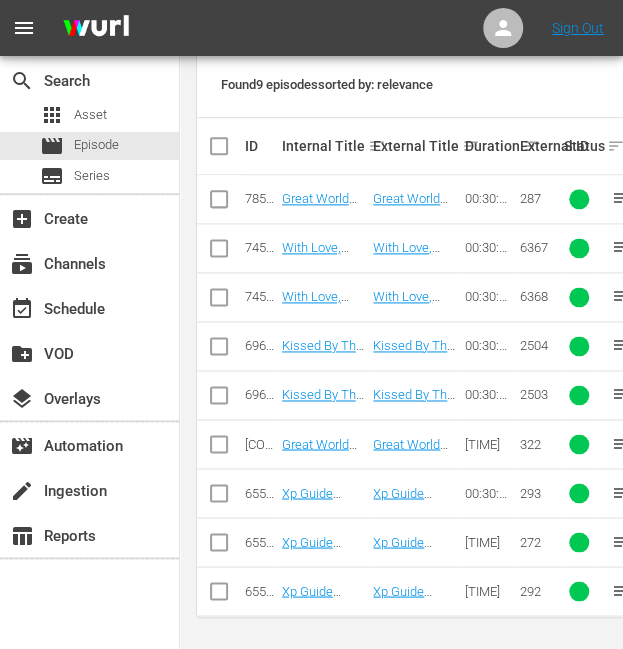 click at bounding box center (219, 350) 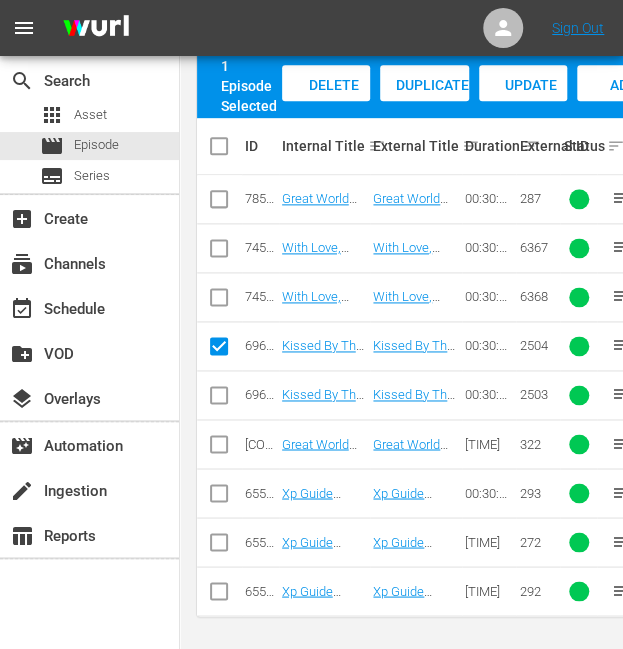 click at bounding box center [219, 399] 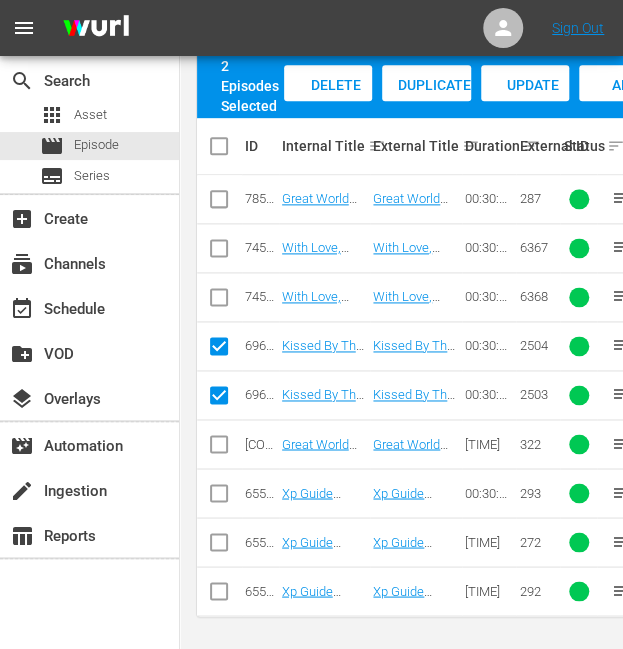 click on "Add to Workspace" at bounding box center [628, 104] 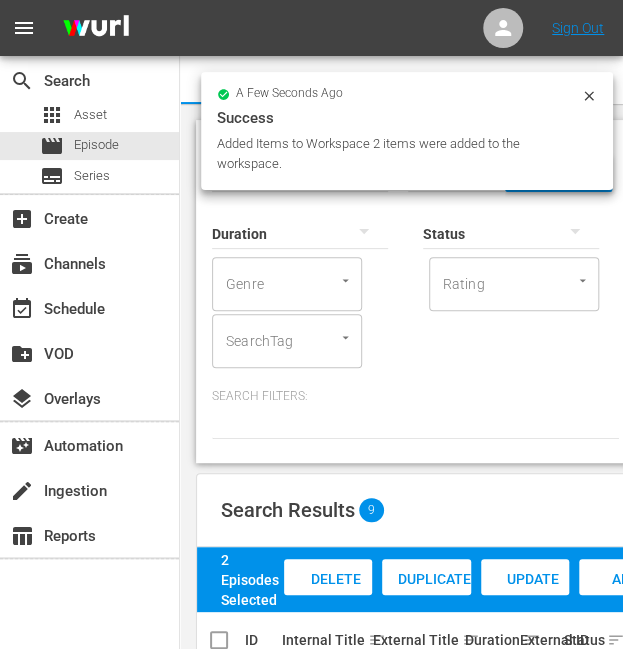 click 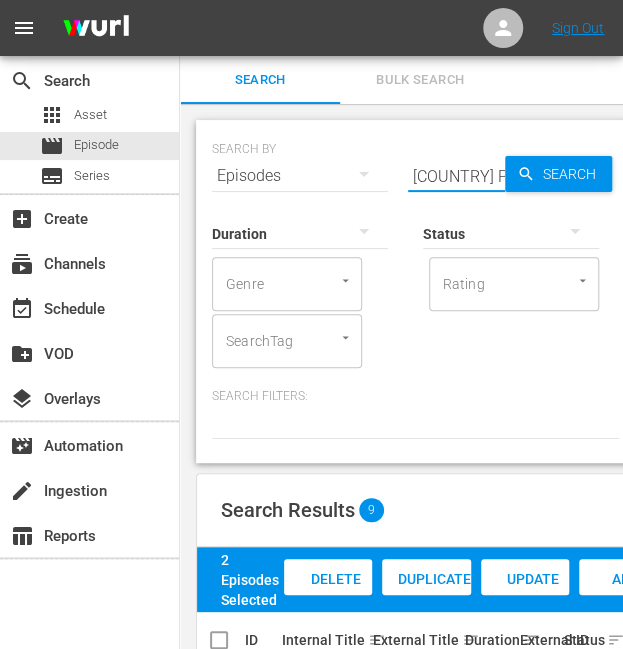click on "[COUNTRY] PT" at bounding box center [456, 176] 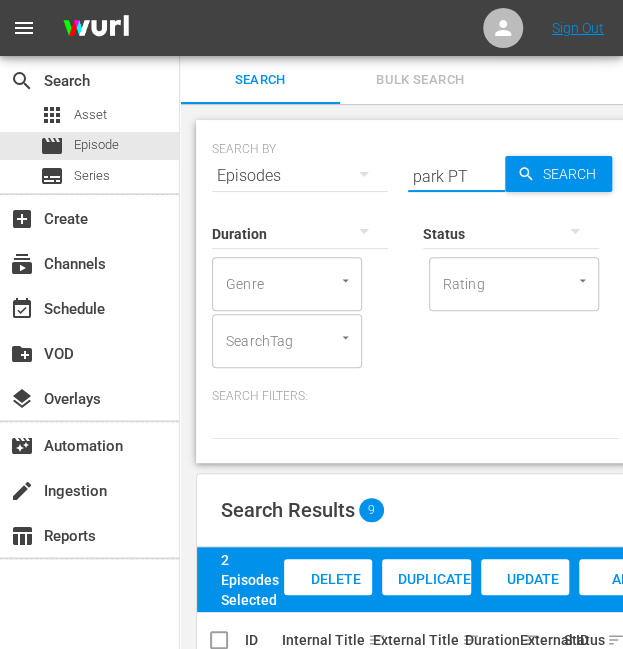 type on "park PT" 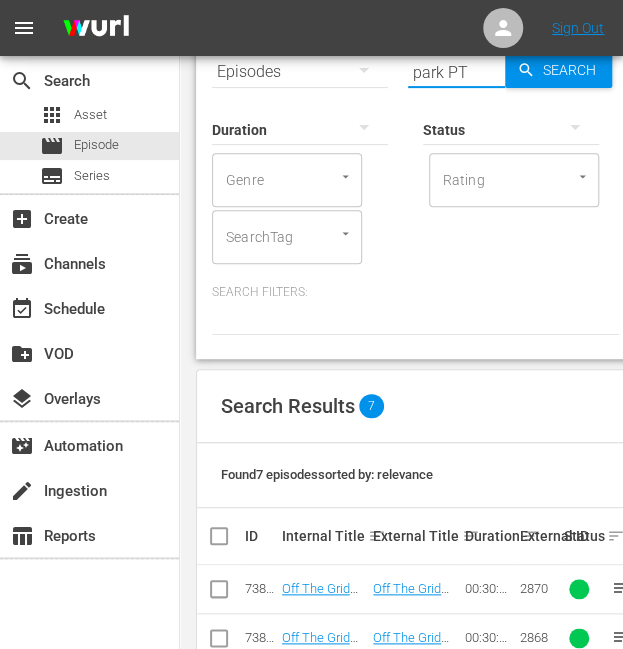 scroll, scrollTop: 396, scrollLeft: 0, axis: vertical 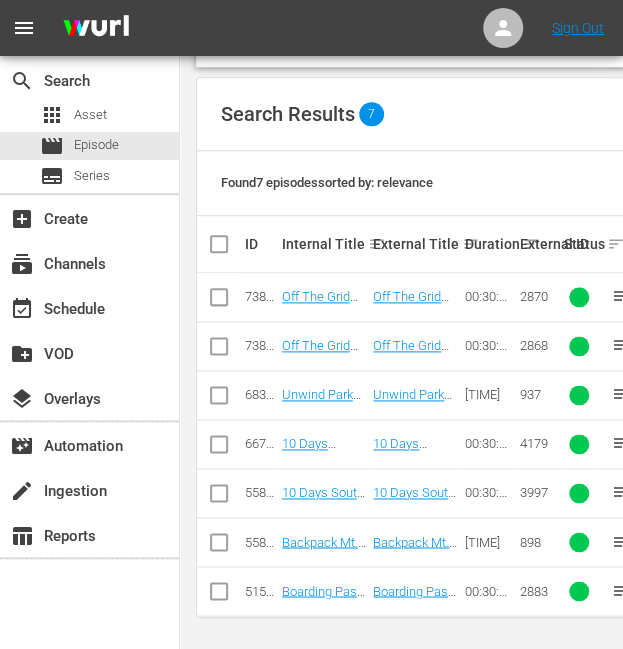 click at bounding box center (219, 399) 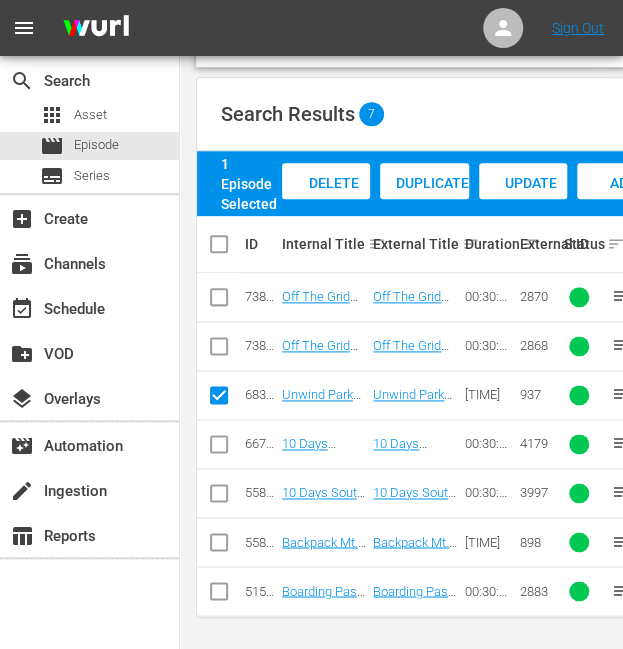 click on "Add to Workspace" at bounding box center [626, 202] 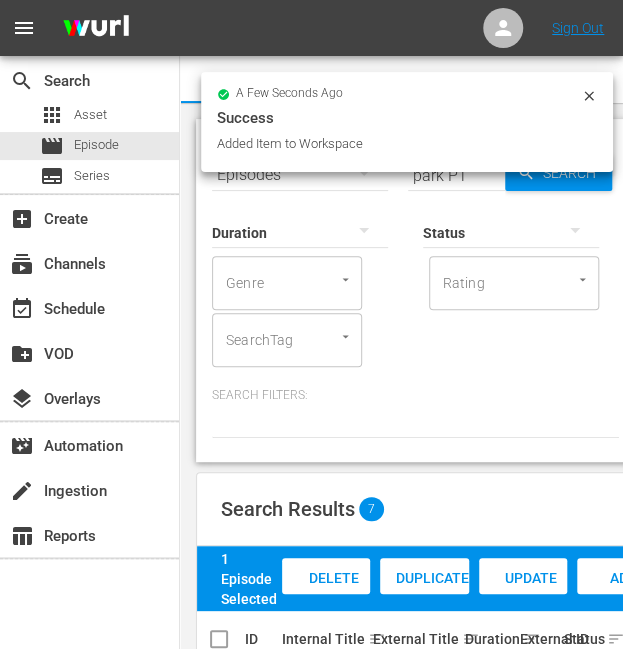 scroll, scrollTop: 0, scrollLeft: 0, axis: both 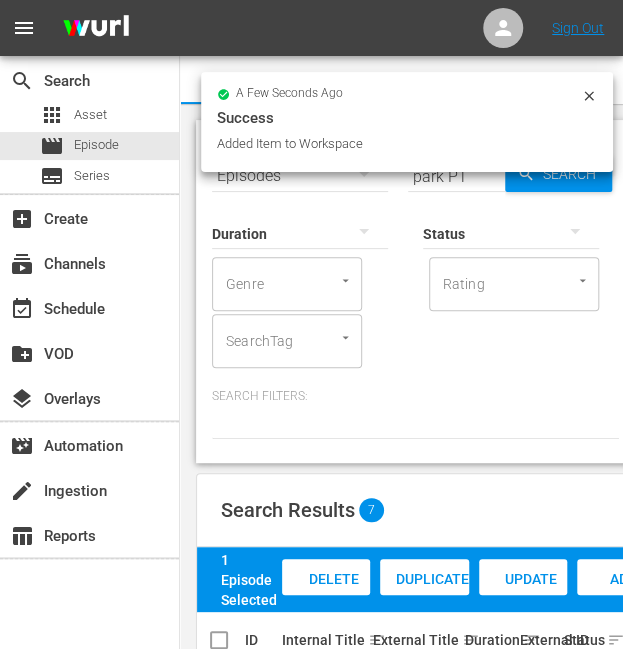 click on "park PT" at bounding box center (456, 176) 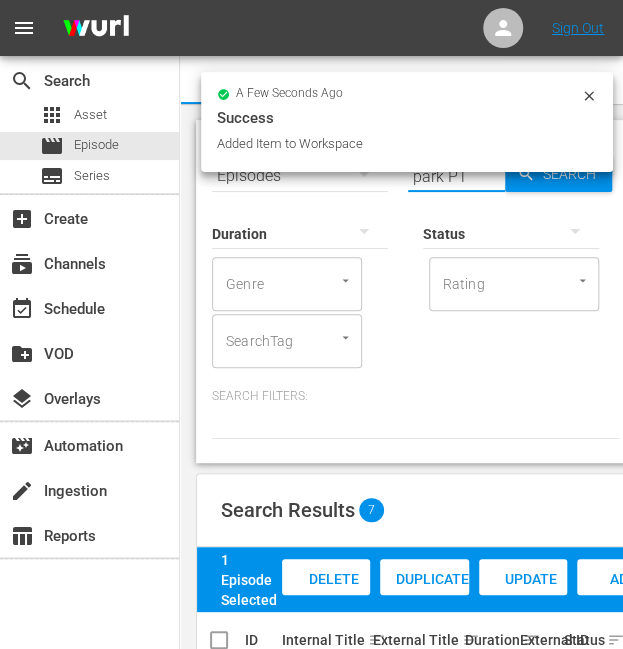 click on "park PT" at bounding box center [456, 176] 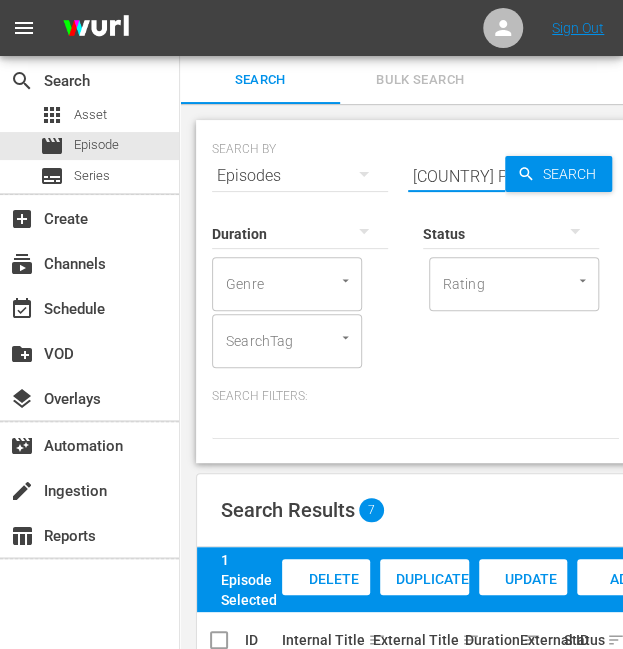 type on "[COUNTRY] PT" 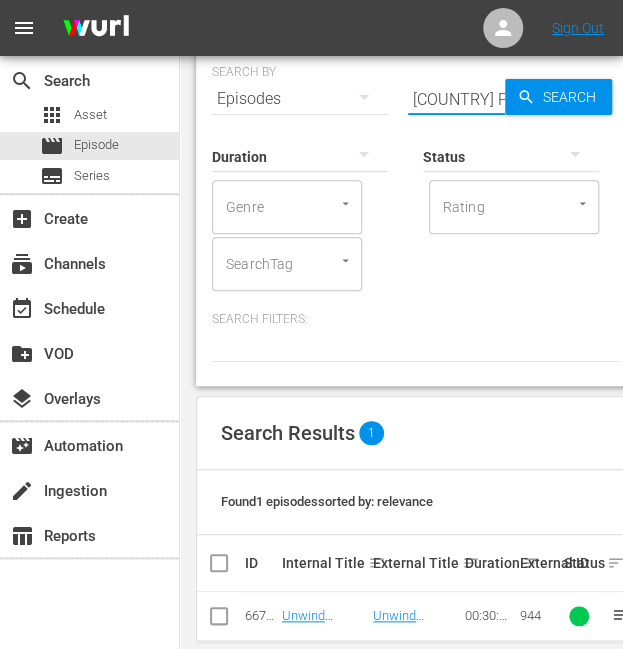 scroll, scrollTop: 104, scrollLeft: 0, axis: vertical 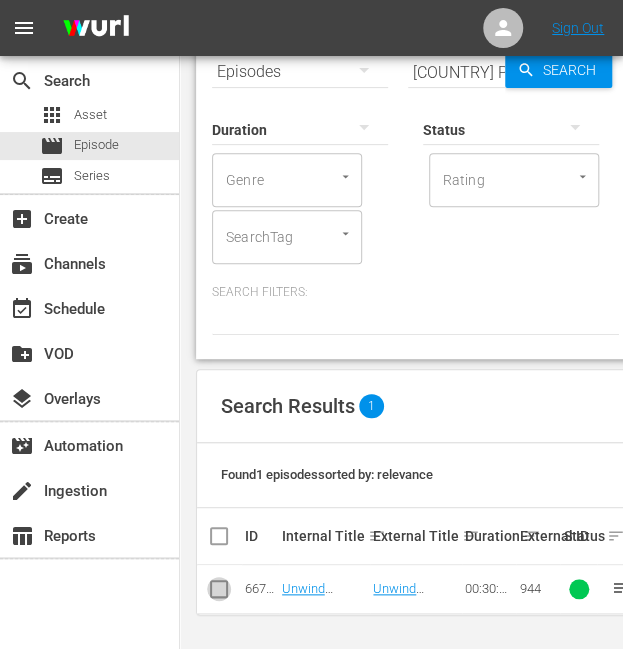 click at bounding box center (219, 593) 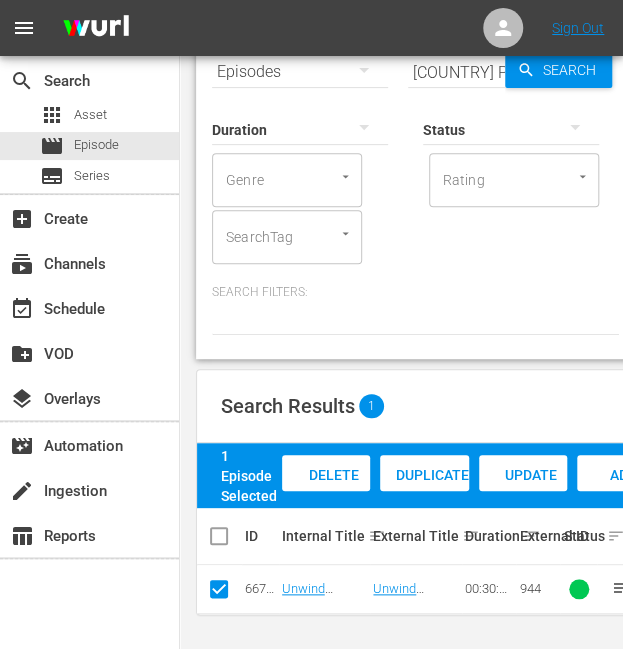 click on "Add to Workspace" at bounding box center (626, 494) 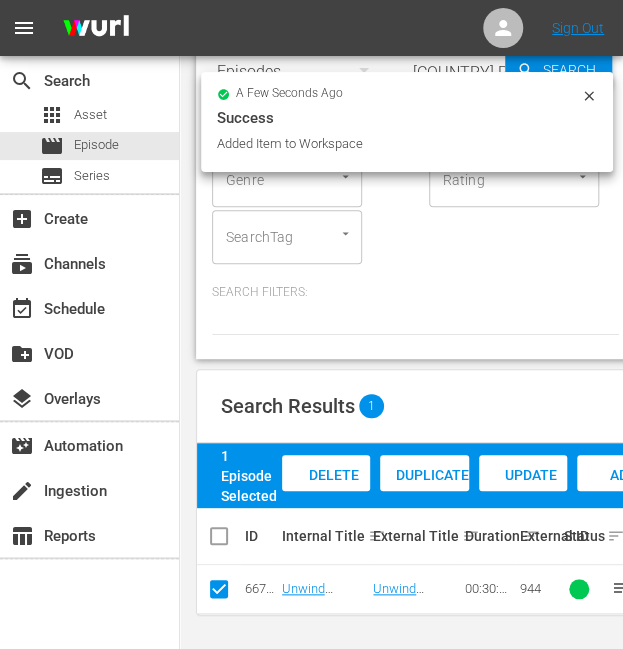 scroll, scrollTop: 0, scrollLeft: 0, axis: both 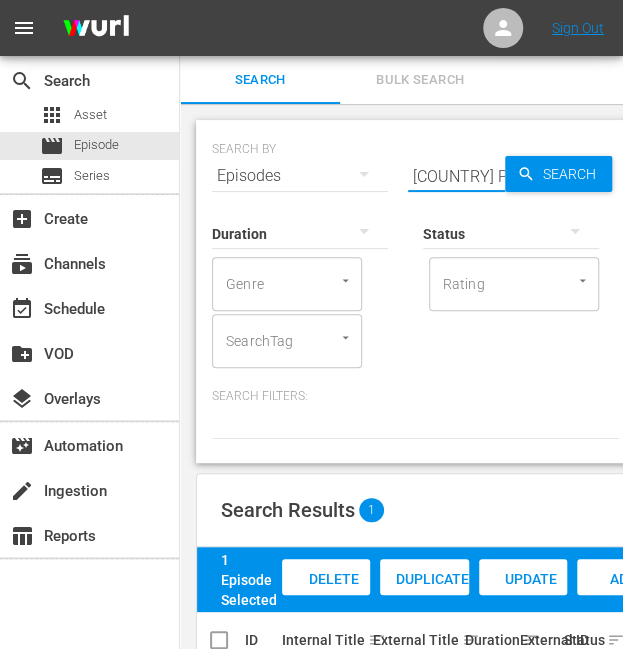 click on "[COUNTRY] PT" at bounding box center (456, 176) 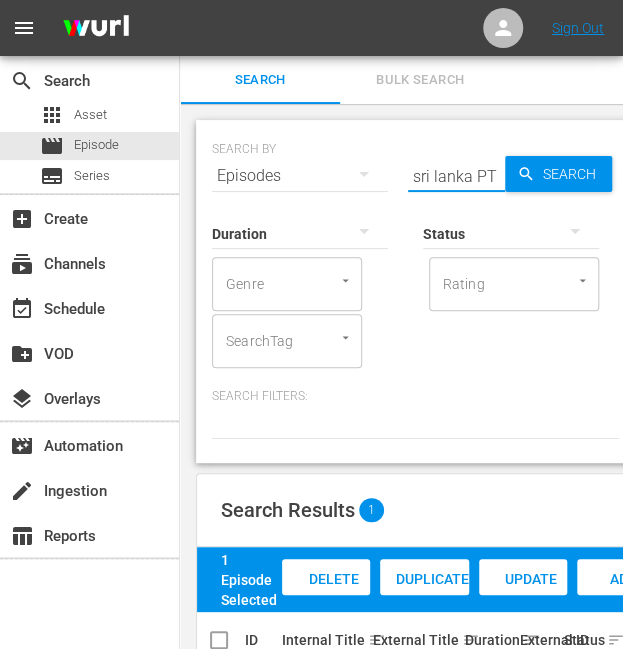 type on "sri lanka PT" 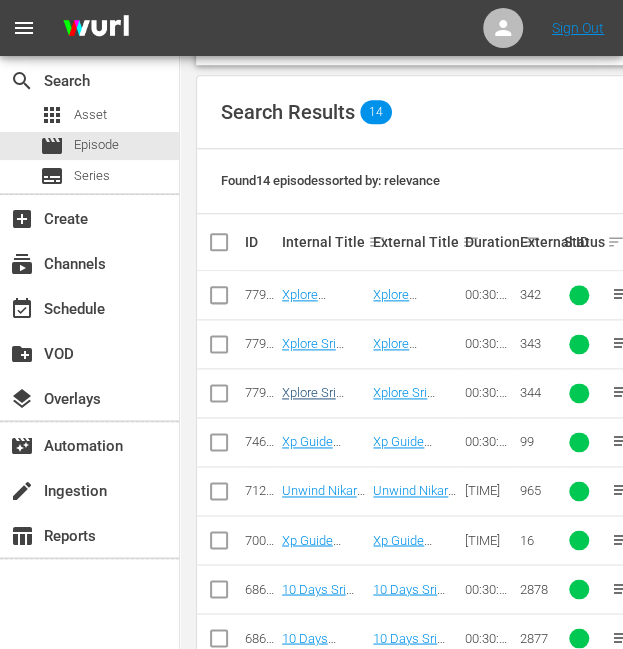 scroll, scrollTop: 437, scrollLeft: 0, axis: vertical 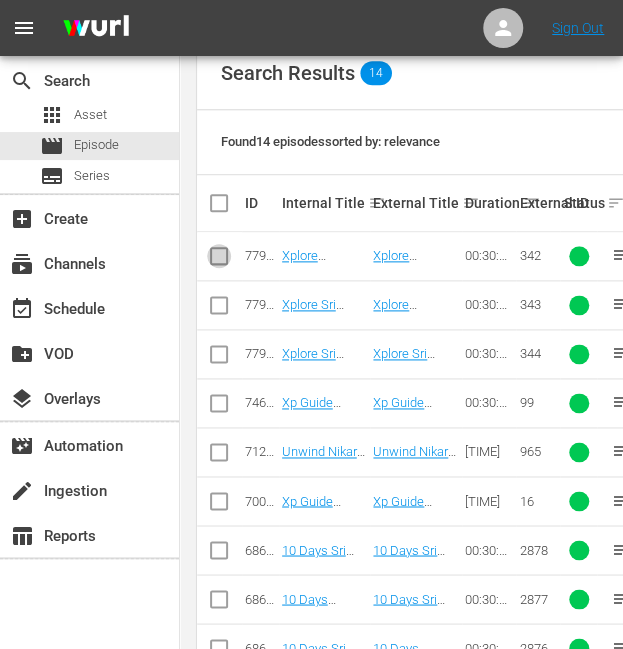 click at bounding box center (219, 260) 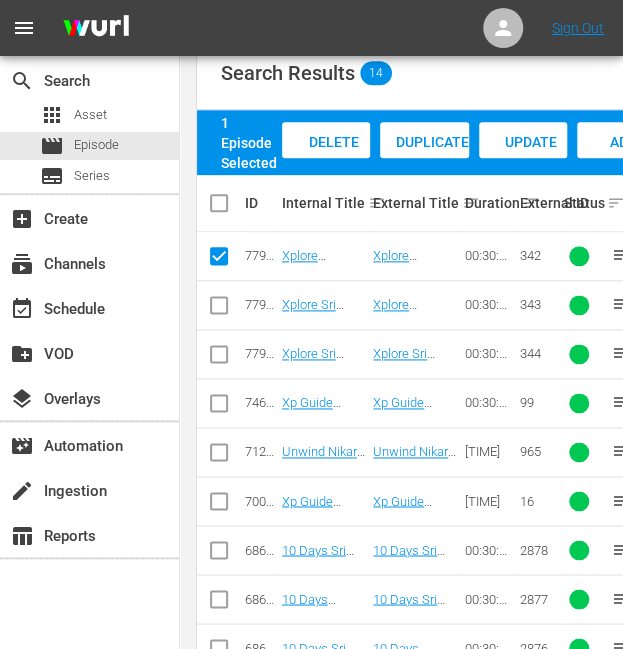 click at bounding box center (219, 309) 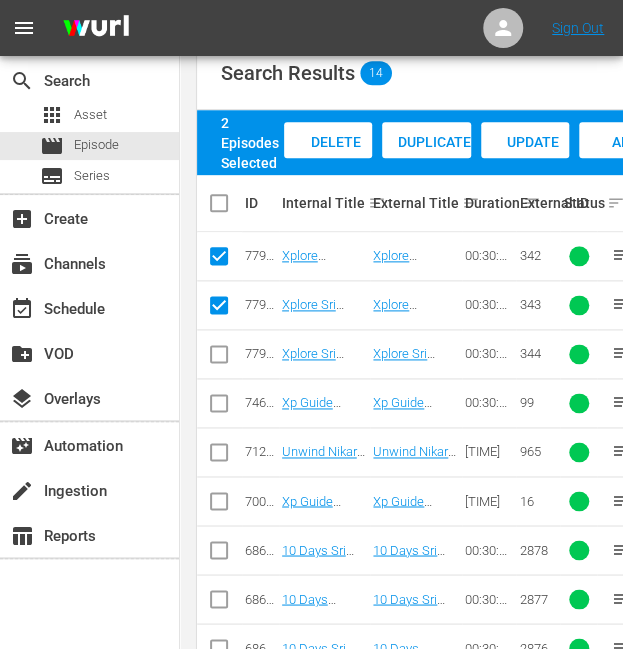 click at bounding box center (219, 358) 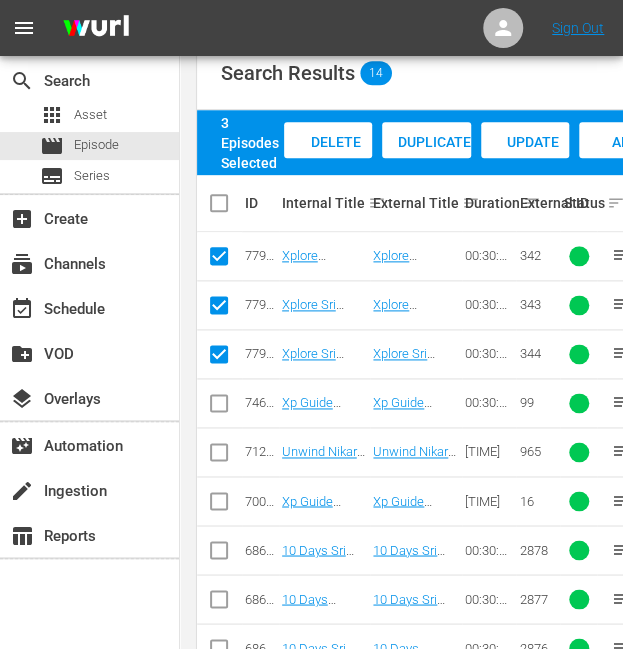 click on "Add to Workspace" at bounding box center [628, 161] 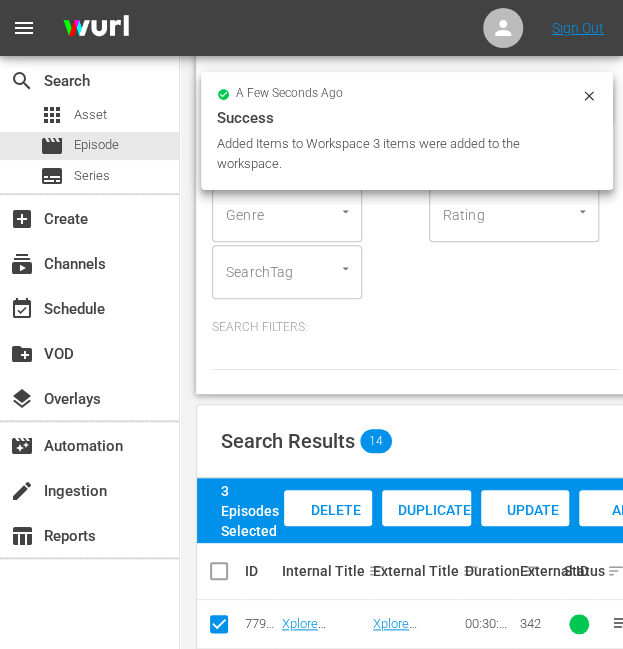scroll, scrollTop: 0, scrollLeft: 0, axis: both 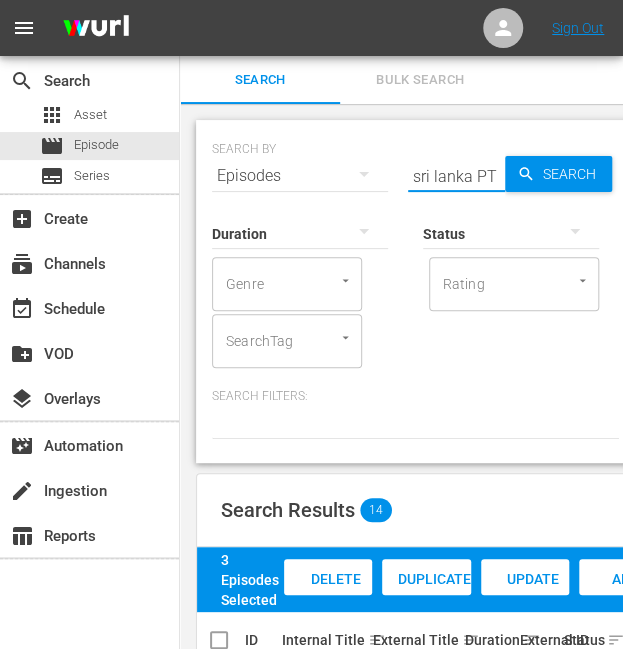 drag, startPoint x: 472, startPoint y: 171, endPoint x: 376, endPoint y: 169, distance: 96.02083 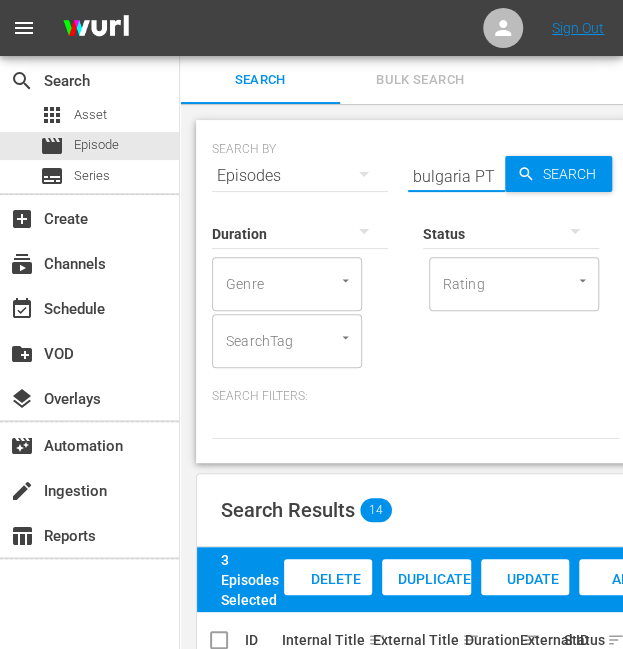 type on "bulgaria PT" 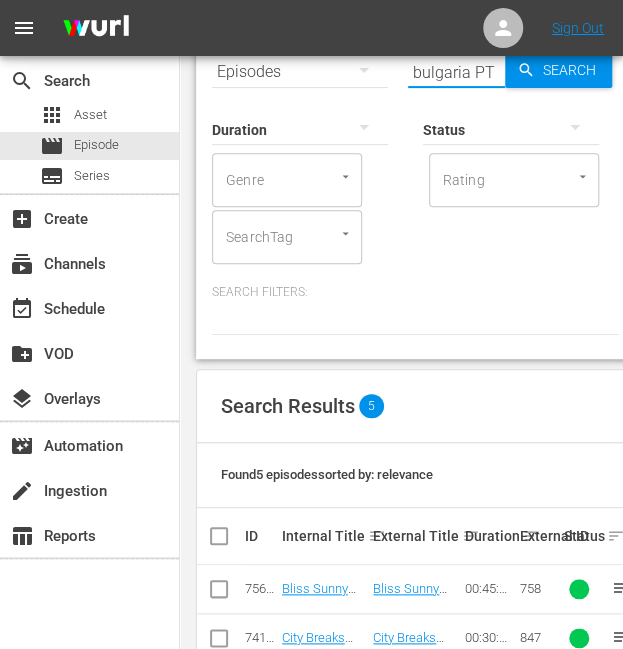 scroll, scrollTop: 299, scrollLeft: 0, axis: vertical 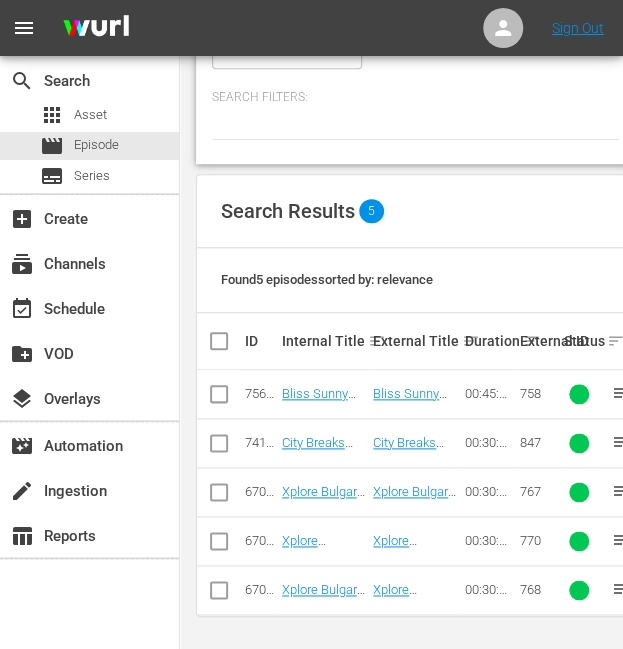 click at bounding box center (219, 496) 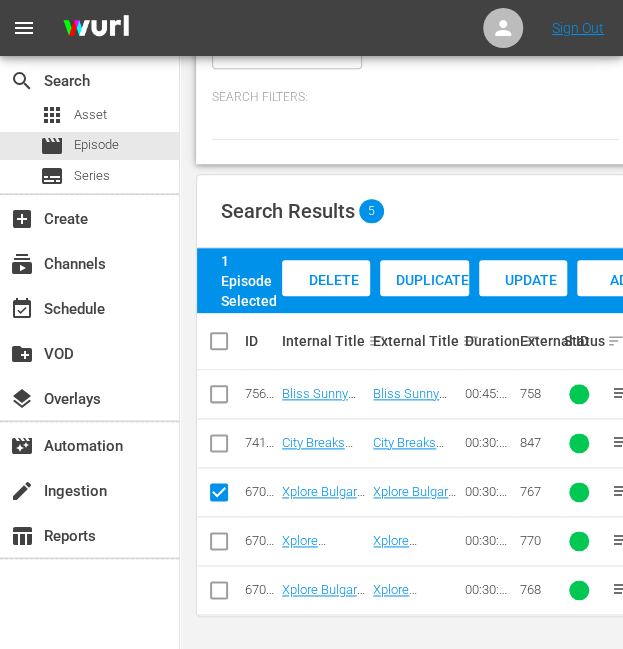 click at bounding box center (219, 545) 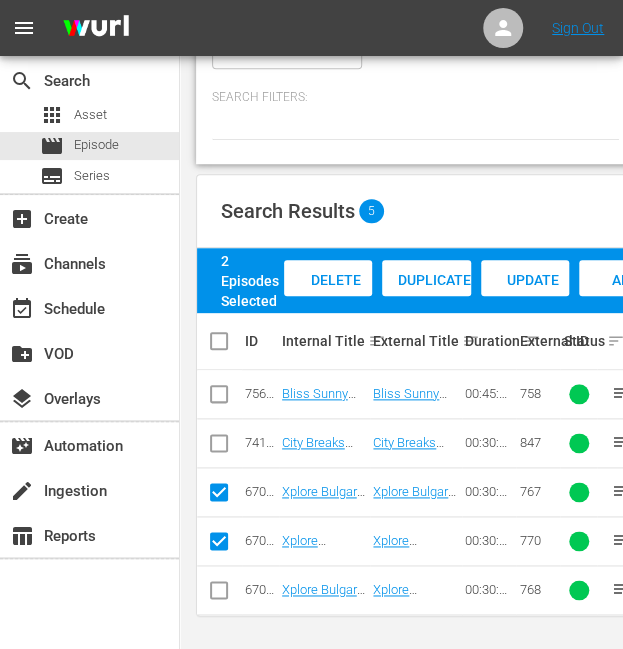 click at bounding box center [219, 594] 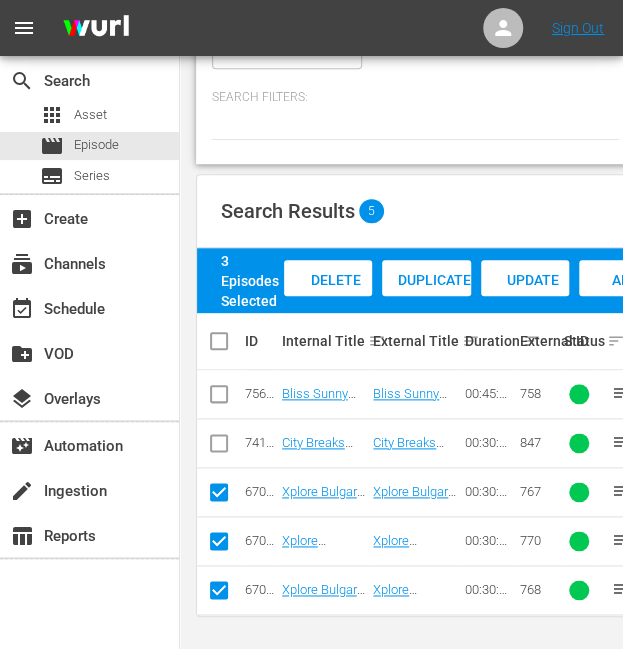 click on "Add to Workspace" at bounding box center [628, 299] 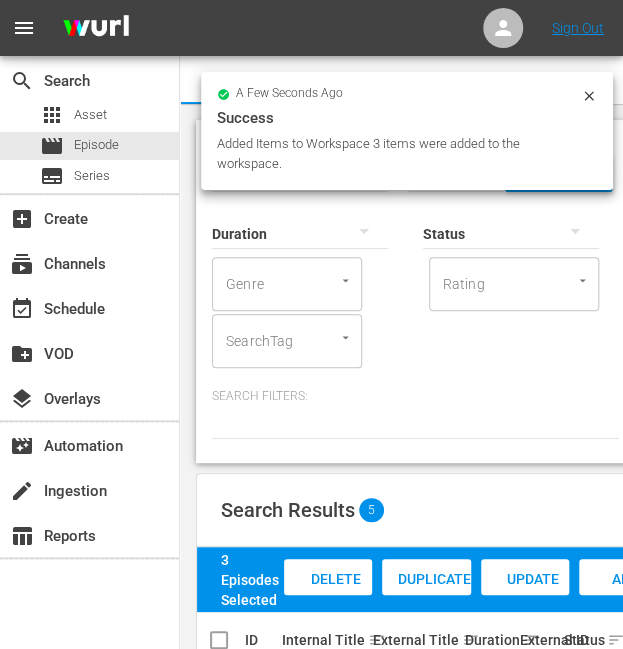 click 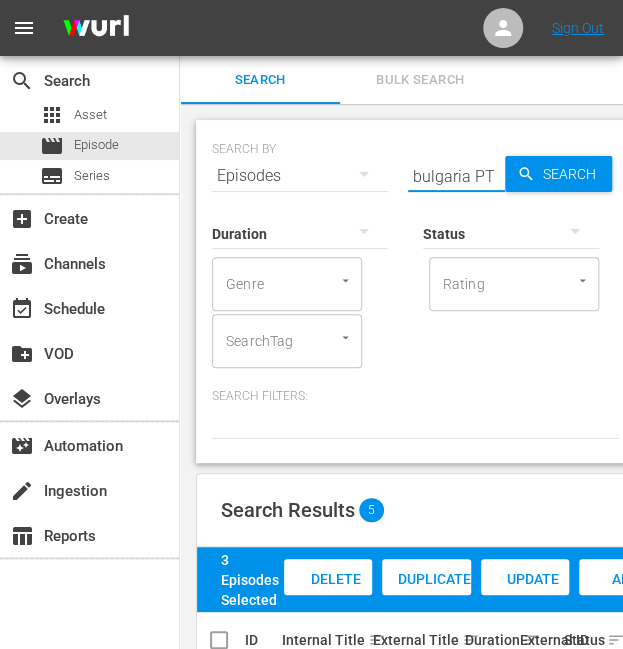 click on "bulgaria PT" at bounding box center (456, 176) 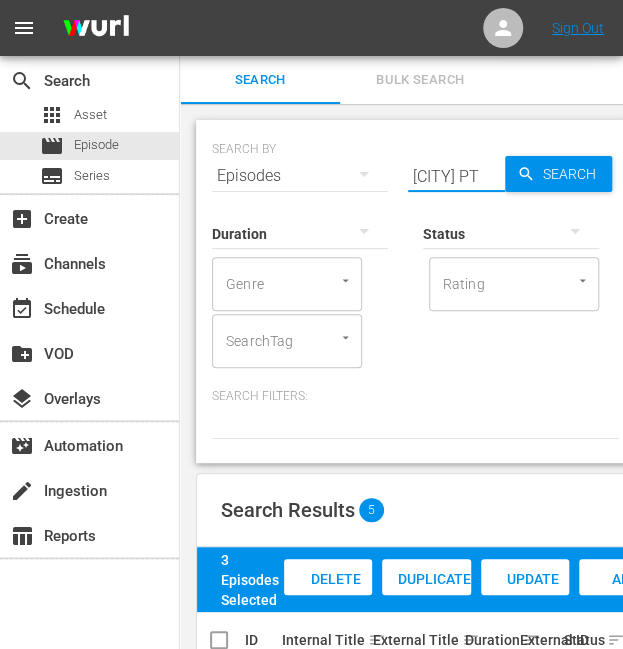 type on "[CITY] PT" 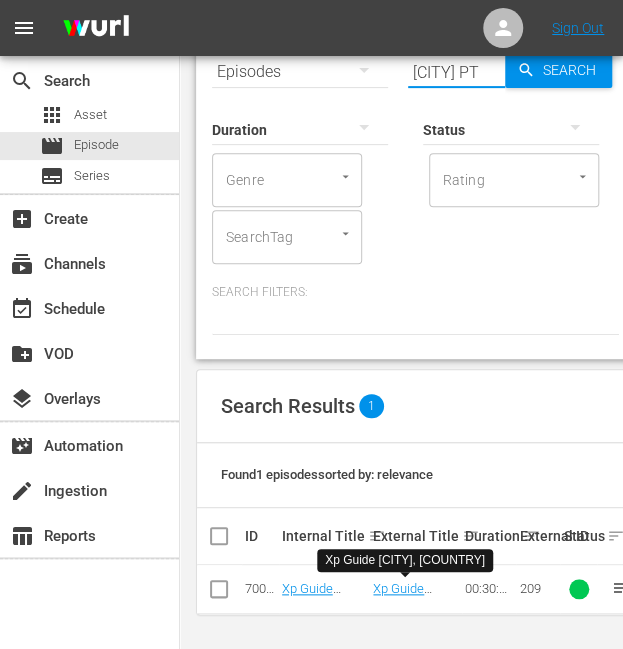 scroll, scrollTop: 104, scrollLeft: 0, axis: vertical 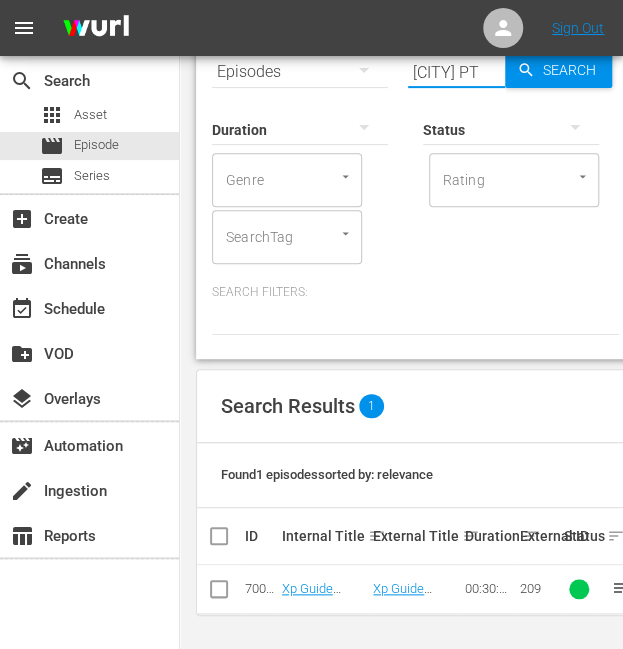 click at bounding box center (219, 593) 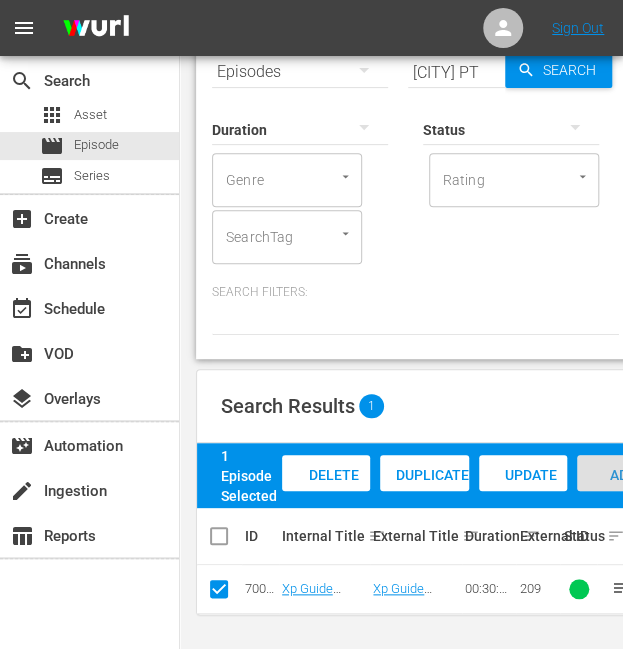 click on "Add to Workspace" at bounding box center [626, 494] 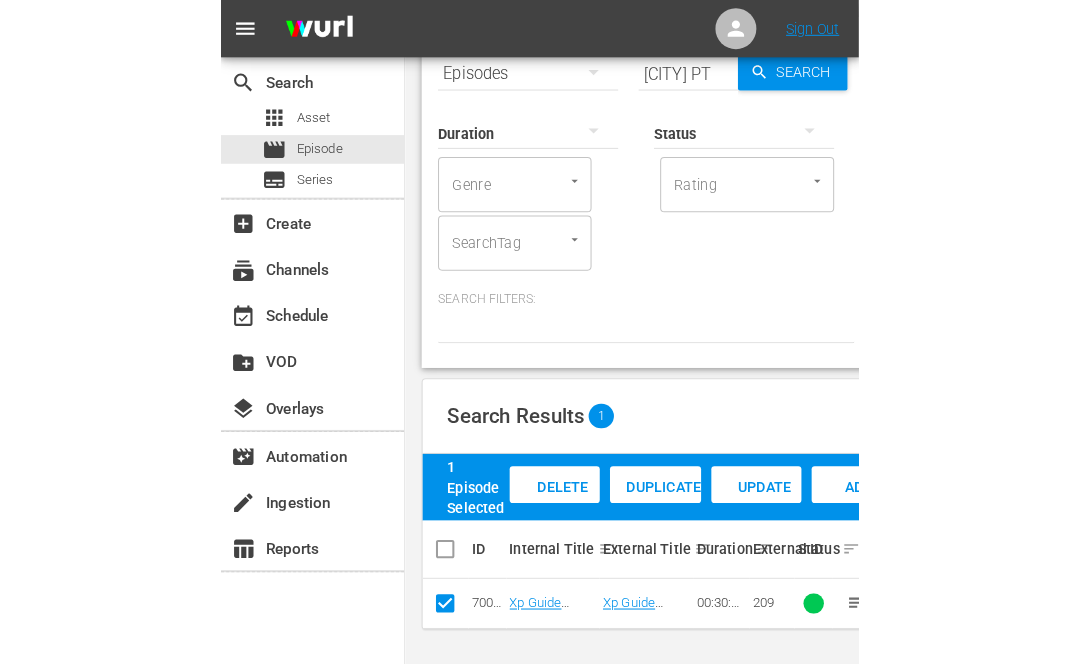 scroll, scrollTop: 89, scrollLeft: 0, axis: vertical 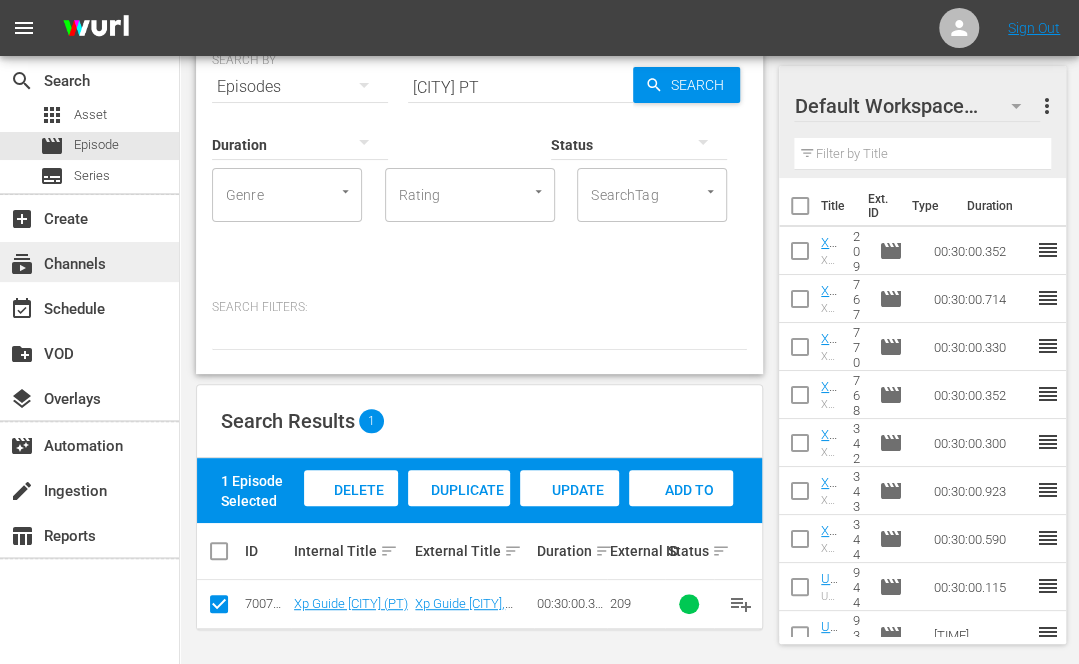 click on "subscriptions   Channels" at bounding box center [56, 261] 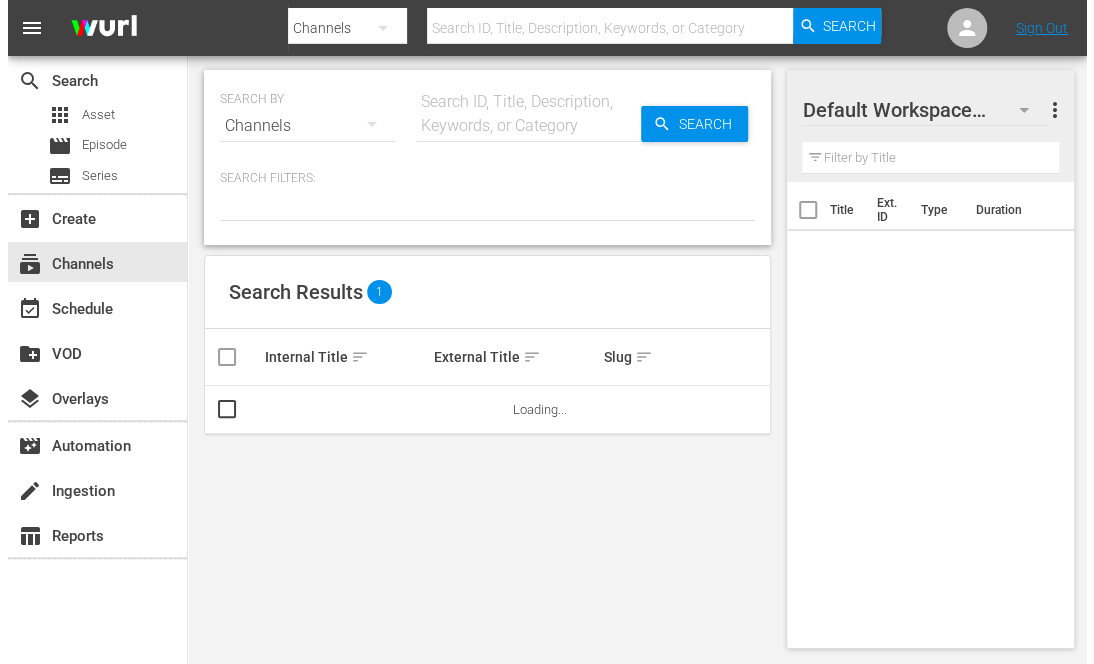 scroll, scrollTop: 0, scrollLeft: 0, axis: both 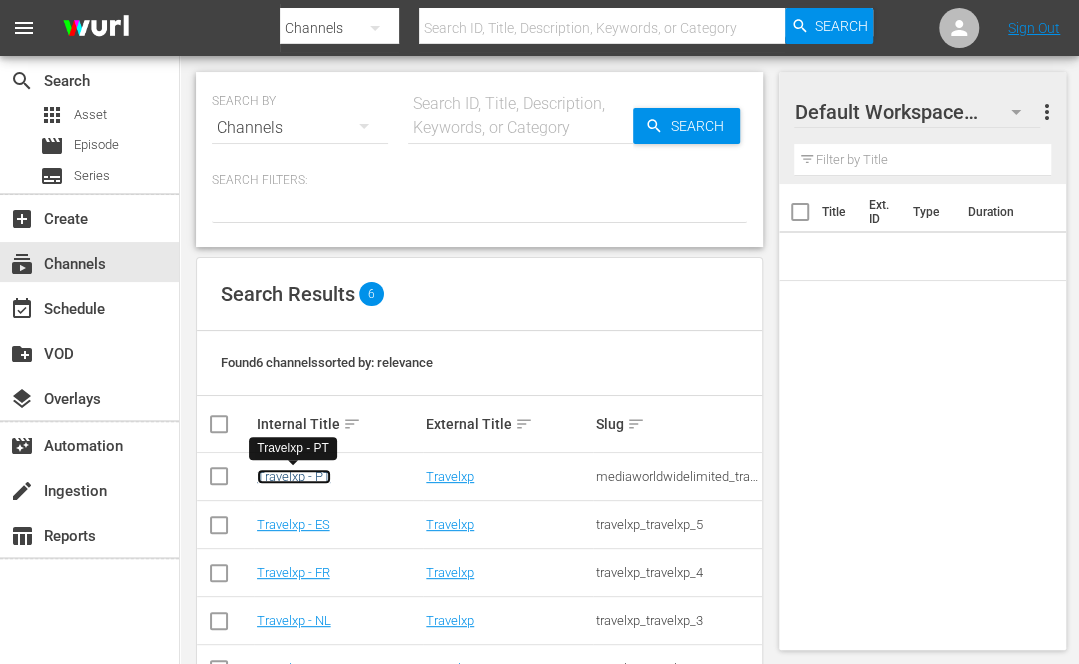 click on "Travelxp - PT" at bounding box center (294, 476) 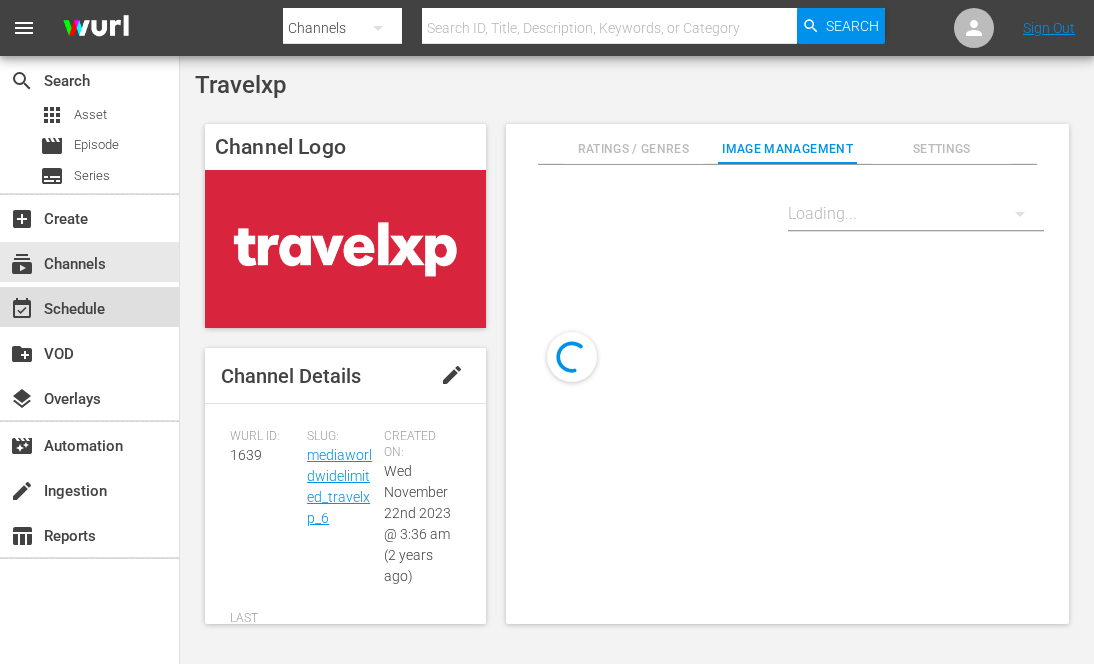 click on "event_available   Schedule" at bounding box center [56, 306] 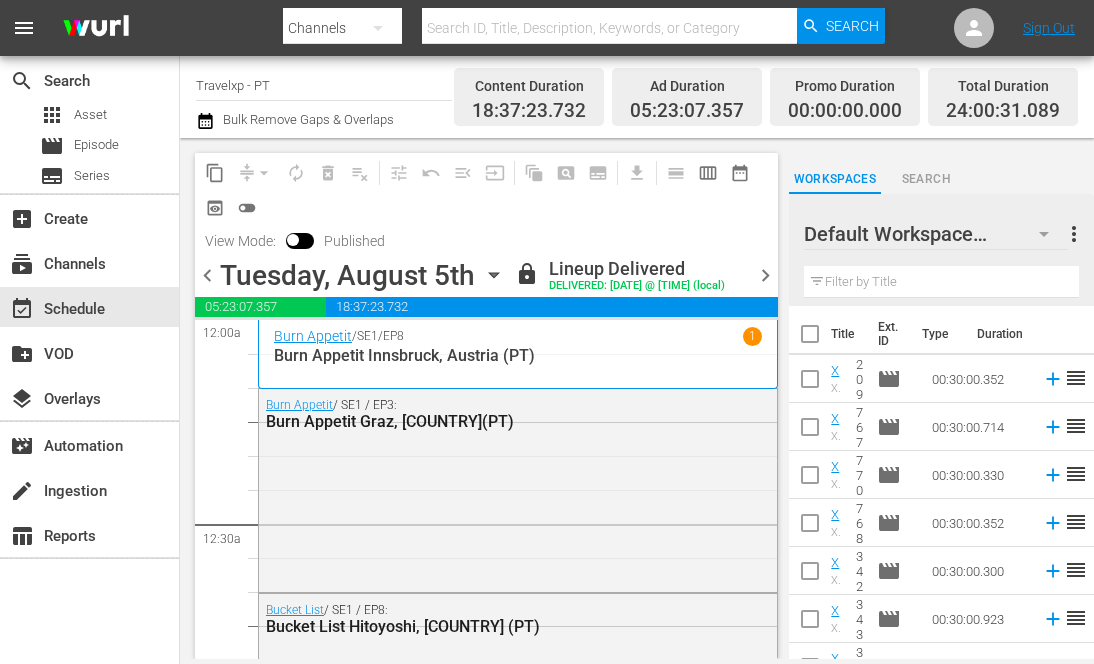 click on "chevron_right" at bounding box center (765, 275) 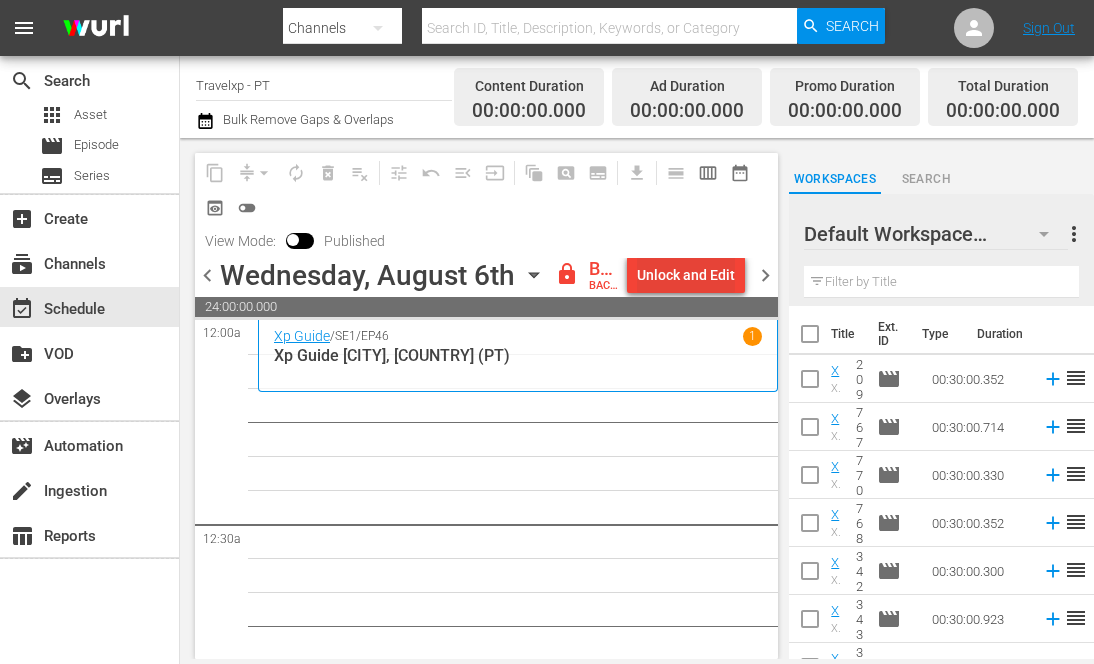 click on "Unlock and Edit" at bounding box center (686, 275) 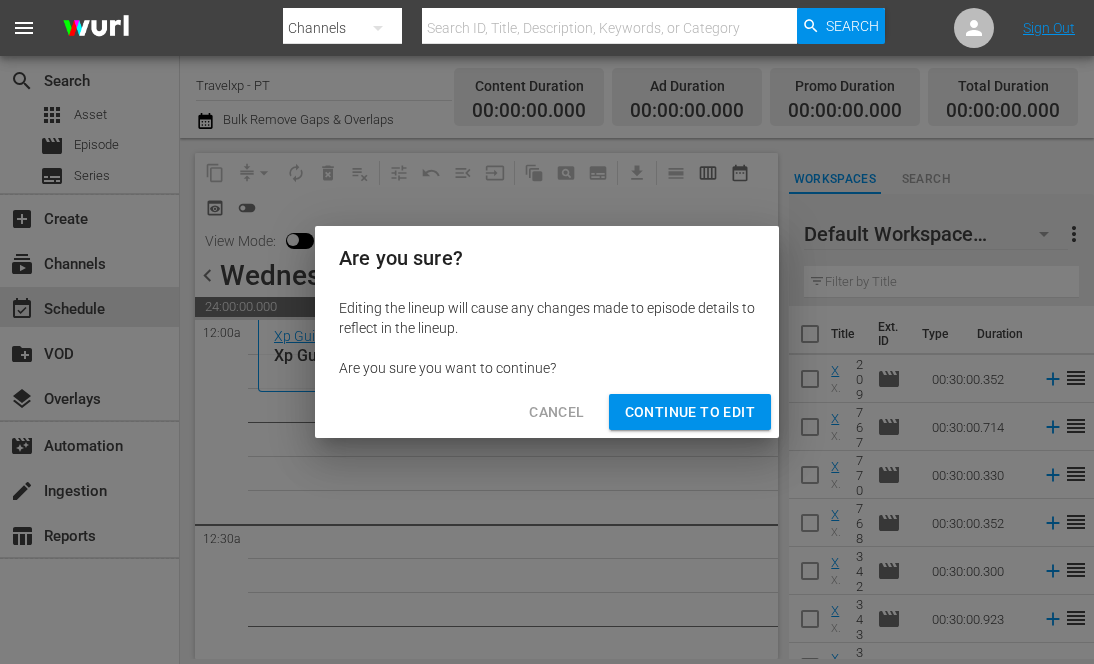 click on "Continue to Edit" at bounding box center (690, 412) 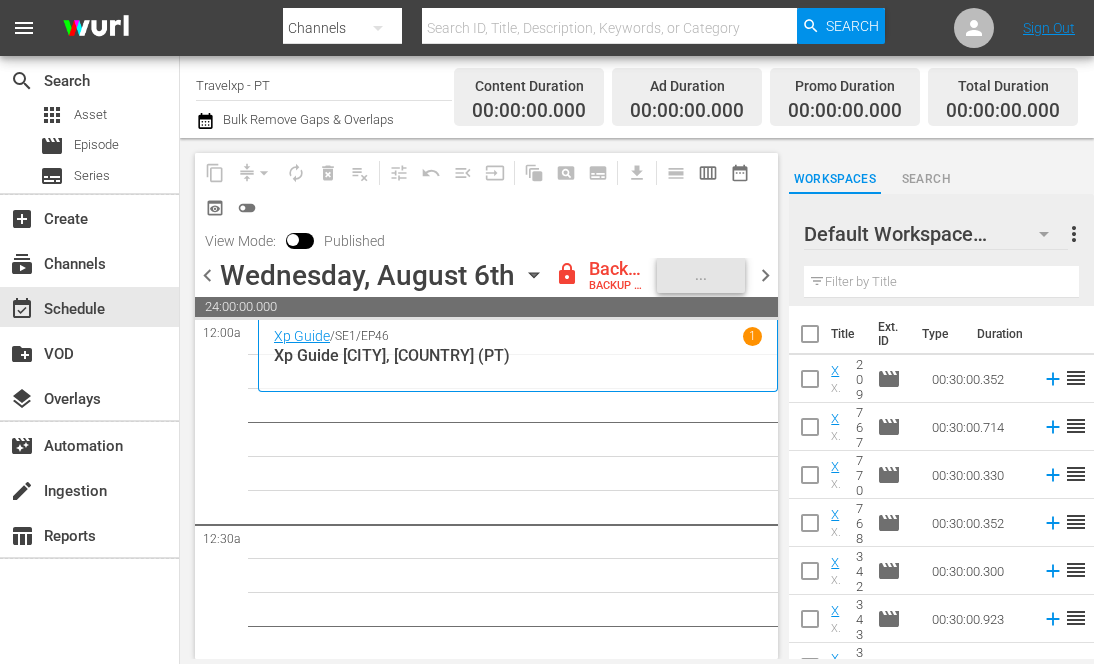 click at bounding box center (941, 282) 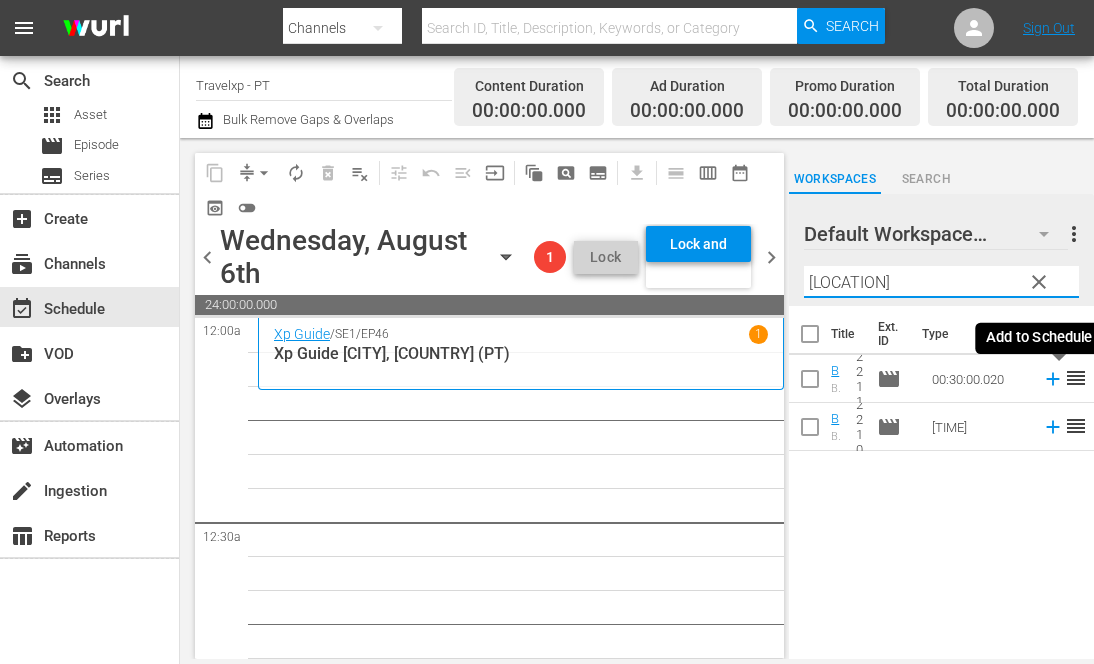 click 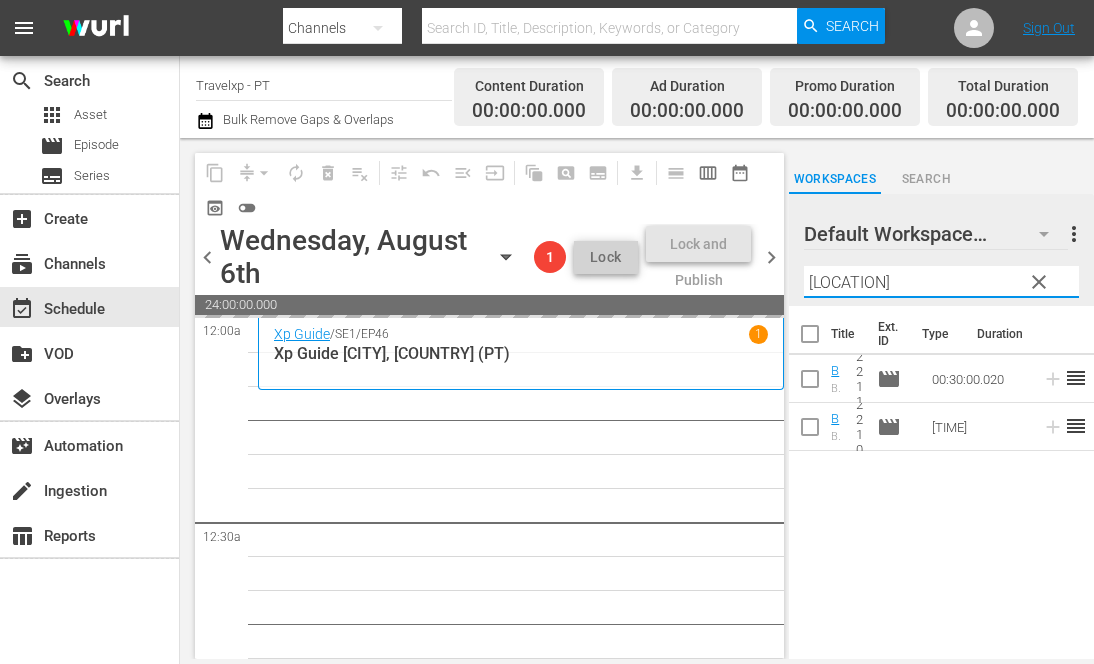 click on "[LOCATION]" at bounding box center [941, 282] 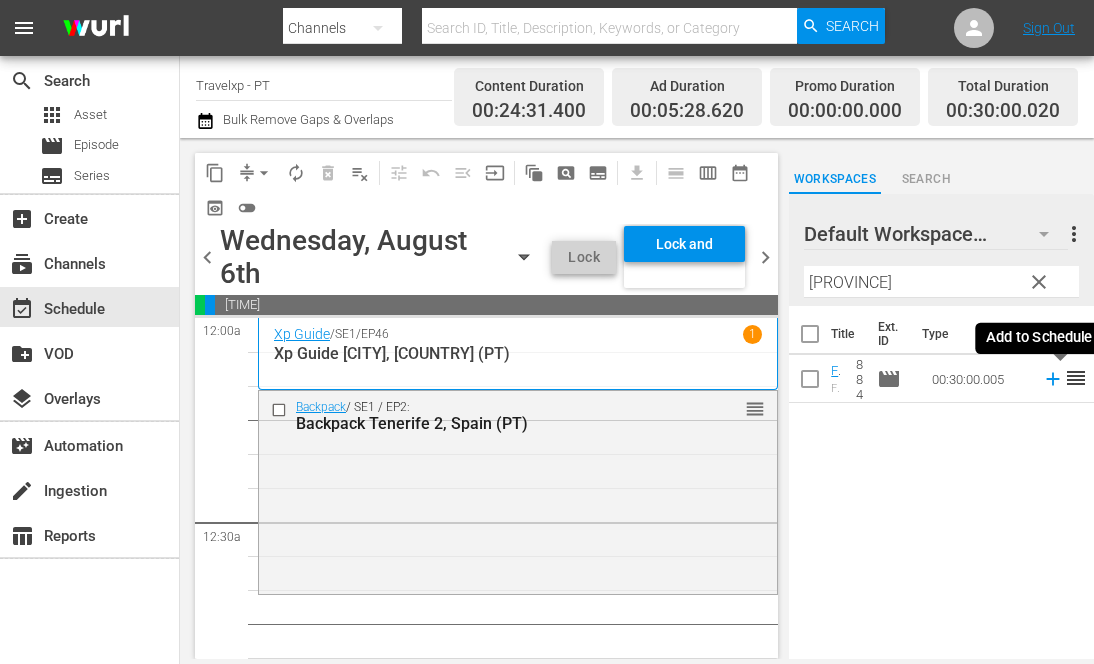 click 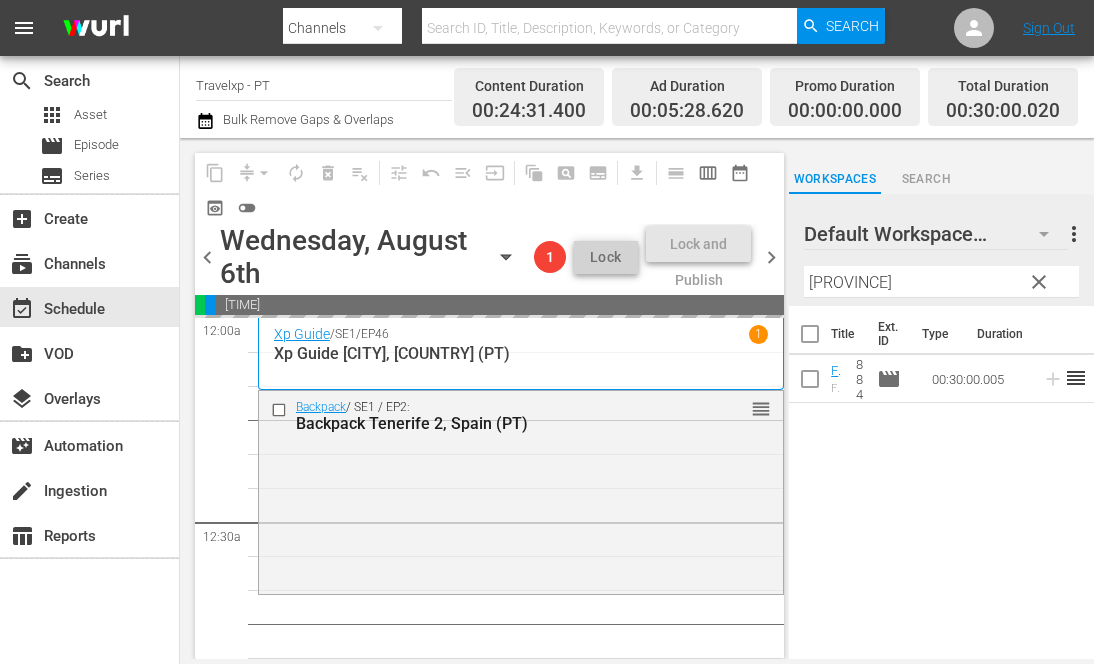 click on "[PROVINCE]" at bounding box center (941, 282) 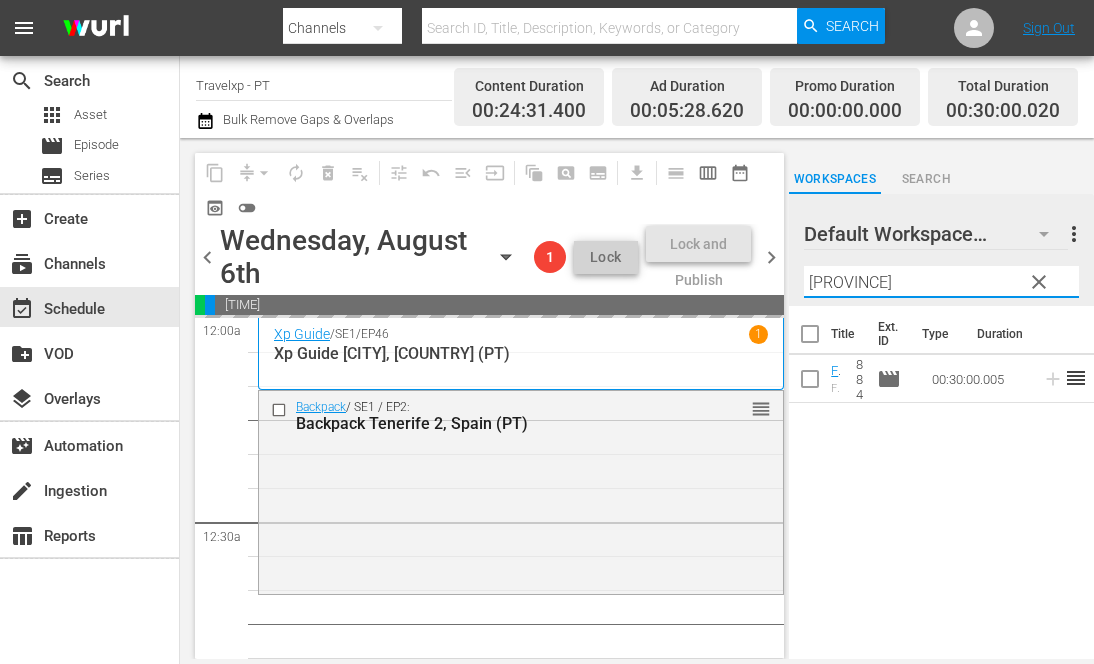 click on "[PROVINCE]" at bounding box center [941, 282] 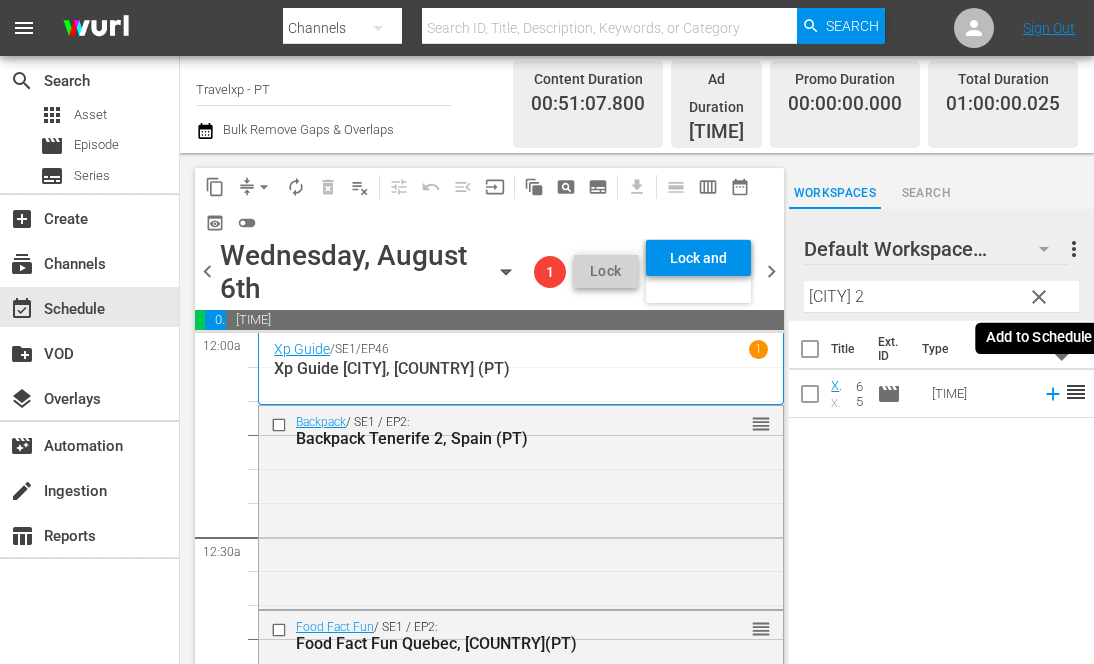 click 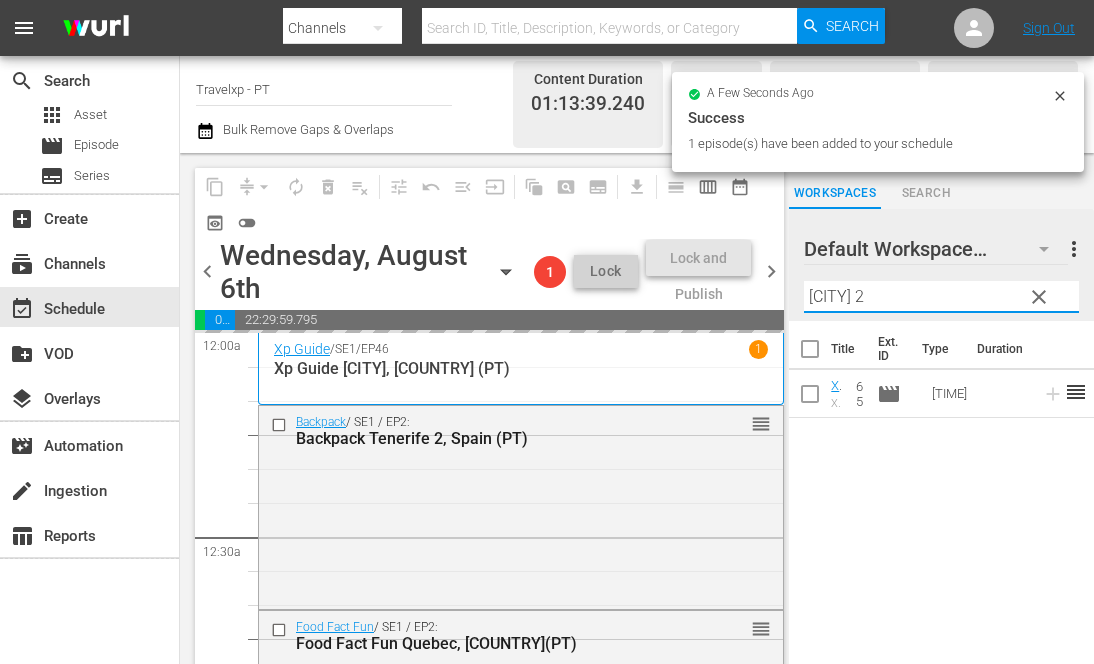 drag, startPoint x: 864, startPoint y: 282, endPoint x: 772, endPoint y: 283, distance: 92.00543 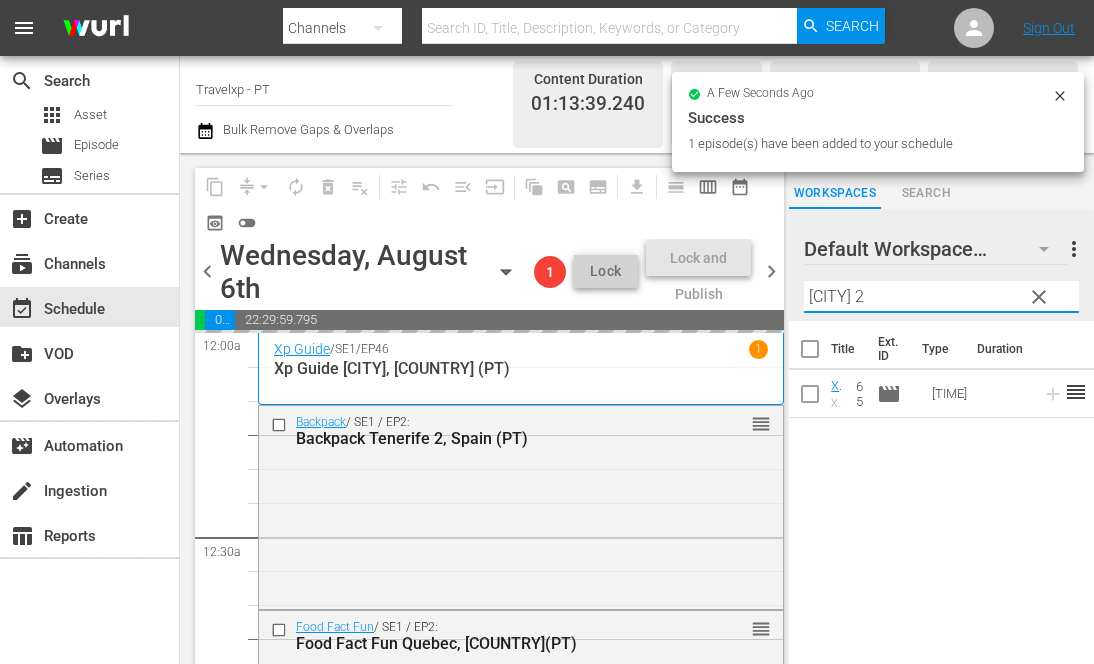 click on "content_copy compress arrow_drop_down autorenew_outlined delete_forever_outlined playlist_remove_outlined tune_outlined undo_outined menu_open input auto_awesome_motion_outlined pageview_outlined subtitles_outlined get_app calendar_view_day_outlined calendar_view_week_outlined date_range_outlined preview_outlined toggle_off chevron_left Wednesday, August 6th August 6th Lineup BACKUP WILL DELIVER: 8/5 @ 1p (local) 1 Lock Lock and Publish chevron_right 00:16:20.965 00:00:00.000 01:13:39.240 22:29:59.795 Select Event Backpack Tenerife 2, Spain Delete Event Select Event Food Fact Fun Quebec, Canada(PT) Delete Event Select Event Xp Guide Prague, Czech Republic (PT) S N A P S N A P S N A P S N A P S N A P S N A P S N A P S N A P S N A P S N A P S N A P S N A P S N A P S N A P S N A P S N A P S N A P S N A P S N A P S N A P S N A P S N A P S N A P S N A P S N A P S N A P S N A P S N A P S N A P S N A P S N A P S N A P S N A P S N A P S N A P S N A P S N A P S N A P S N A P S N A P S N A P S N A P S N A P S N A P S N A P" at bounding box center [637, 413] 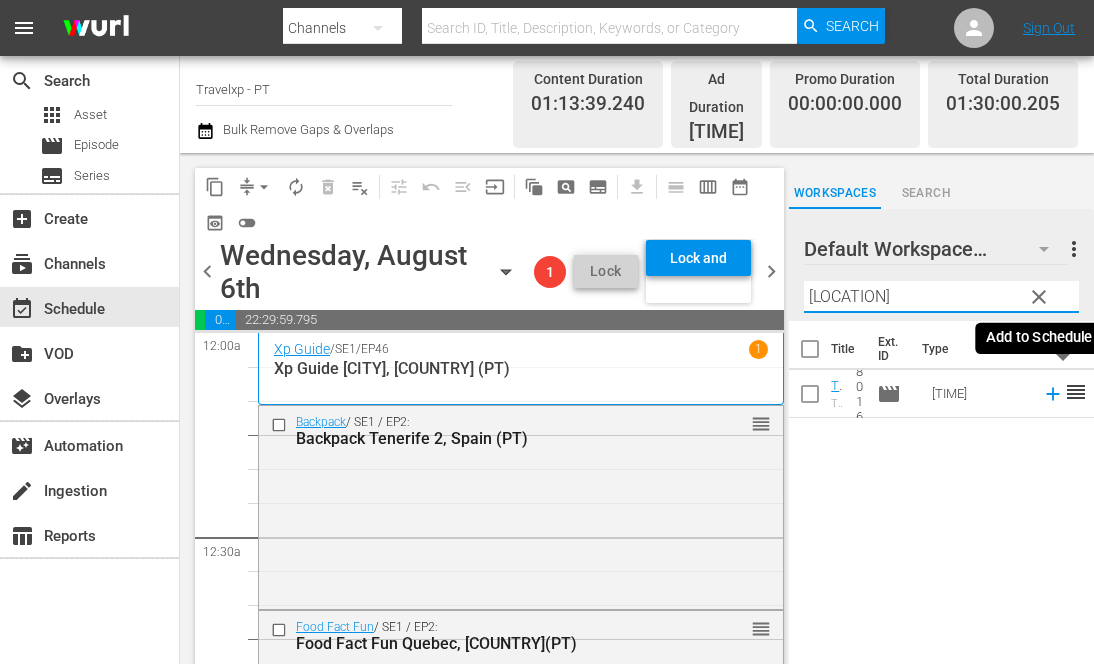 click 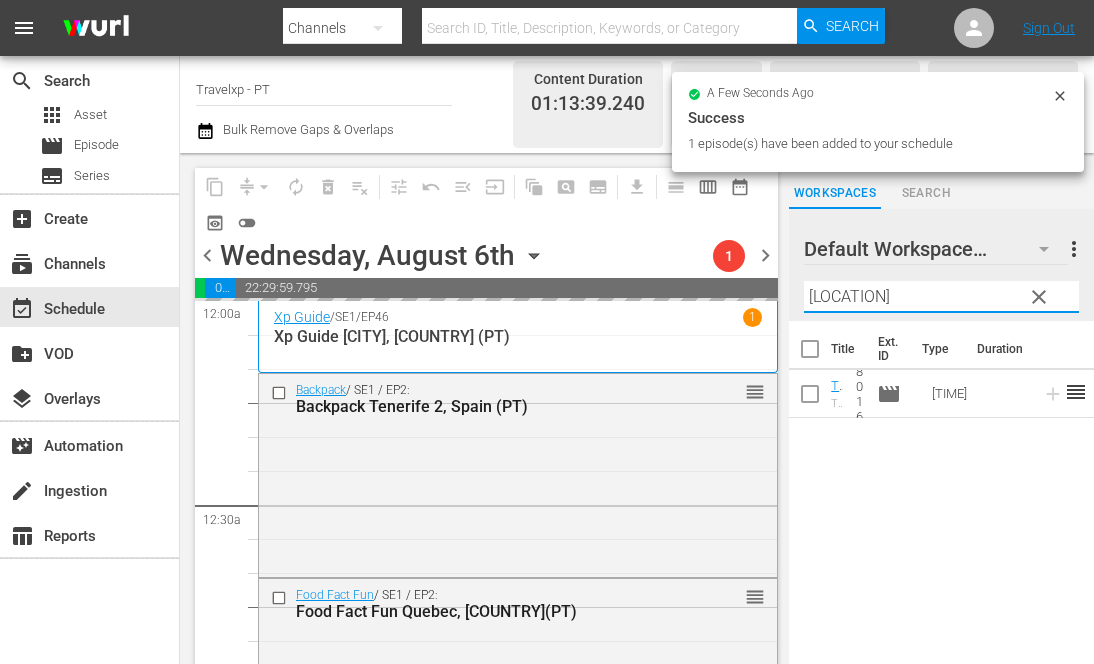 click on "[LOCATION]" at bounding box center [941, 297] 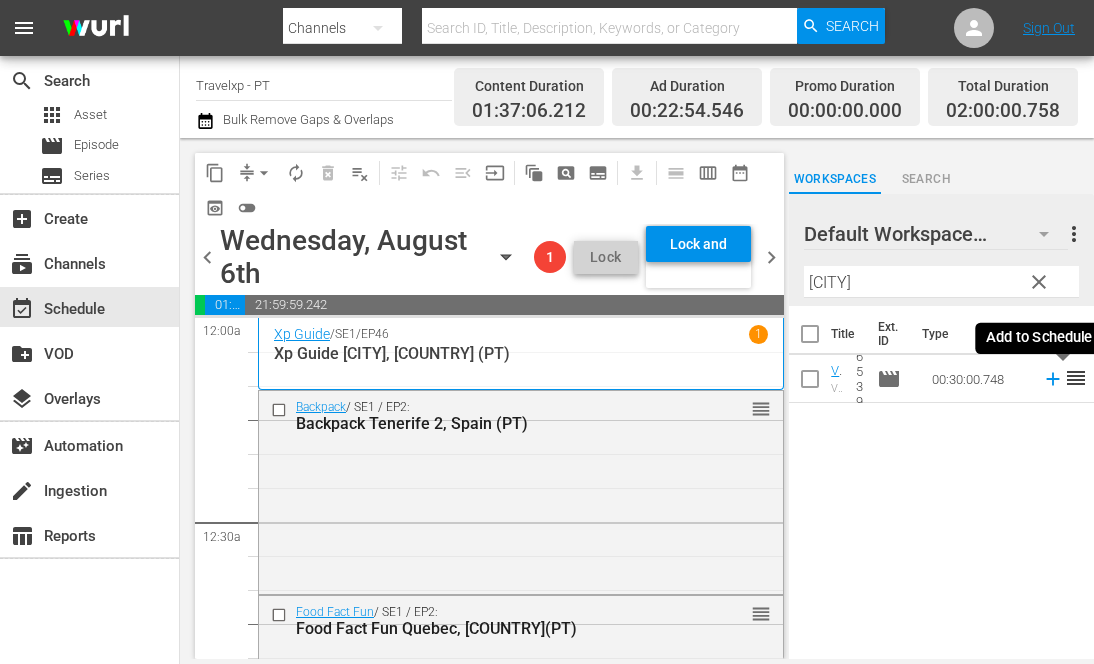 click 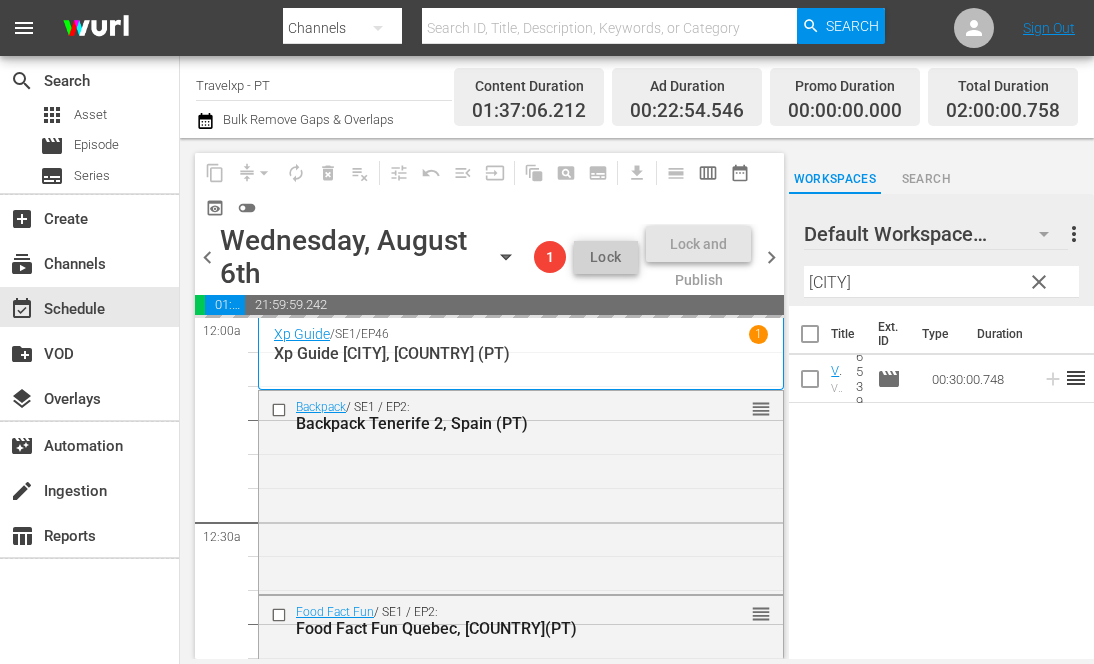 click on "[CITY]" at bounding box center (941, 282) 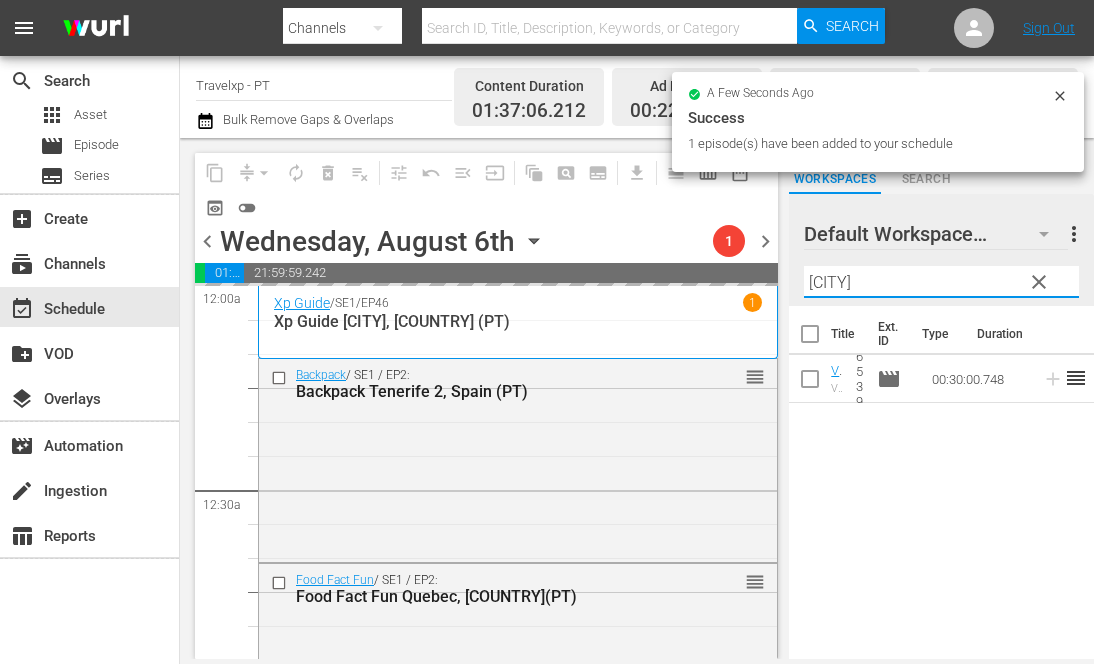 click on "[CITY]" at bounding box center (941, 282) 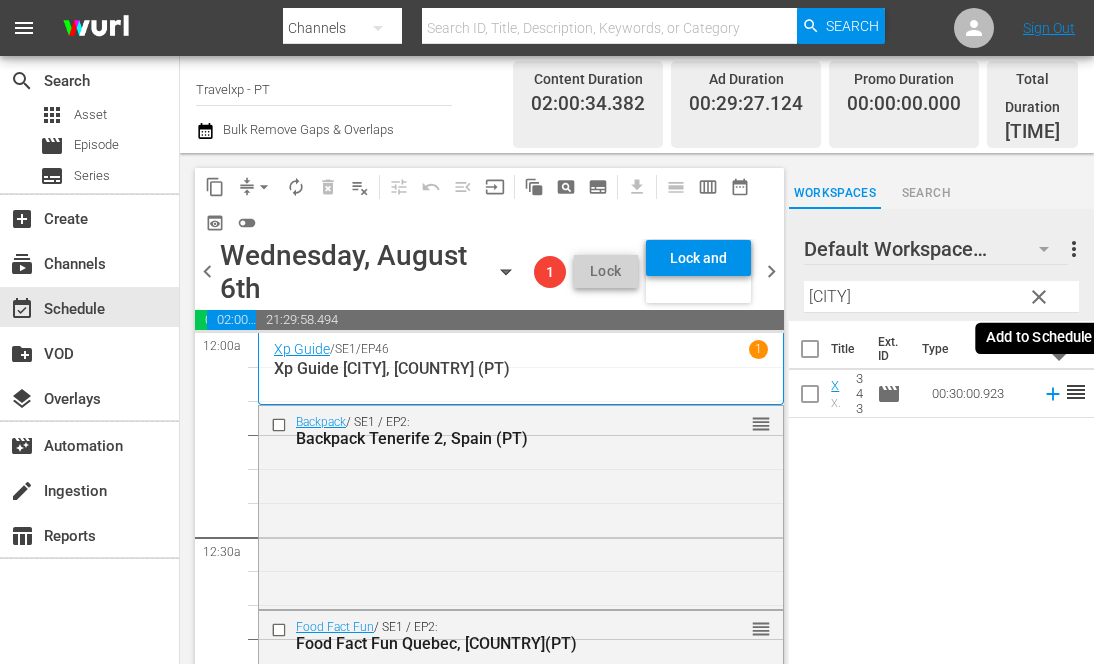 click 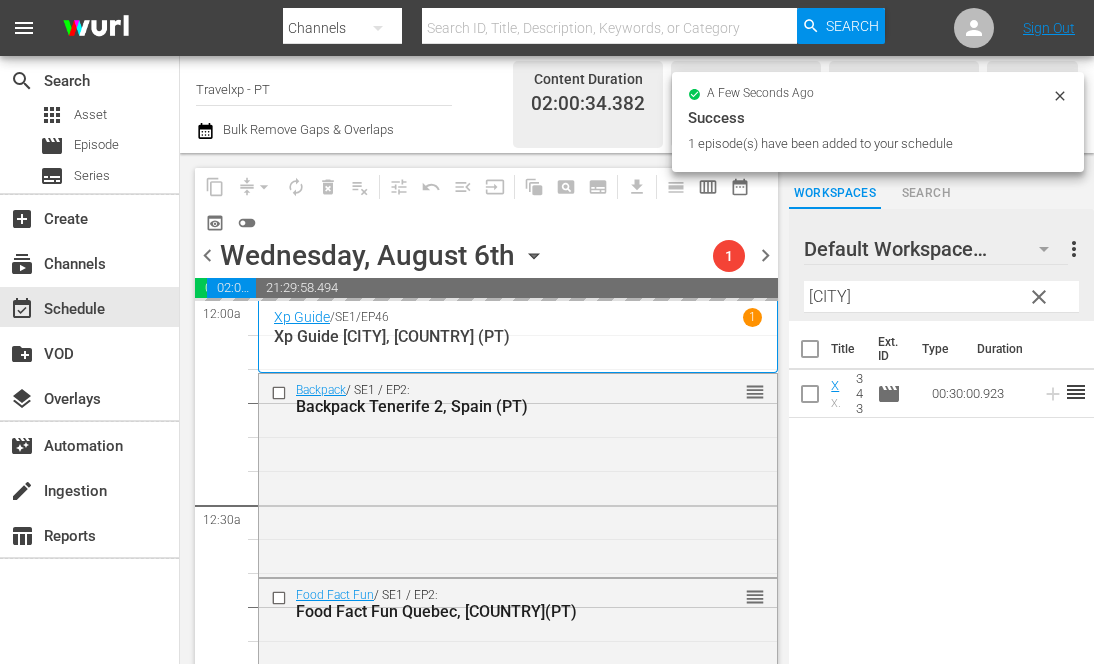 click on "[CITY]" at bounding box center [941, 297] 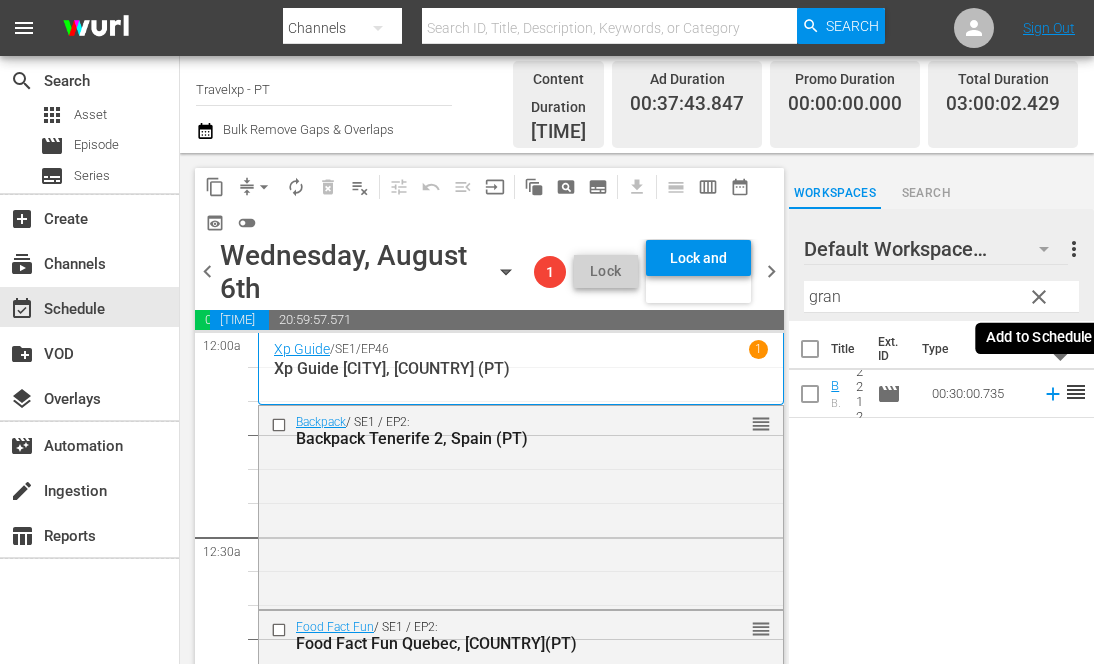 click 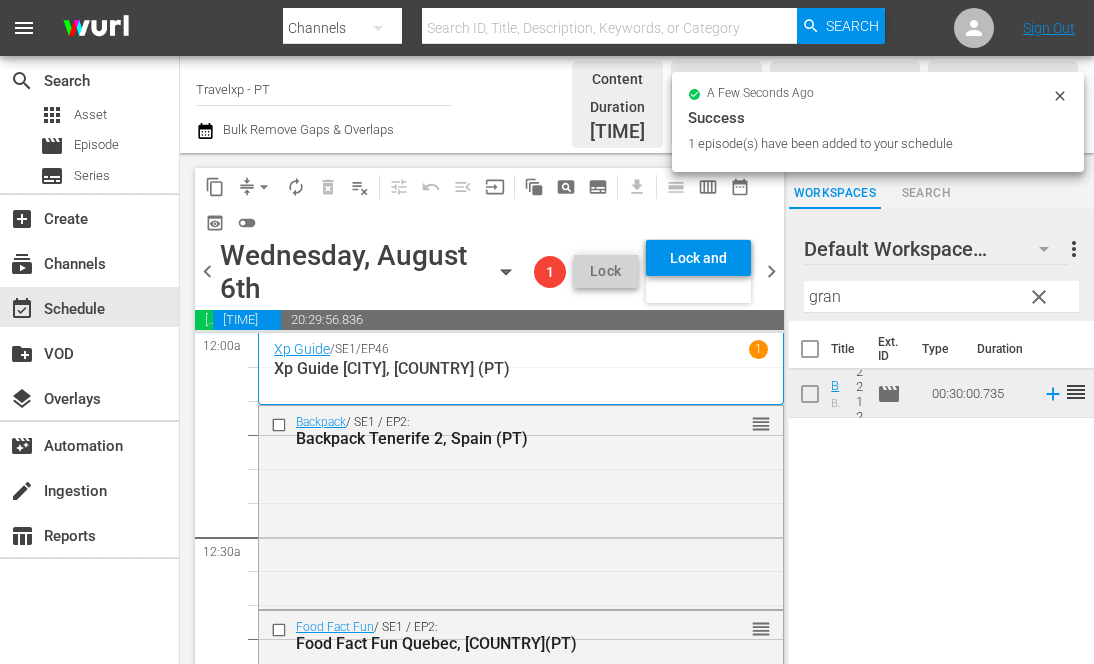 click on "gran" at bounding box center [941, 297] 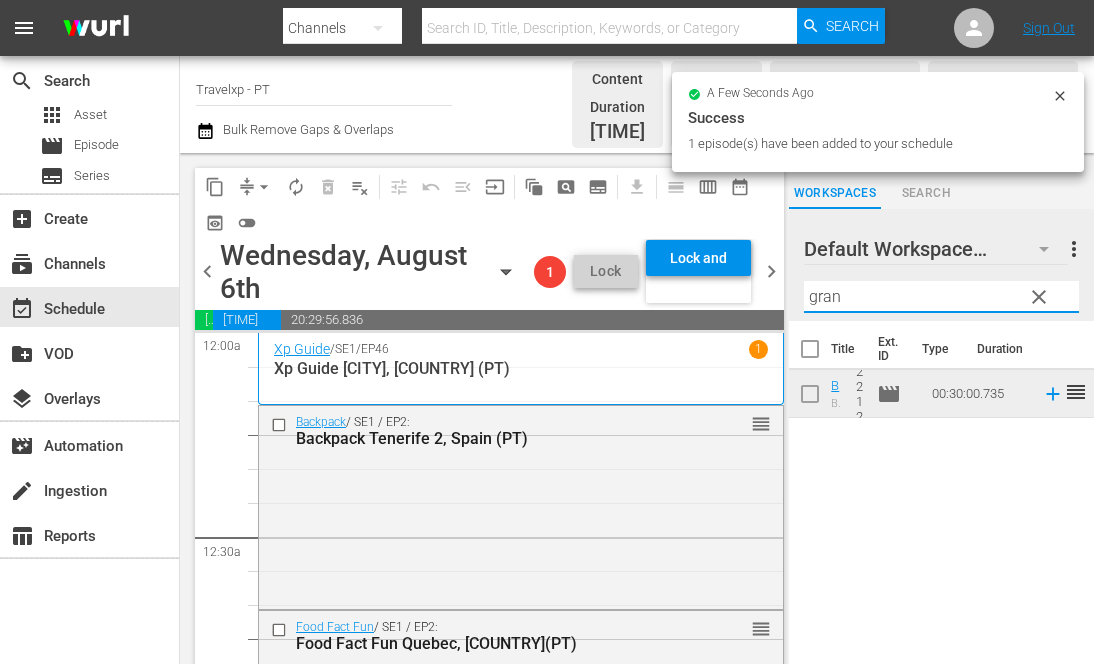 click on "gran" at bounding box center (941, 297) 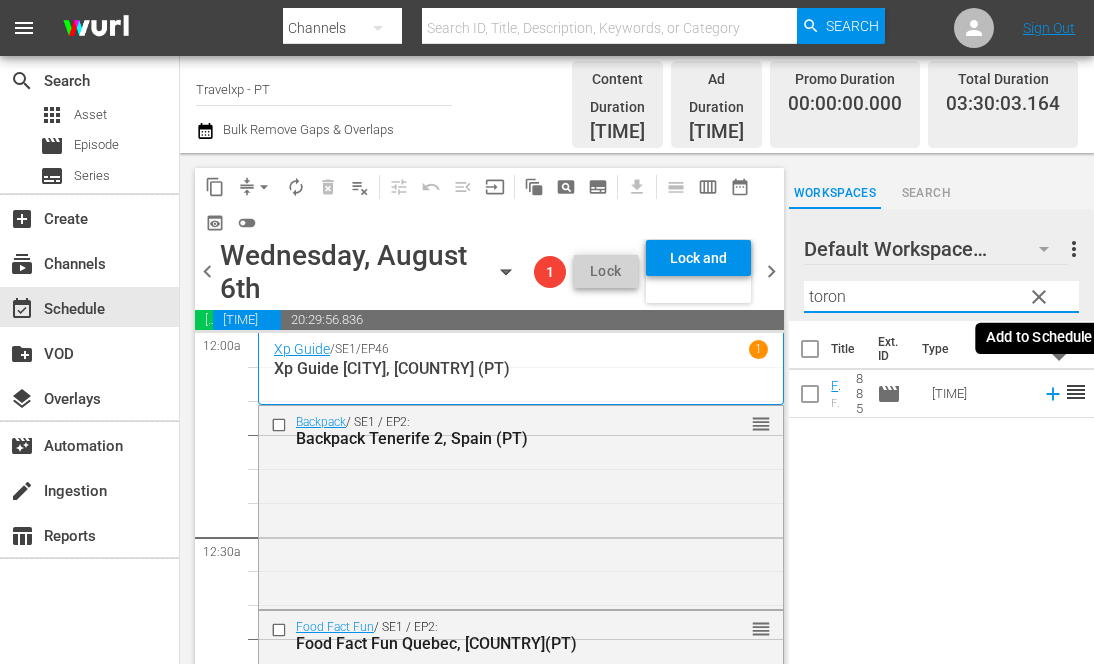 click 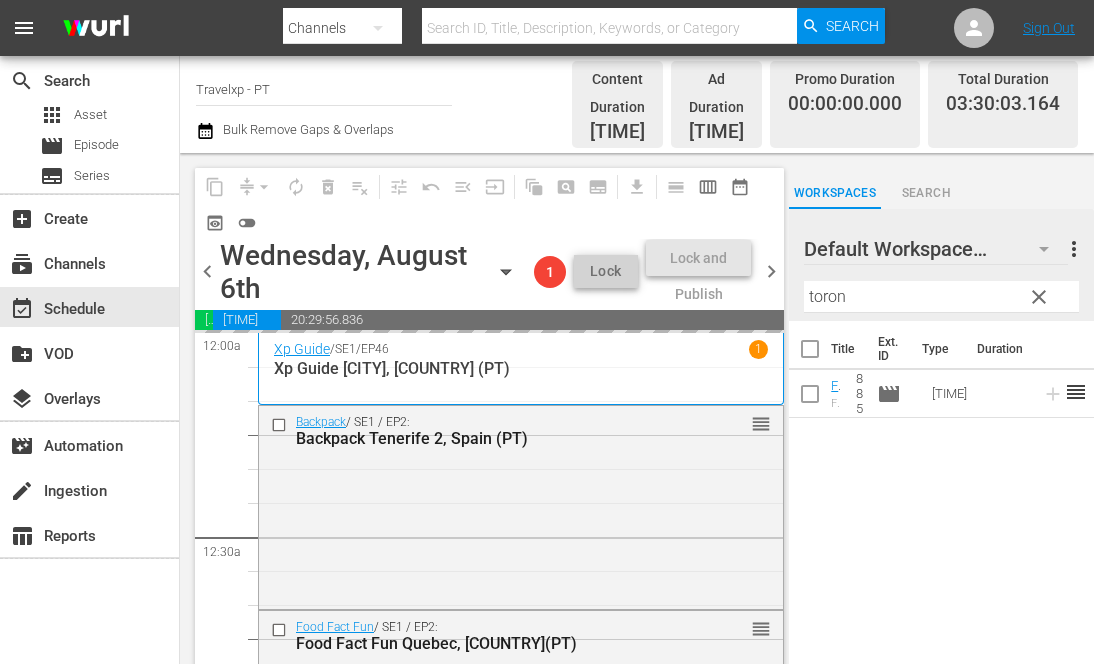 click on "toron" at bounding box center (941, 297) 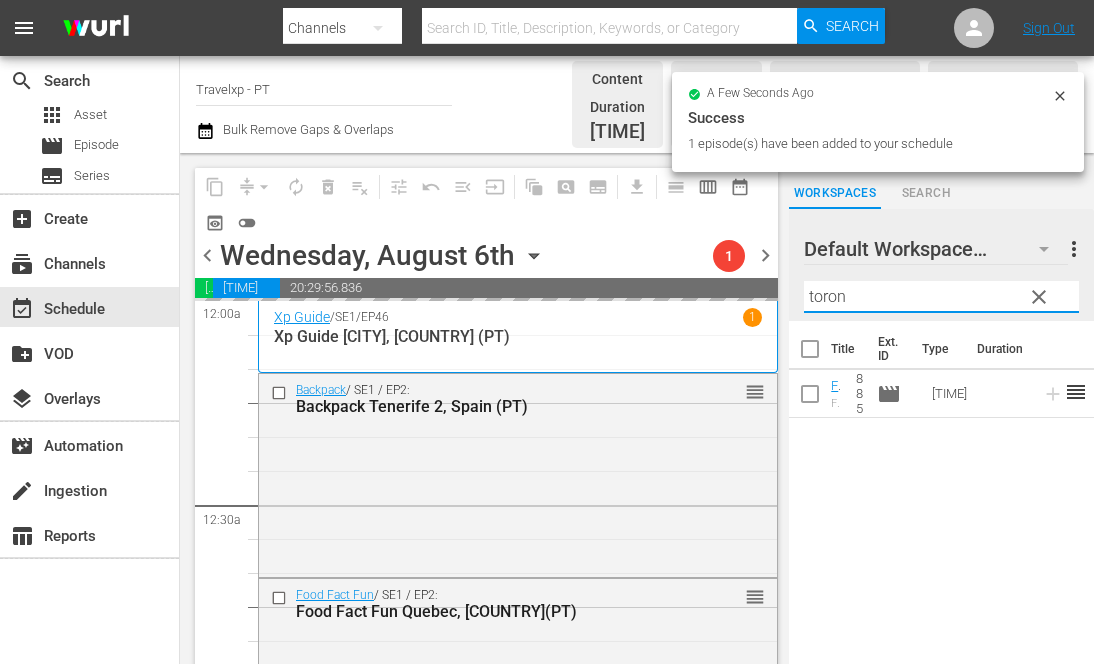 click on "toron" at bounding box center [941, 297] 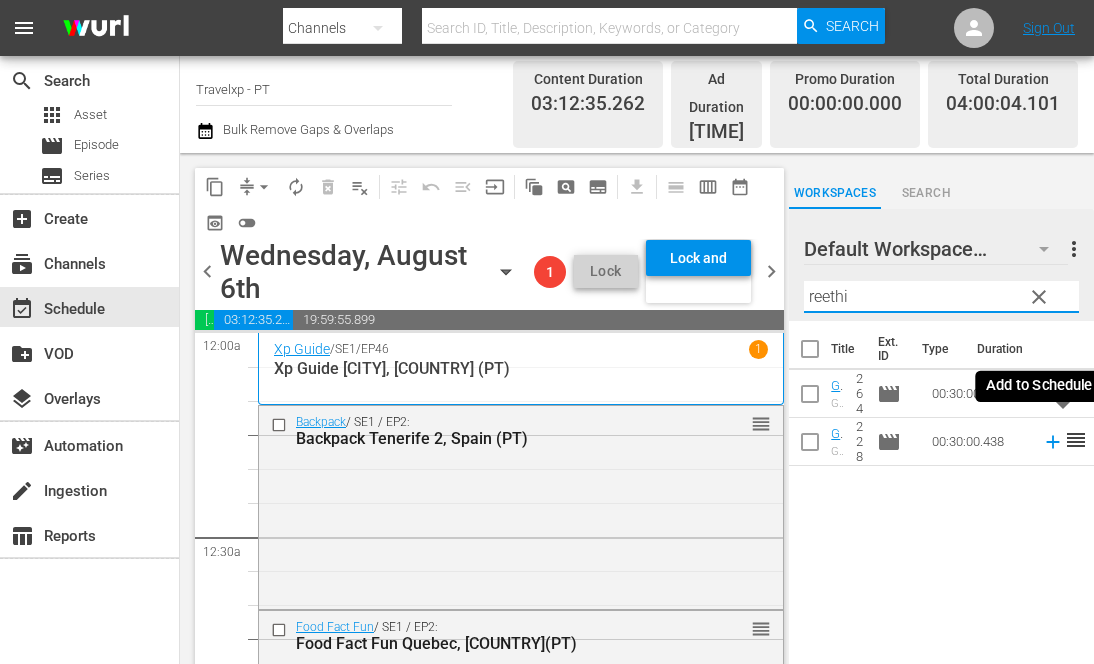 click 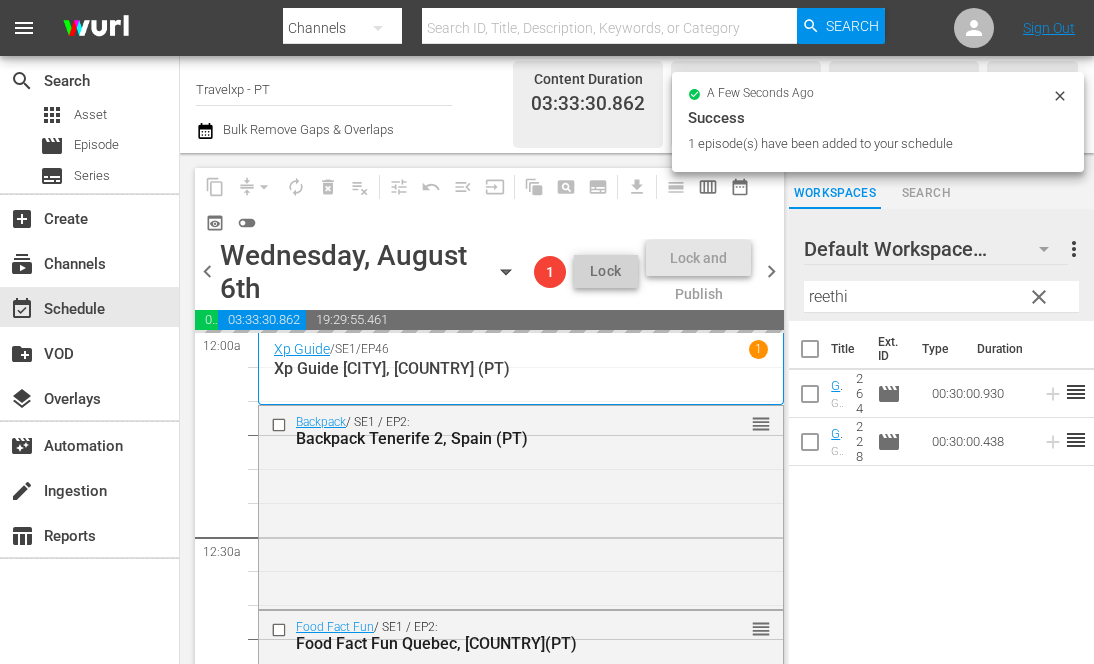 click on "reethi" at bounding box center [941, 297] 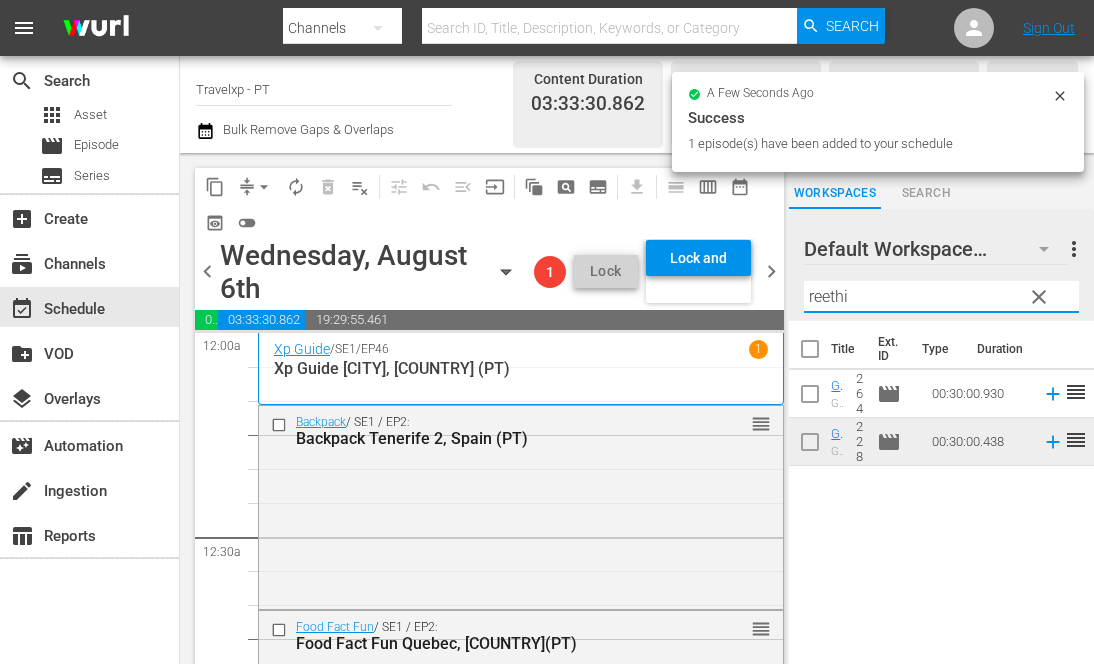 click on "reethi" at bounding box center (941, 297) 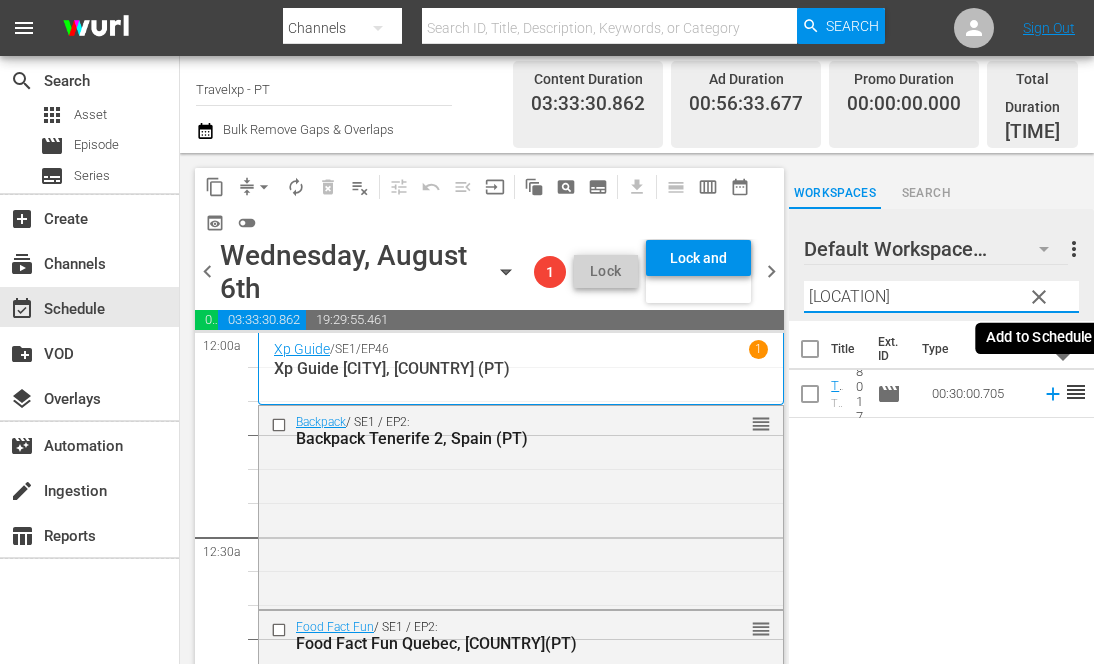 click 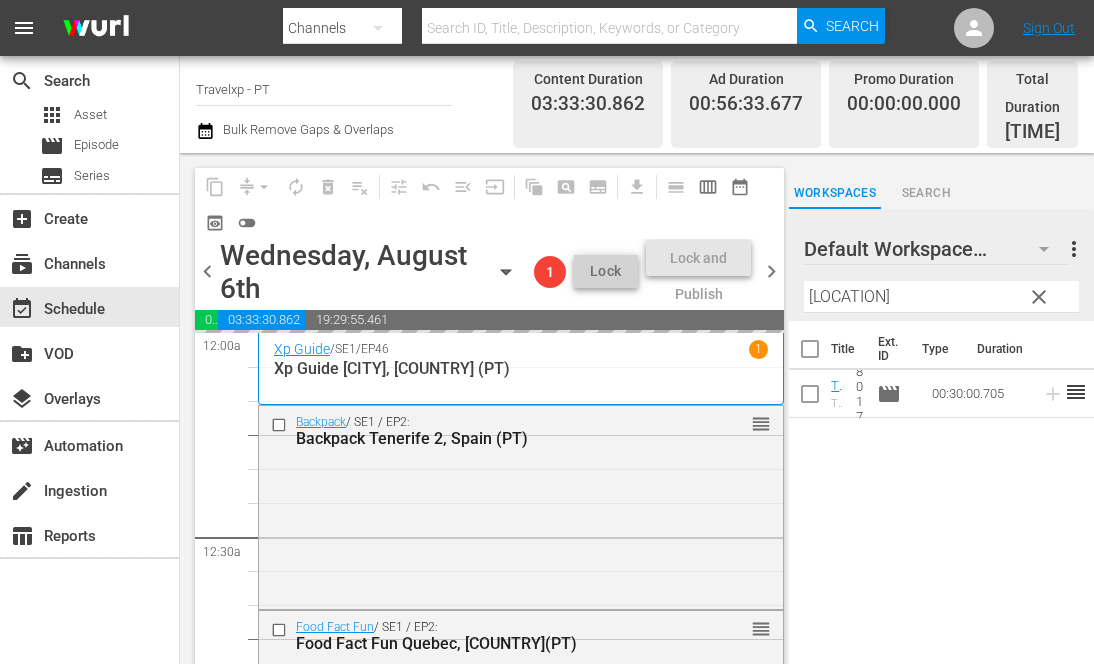 click on "[LOCATION]" at bounding box center (941, 297) 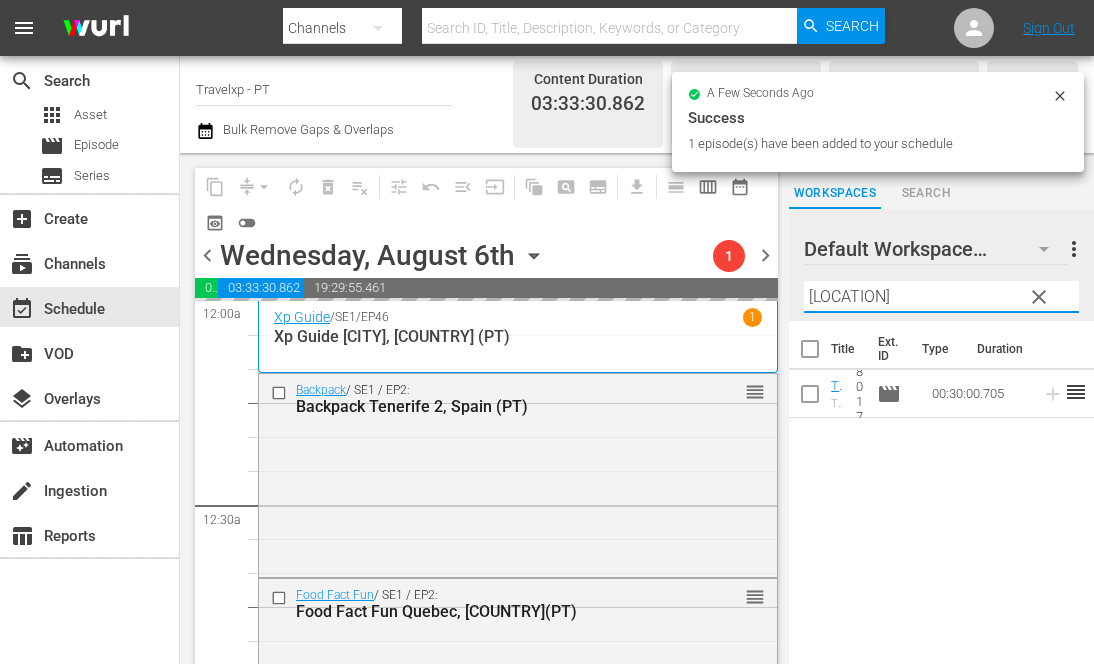 click on "[LOCATION]" at bounding box center (941, 297) 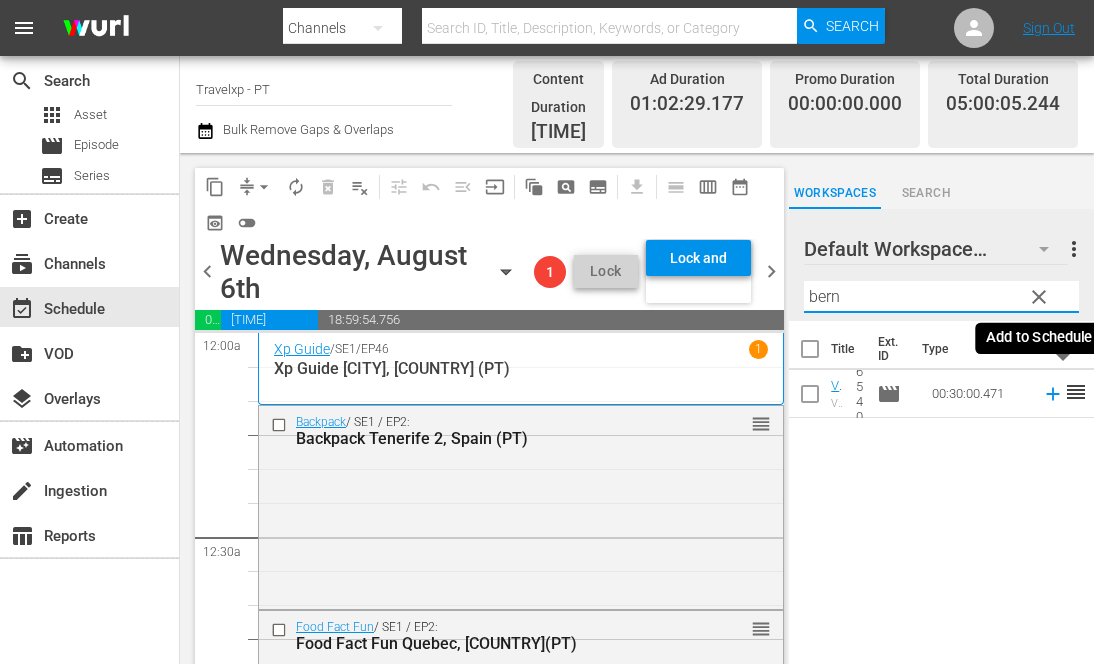 click 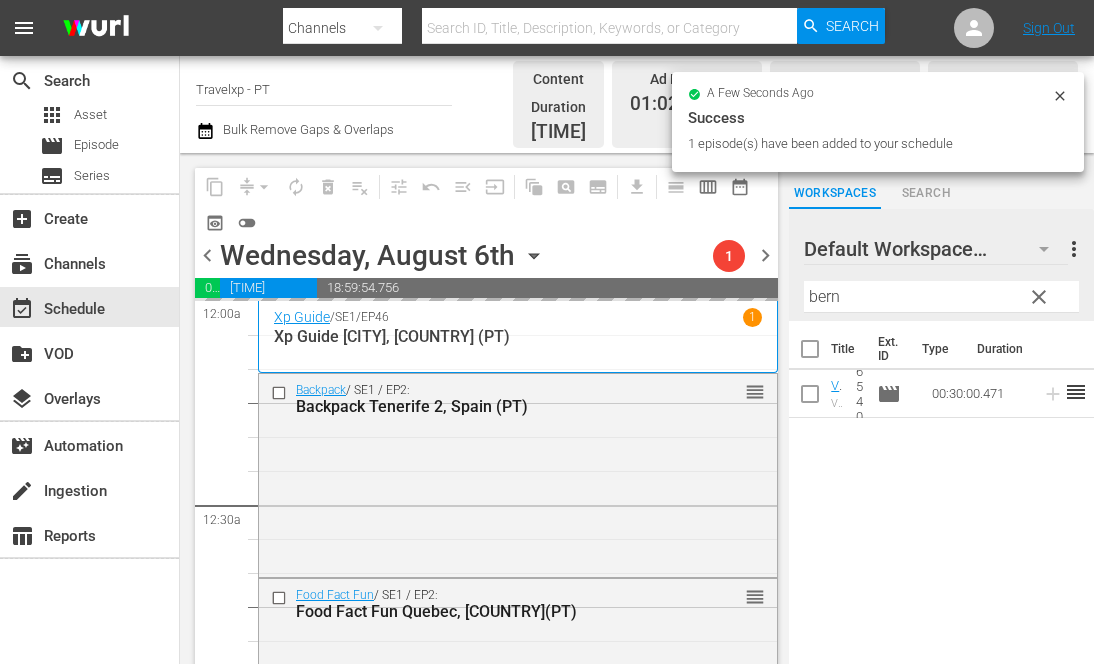 click on "bern" at bounding box center (941, 297) 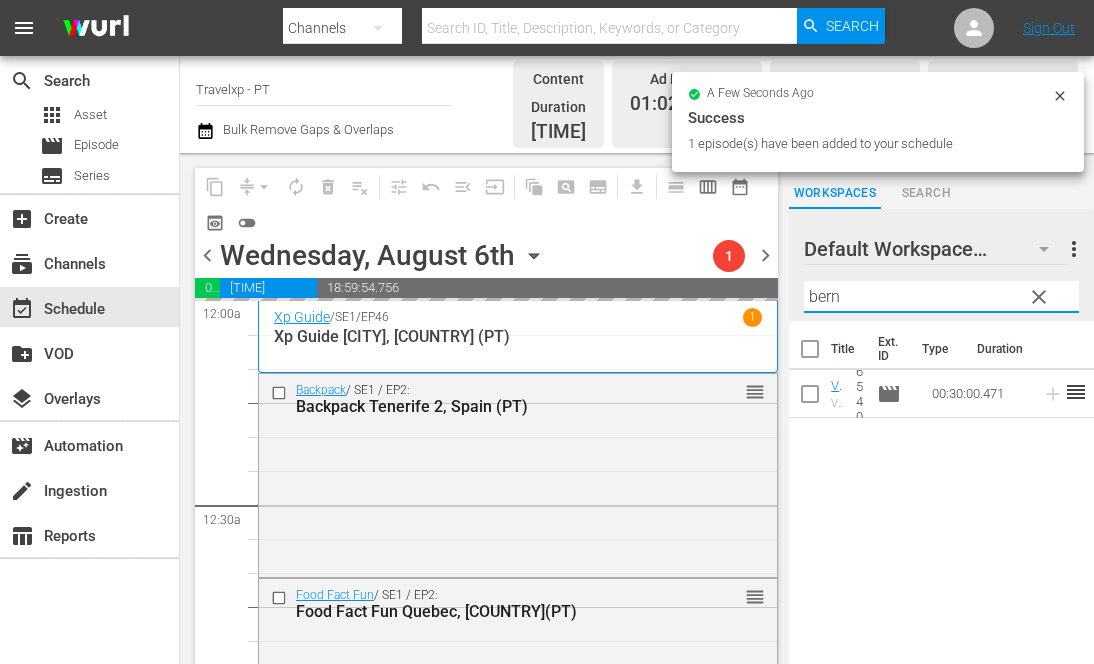 click on "bern" at bounding box center [941, 297] 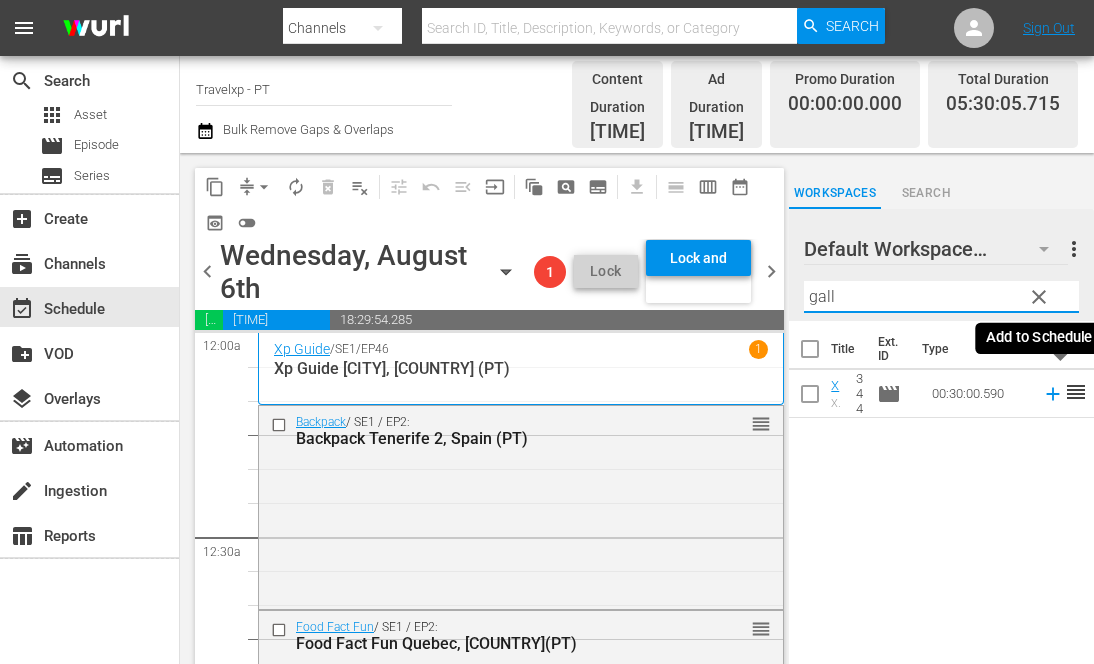 click 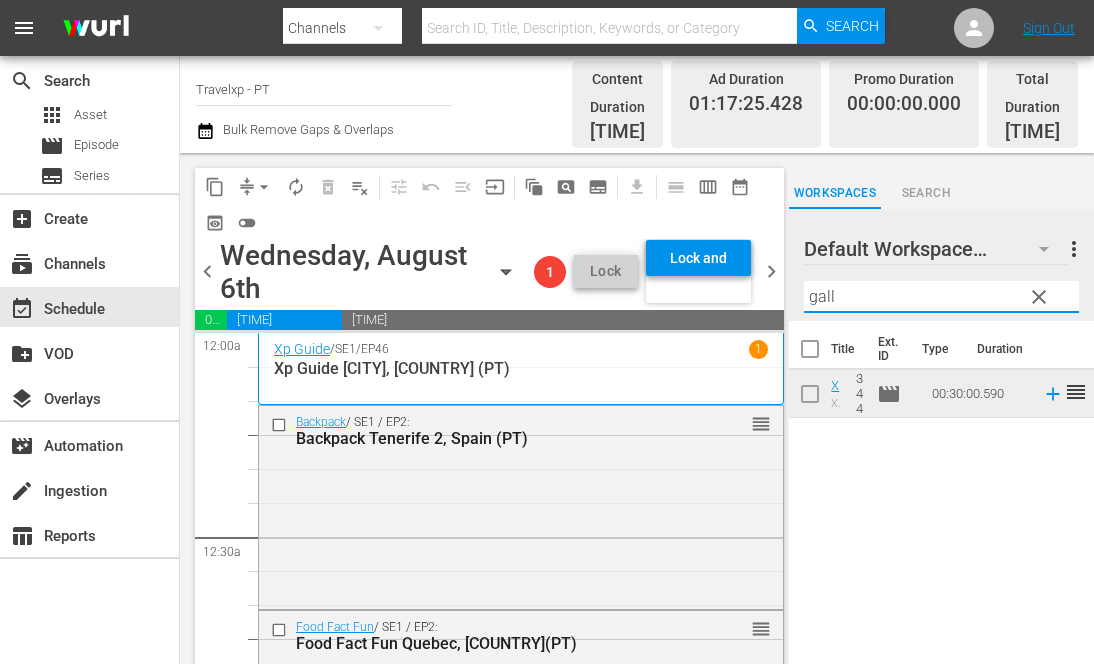 click on "gall" at bounding box center (941, 297) 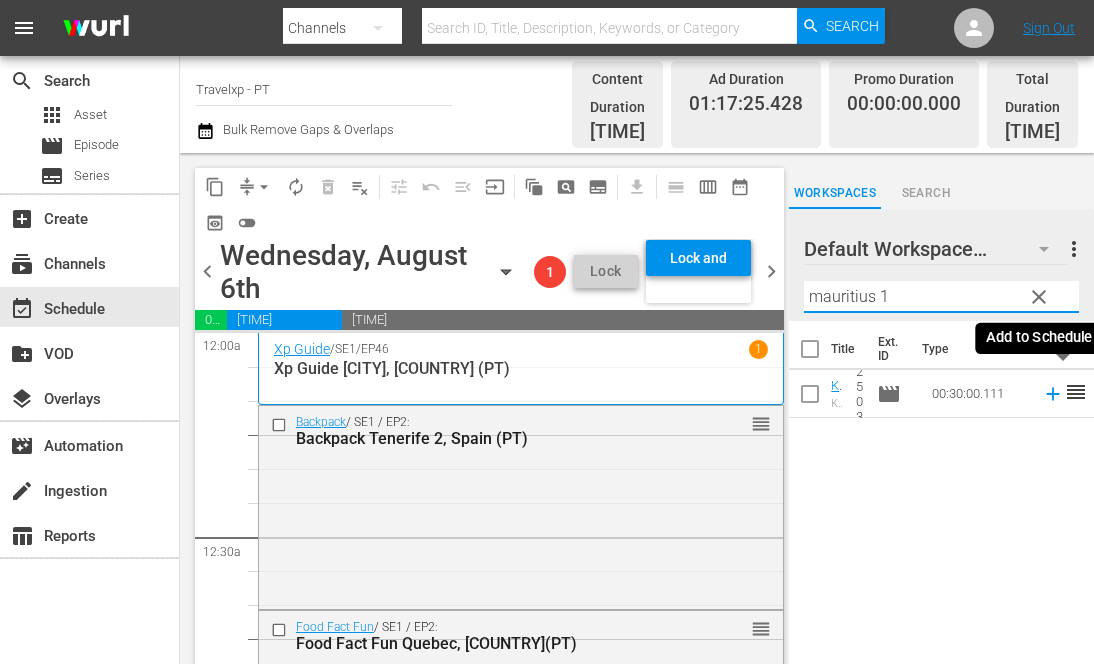 click 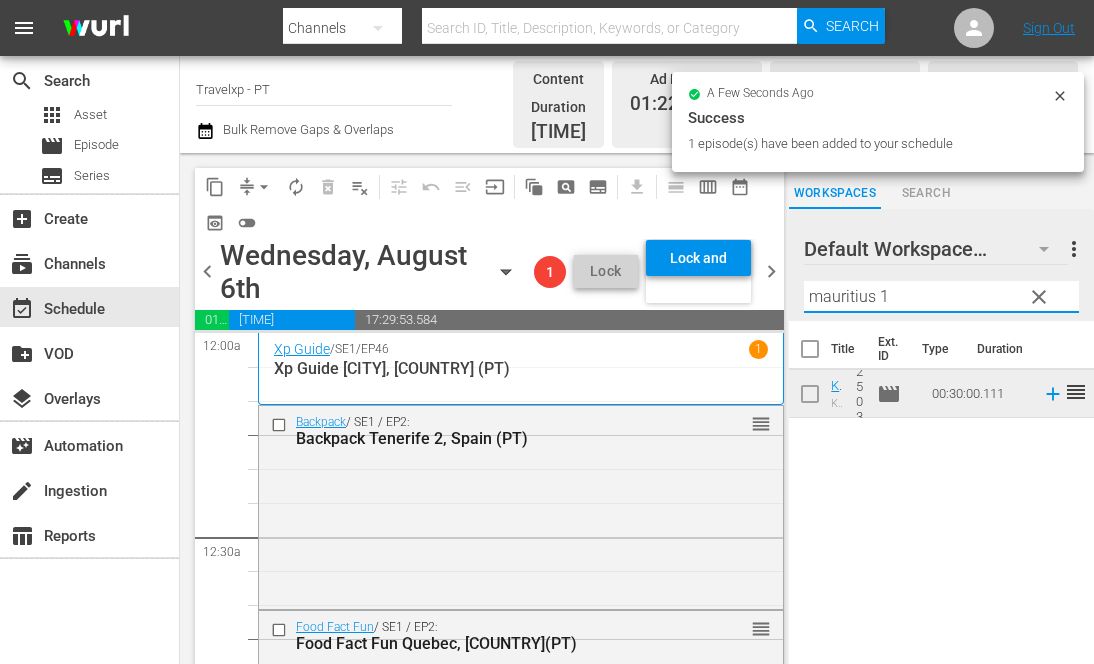 drag, startPoint x: 898, startPoint y: 281, endPoint x: 798, endPoint y: 282, distance: 100.005 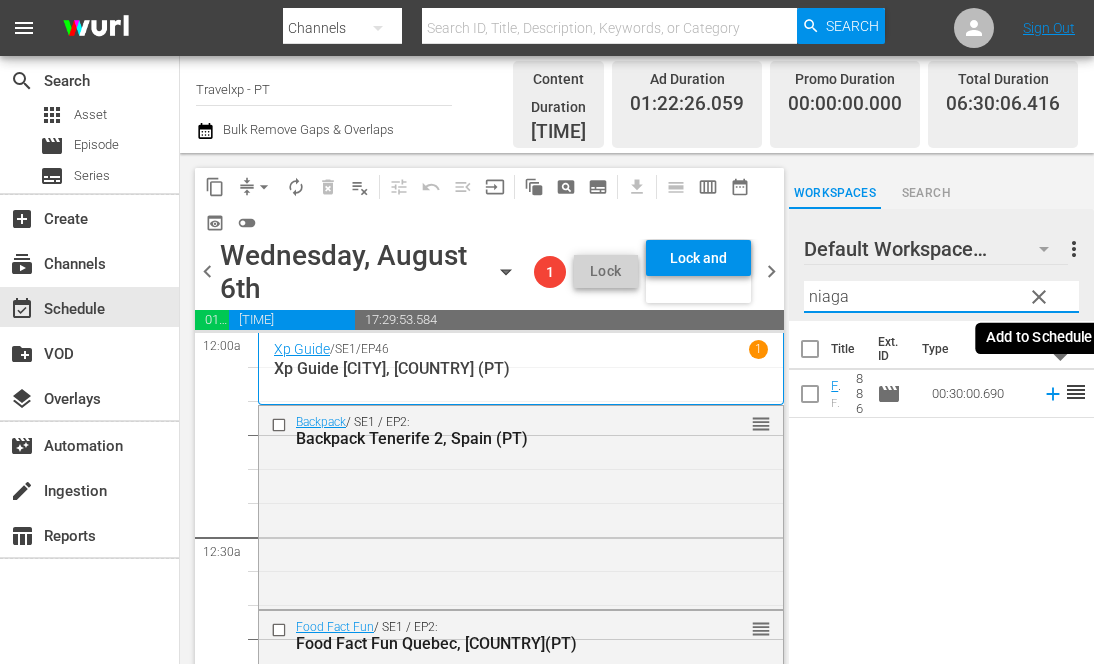 click 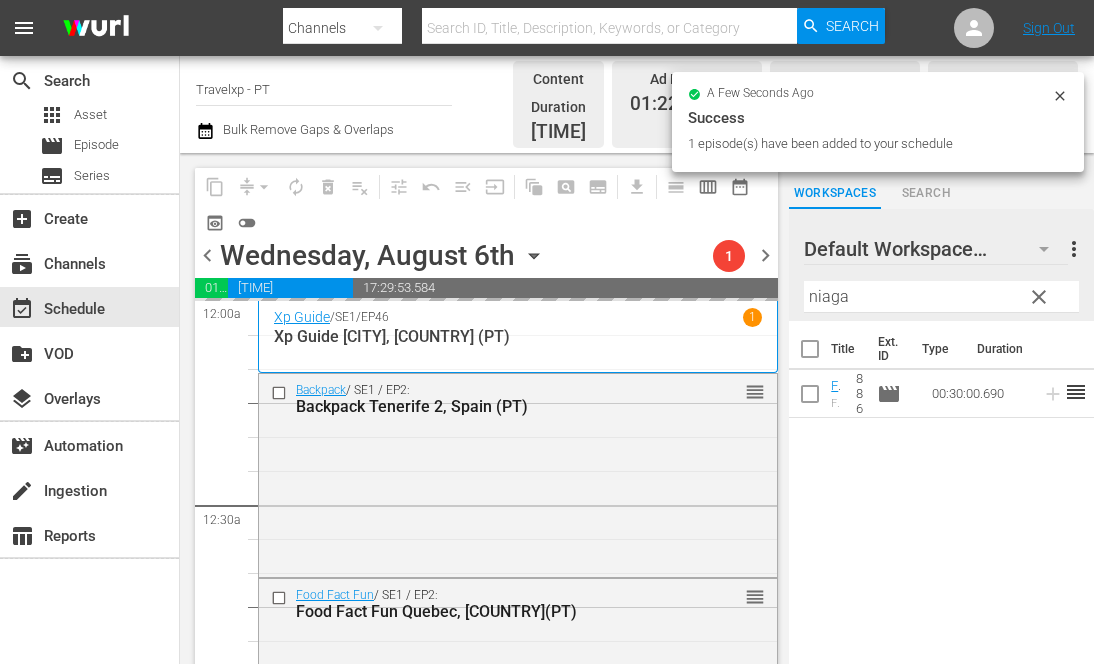 click on "niaga" at bounding box center [941, 297] 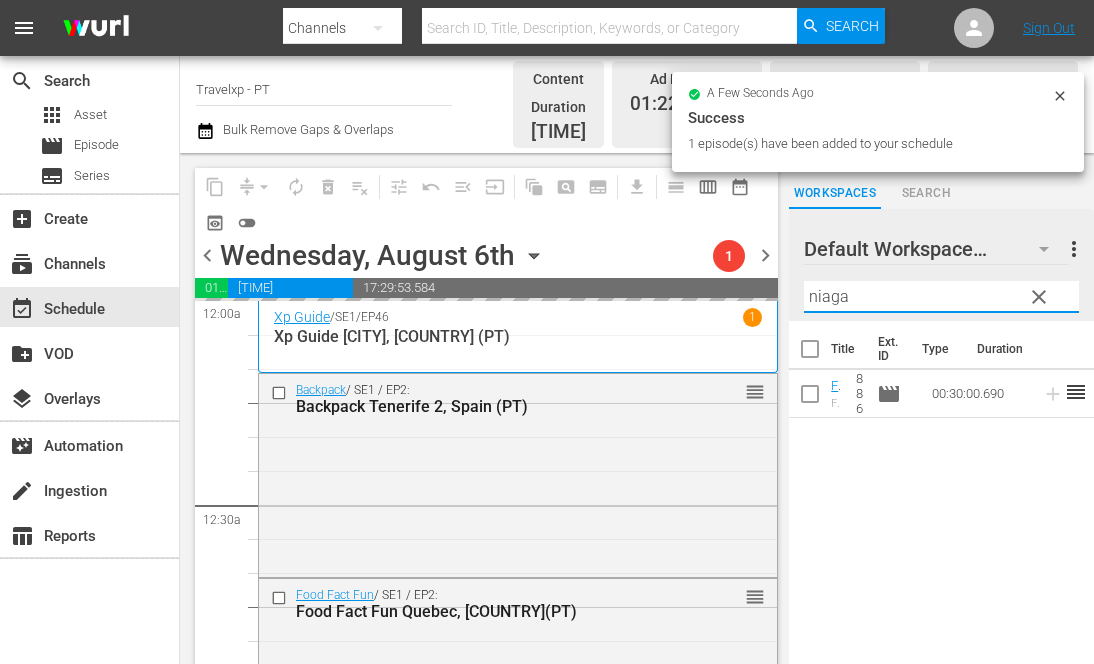 click on "niaga" at bounding box center [941, 297] 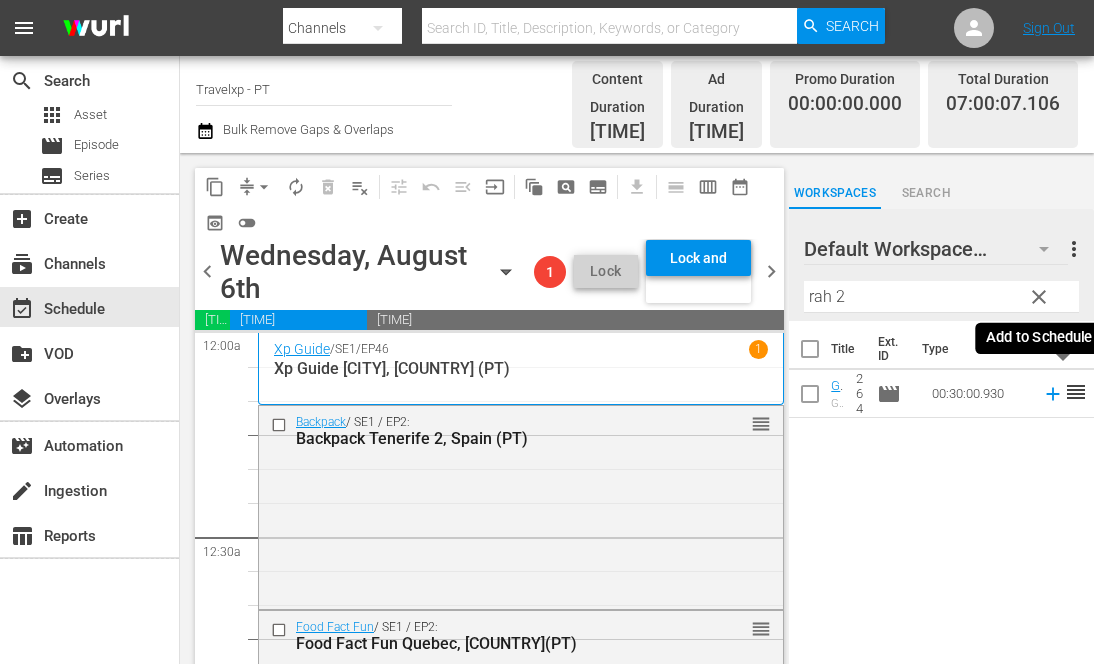 click 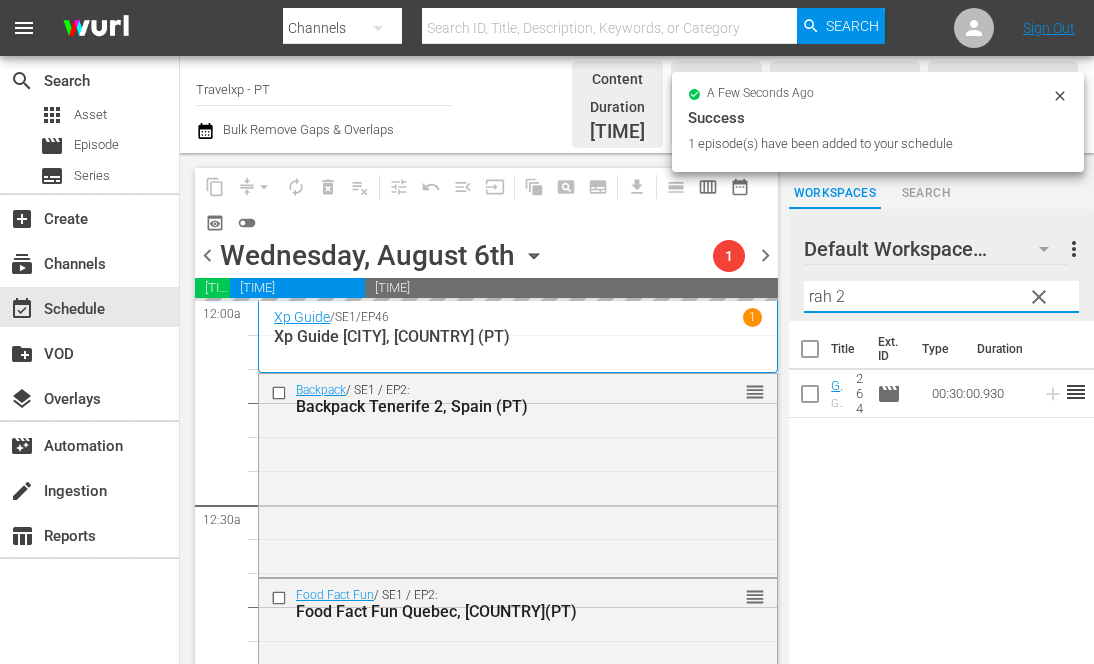 drag, startPoint x: 872, startPoint y: 281, endPoint x: 784, endPoint y: 279, distance: 88.02273 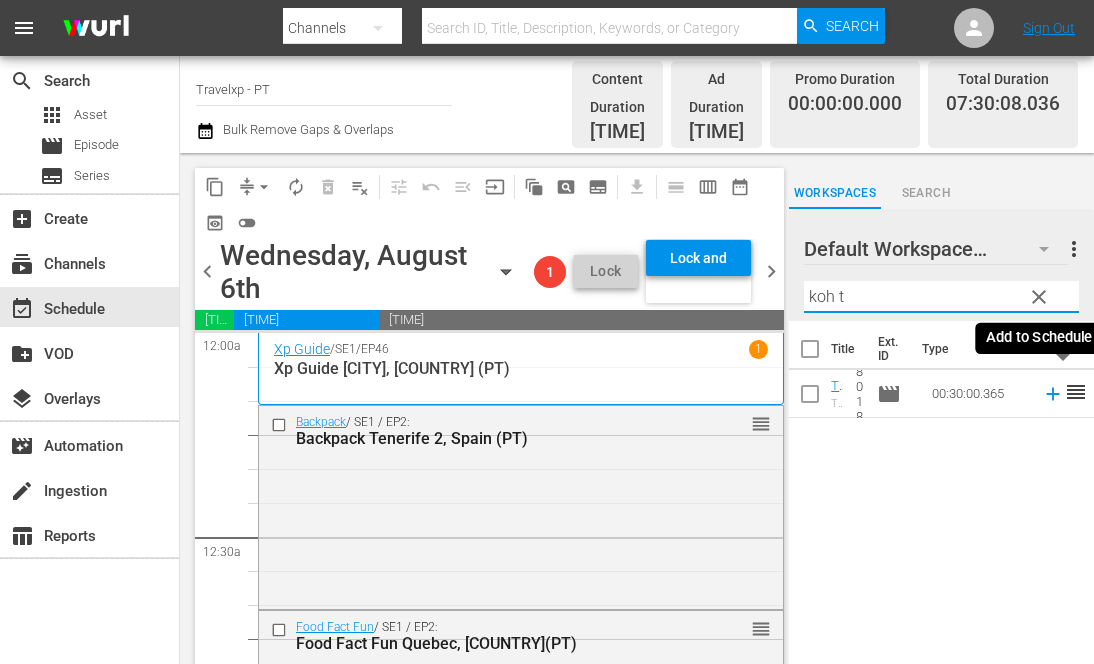 click 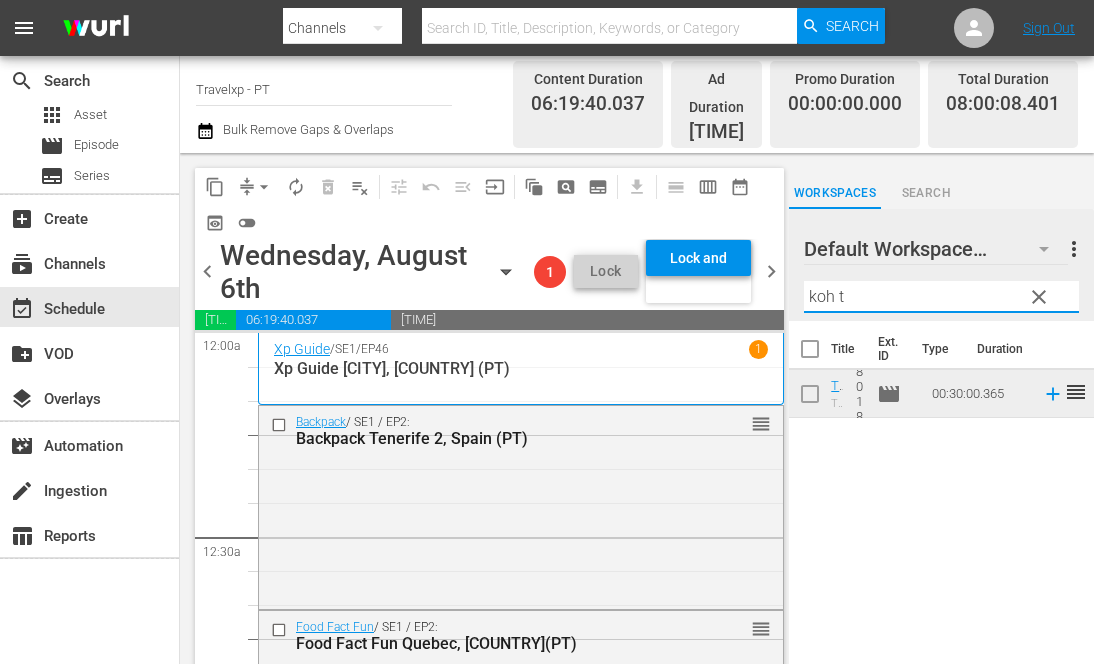 drag, startPoint x: 789, startPoint y: 267, endPoint x: 726, endPoint y: 265, distance: 63.03174 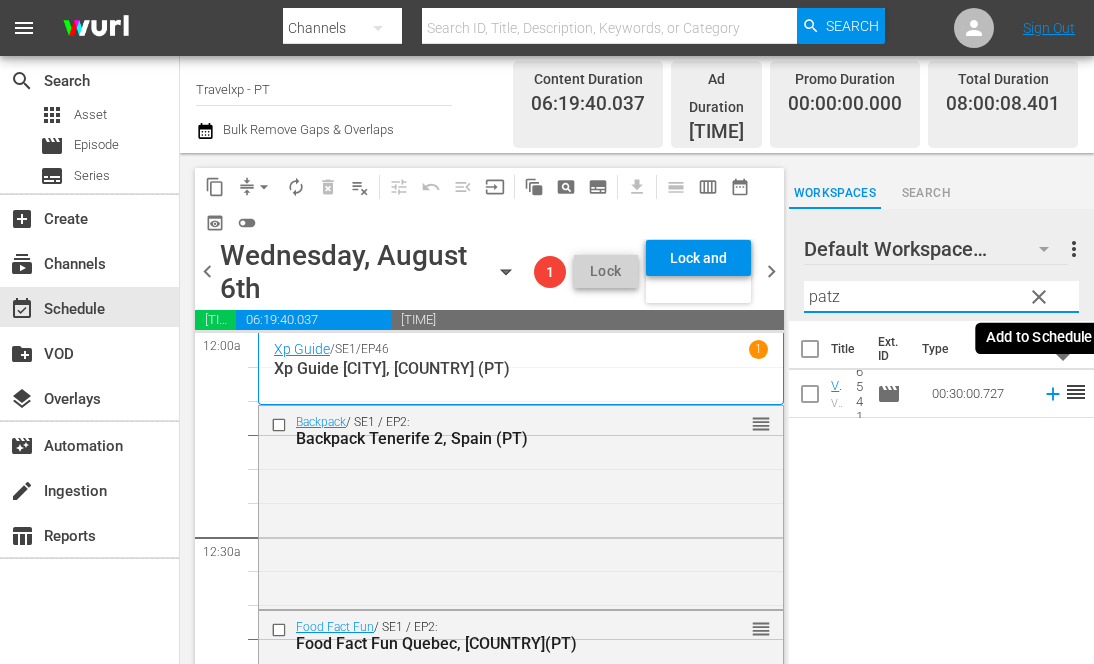 click 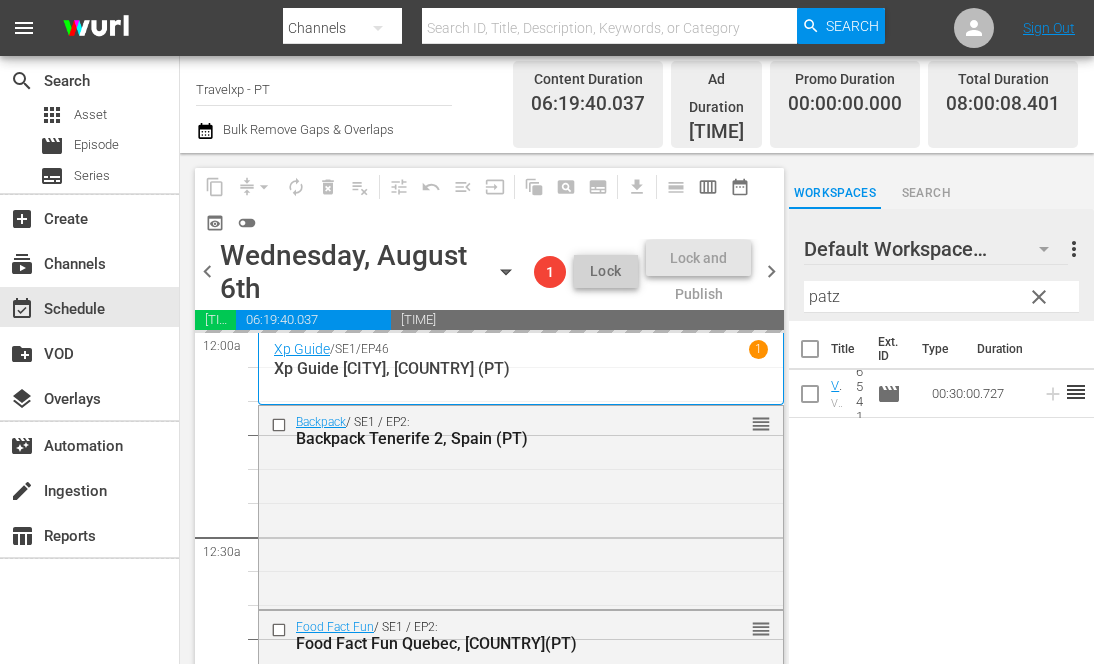 click on "patz" at bounding box center (941, 297) 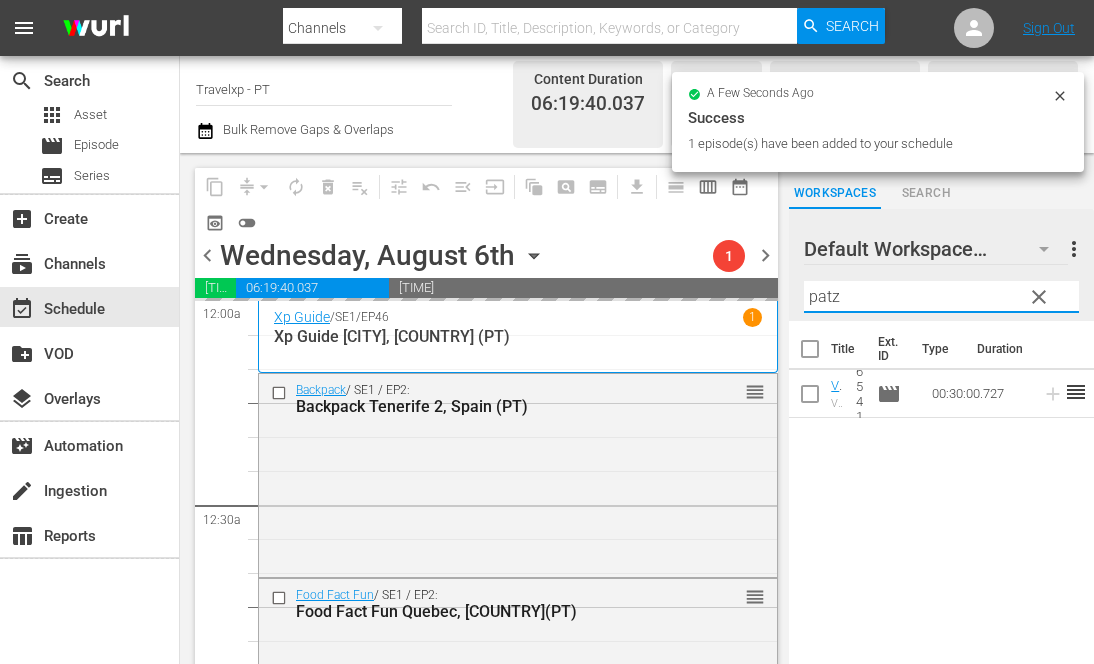 click on "patz" at bounding box center [941, 297] 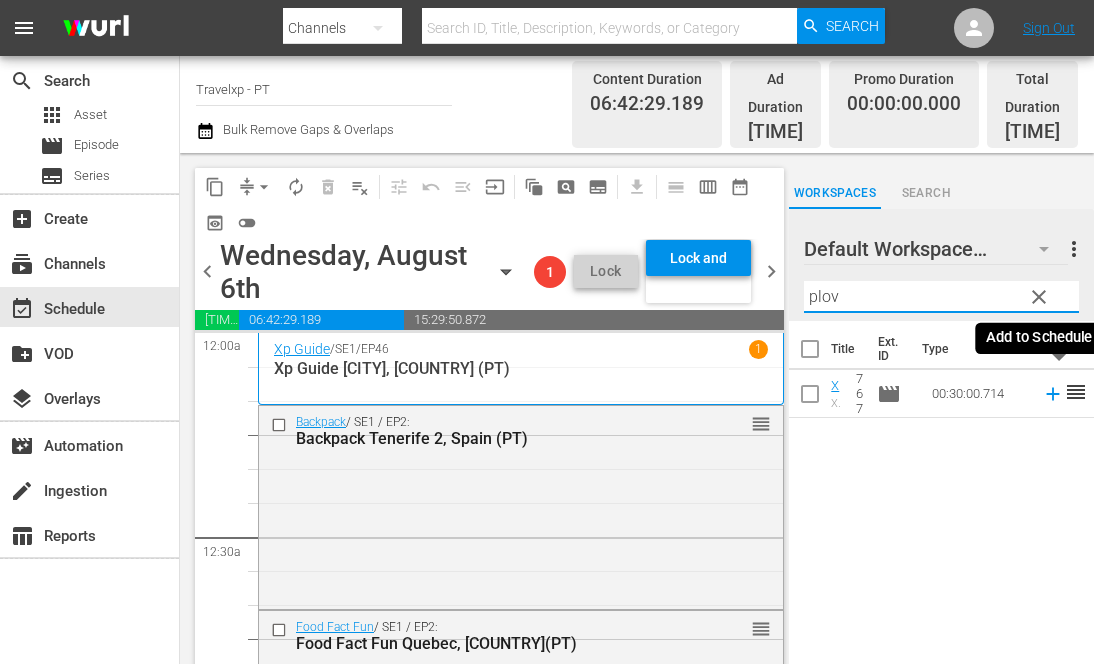 click 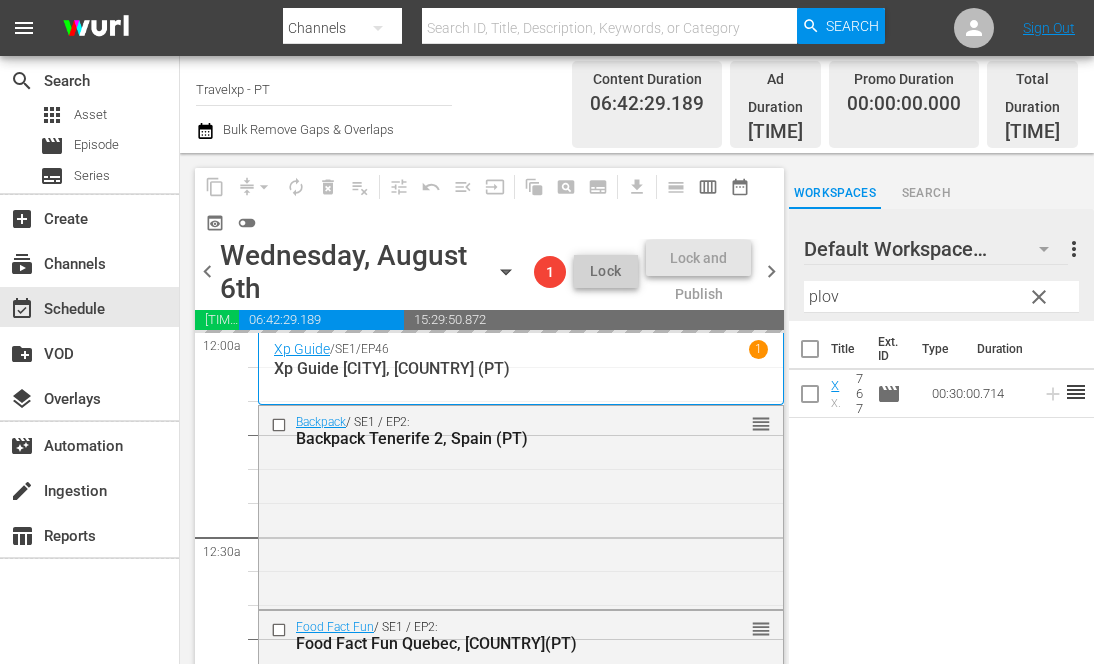 click on "plov" at bounding box center (941, 297) 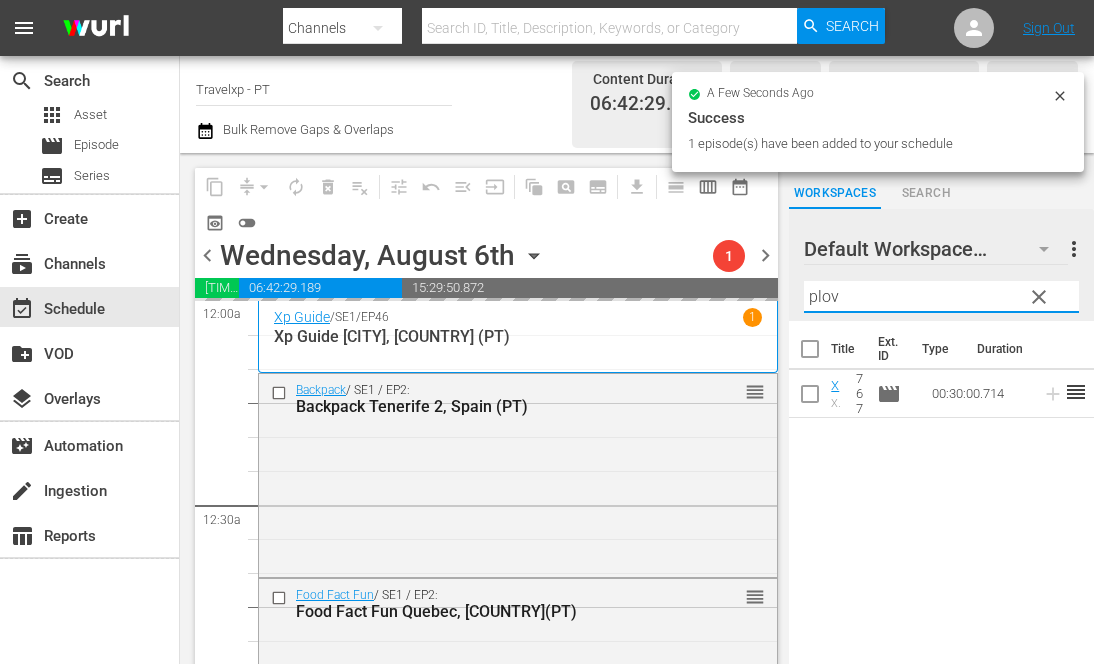 click on "plov" at bounding box center (941, 297) 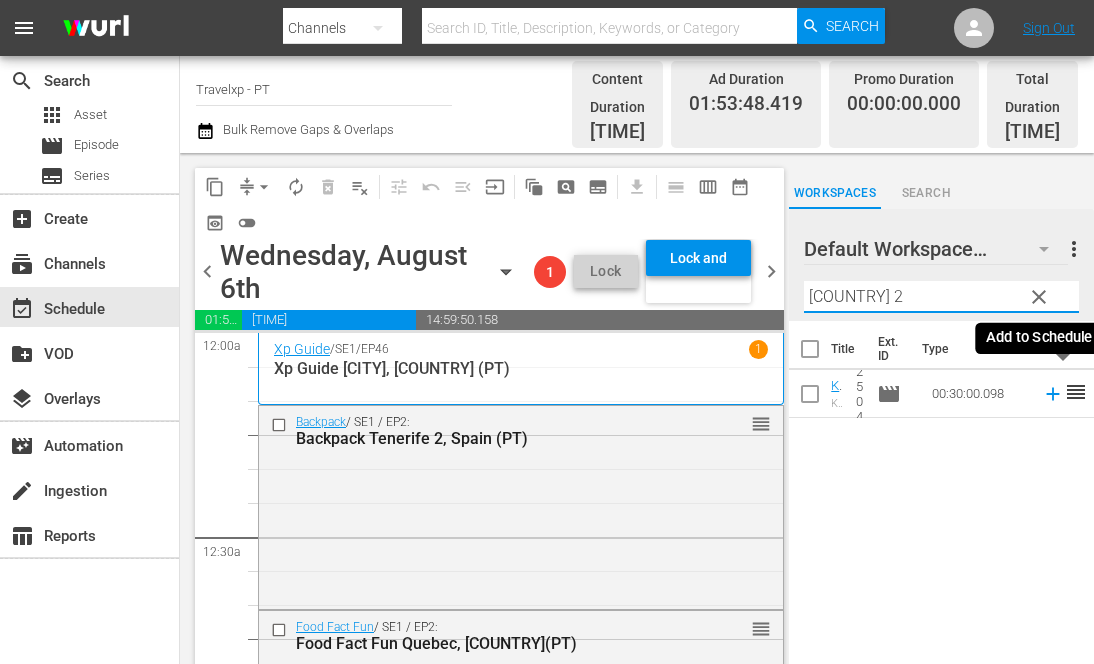 click 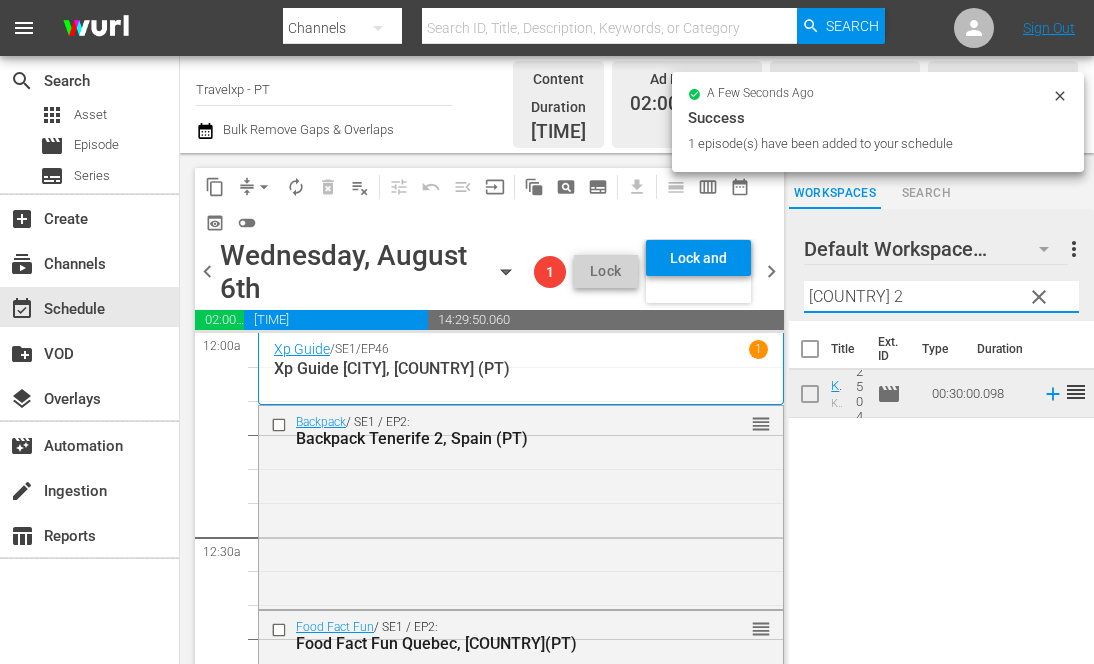 drag, startPoint x: 907, startPoint y: 281, endPoint x: 724, endPoint y: 257, distance: 184.56706 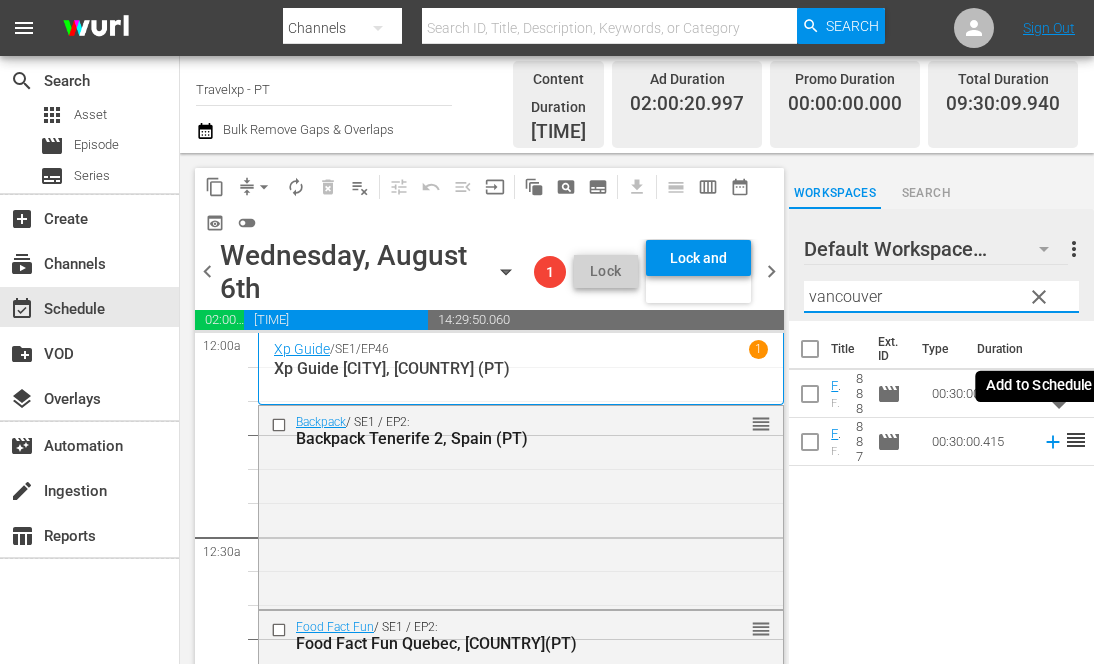 click 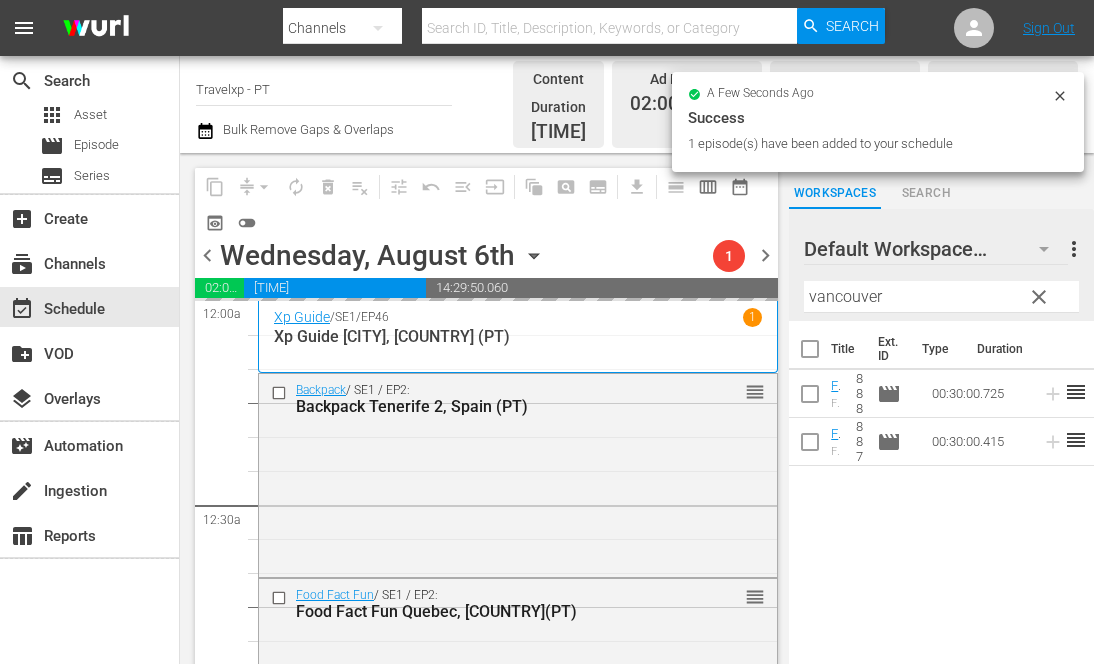 click on "vancouver" at bounding box center [941, 297] 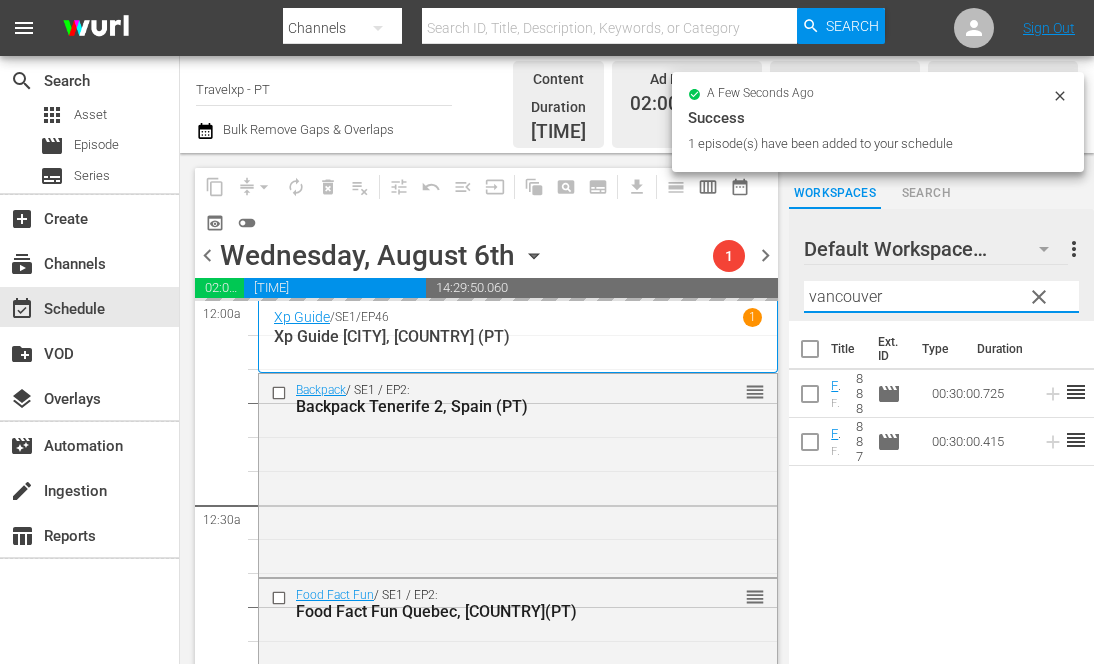click on "vancouver" at bounding box center (941, 297) 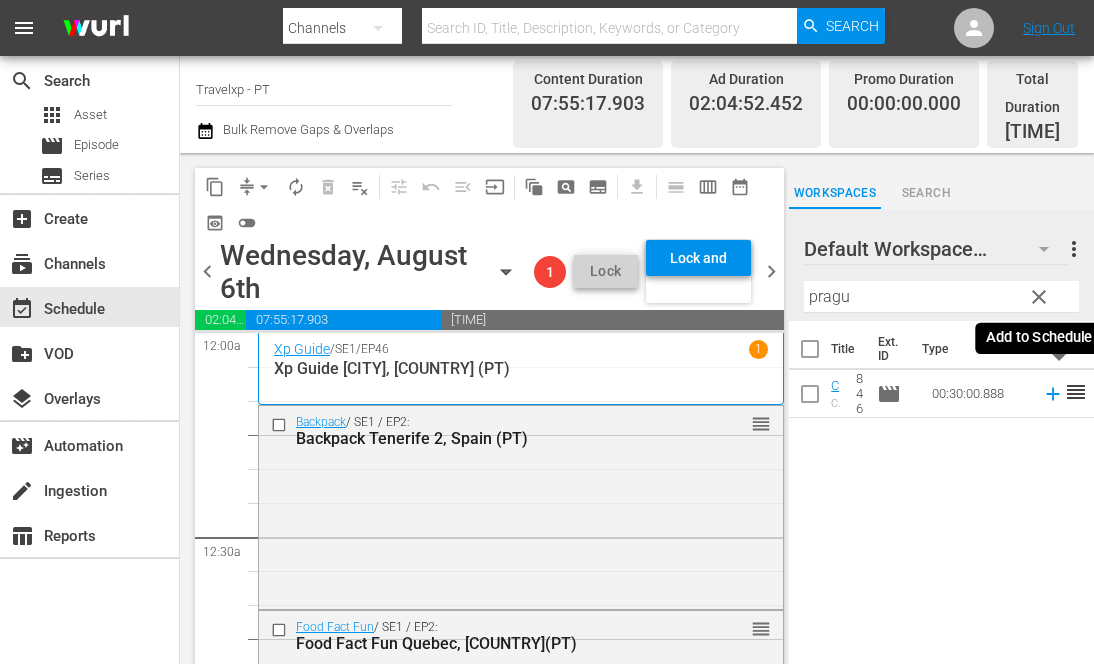 click 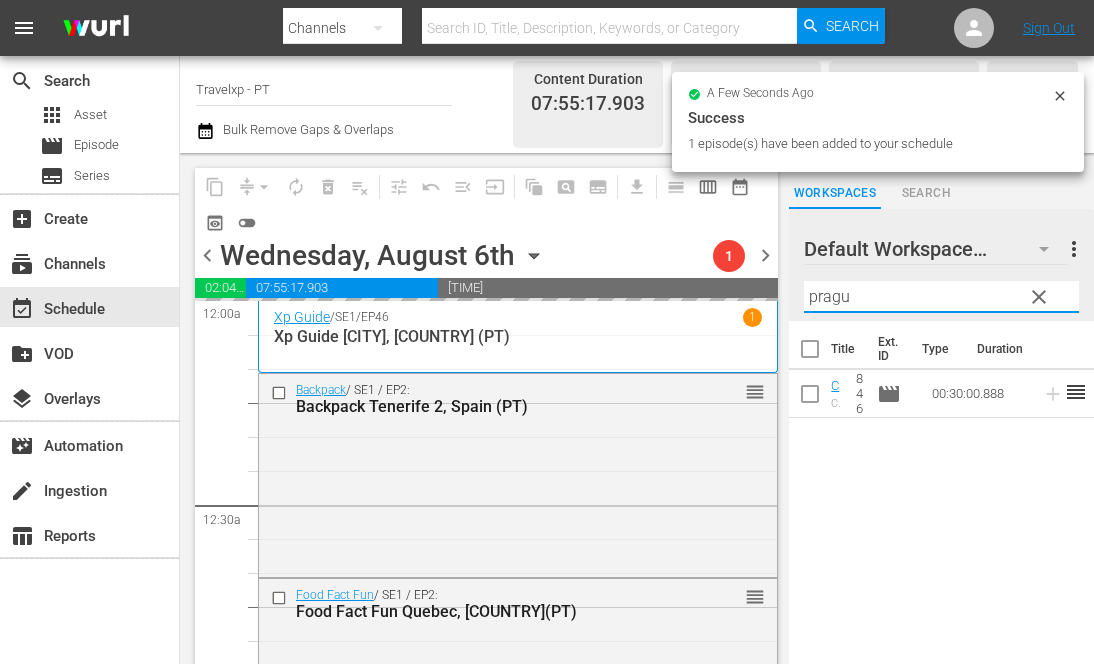 click on "pragu" at bounding box center [941, 297] 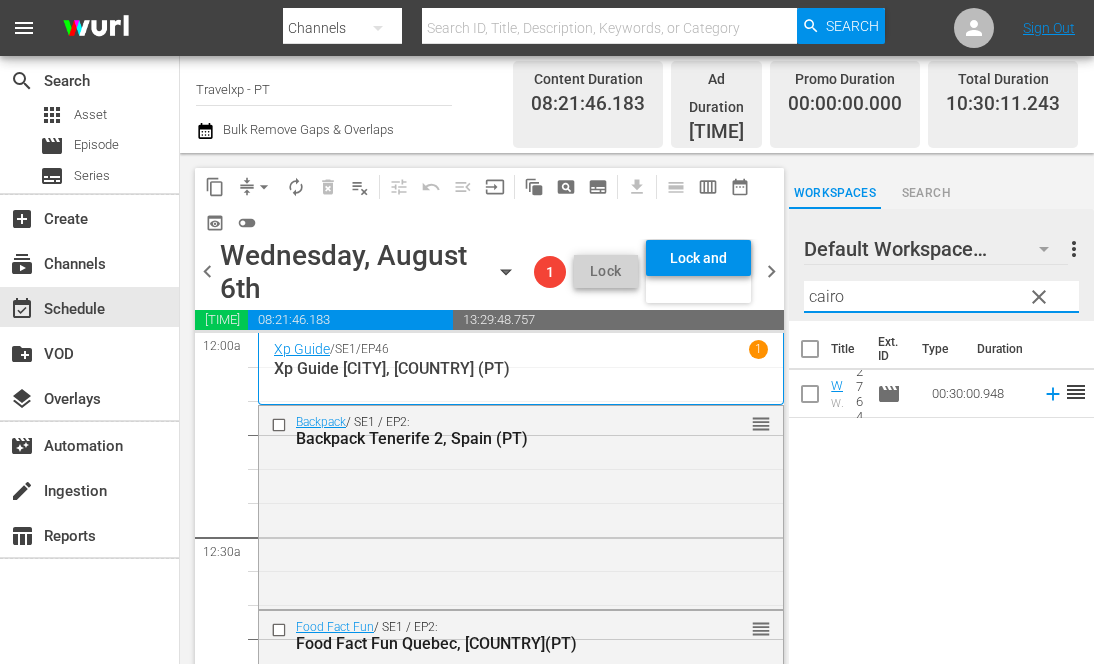click 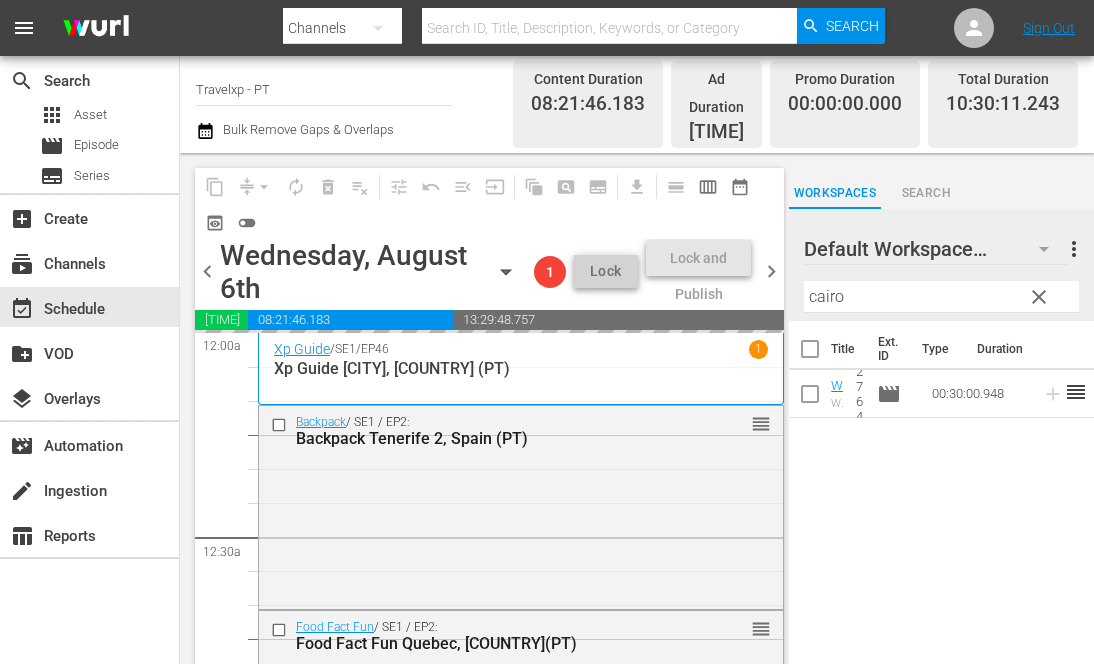 click on "cairo" at bounding box center (941, 297) 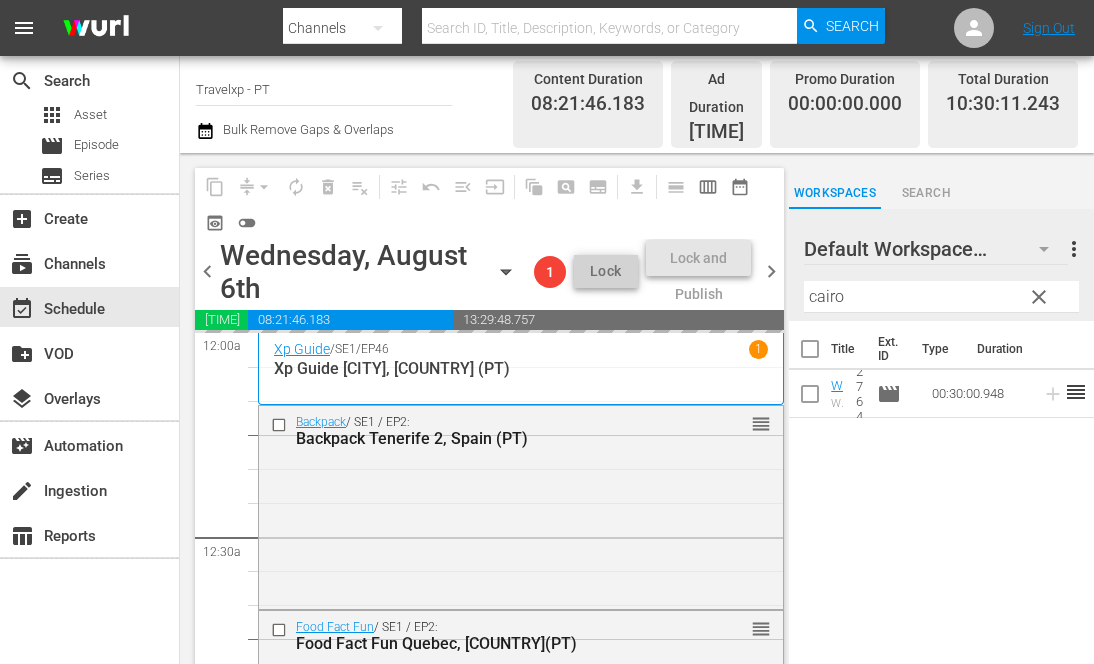 click on "cairo" at bounding box center [941, 297] 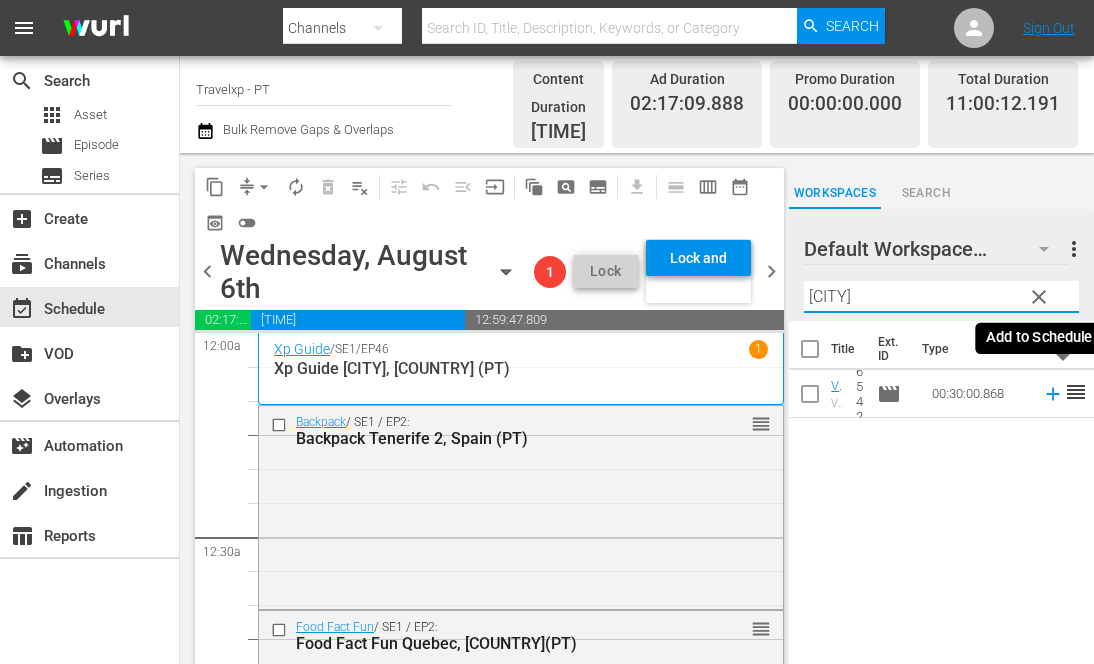 click 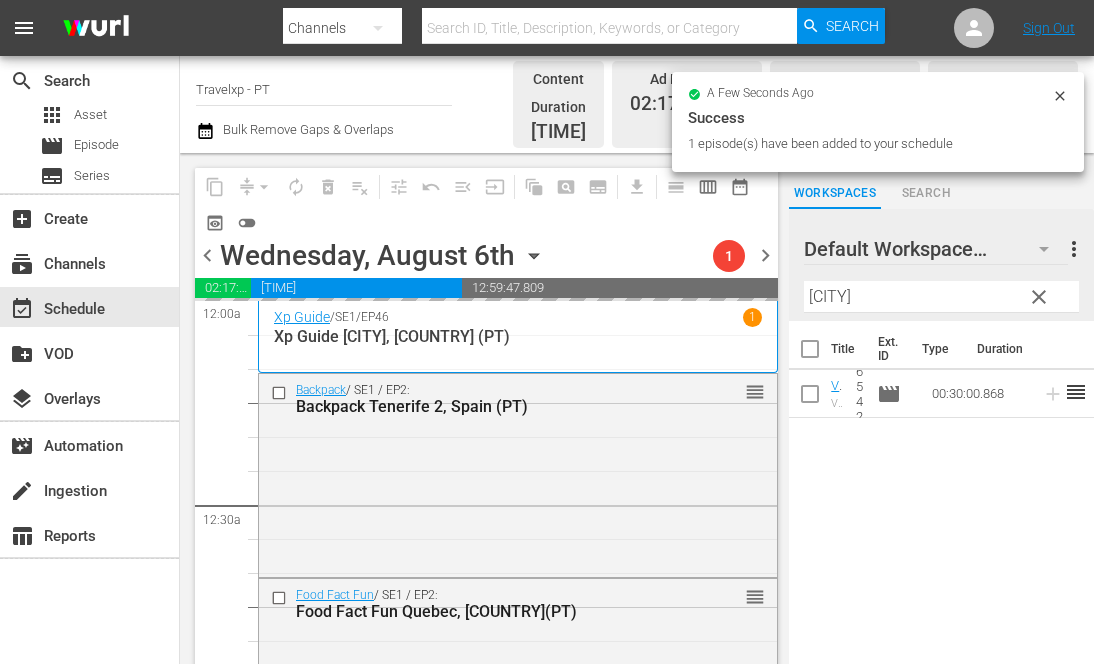 click on "[CITY]" at bounding box center [941, 297] 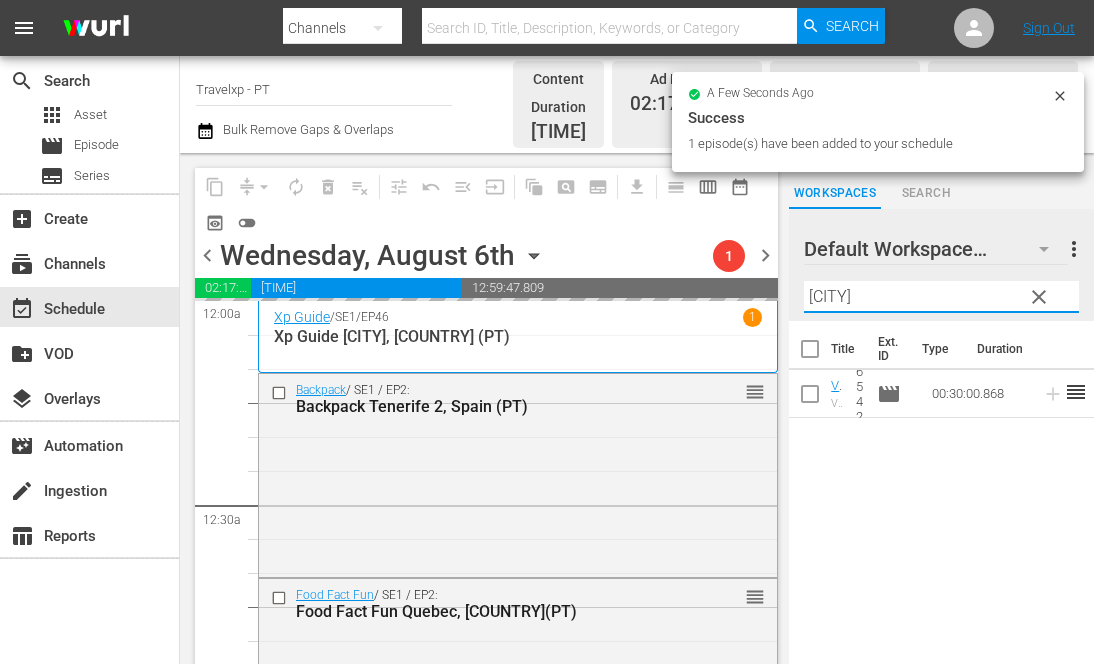 click on "[CITY]" at bounding box center [941, 297] 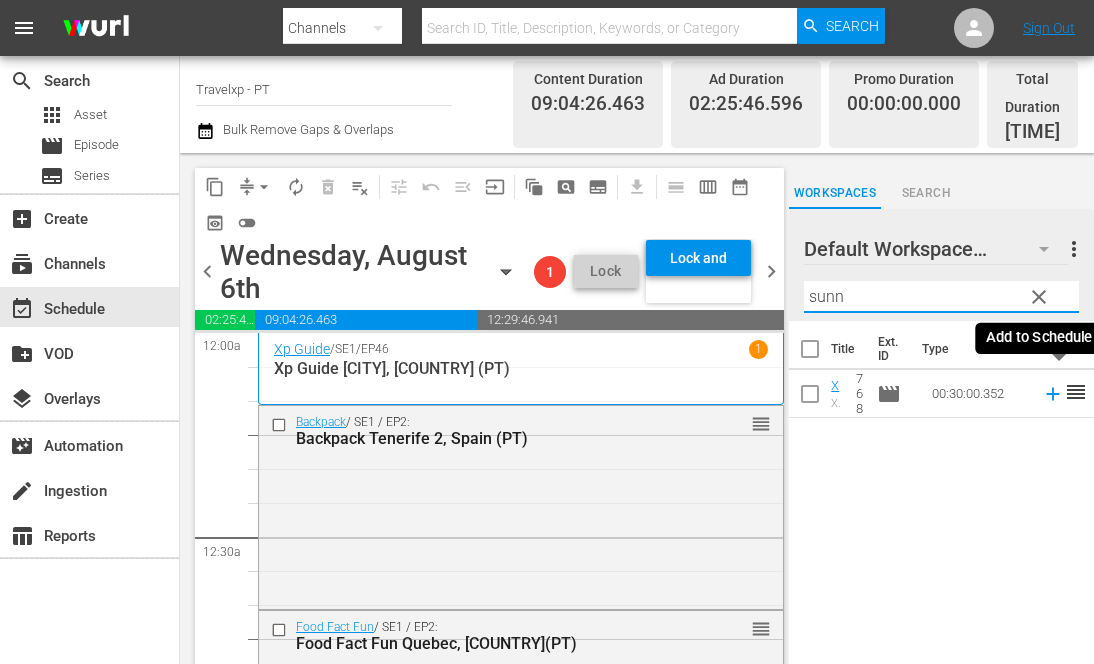 click 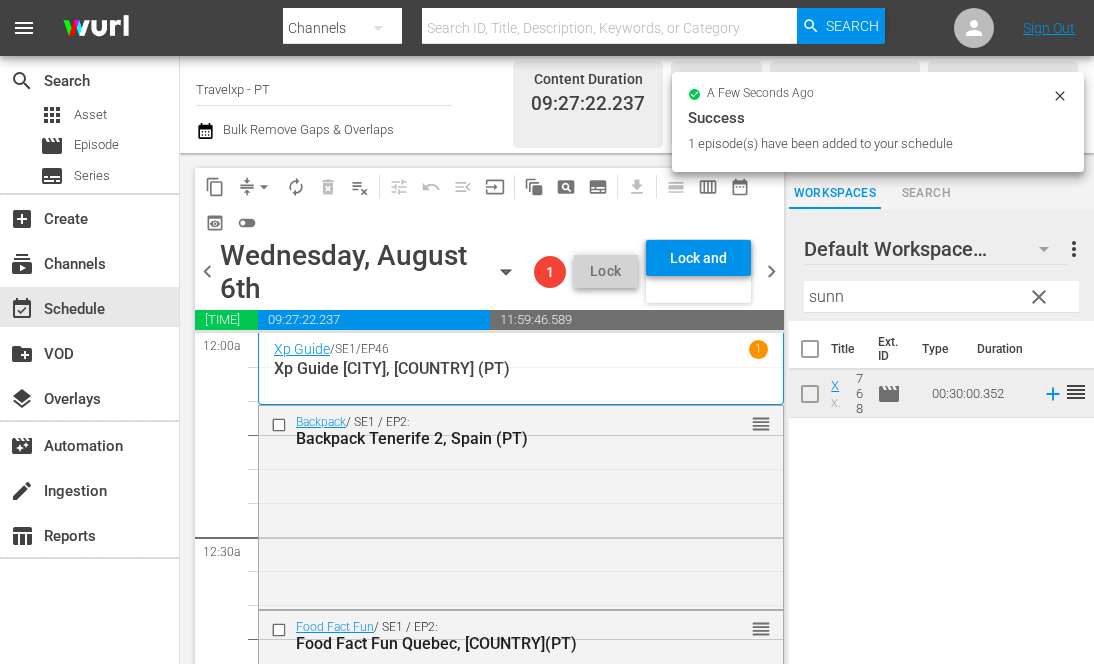 click on "sunn" at bounding box center [941, 297] 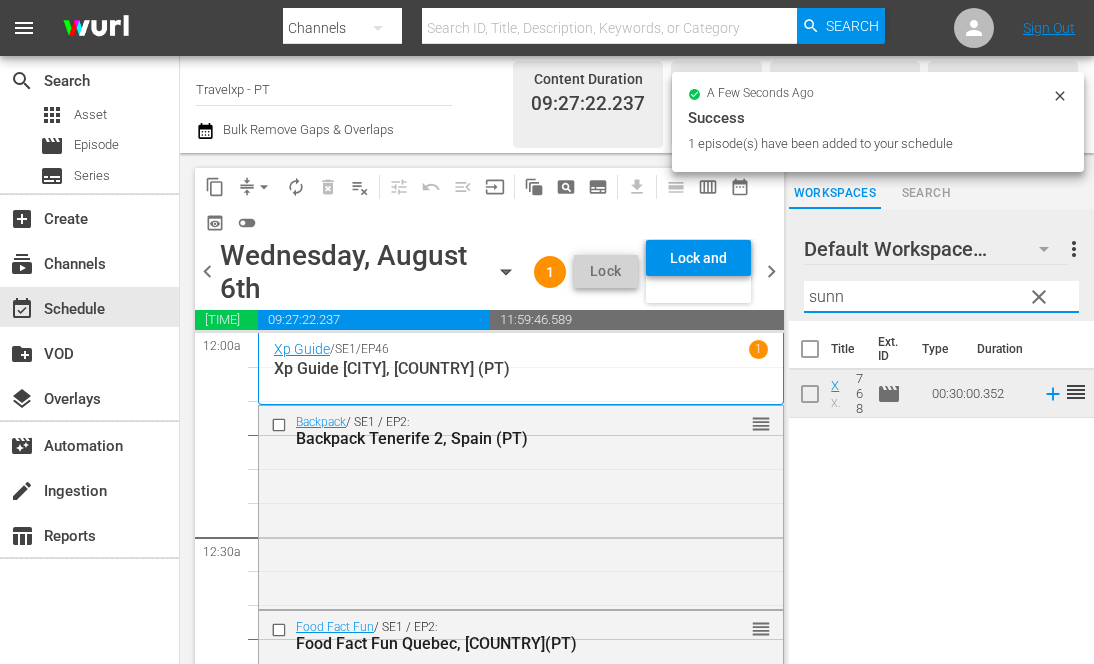 click on "sunn" at bounding box center (941, 297) 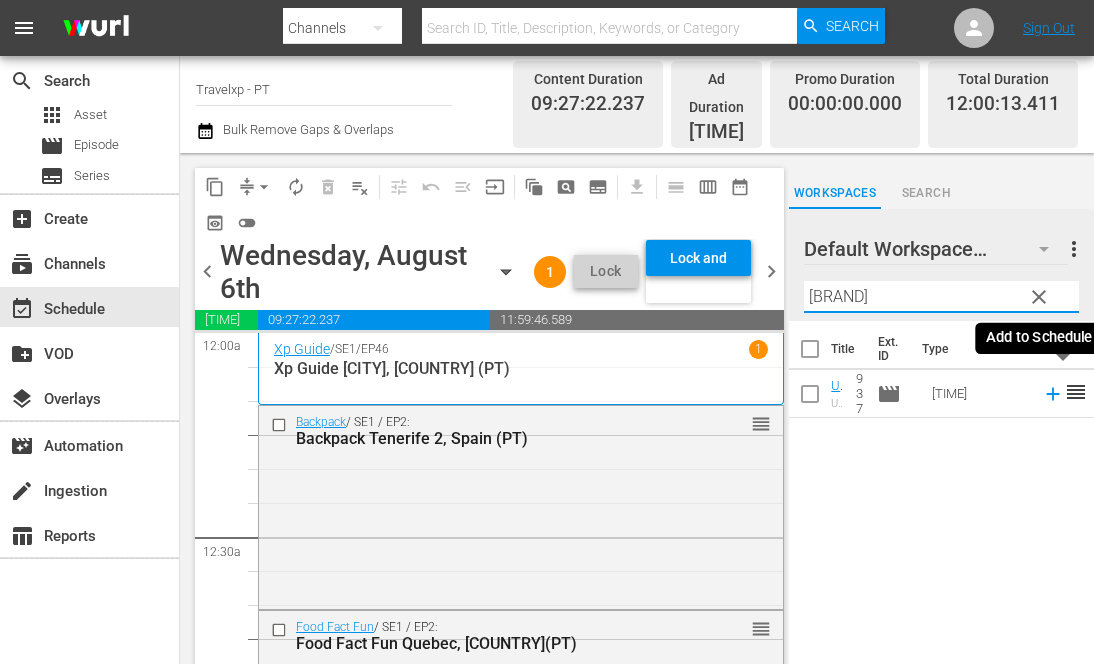 click 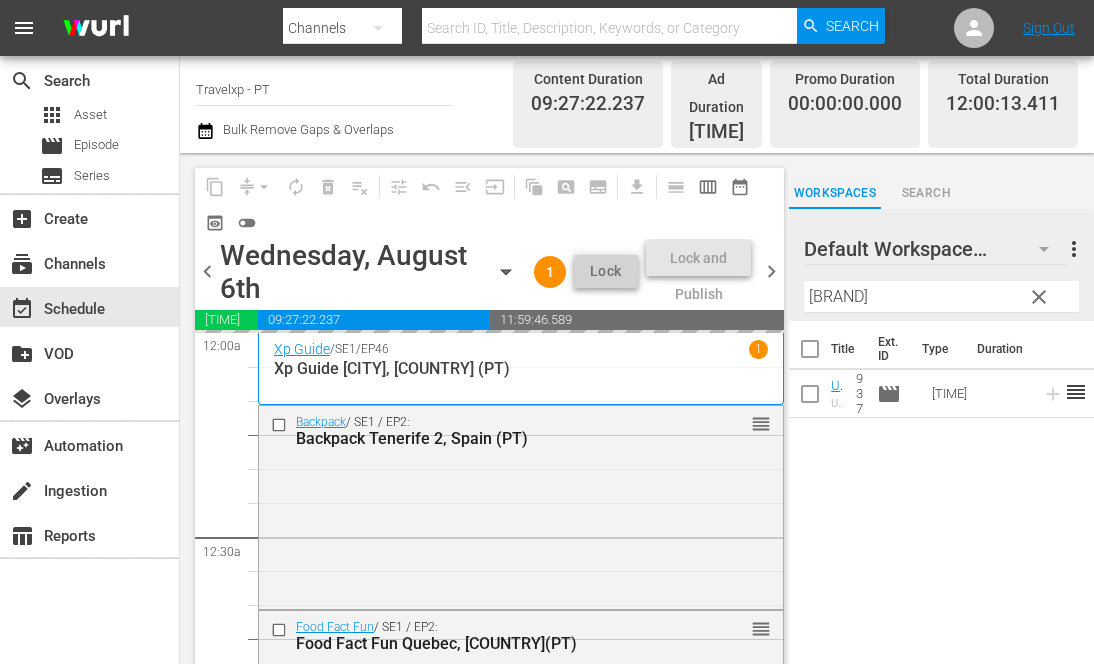 click on "[BRAND]" at bounding box center (941, 297) 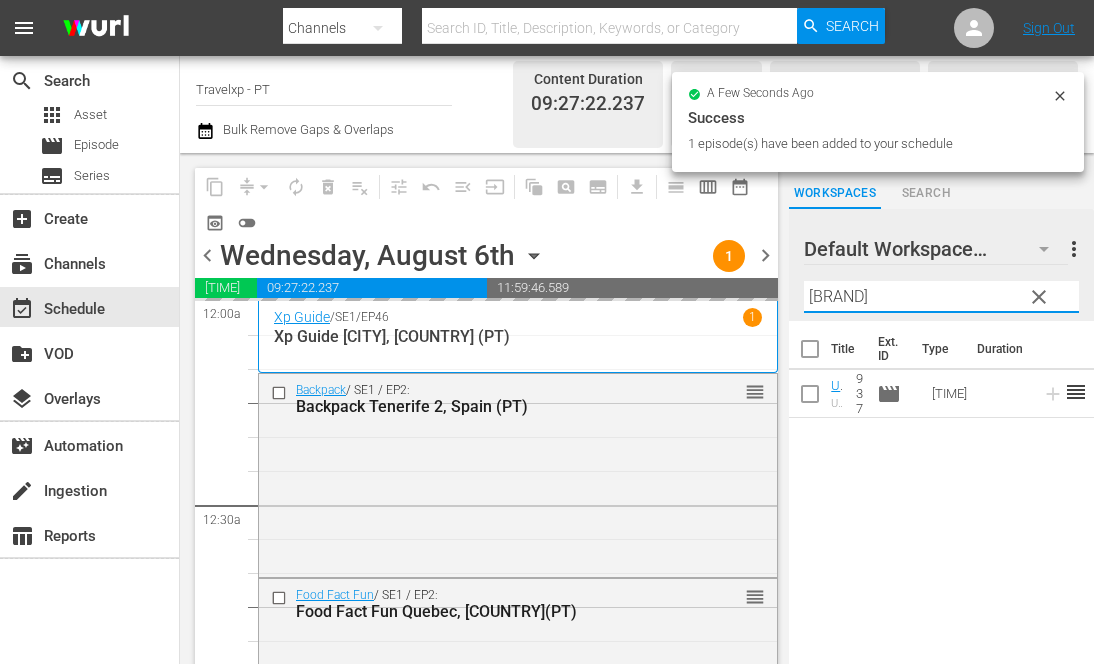 click on "[BRAND]" at bounding box center [941, 297] 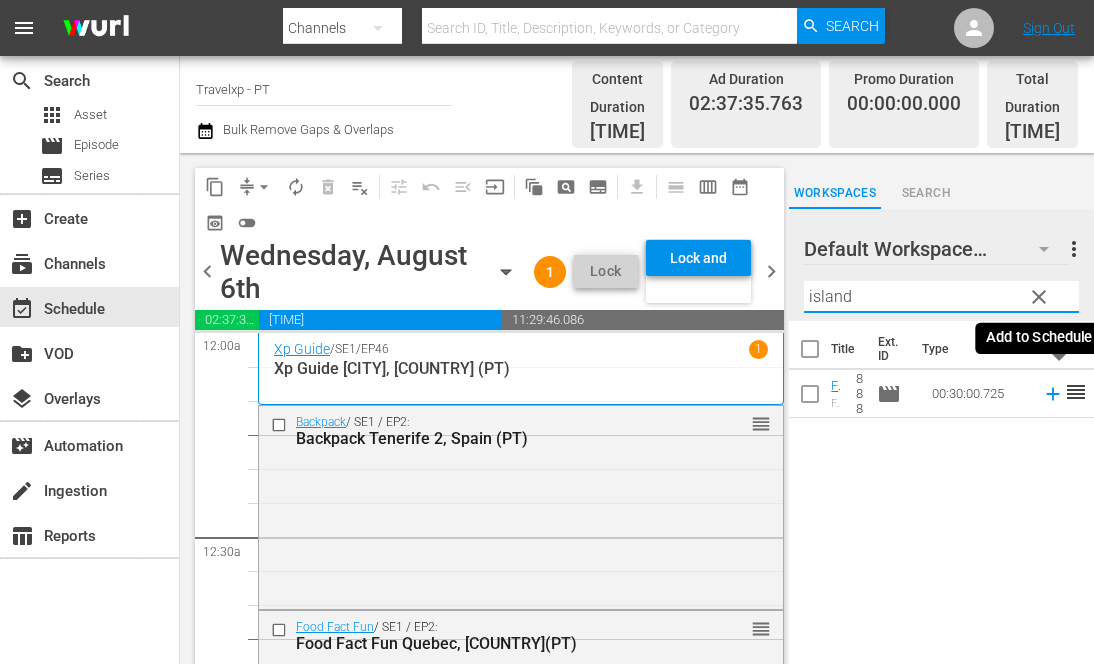 click 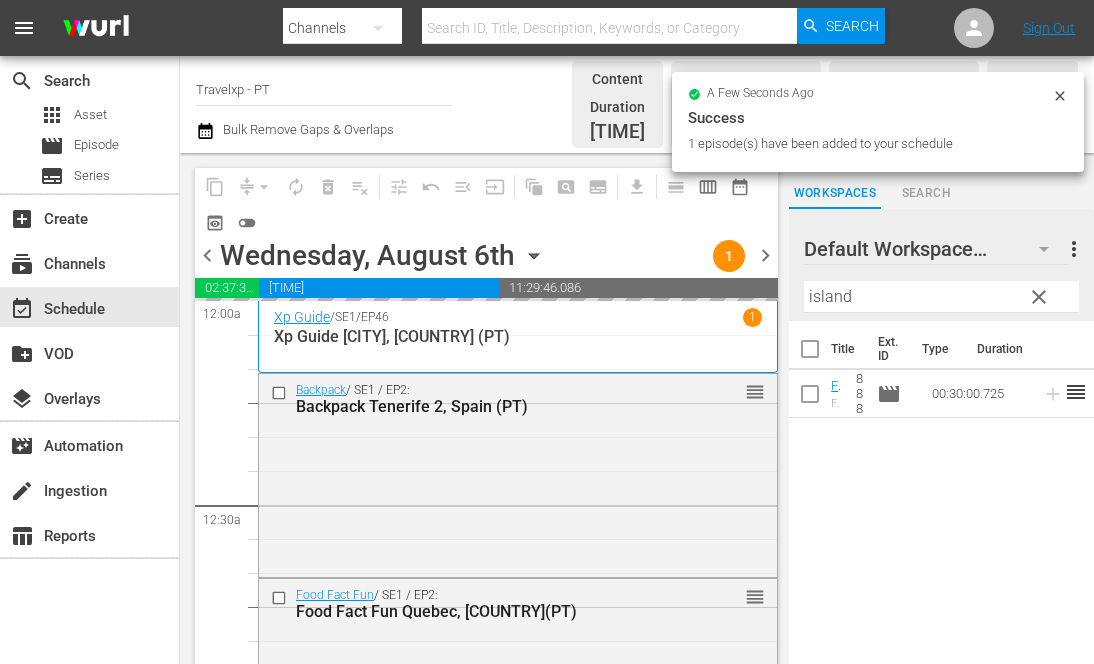 click on "island" at bounding box center [941, 297] 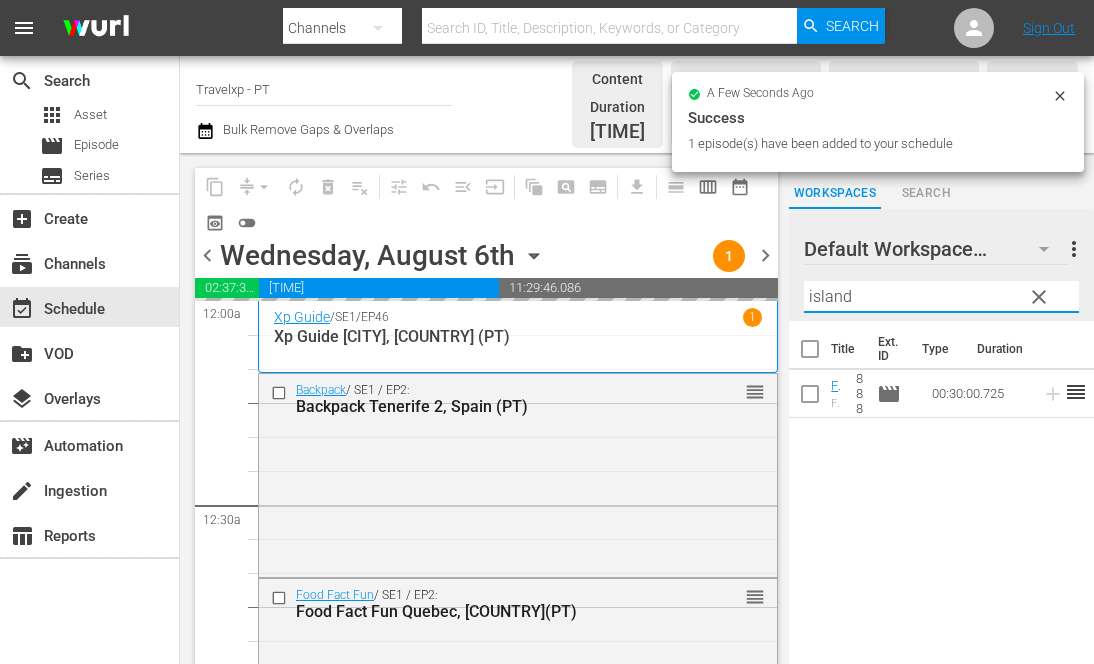 click on "island" at bounding box center (941, 297) 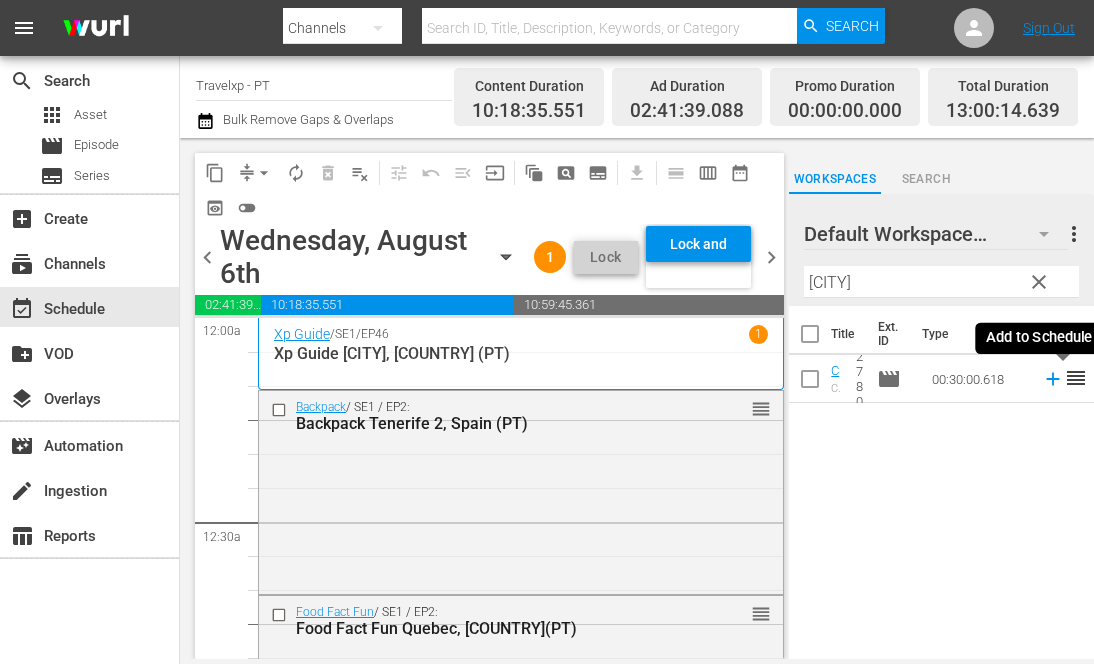 click 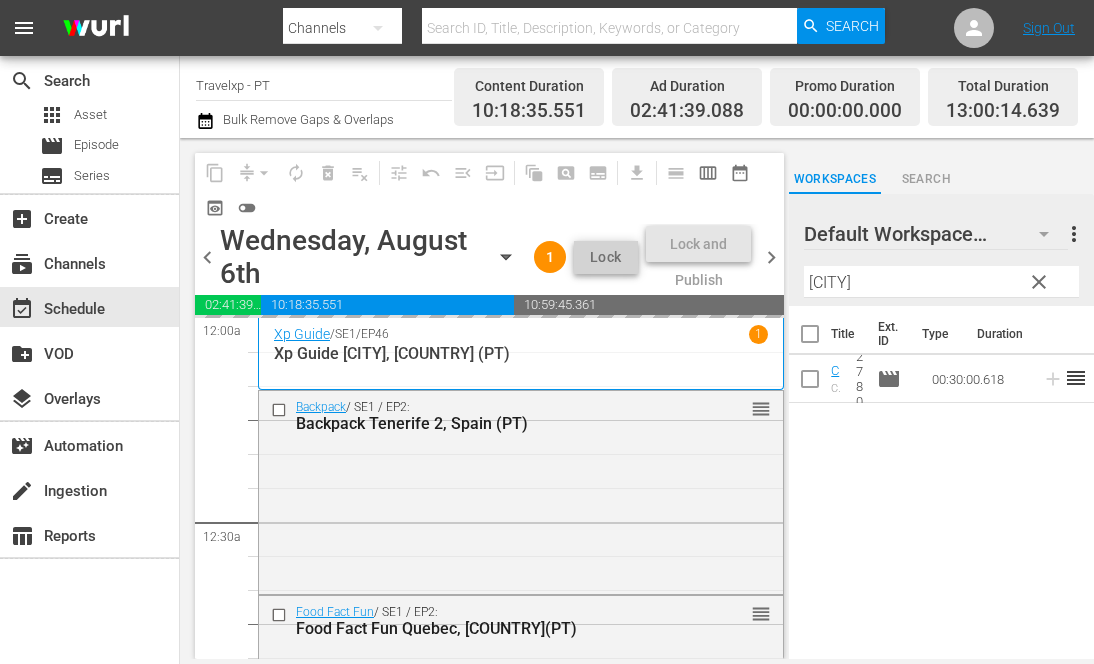 click on "[CITY]" at bounding box center (941, 282) 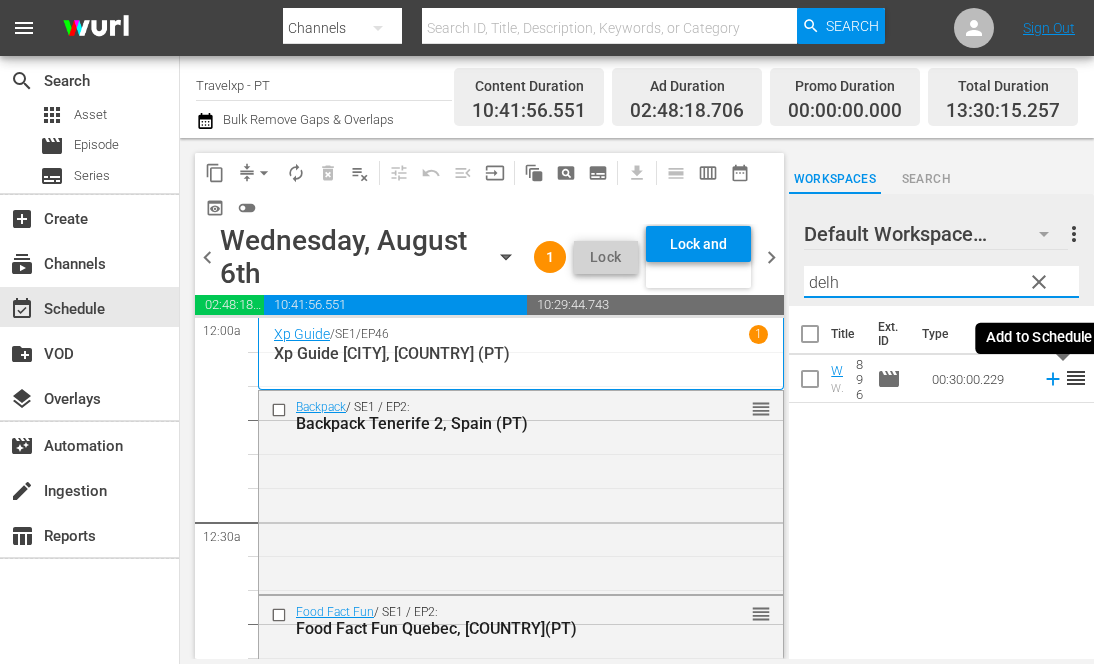 click 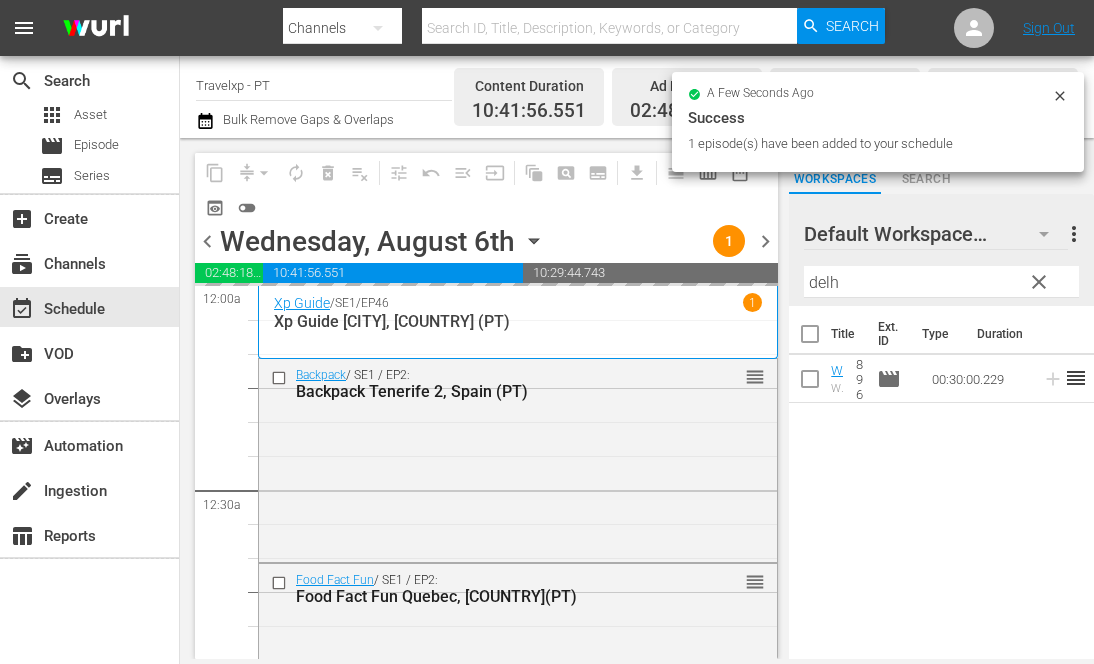 click on "delh" at bounding box center [941, 282] 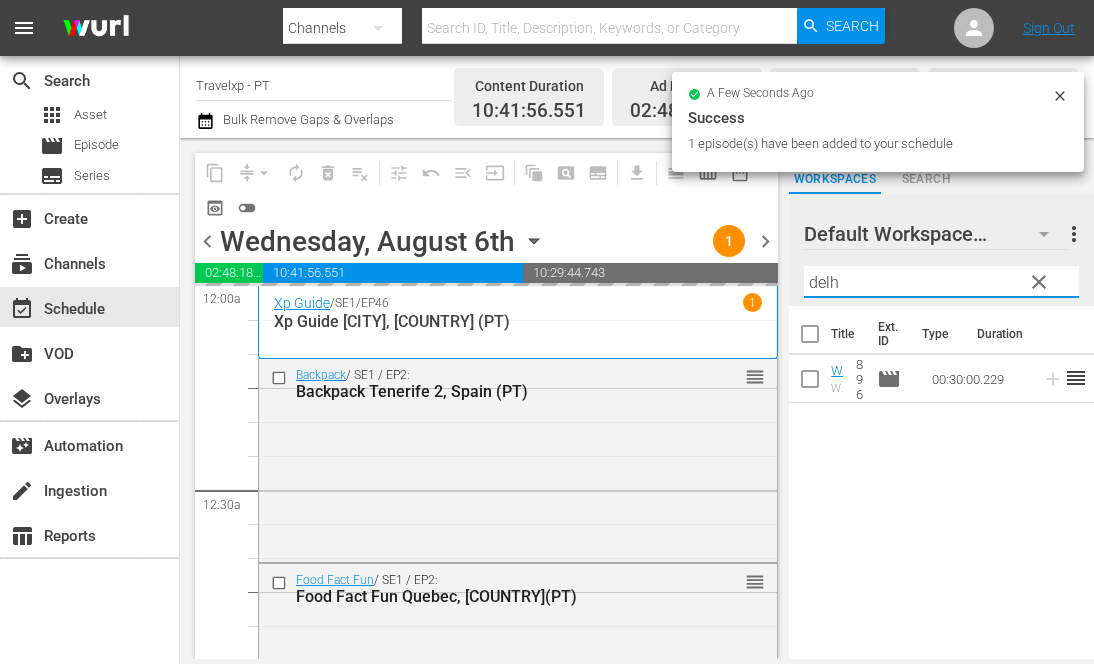 click on "delh" at bounding box center [941, 282] 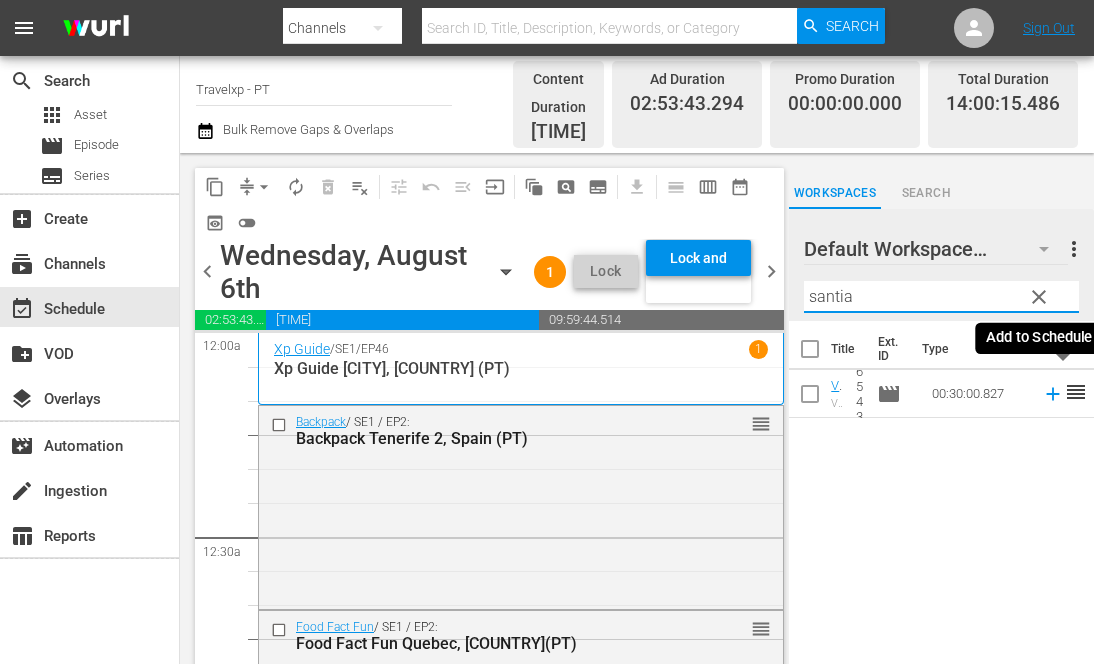 click 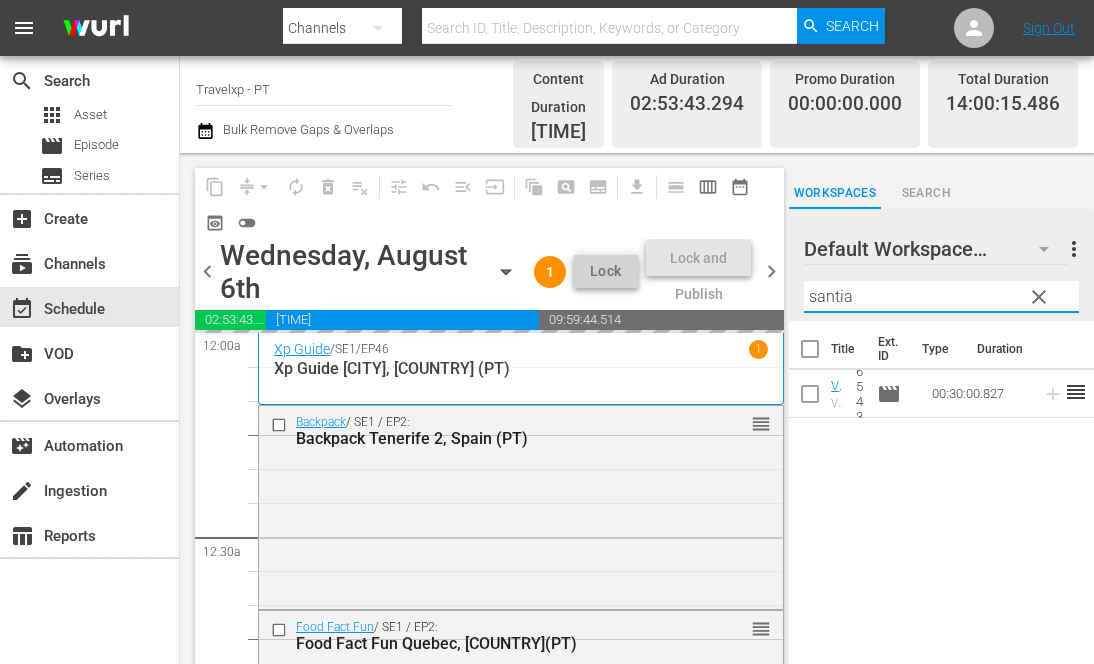 click on "santia" at bounding box center (941, 297) 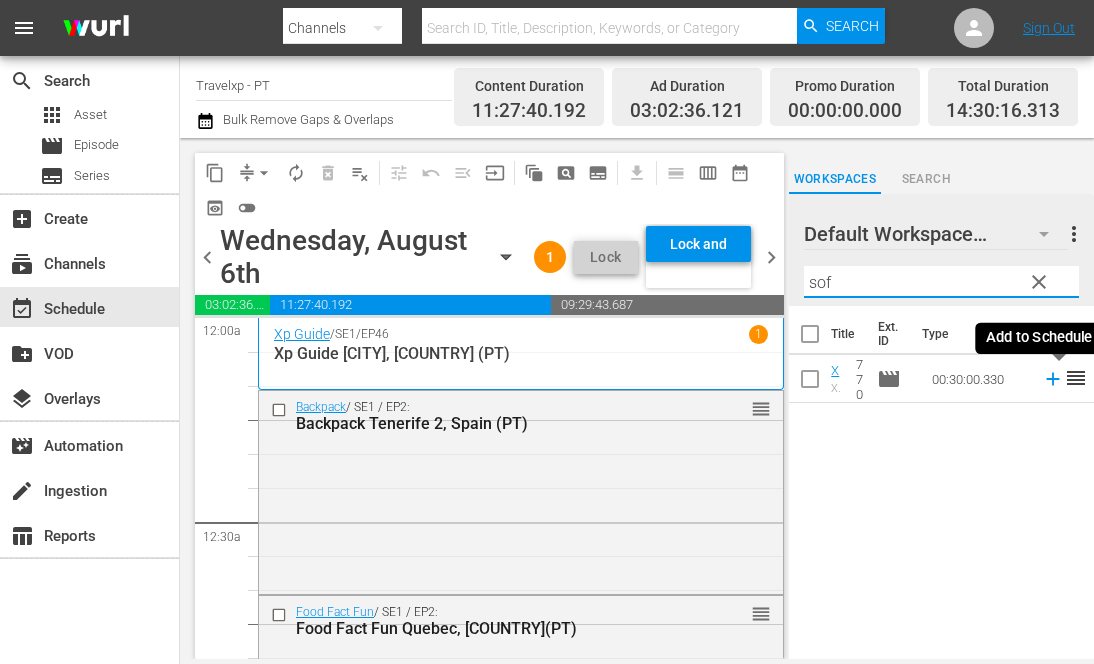 click 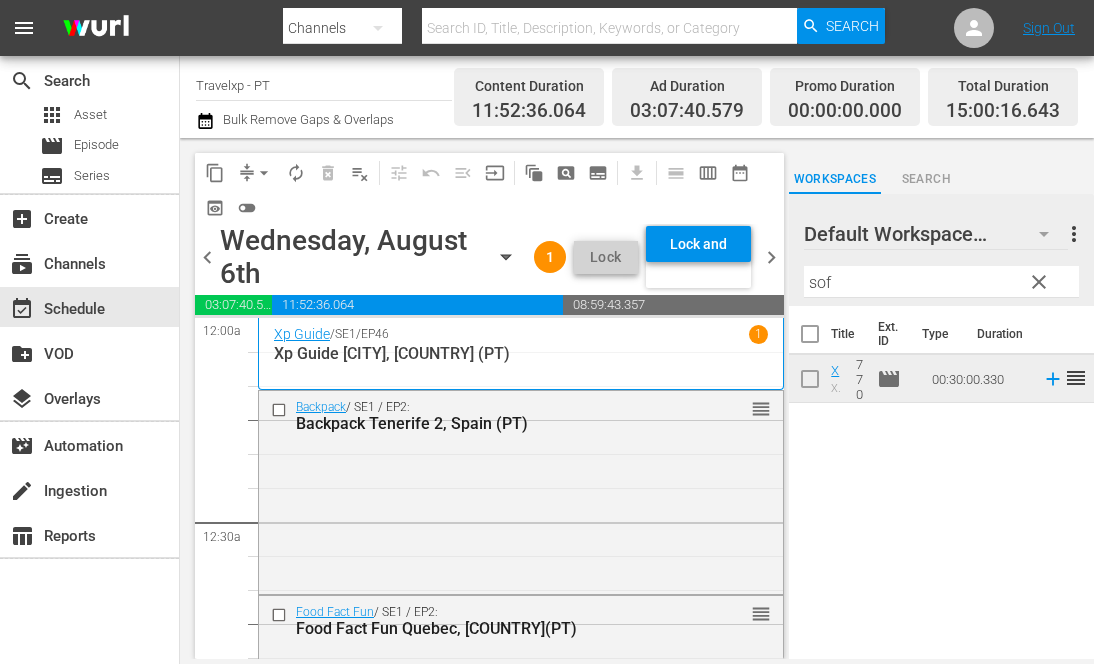 click on "sof" at bounding box center [941, 282] 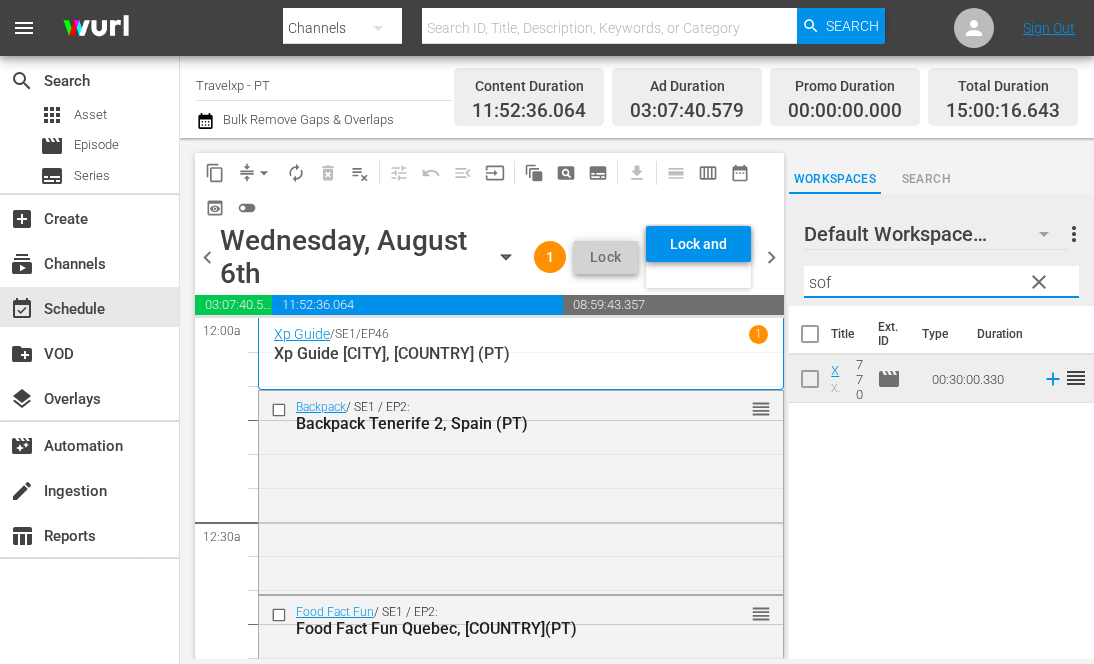 click on "sof" at bounding box center (941, 282) 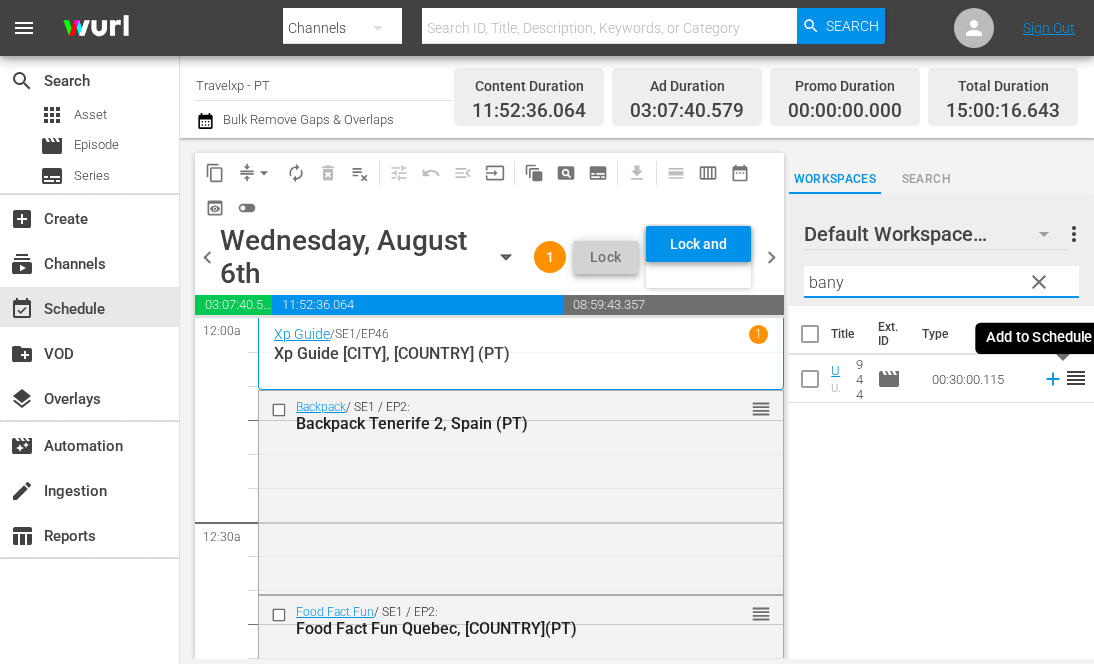 click 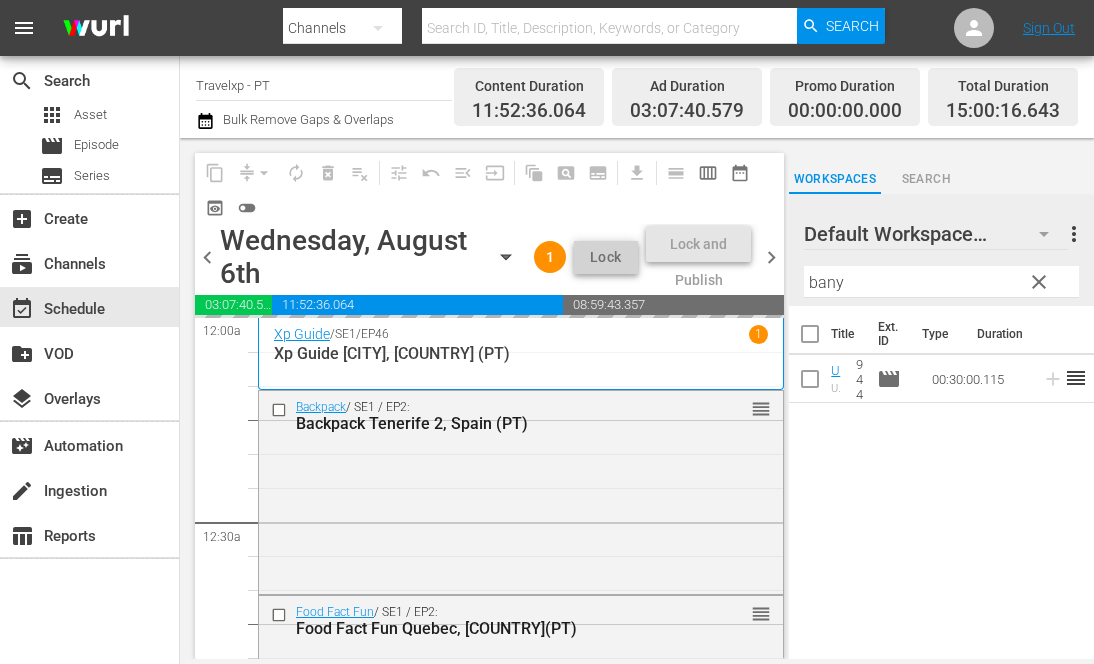 click on "bany" at bounding box center (941, 282) 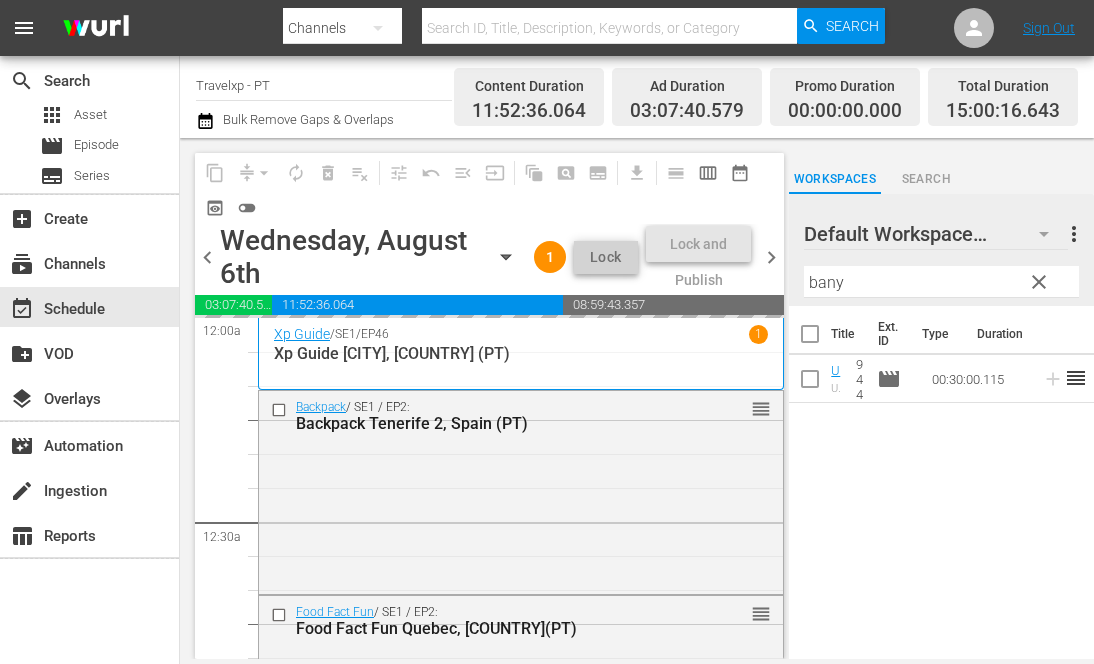 click on "bany" at bounding box center (941, 282) 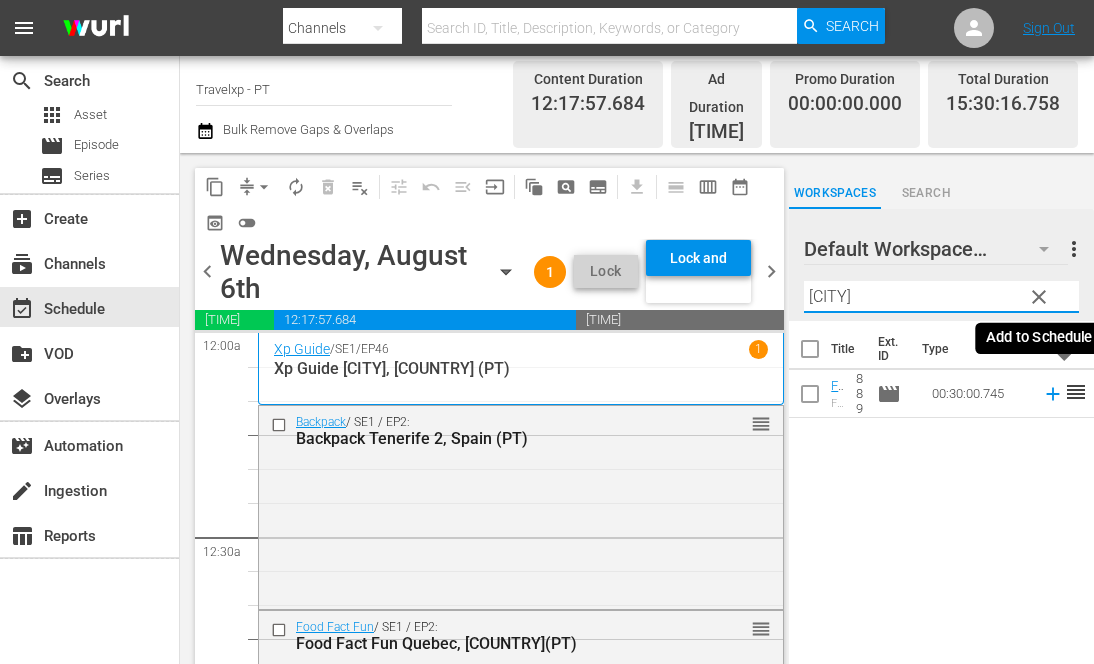drag, startPoint x: 1060, startPoint y: 383, endPoint x: 1046, endPoint y: 367, distance: 21.260292 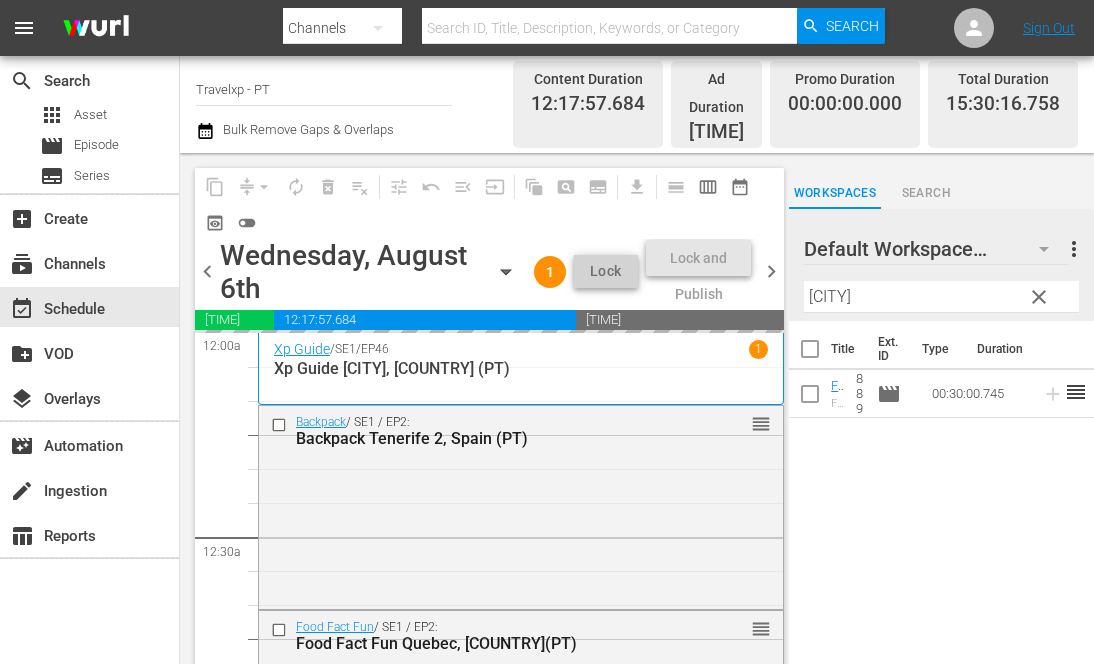 click on "[CITY]" at bounding box center (941, 297) 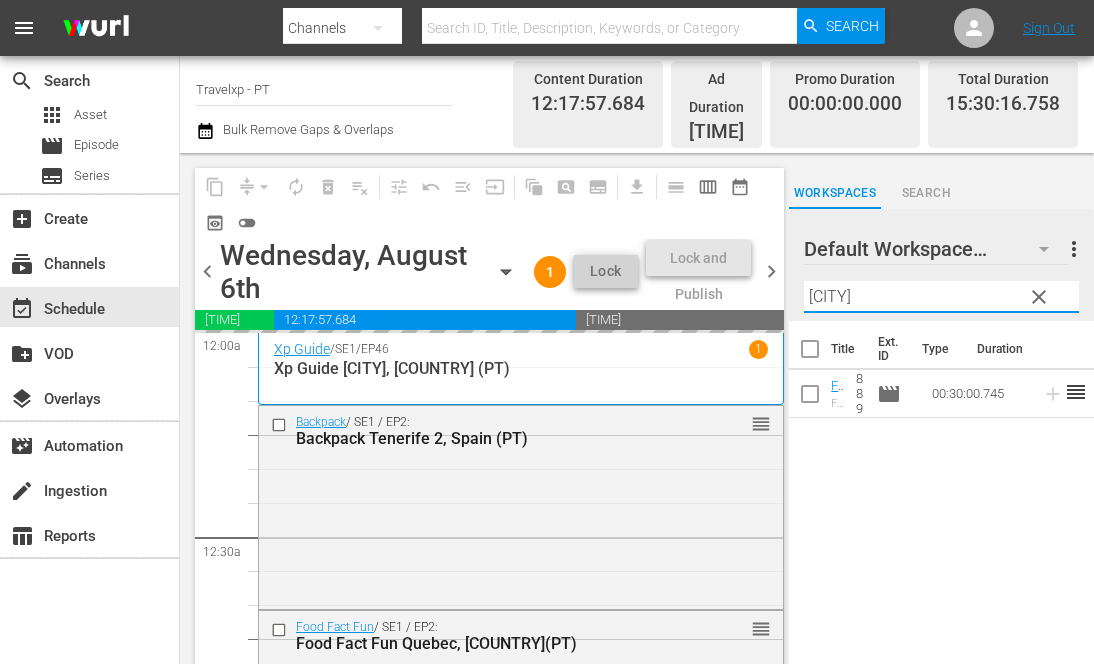 click on "[CITY]" at bounding box center (941, 297) 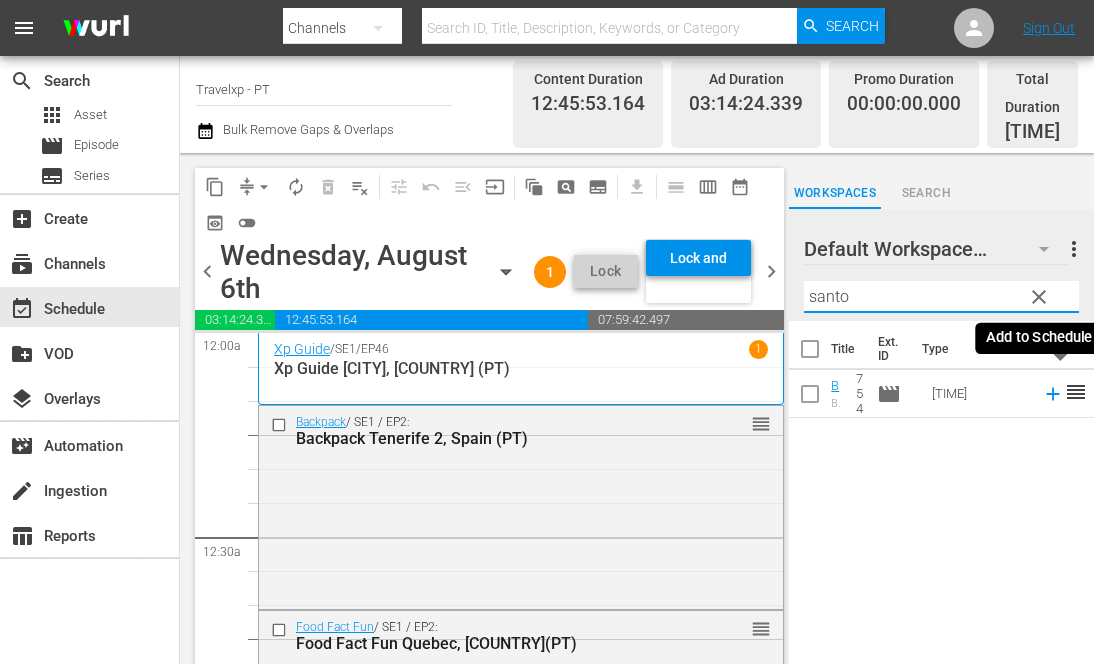 click 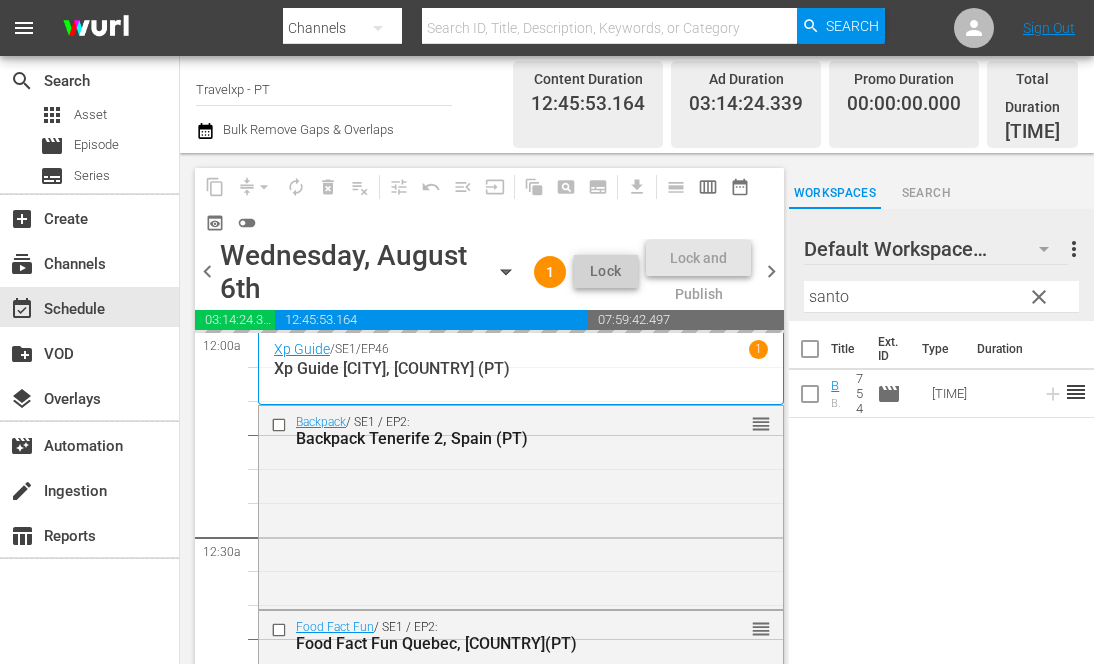 click on "santo" at bounding box center (941, 297) 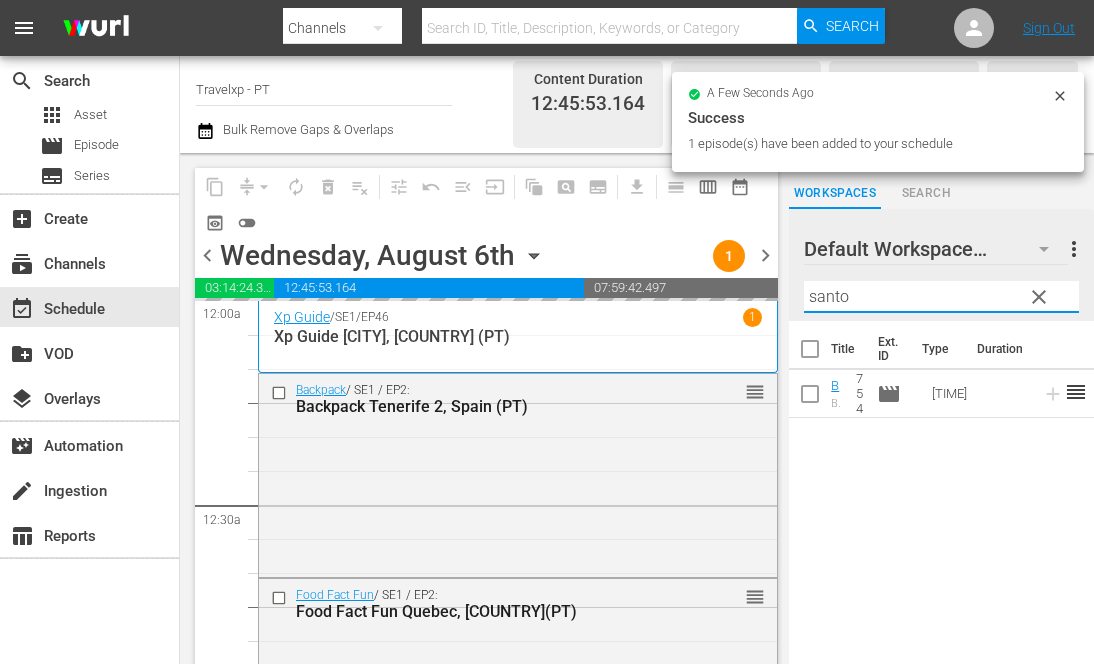 click on "santo" at bounding box center (941, 297) 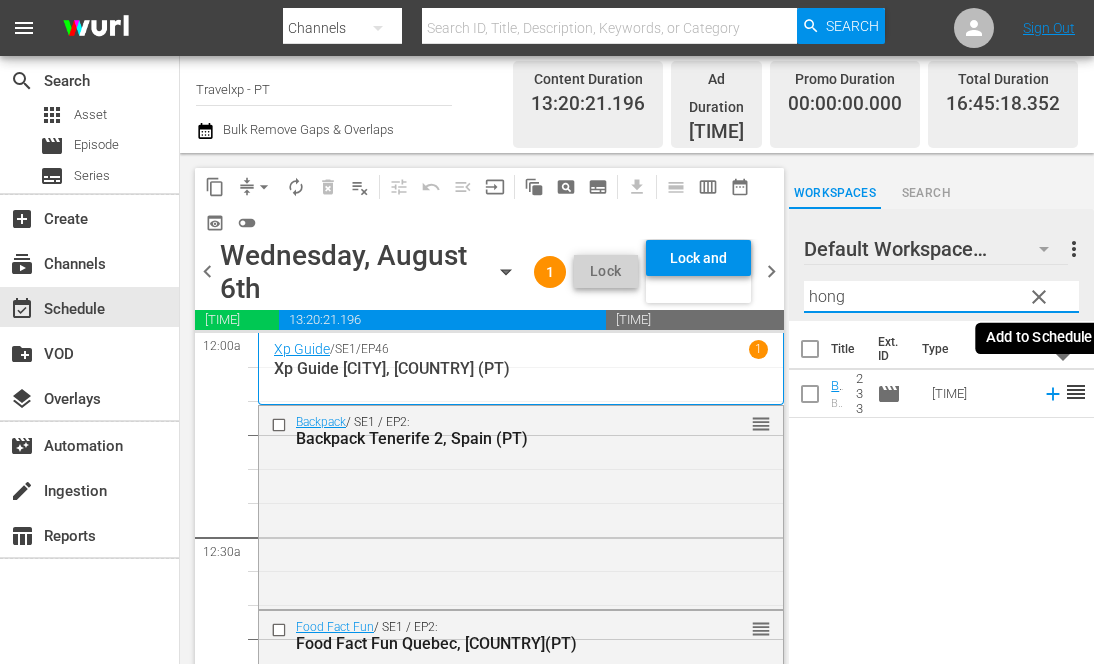 click 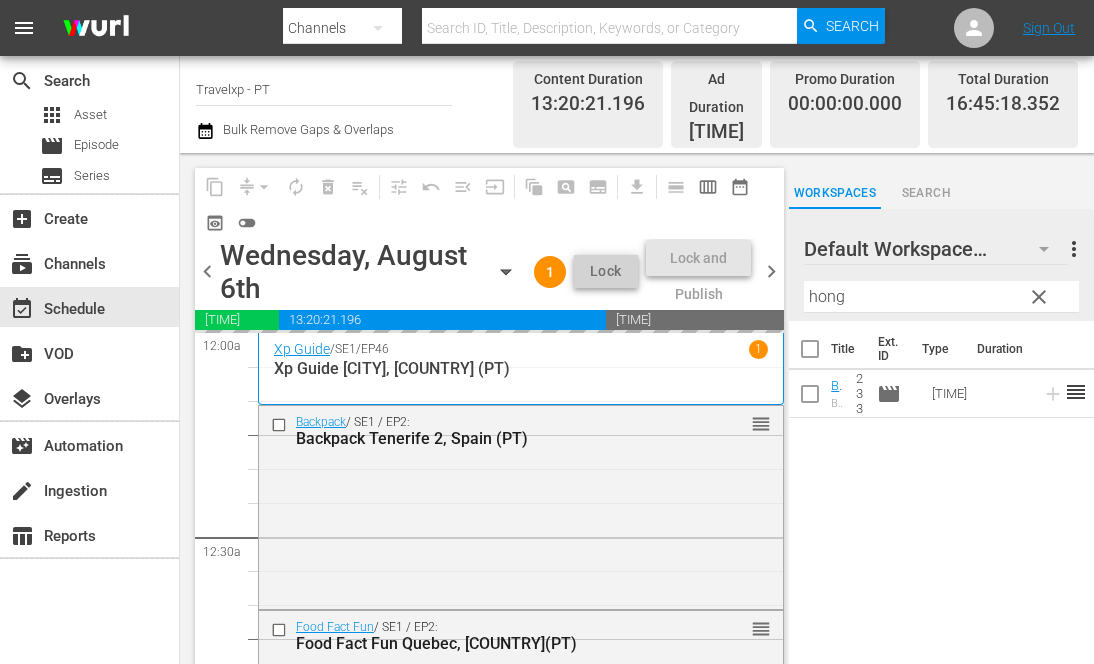 click on "hong" at bounding box center [941, 297] 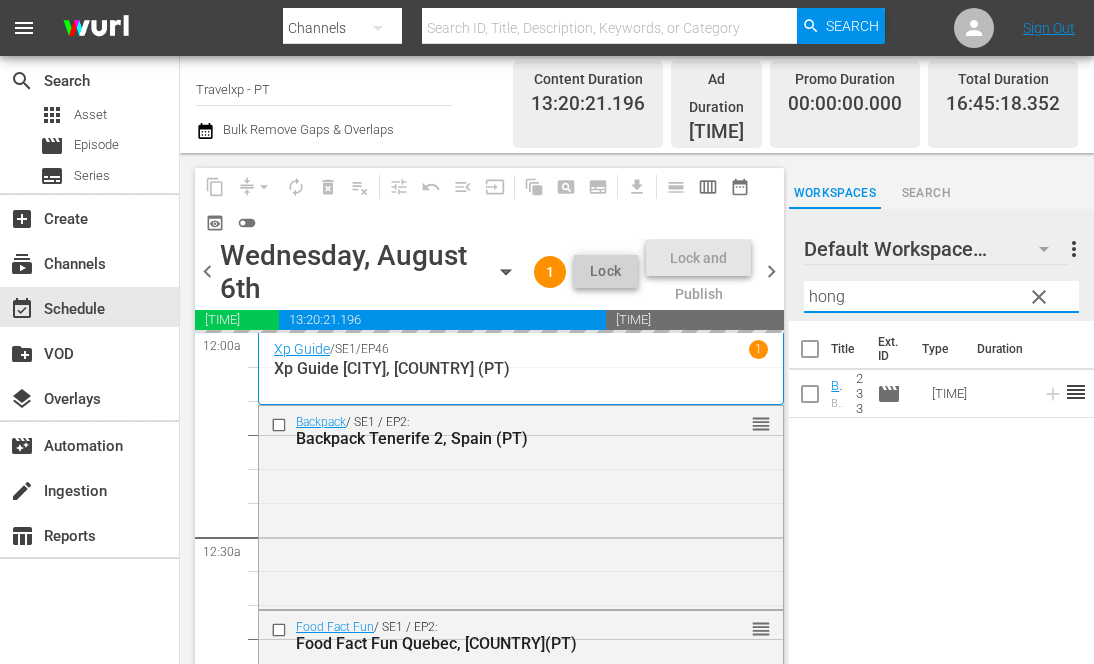click on "hong" at bounding box center [941, 297] 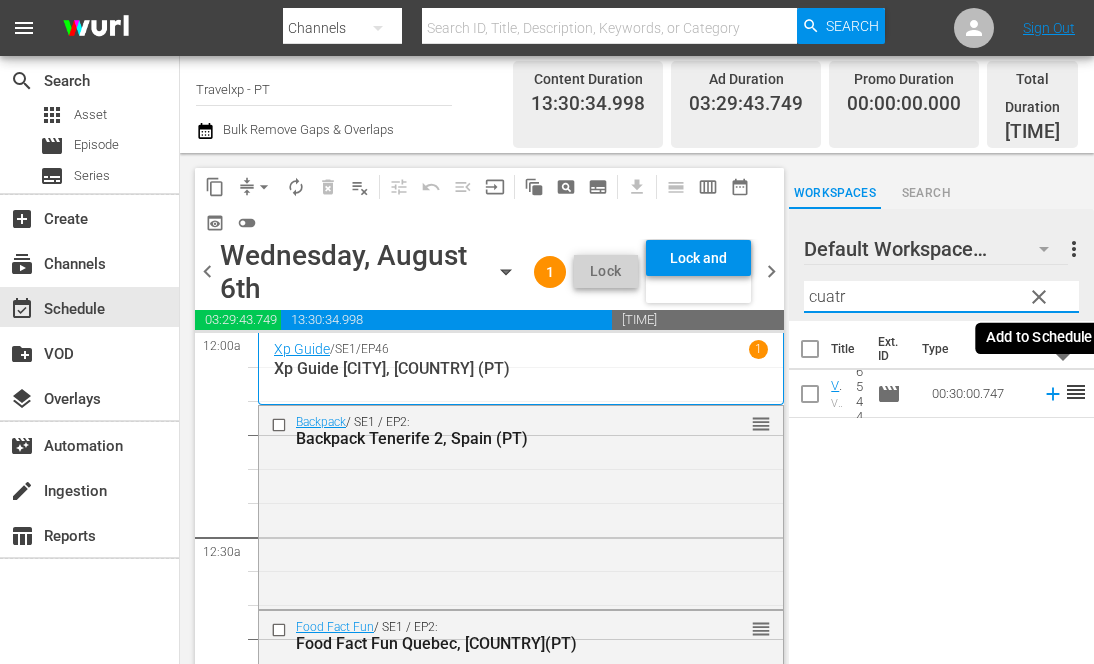 type on "cuatr" 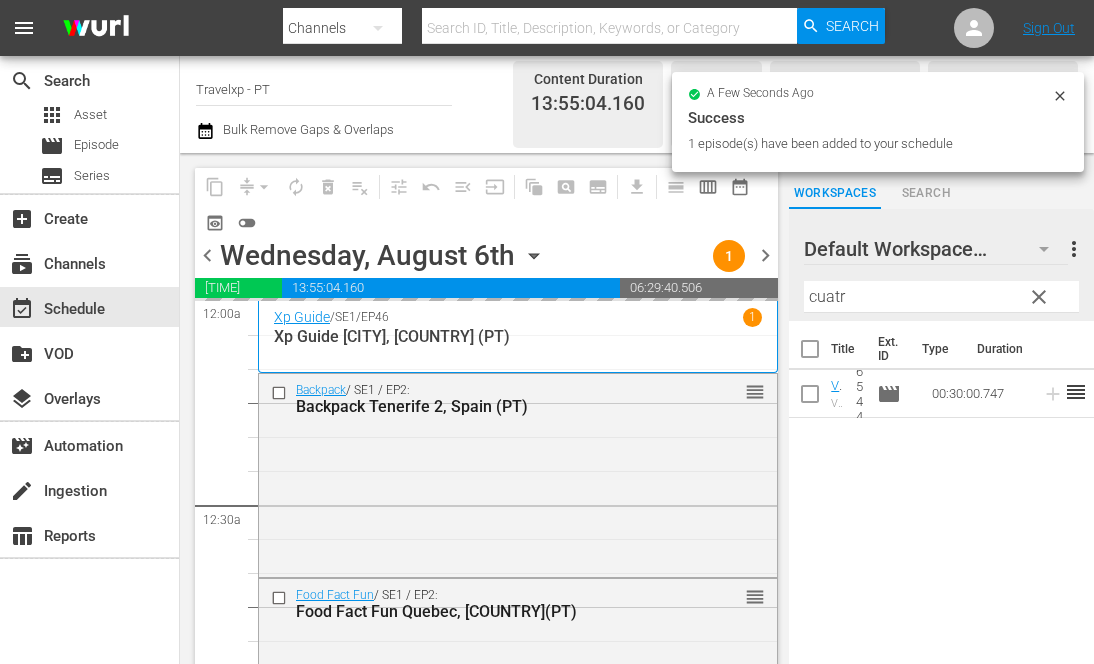 click on "cuatr" at bounding box center [941, 297] 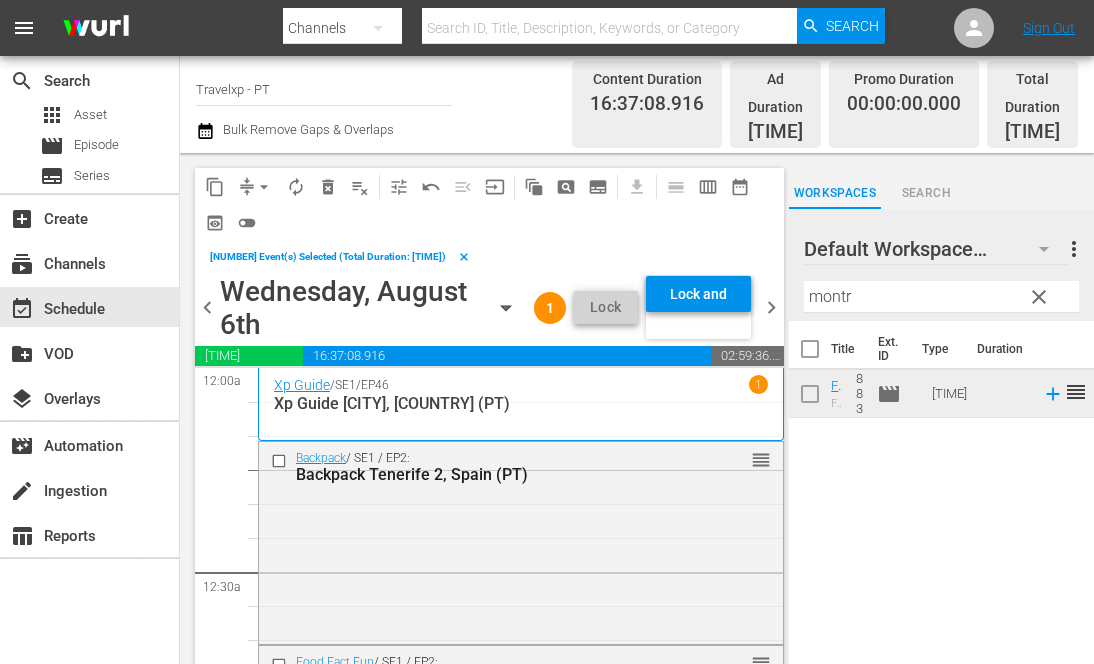 scroll, scrollTop: 0, scrollLeft: 0, axis: both 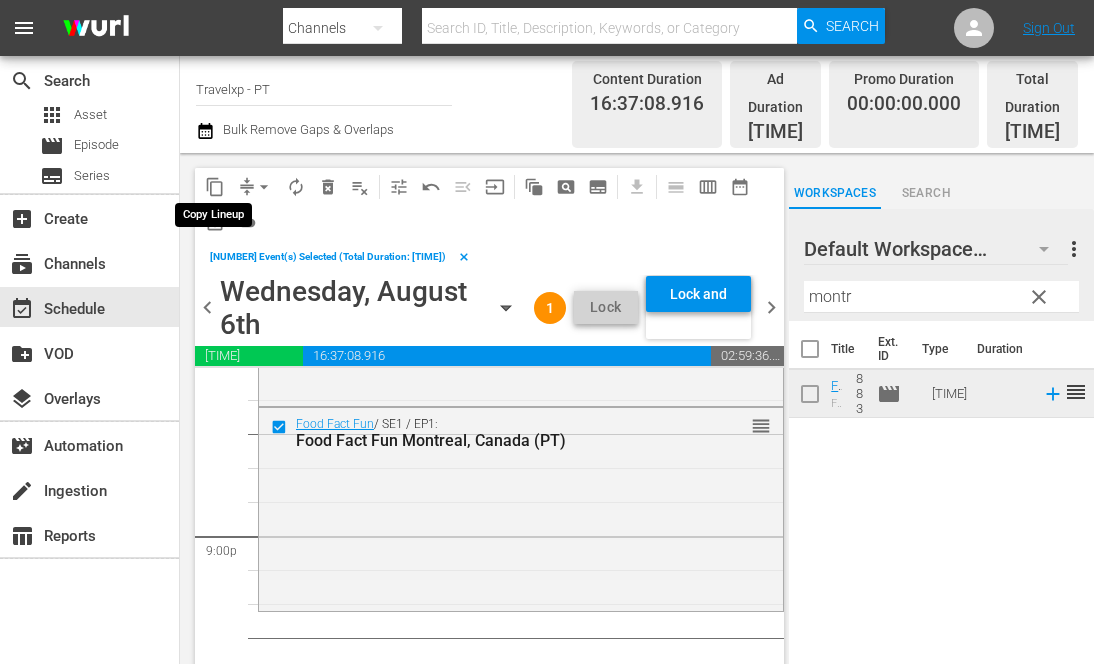 click on "content_copy" at bounding box center (215, 187) 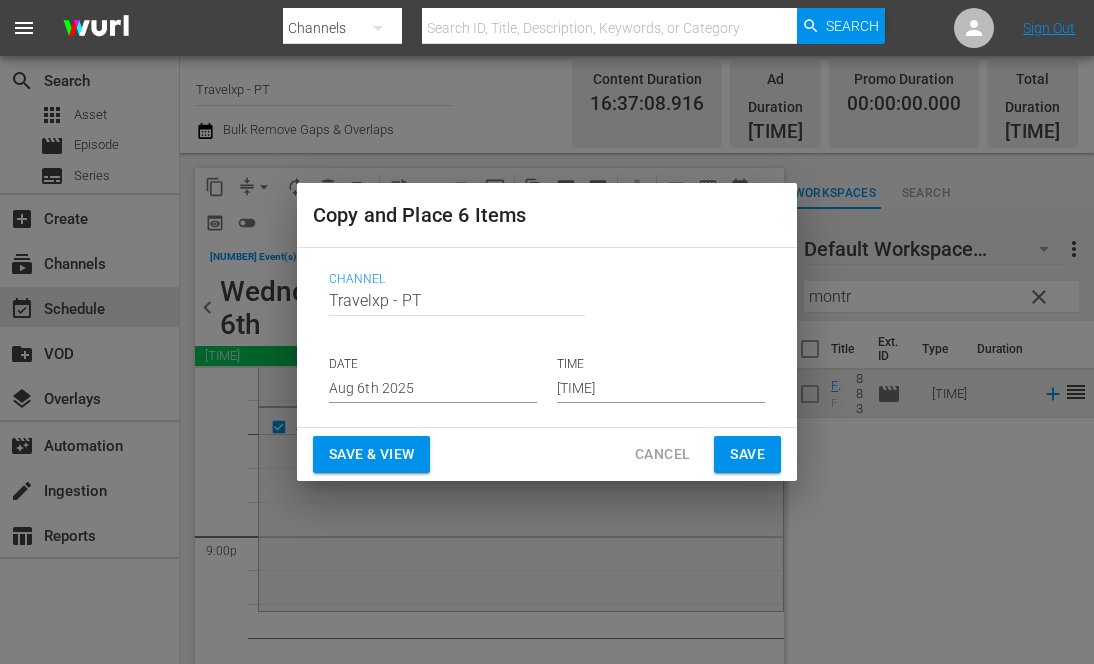 click on "06:11 pm" at bounding box center (661, 388) 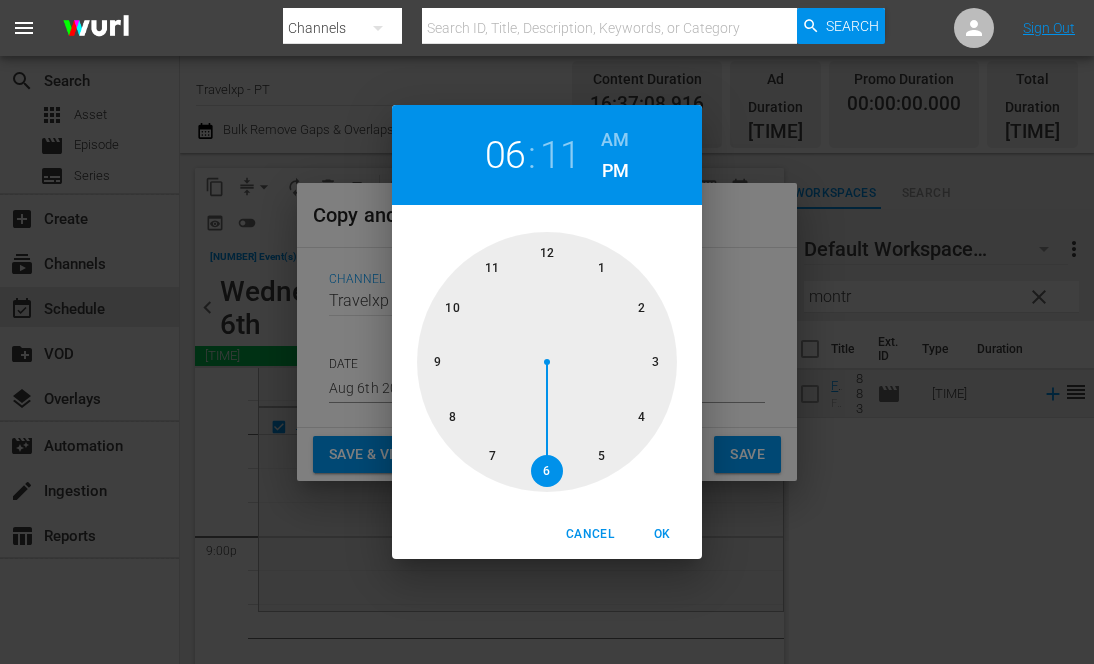 click at bounding box center [547, 362] 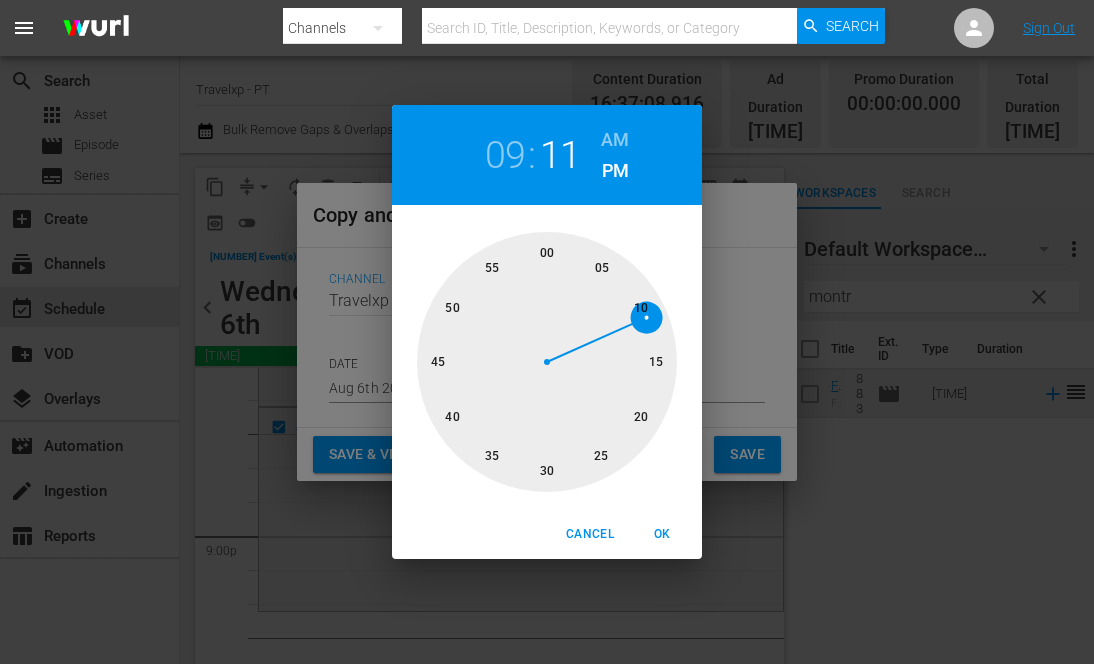 click on "OK" at bounding box center (662, 534) 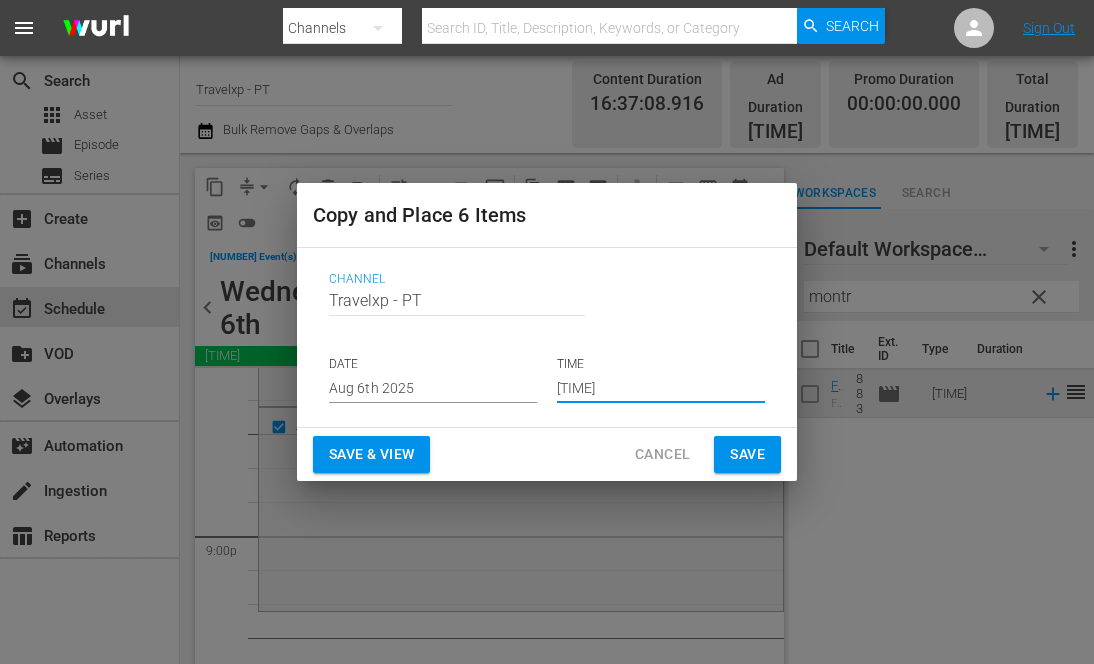 click on "Save & View" at bounding box center [371, 454] 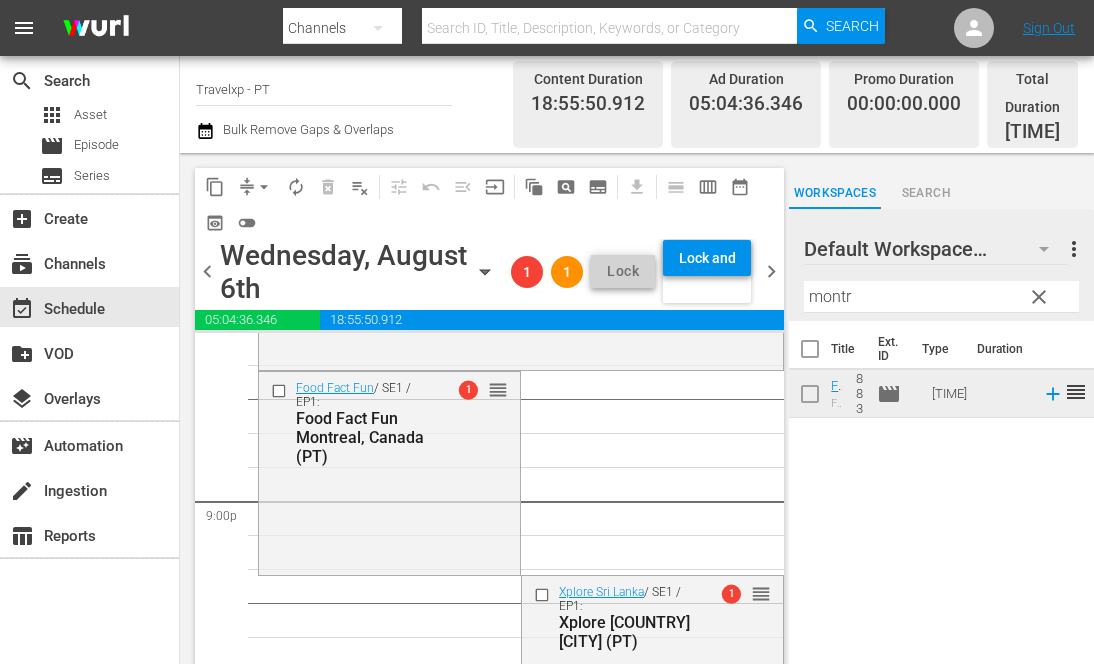 click on "arrow_drop_down" at bounding box center [264, 187] 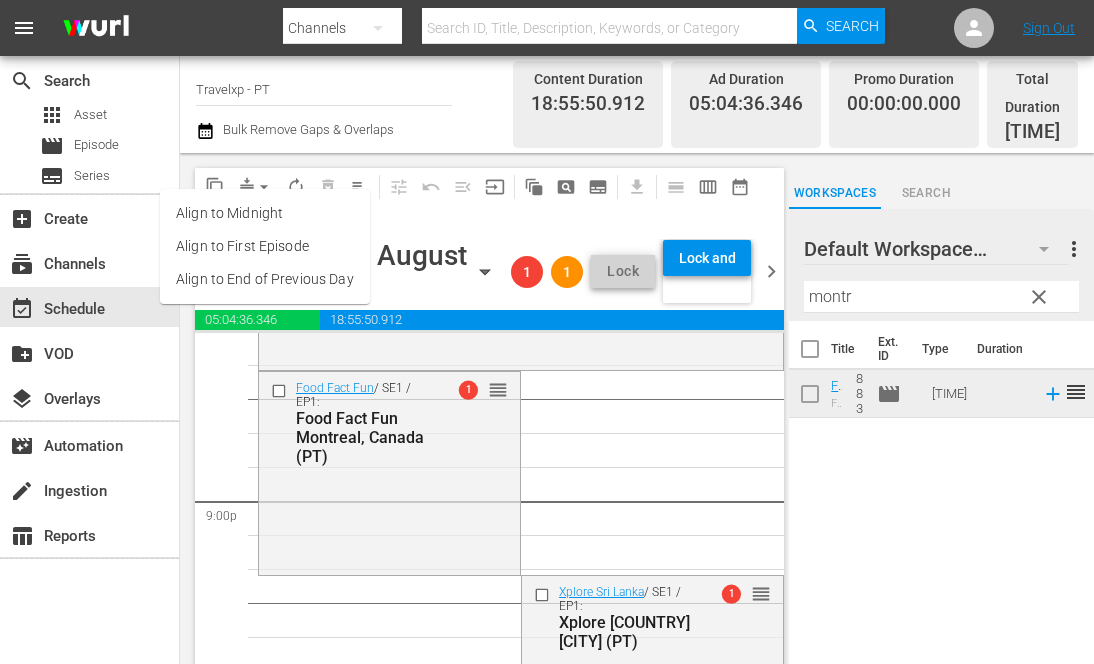 click on "Align to End of Previous Day" at bounding box center [265, 279] 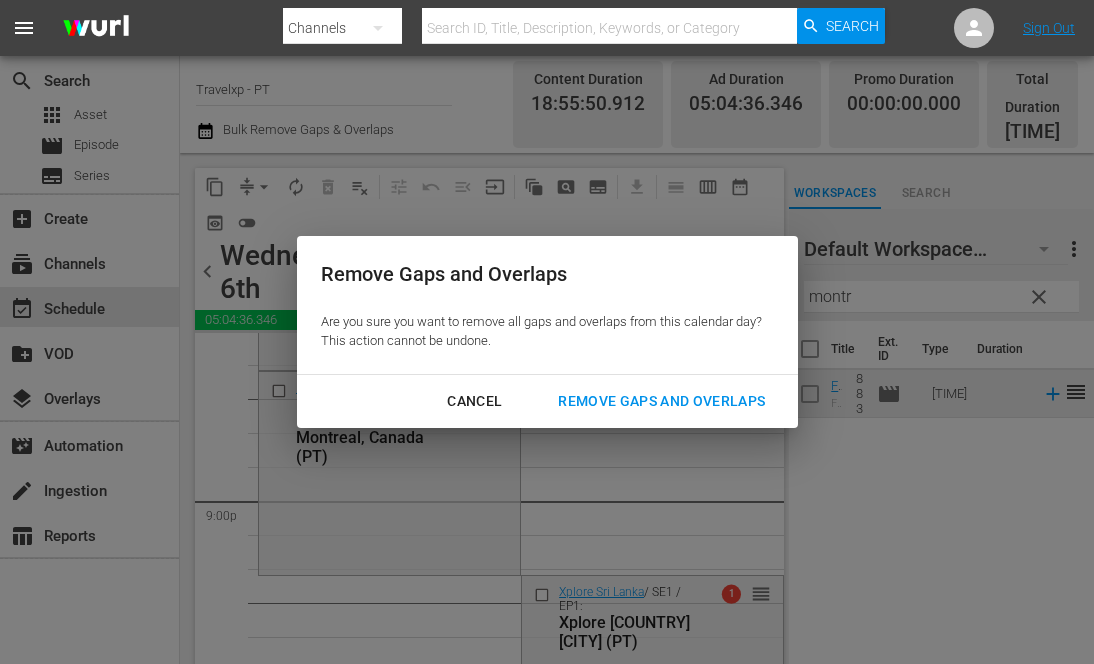 click on "Remove Gaps and Overlaps" at bounding box center (661, 401) 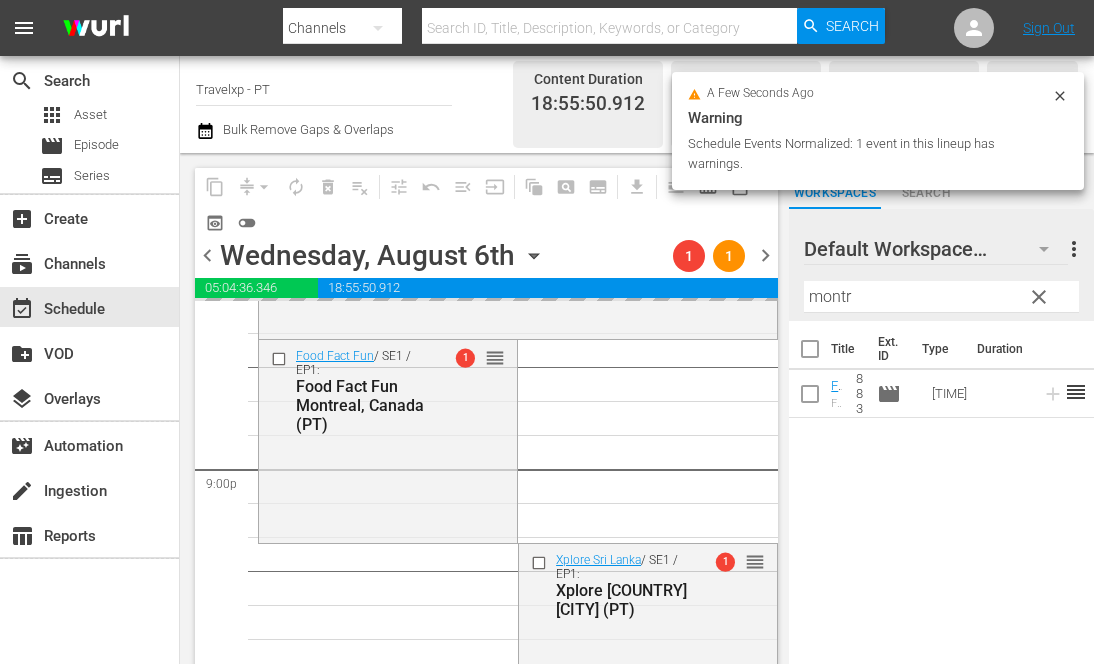 scroll, scrollTop: 9494, scrollLeft: 0, axis: vertical 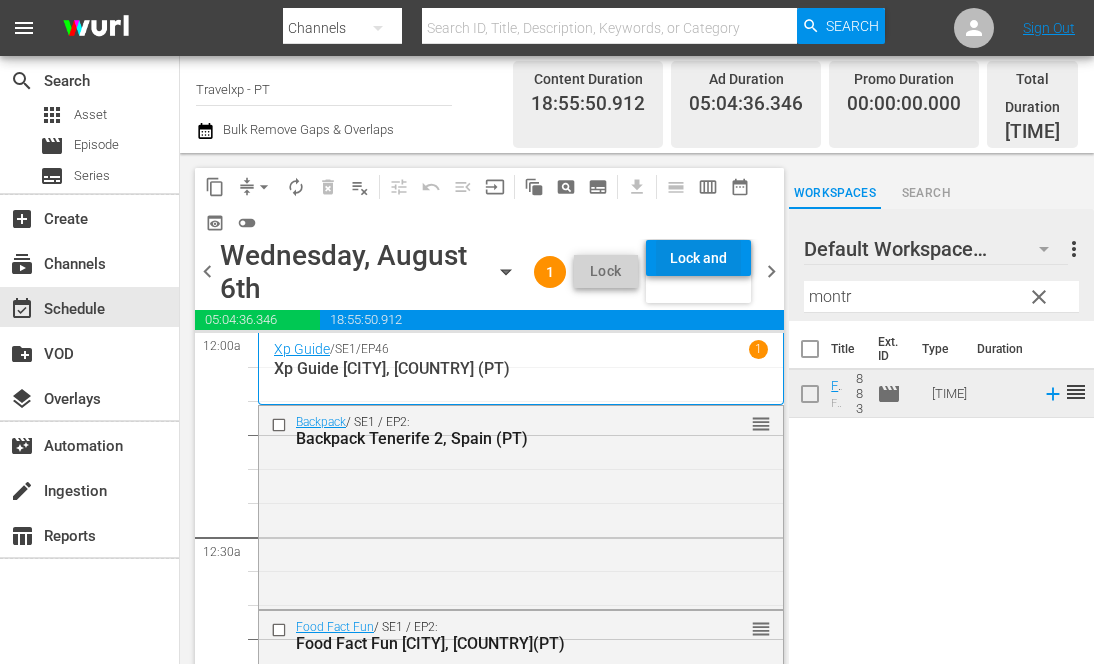 click on "Lock and Publish" at bounding box center [698, 258] 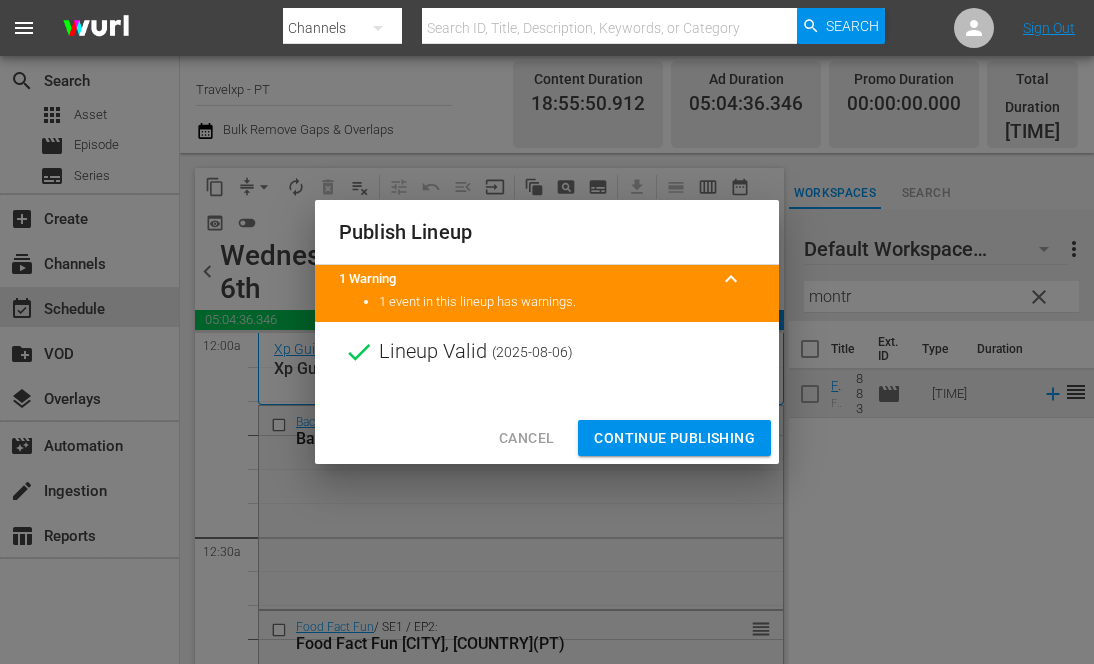 click on "Continue Publishing" at bounding box center (674, 438) 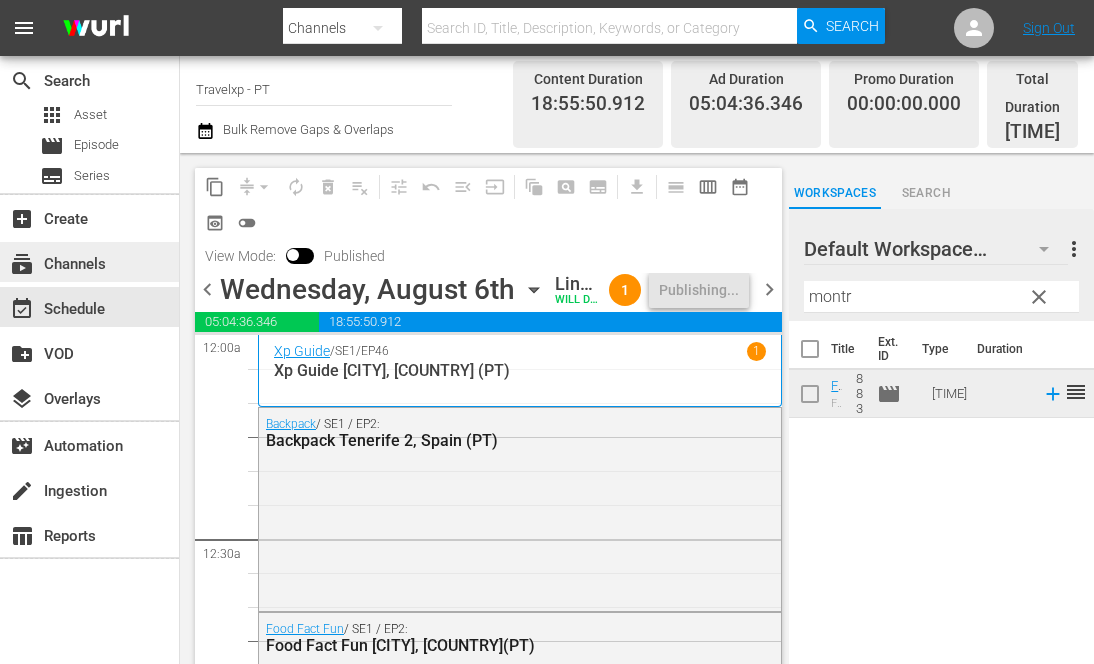 click on "subscriptions   Channels" at bounding box center (56, 261) 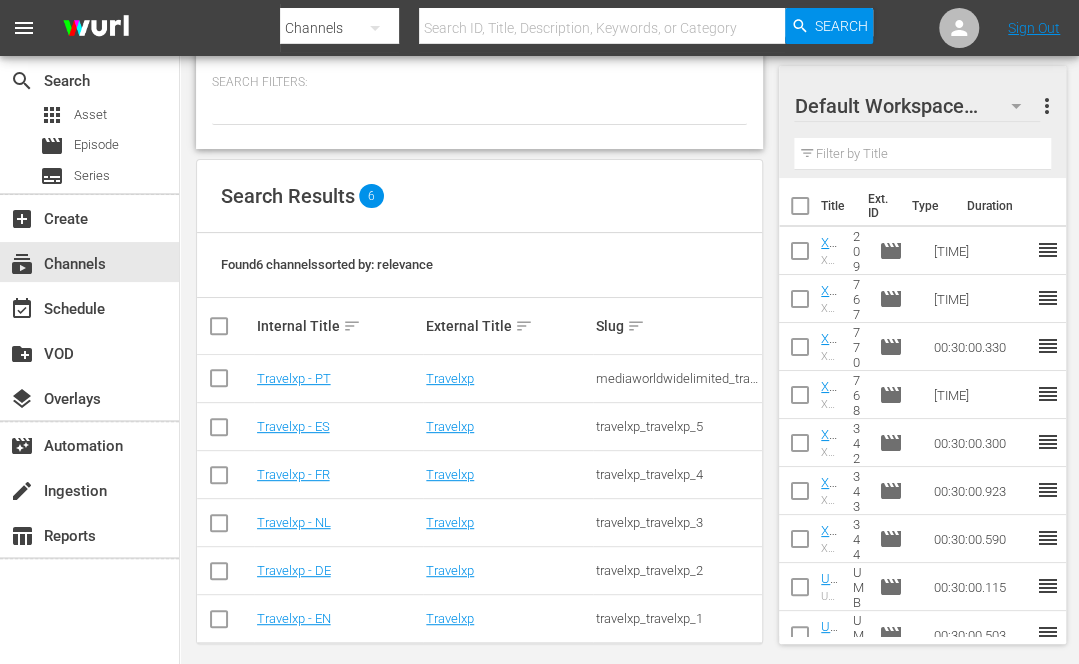 scroll, scrollTop: 112, scrollLeft: 0, axis: vertical 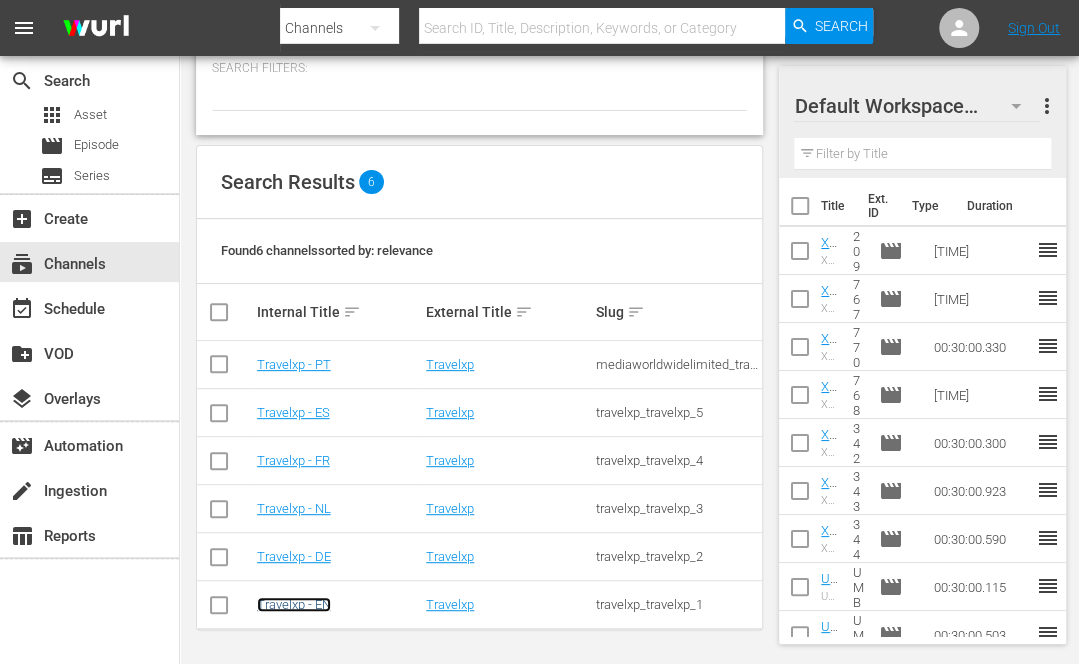 click on "Travelxp - EN" at bounding box center (294, 604) 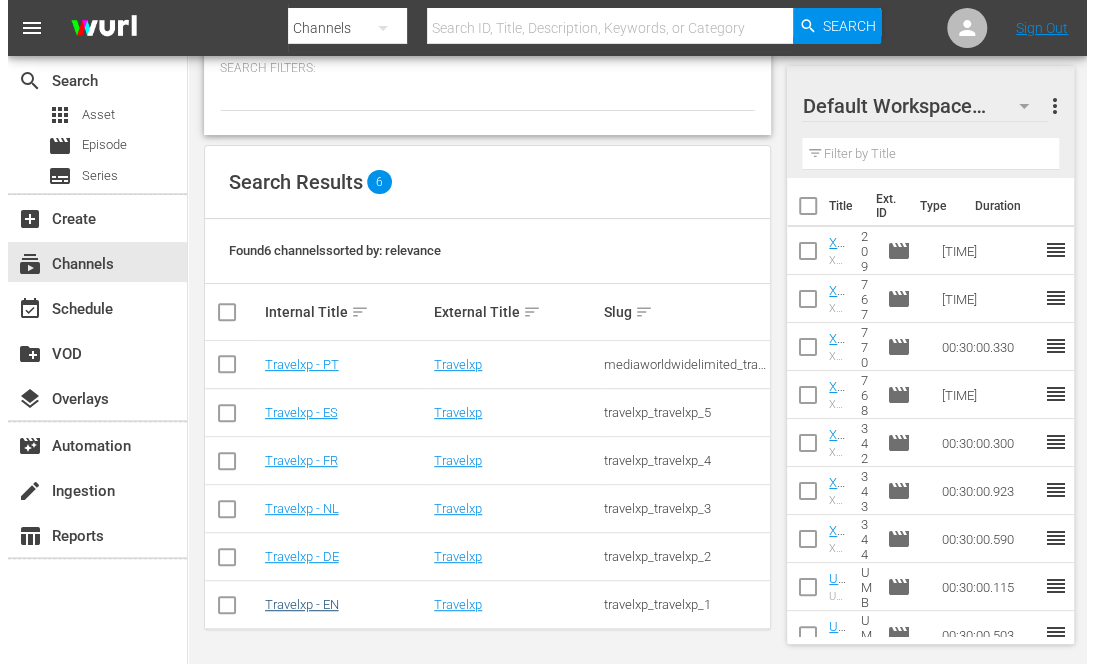 scroll, scrollTop: 0, scrollLeft: 0, axis: both 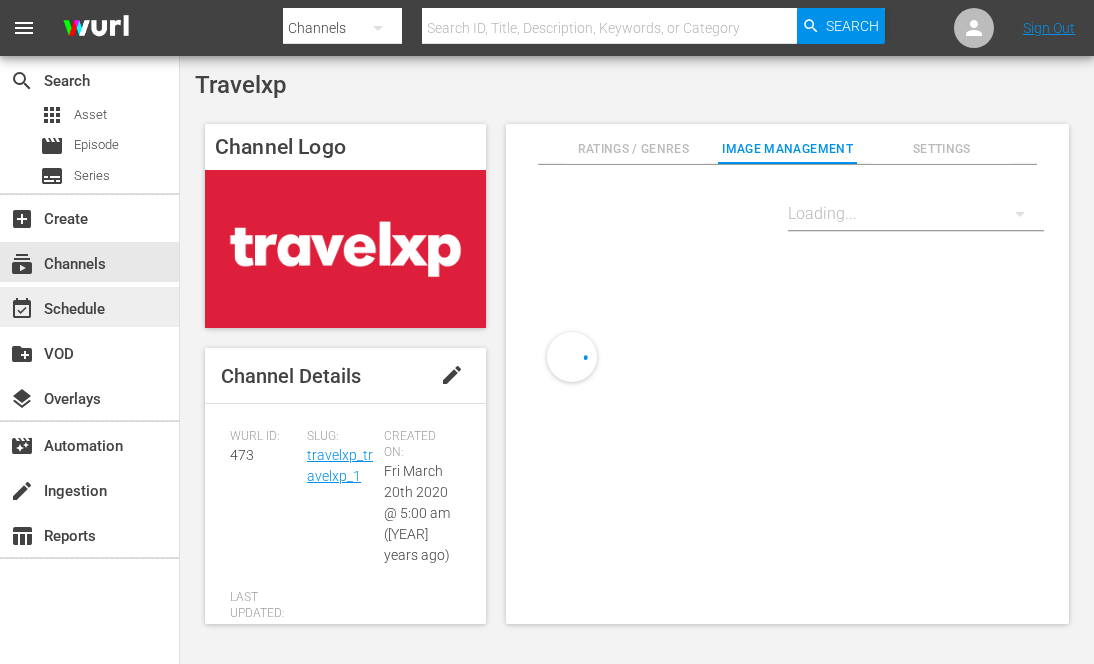 click on "event_available   Schedule" at bounding box center (89, 307) 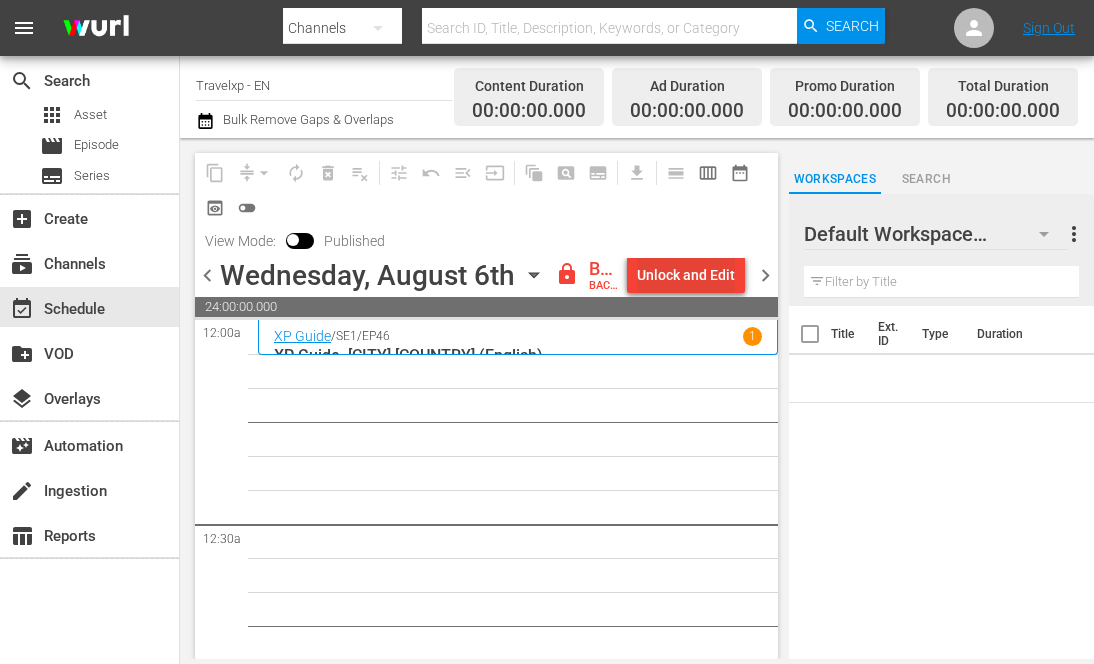 click on "Unlock and Edit" at bounding box center (686, 275) 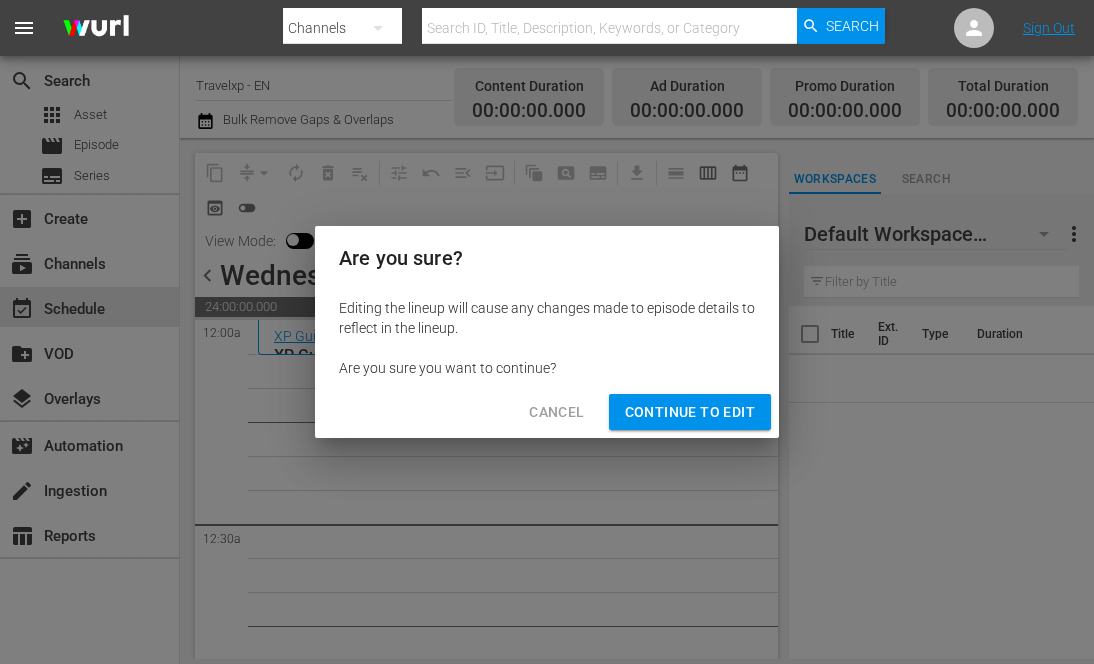 click on "Continue to Edit" at bounding box center (690, 412) 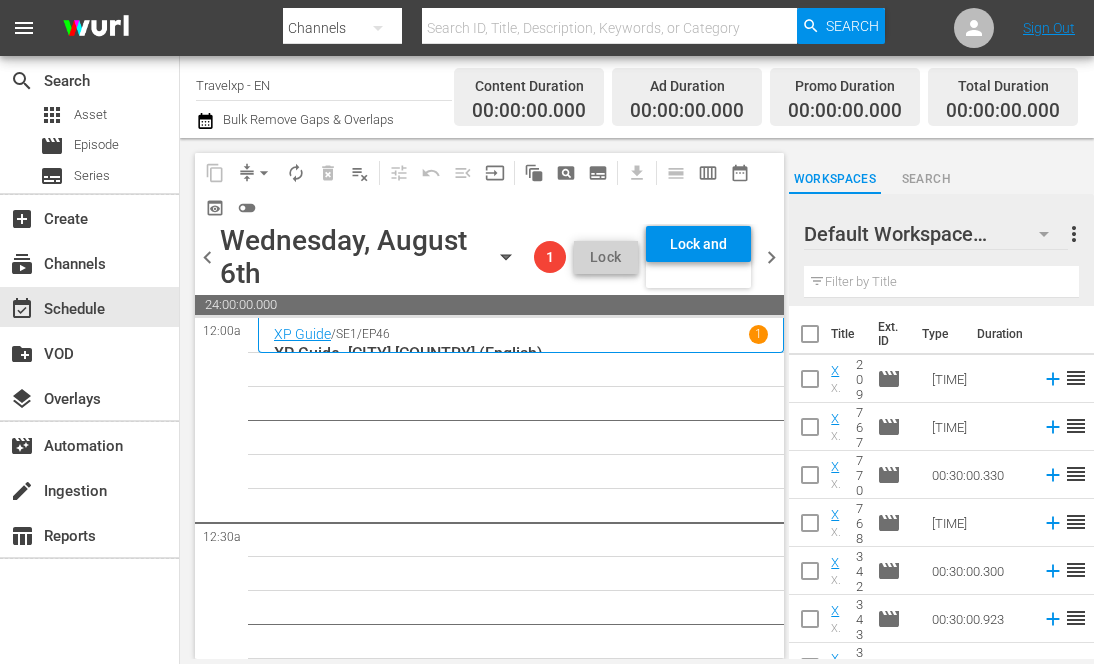 click 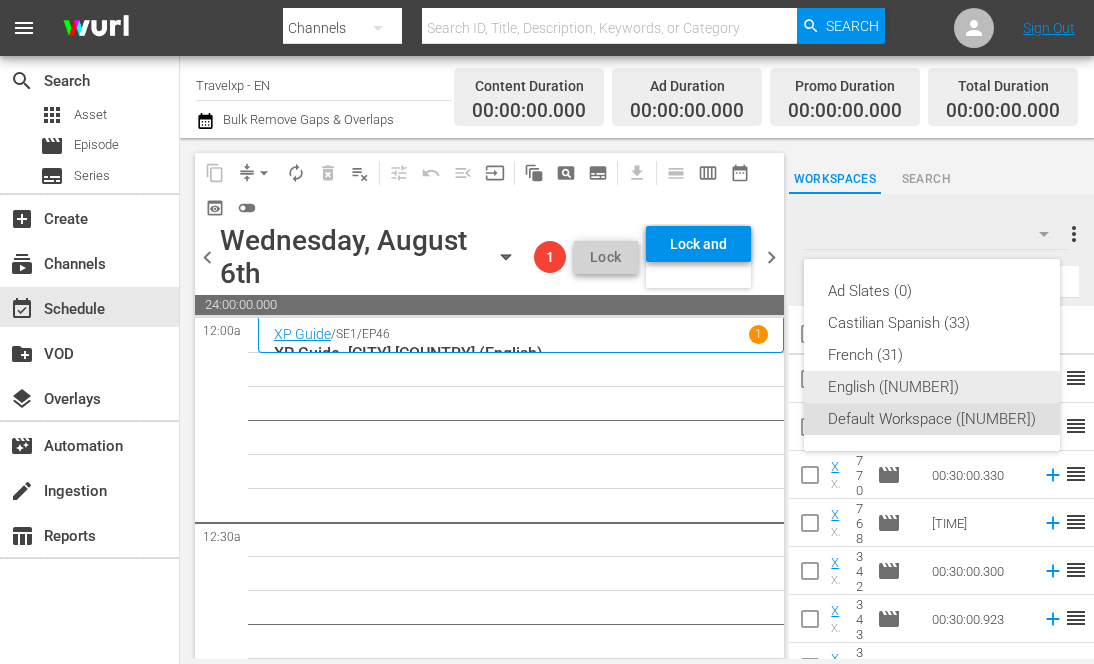 click on "English (42)" at bounding box center (932, 387) 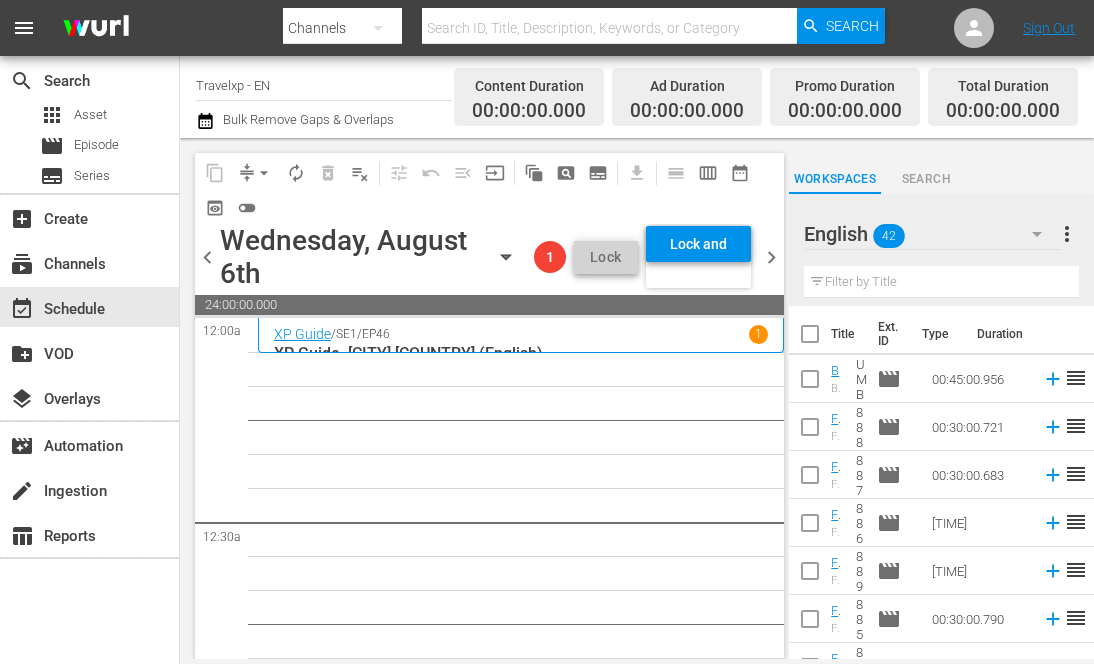 click at bounding box center [941, 282] 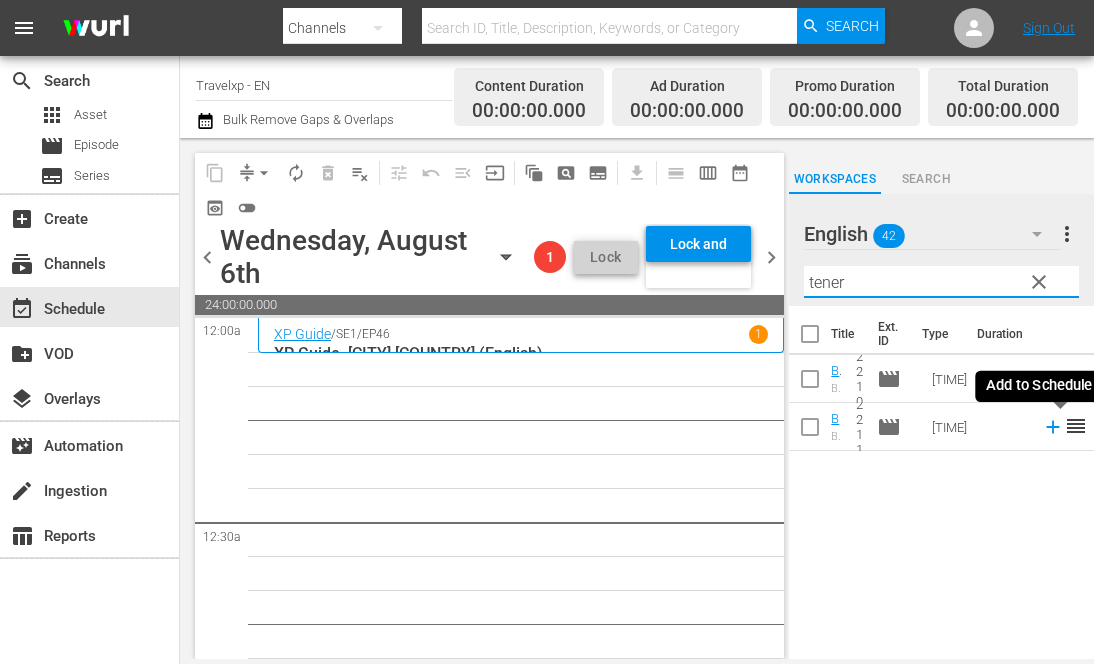 click 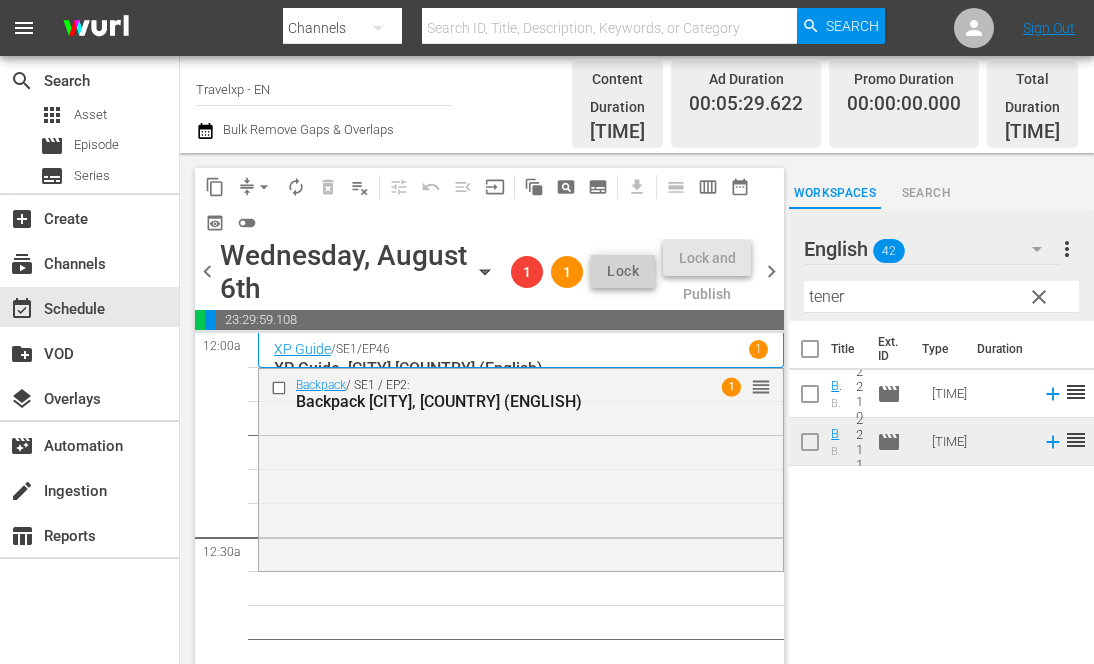 click on "[LOCATION]" at bounding box center (941, 297) 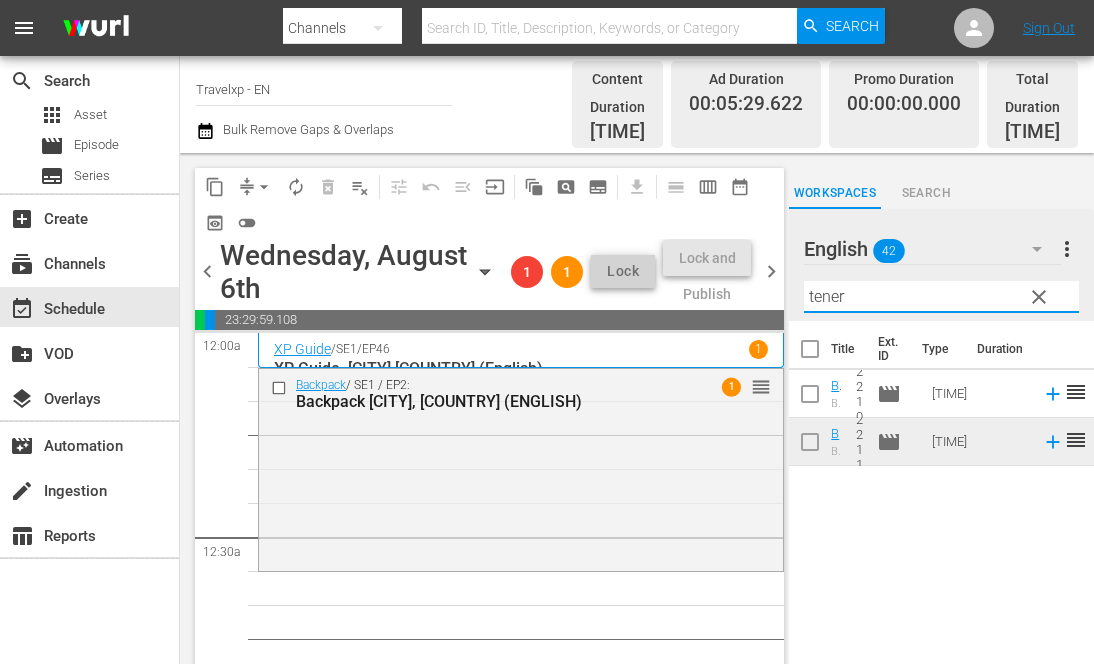 click on "[LOCATION]" at bounding box center [941, 297] 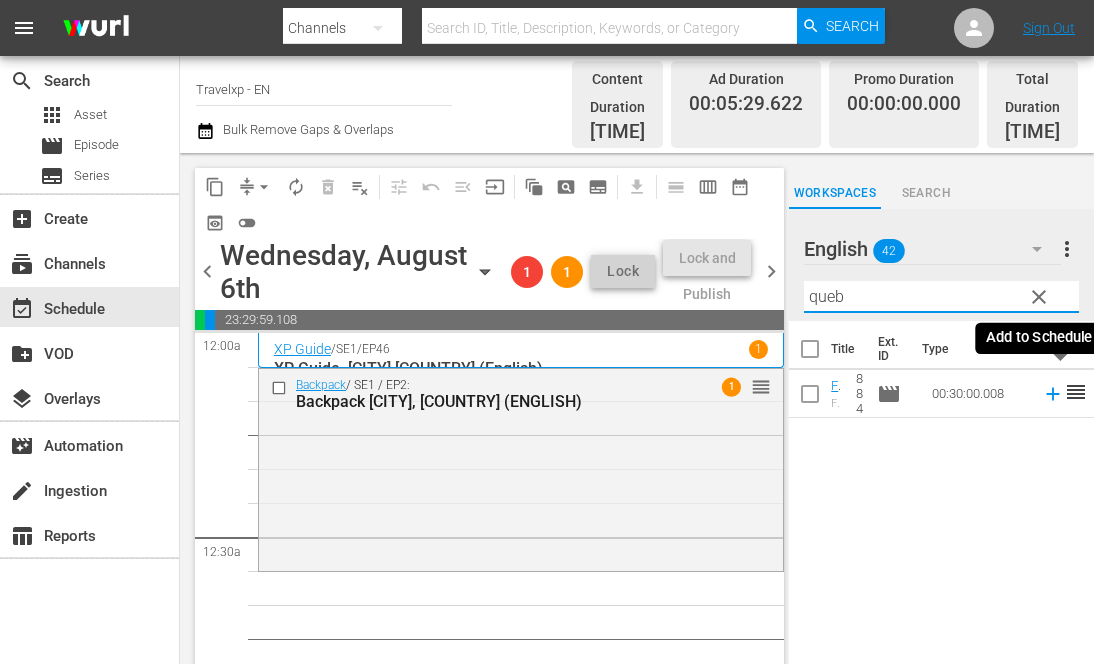 click 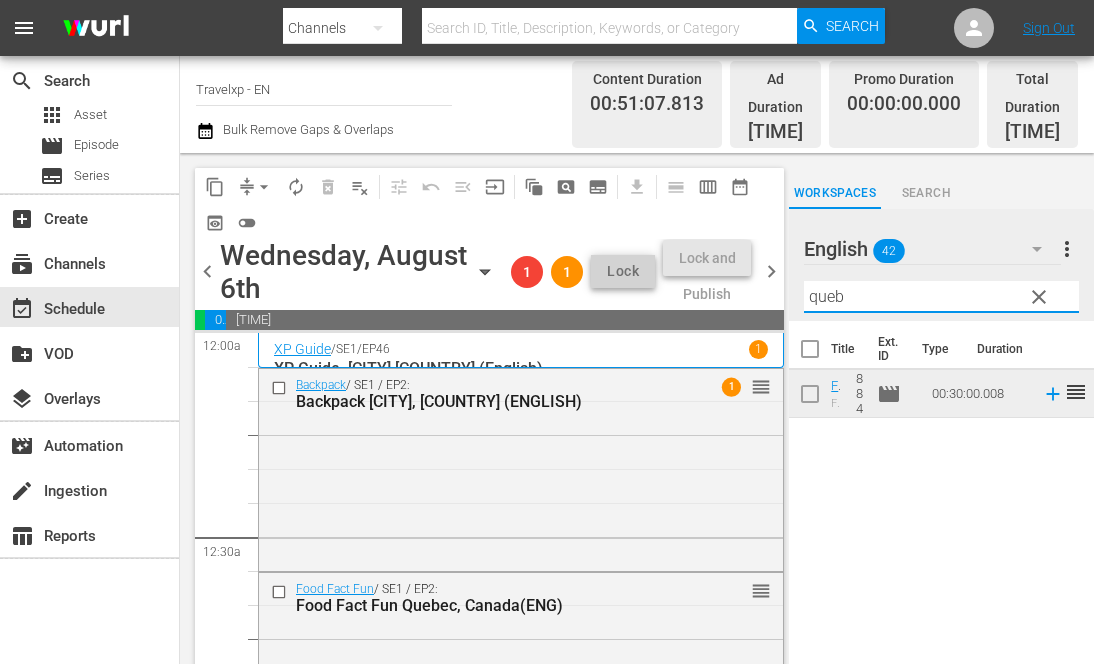 click on "[PROVINCE]" at bounding box center [941, 297] 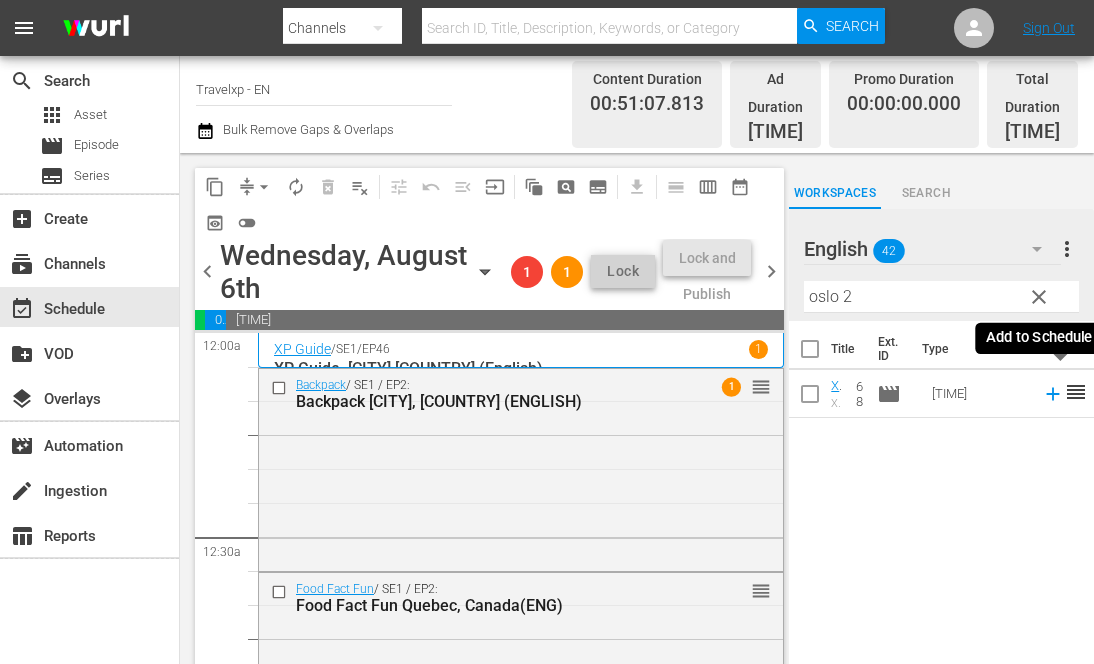 click 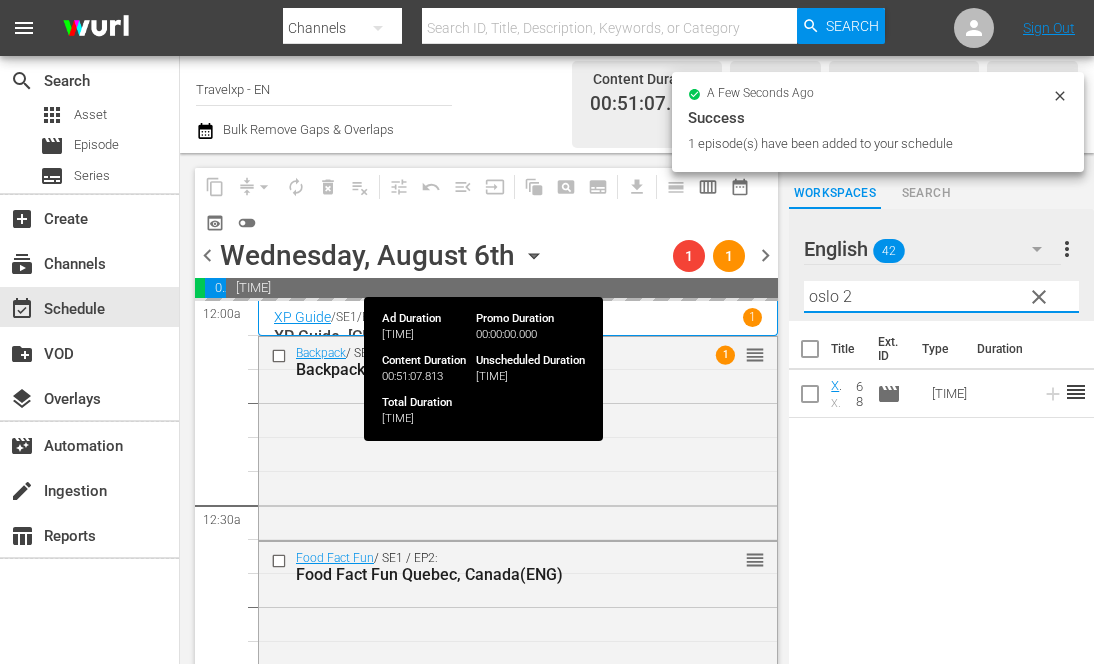 drag, startPoint x: 874, startPoint y: 284, endPoint x: 770, endPoint y: 271, distance: 104.80935 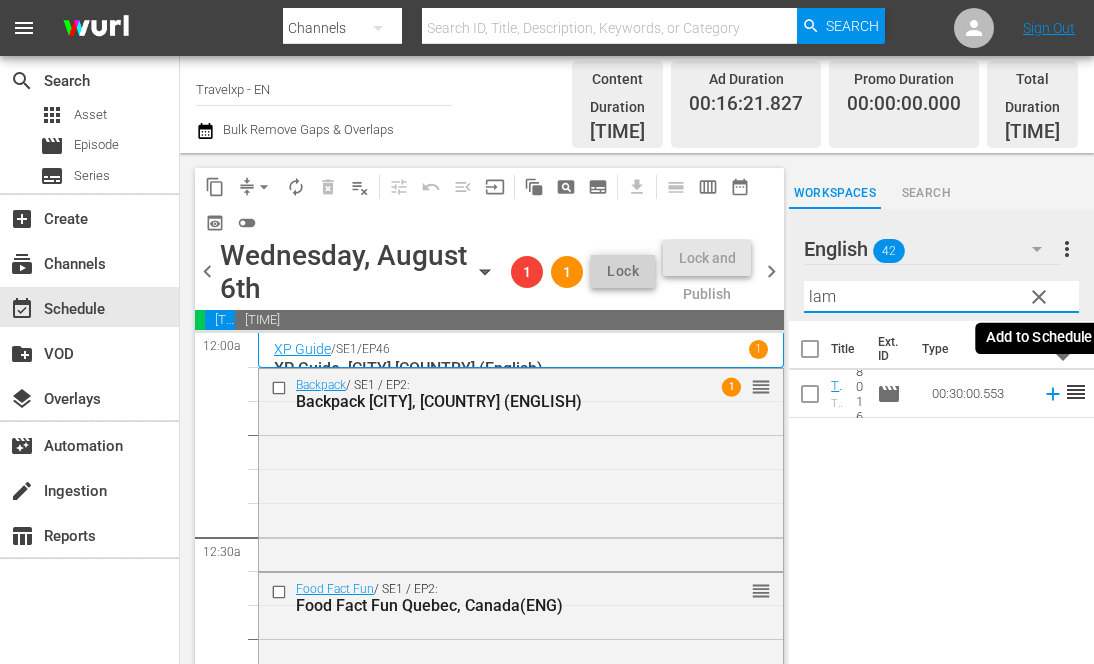 click 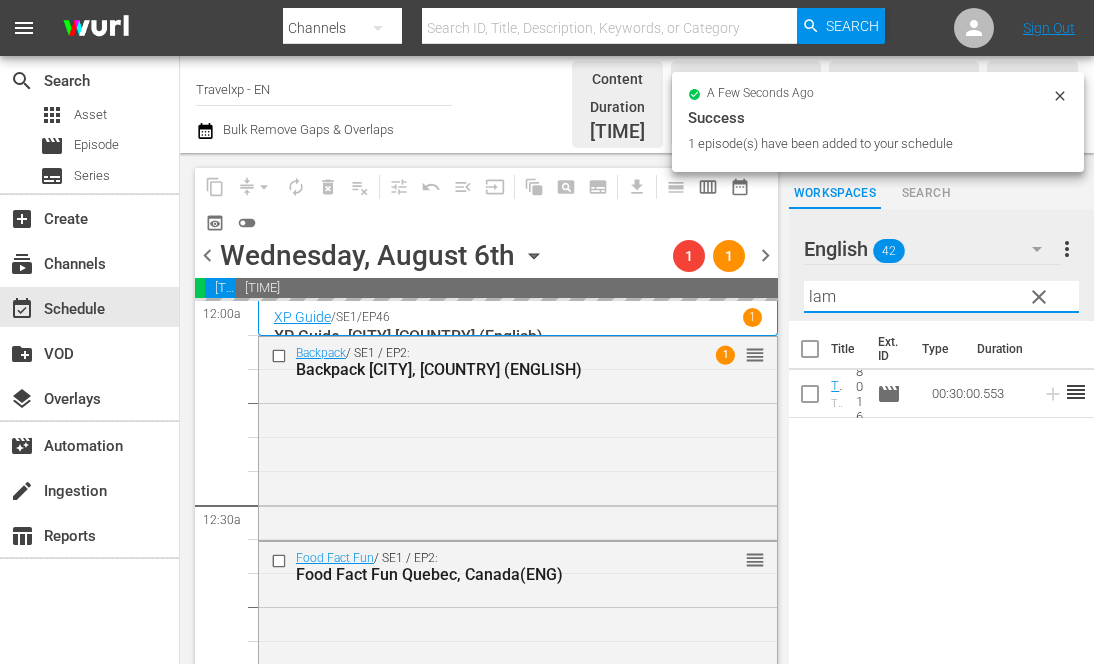 click on "lam" at bounding box center (941, 297) 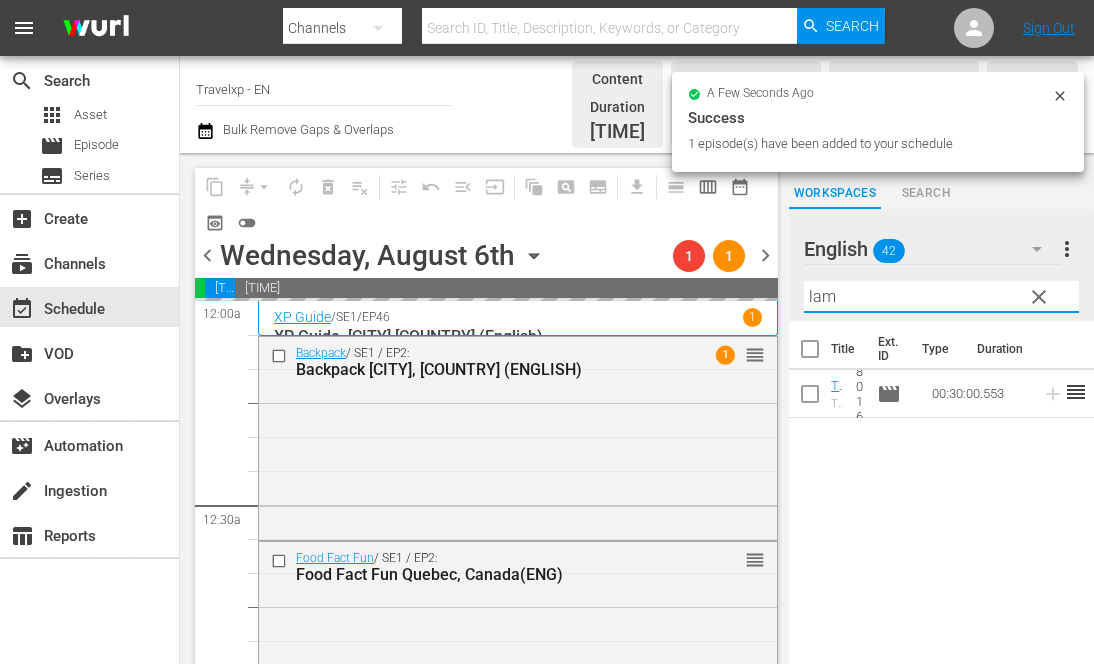 click on "lam" at bounding box center (941, 297) 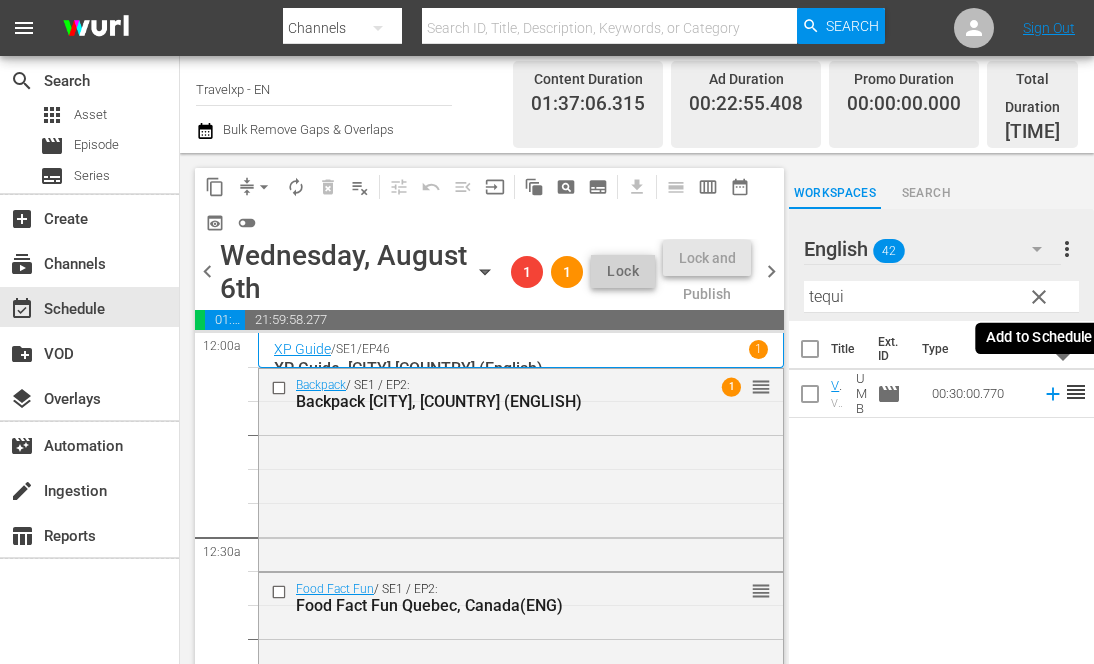 click 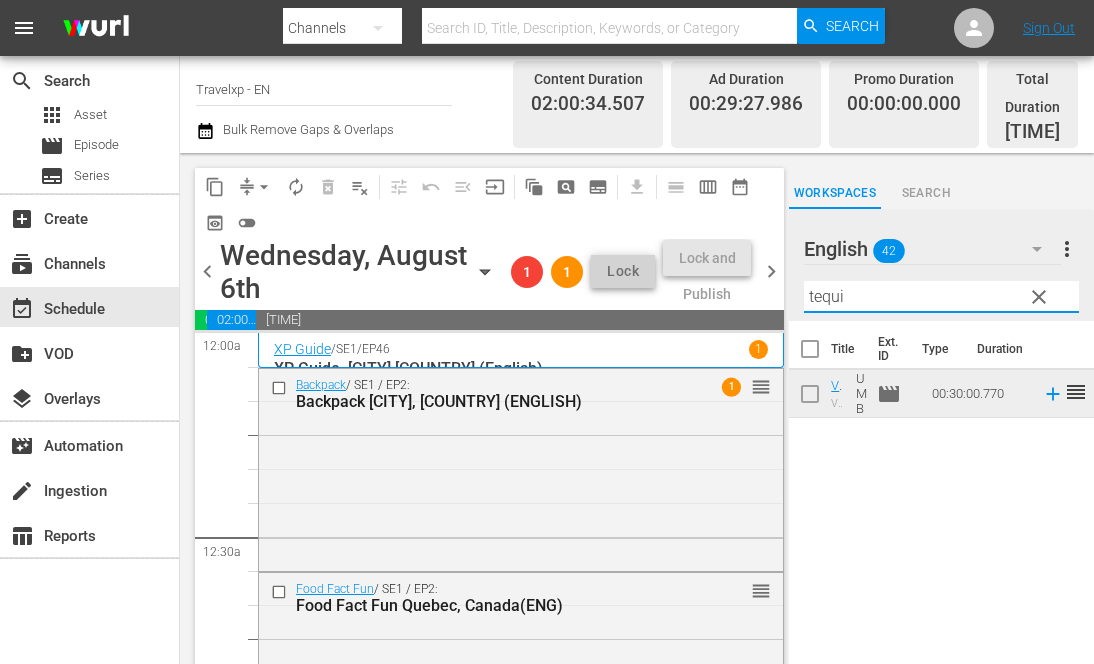 click on "[CITY]" at bounding box center [941, 297] 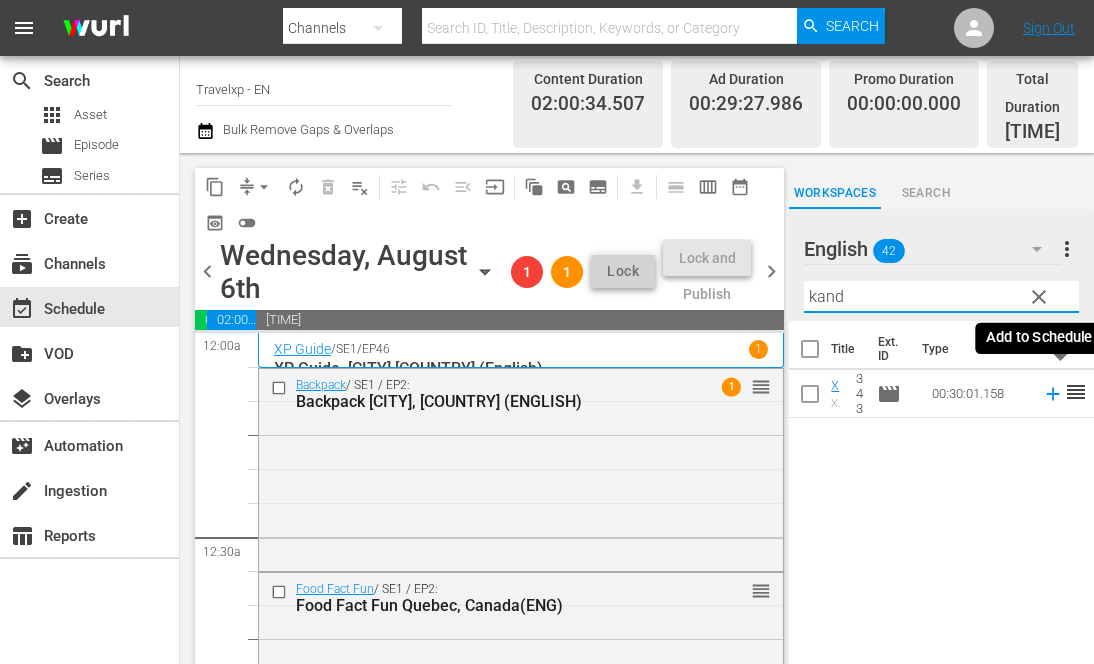click 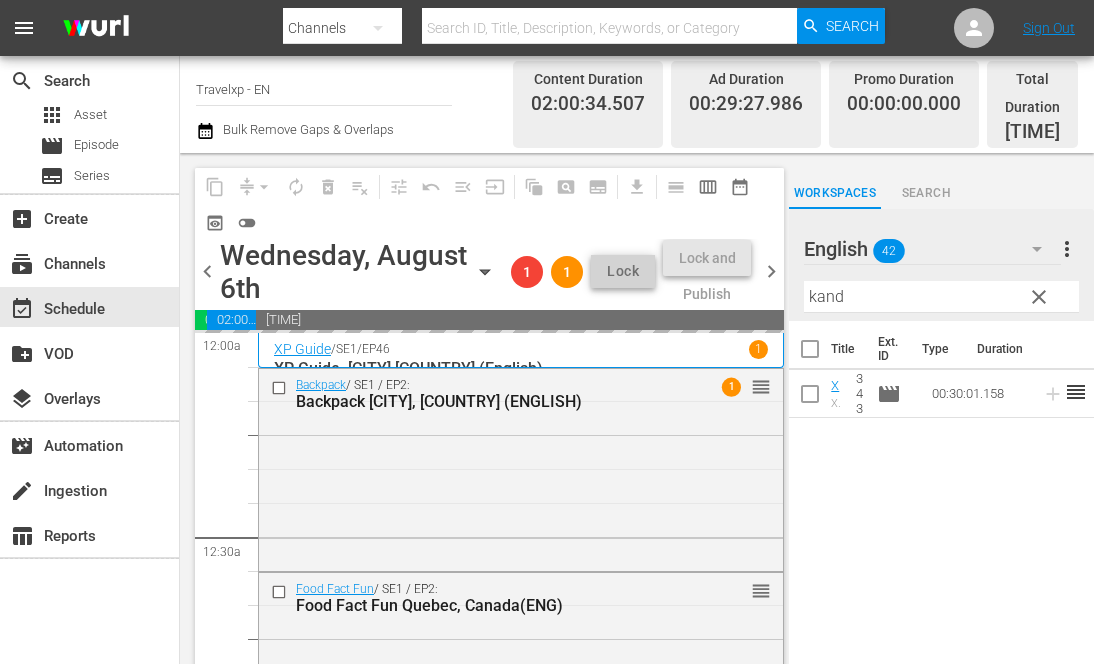 click on "[CITY]" at bounding box center (941, 297) 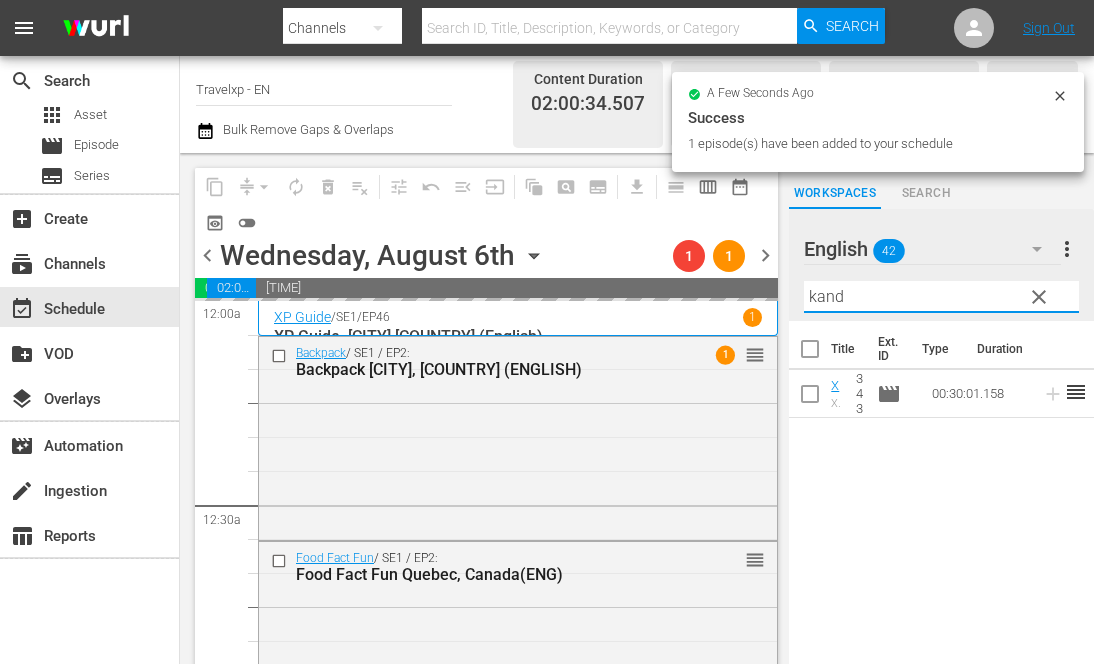 click on "[CITY]" at bounding box center (941, 297) 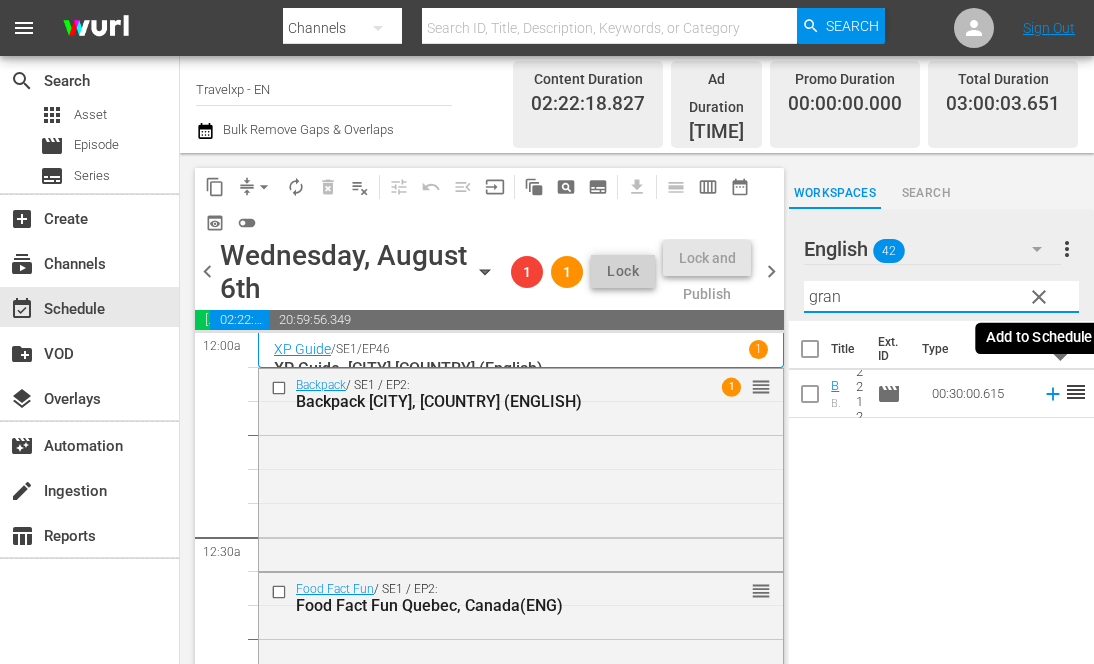 click 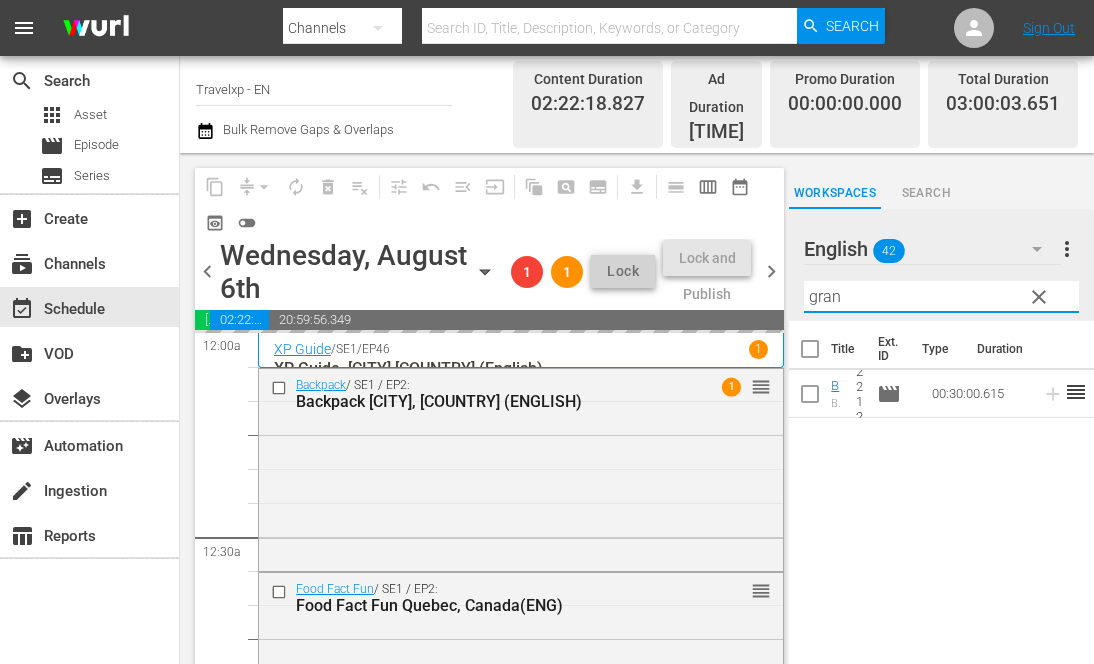 click on "gran" at bounding box center [941, 297] 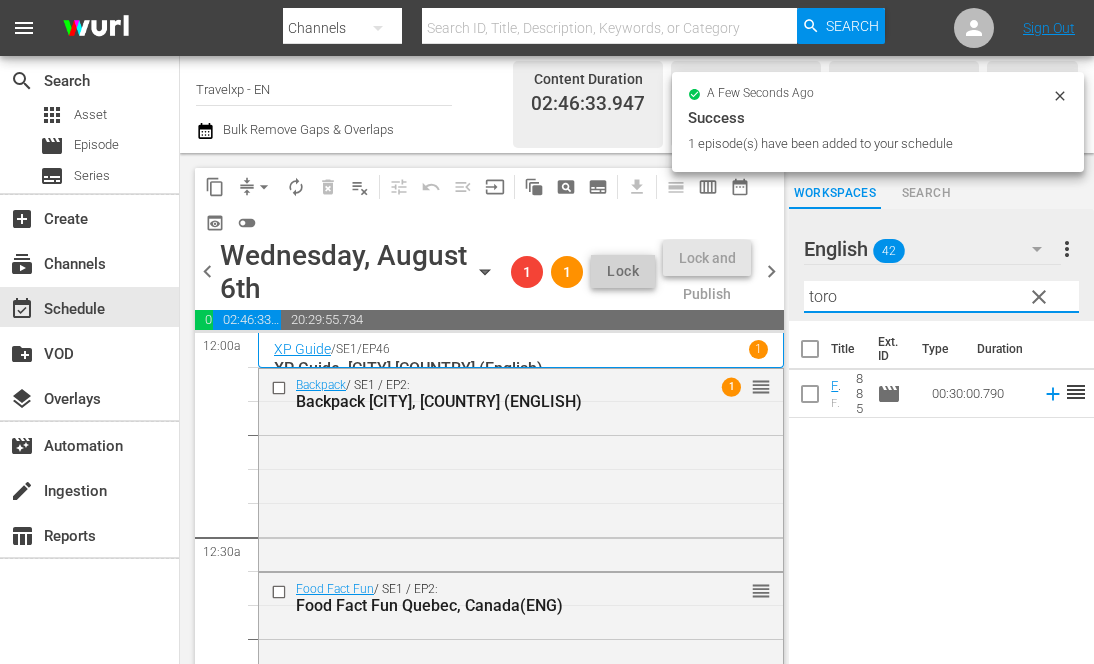 click 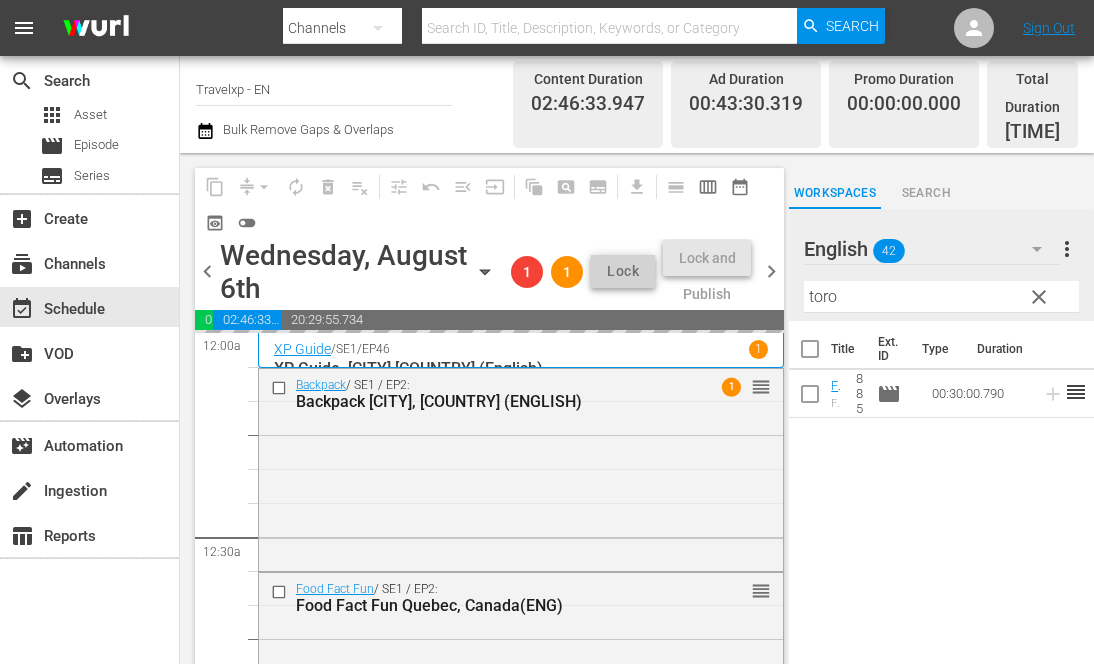 click on "[CITY]" at bounding box center (941, 297) 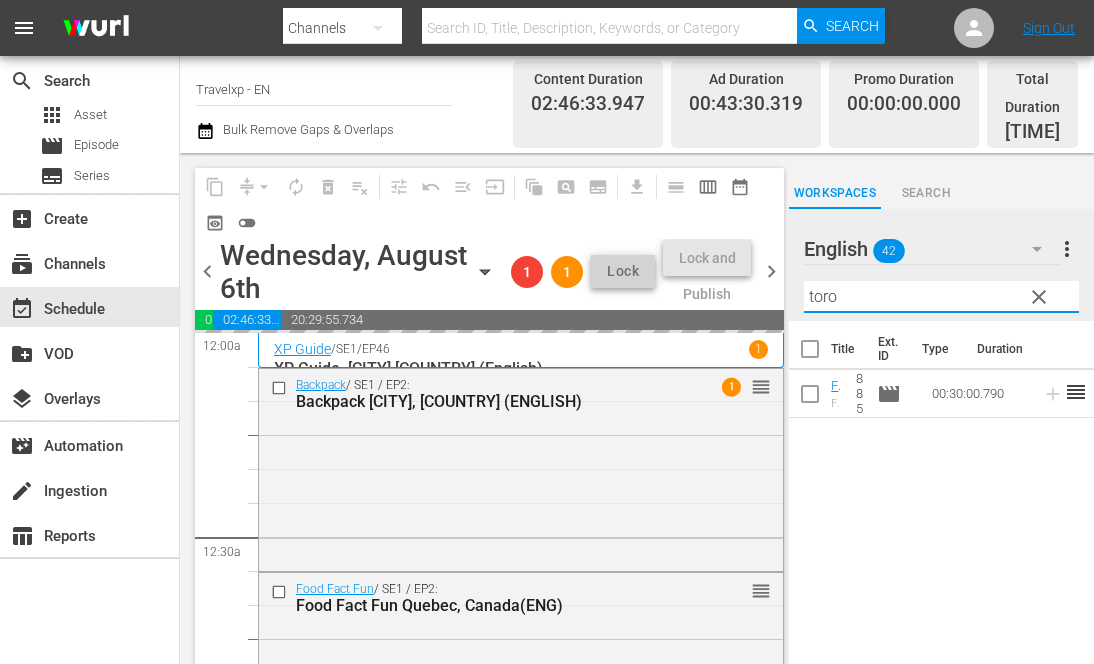 click on "[CITY]" at bounding box center [941, 297] 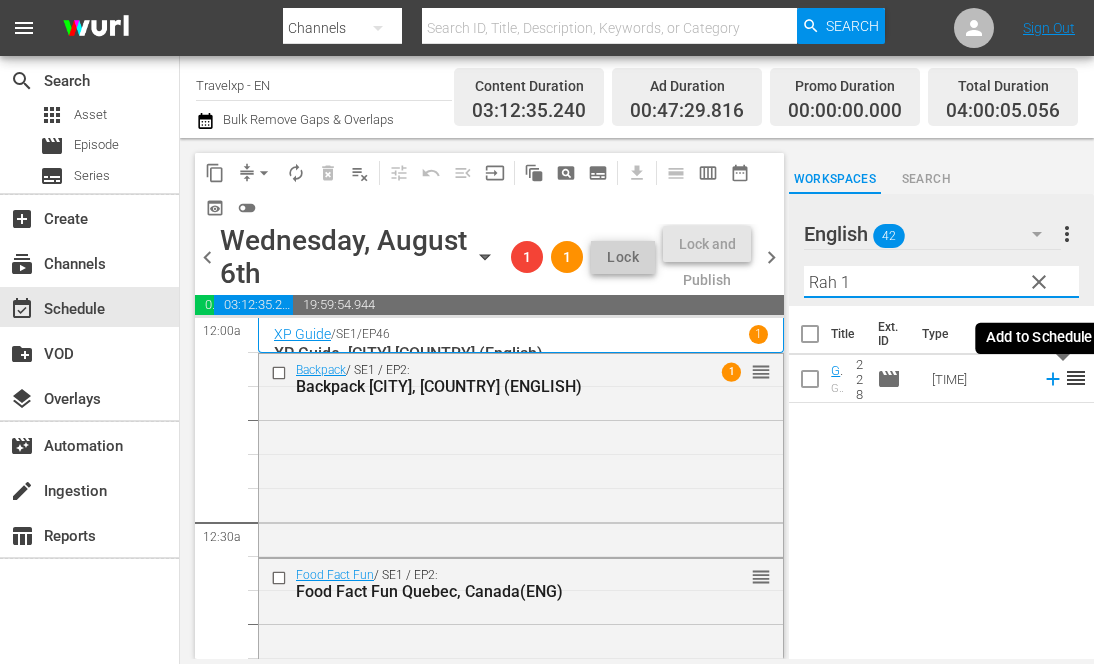 click 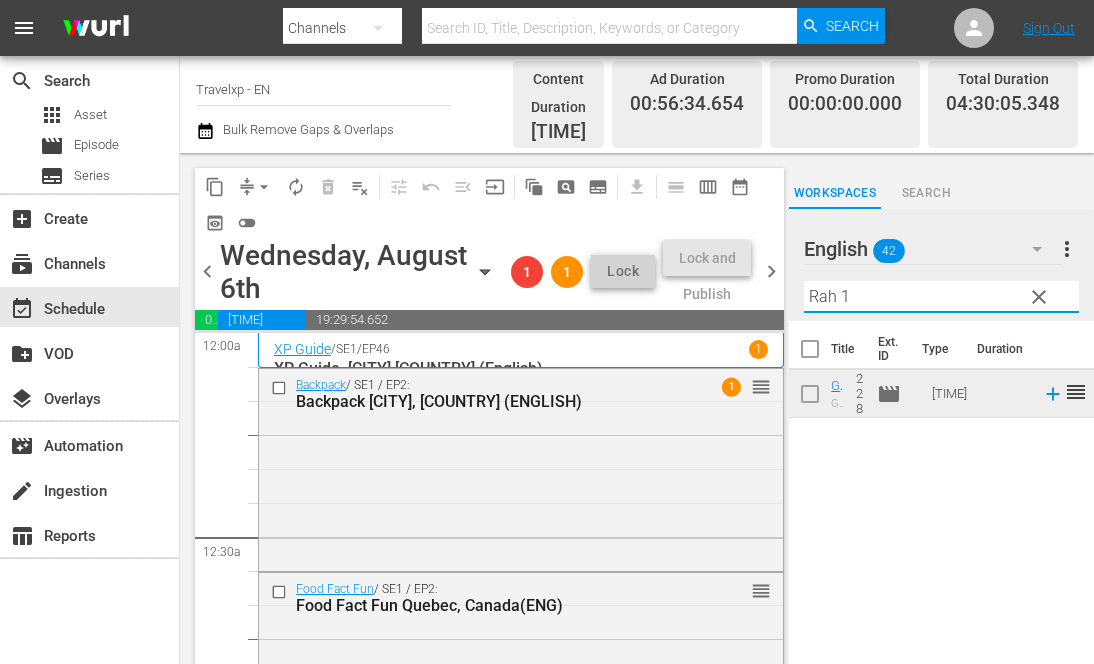 drag, startPoint x: 854, startPoint y: 285, endPoint x: 803, endPoint y: 278, distance: 51.47815 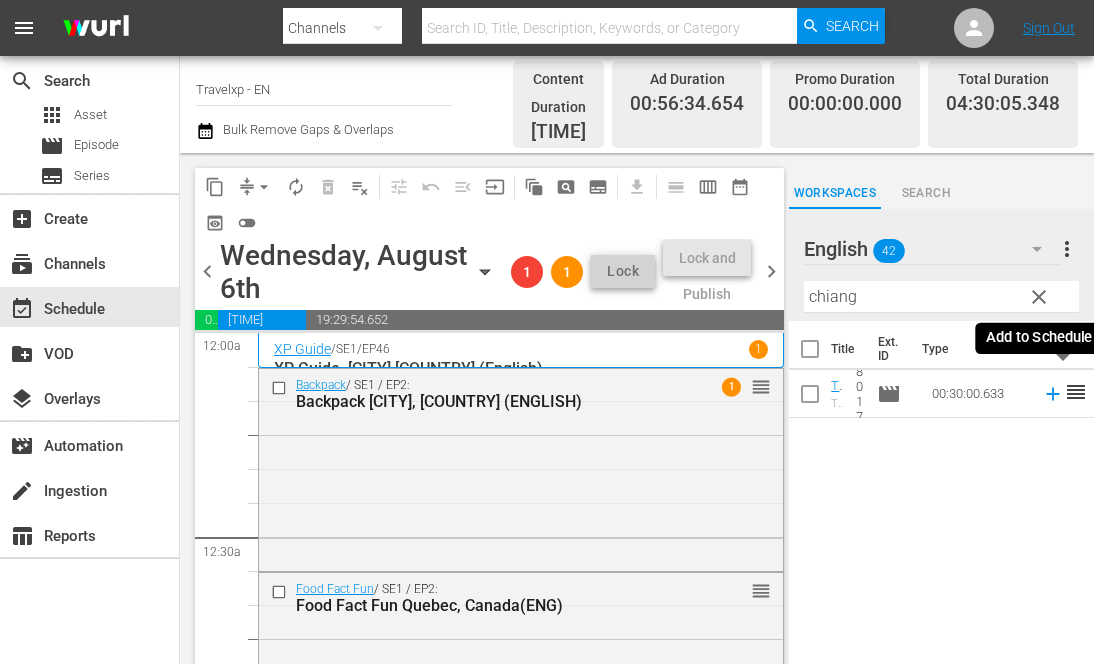 click 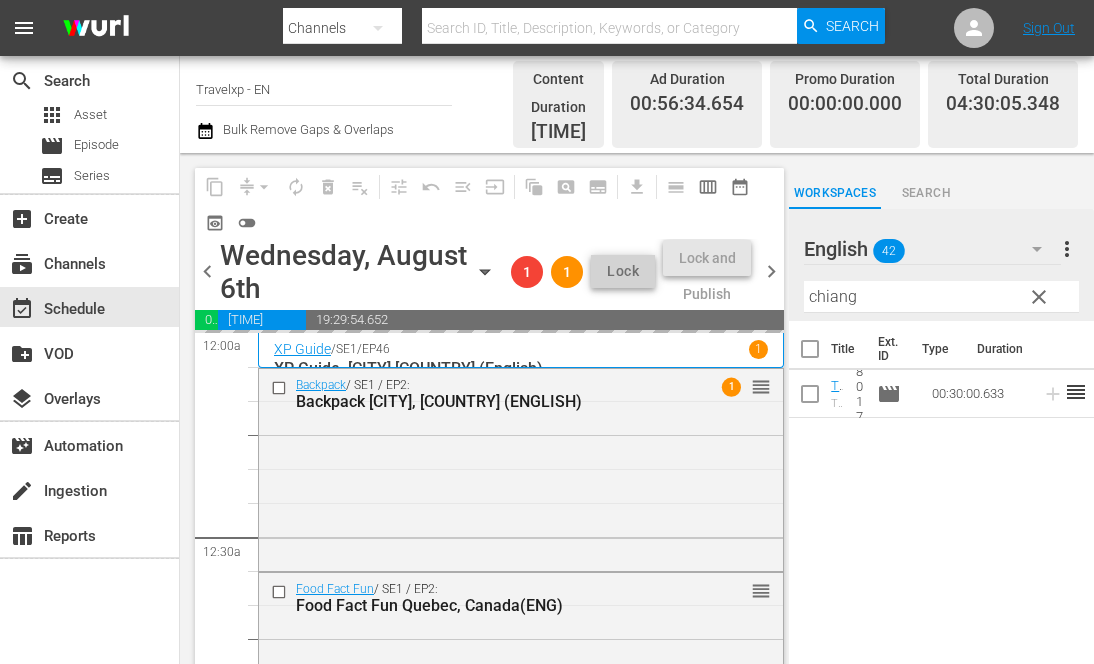 click on "chiang" at bounding box center [941, 297] 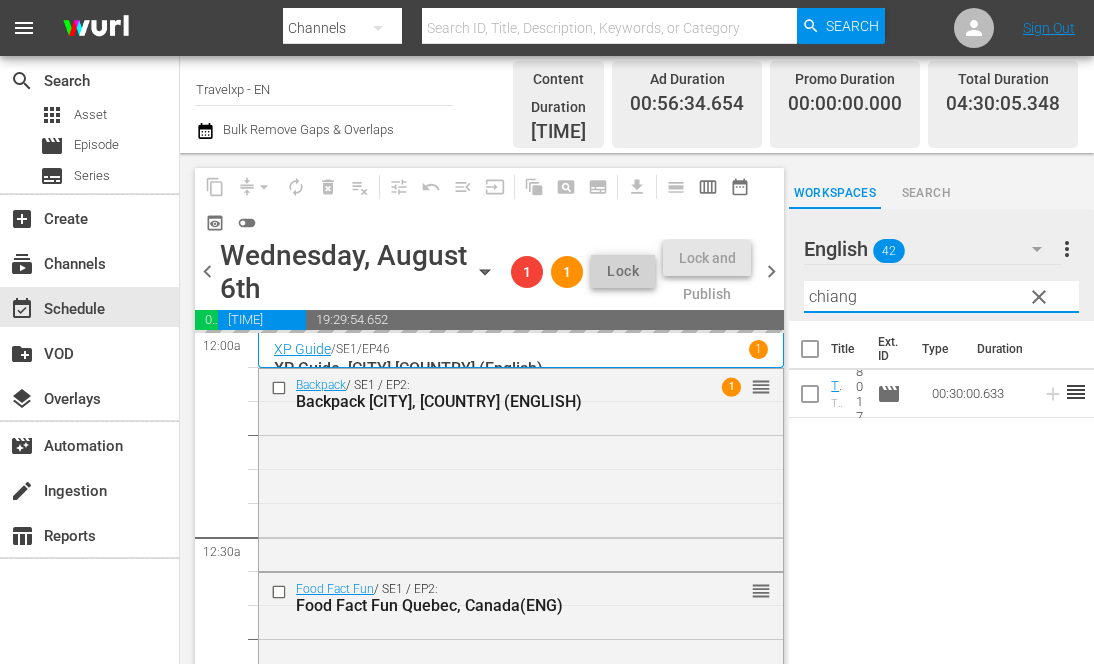 click on "chiang" at bounding box center (941, 297) 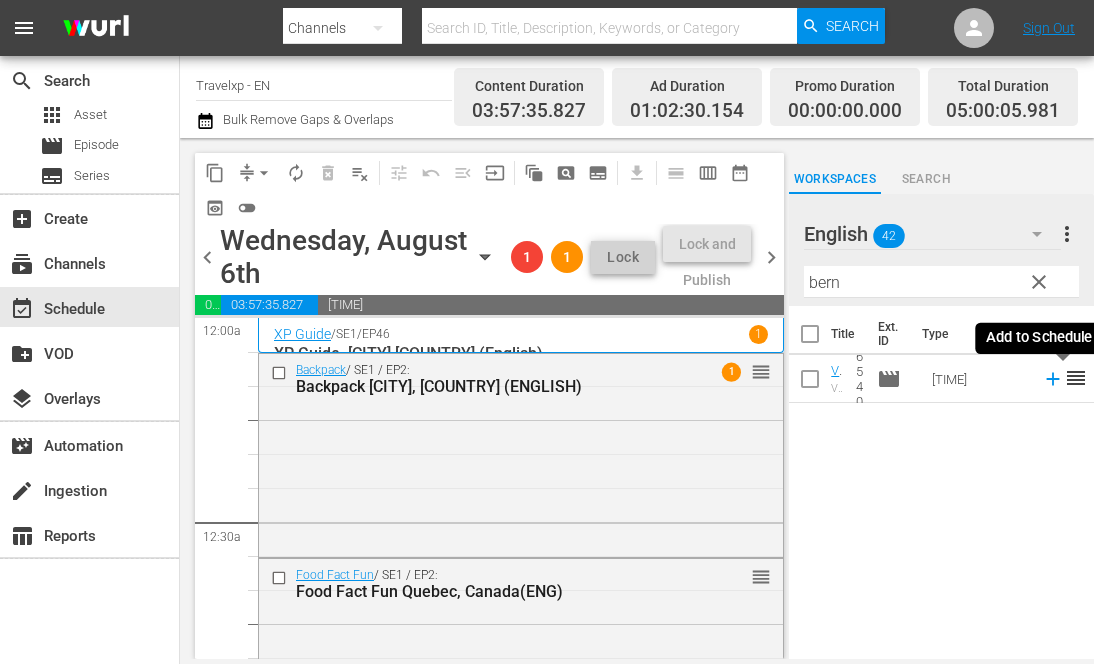 click 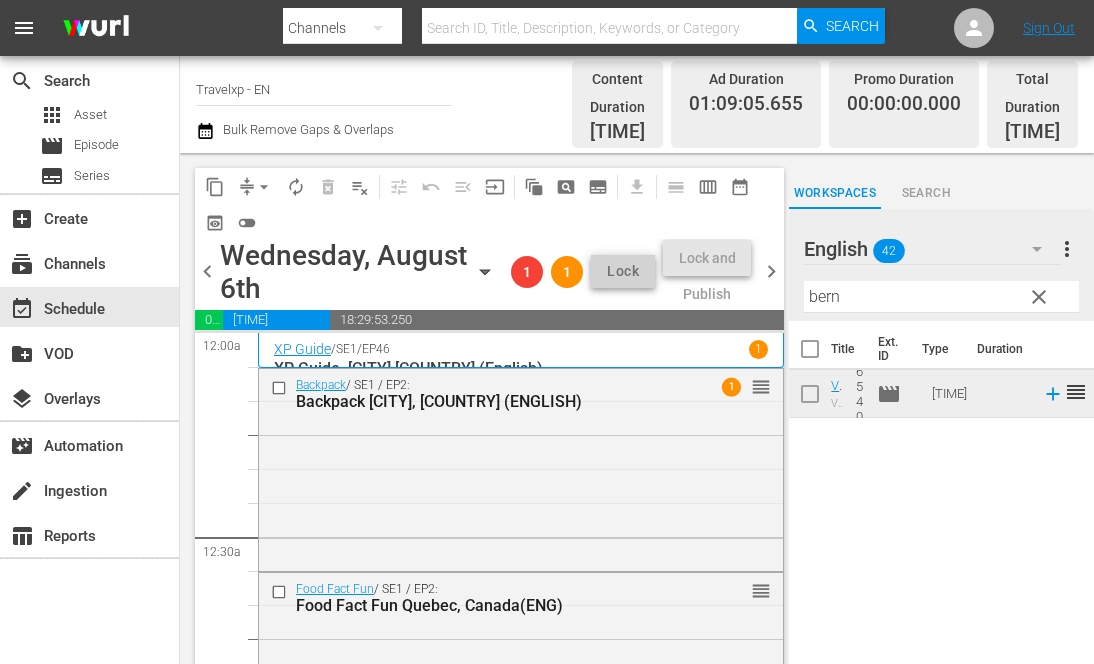 click on "bern" at bounding box center (941, 297) 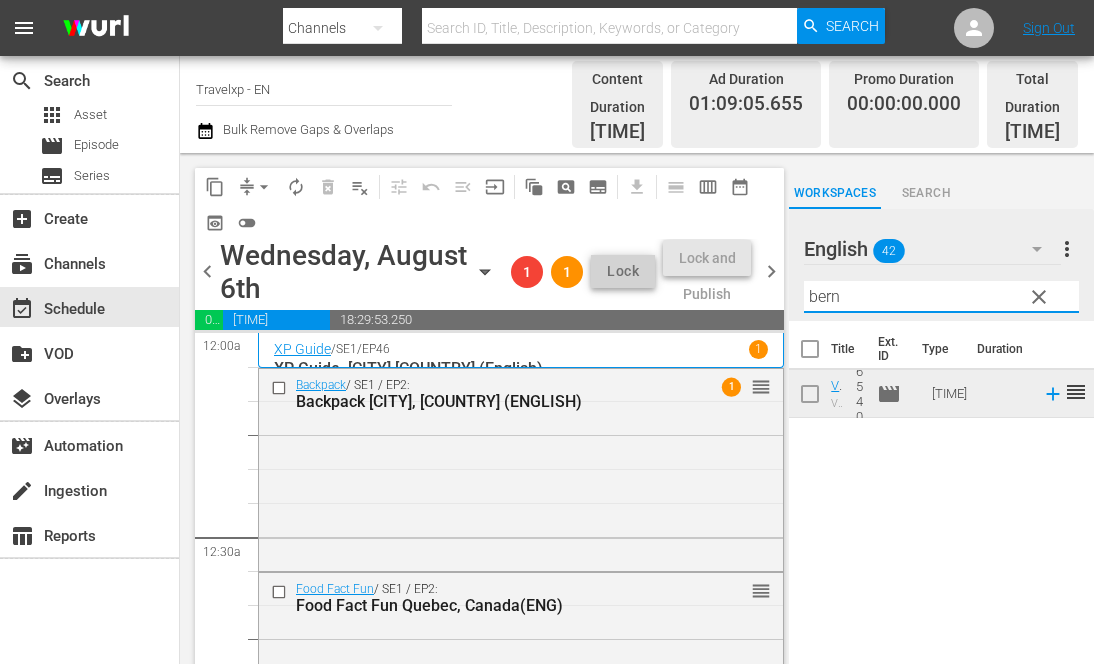 click on "bern" at bounding box center (941, 297) 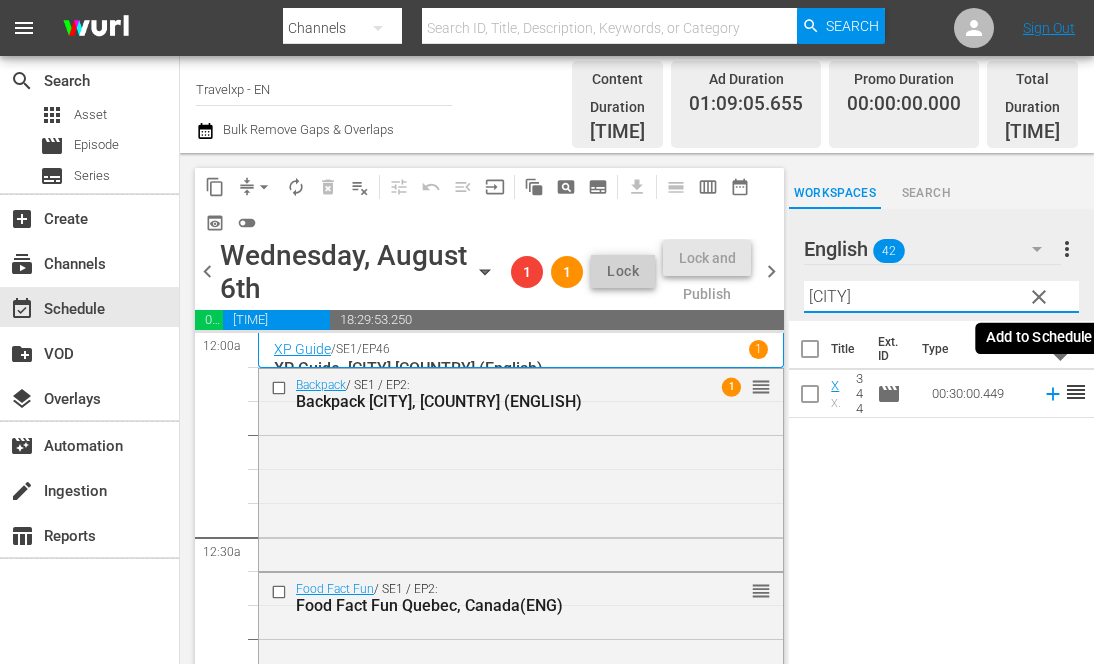 click 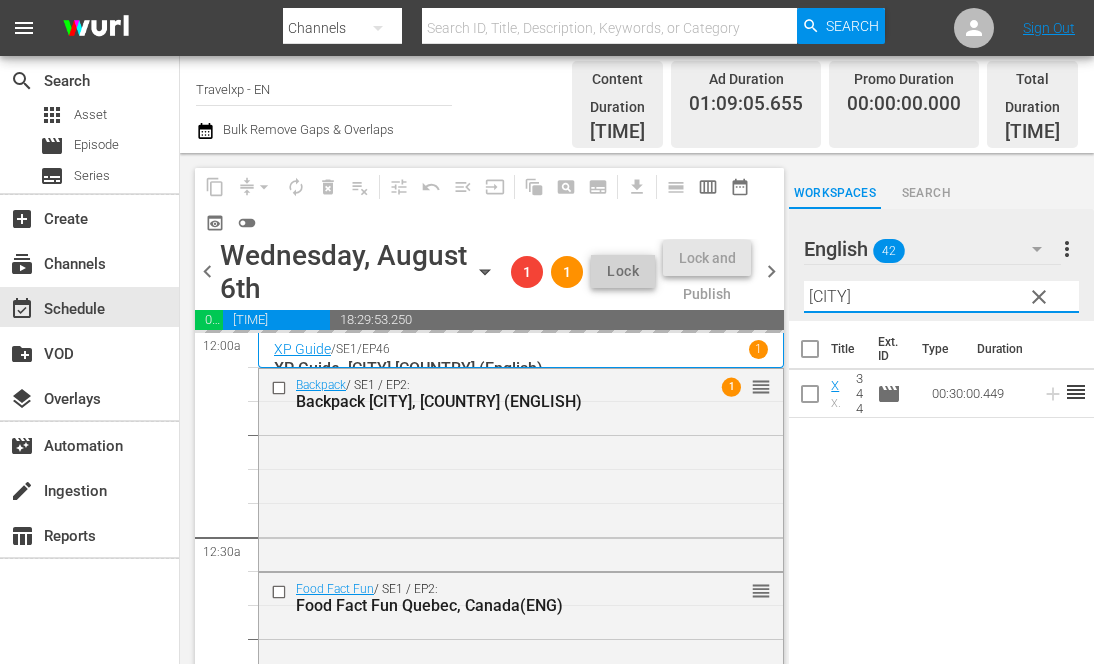 click on "galle" at bounding box center [941, 297] 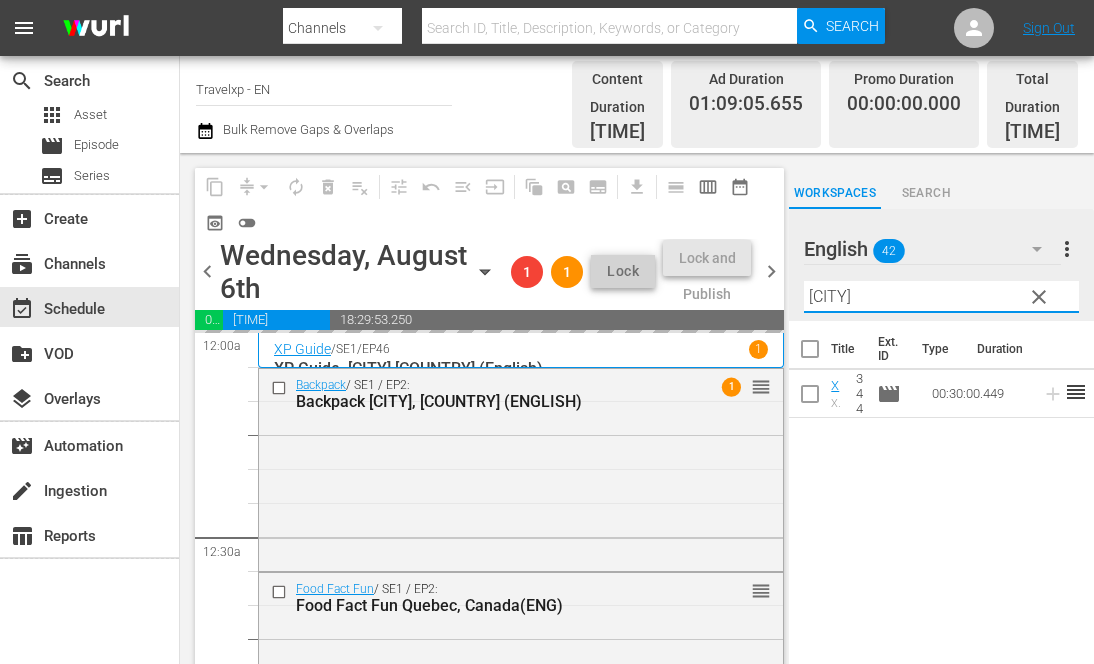 click on "galle" at bounding box center (941, 297) 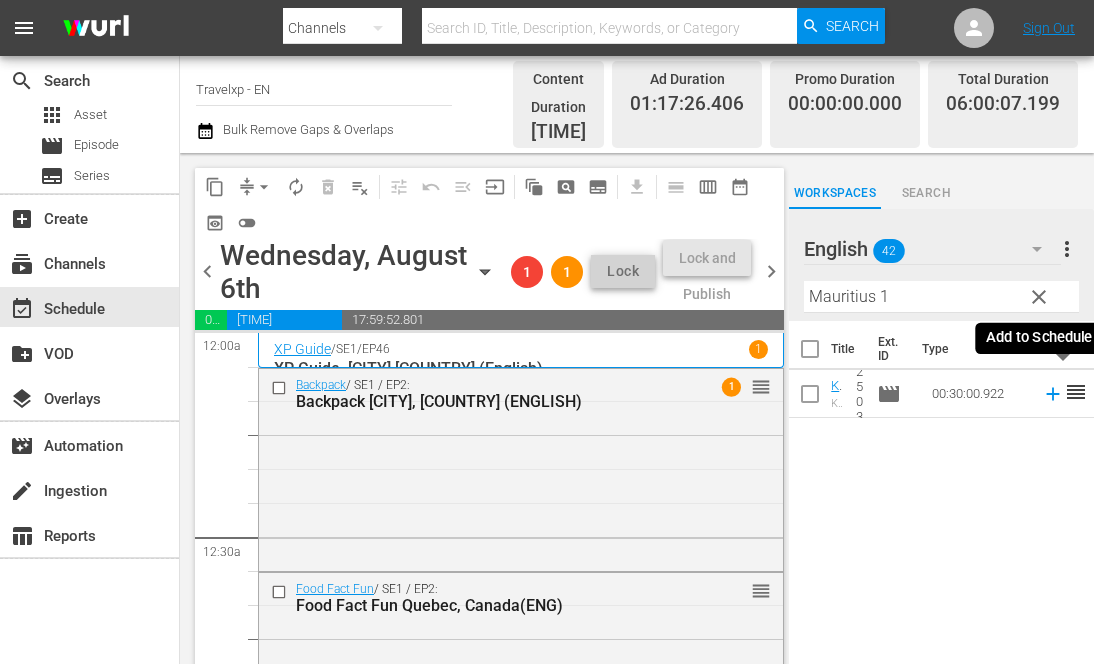 click 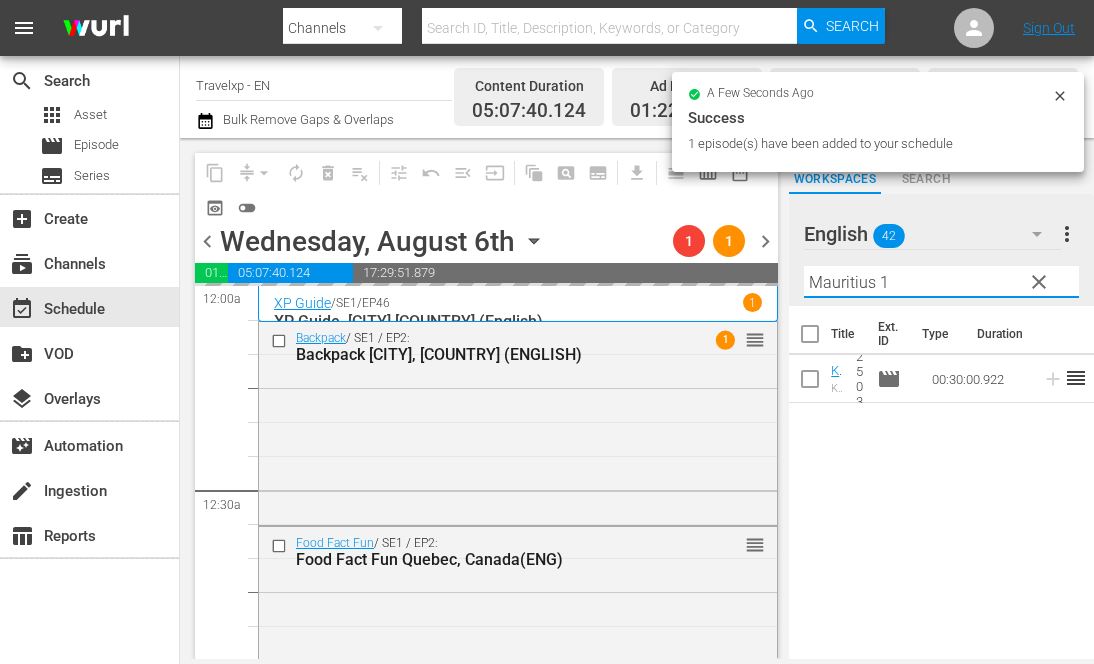 drag, startPoint x: 789, startPoint y: 277, endPoint x: 750, endPoint y: 272, distance: 39.319206 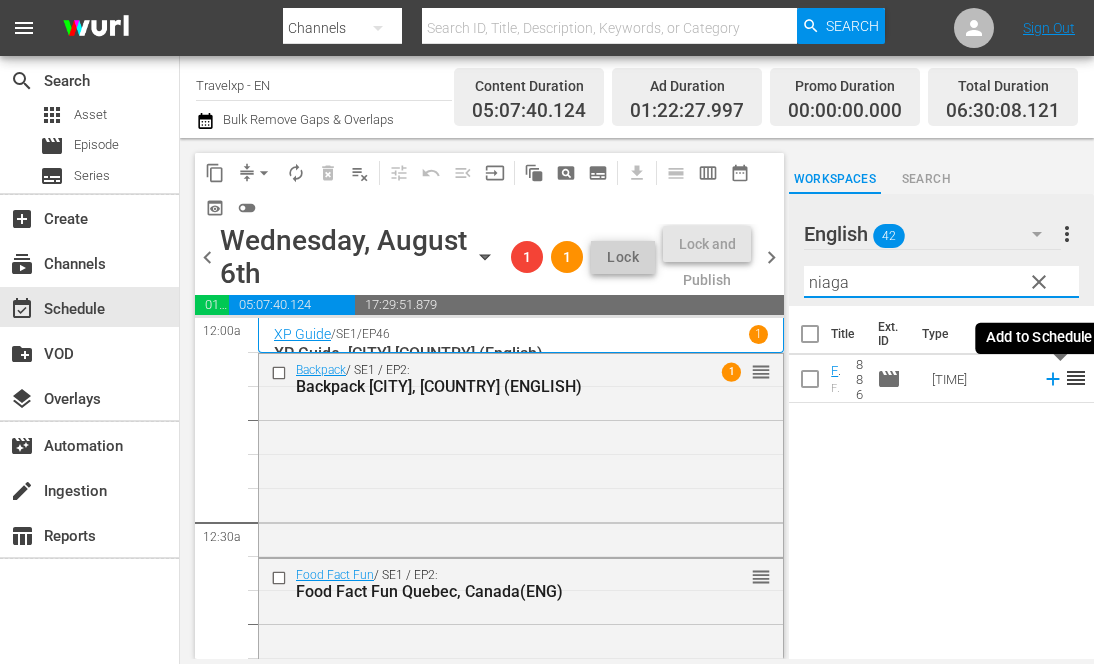 click 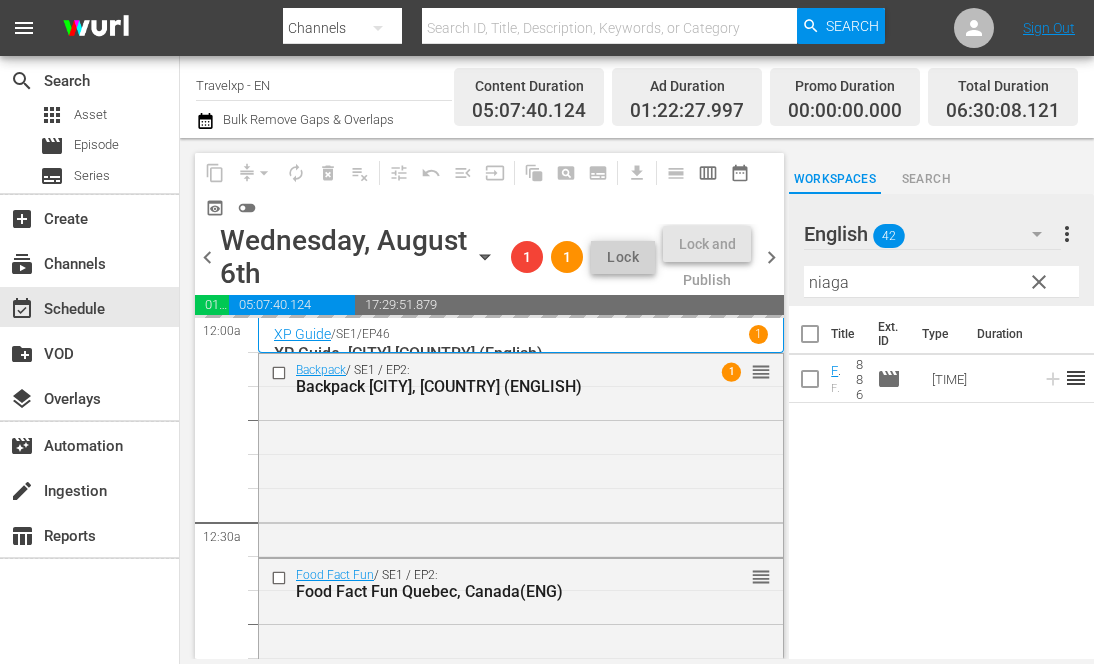 click on "niaga" at bounding box center [941, 282] 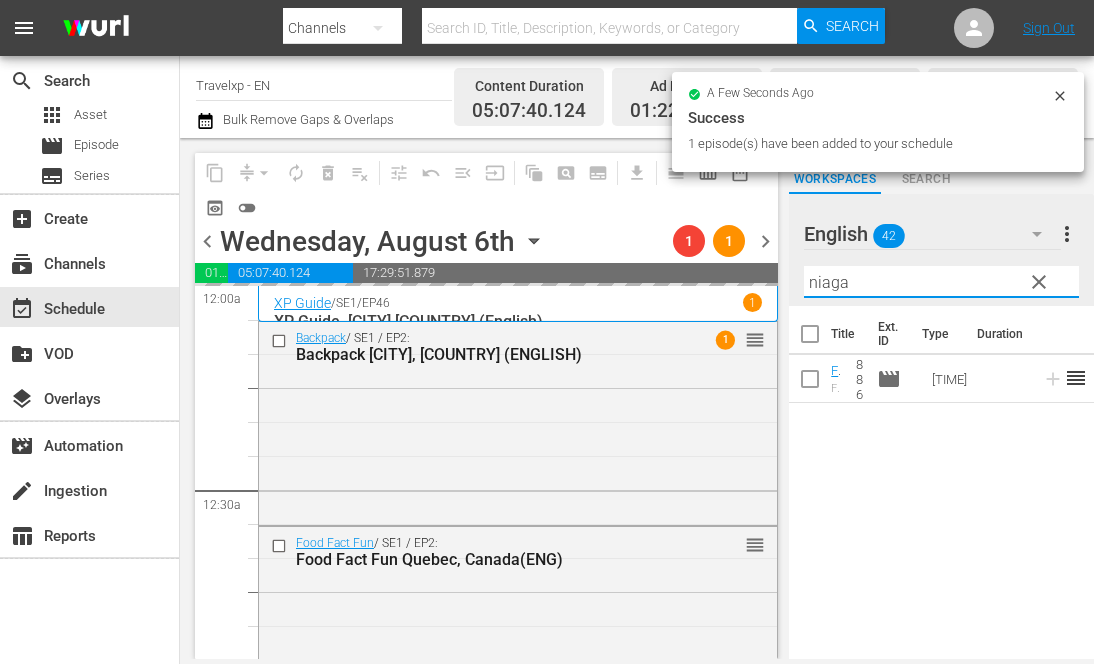 click on "niaga" at bounding box center (941, 282) 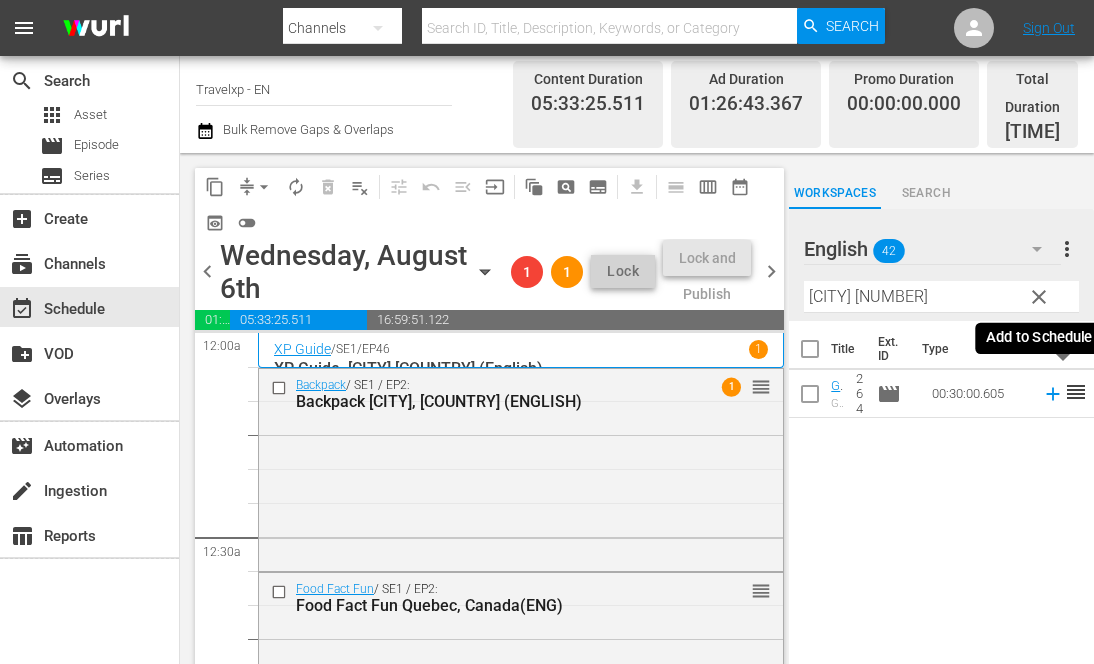 click 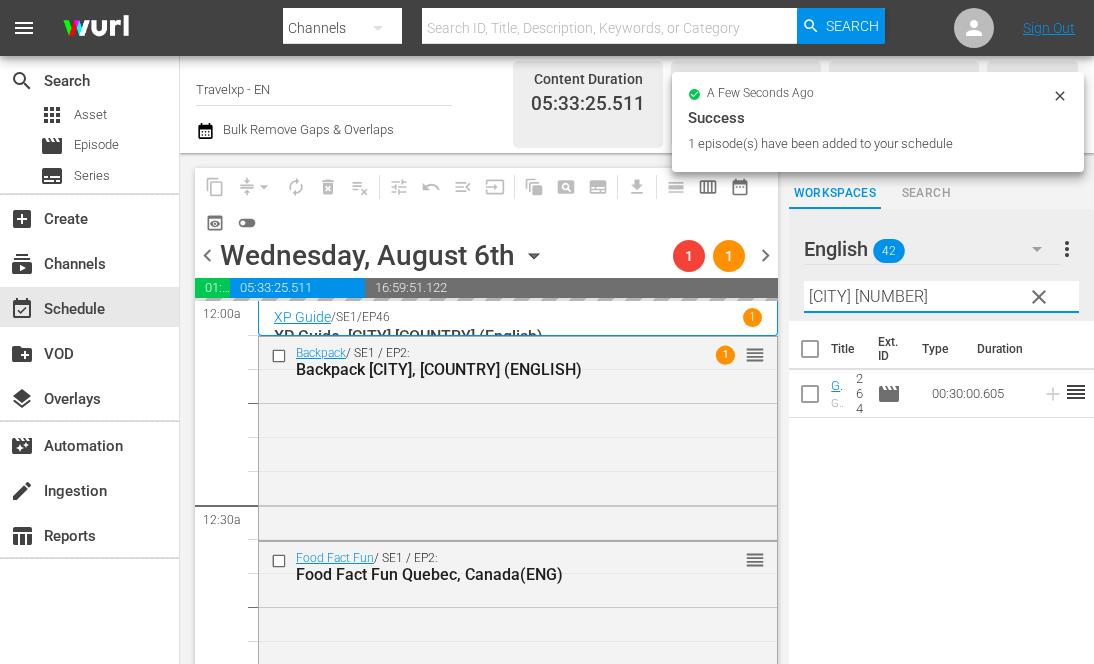 drag, startPoint x: 848, startPoint y: 281, endPoint x: 772, endPoint y: 271, distance: 76.655075 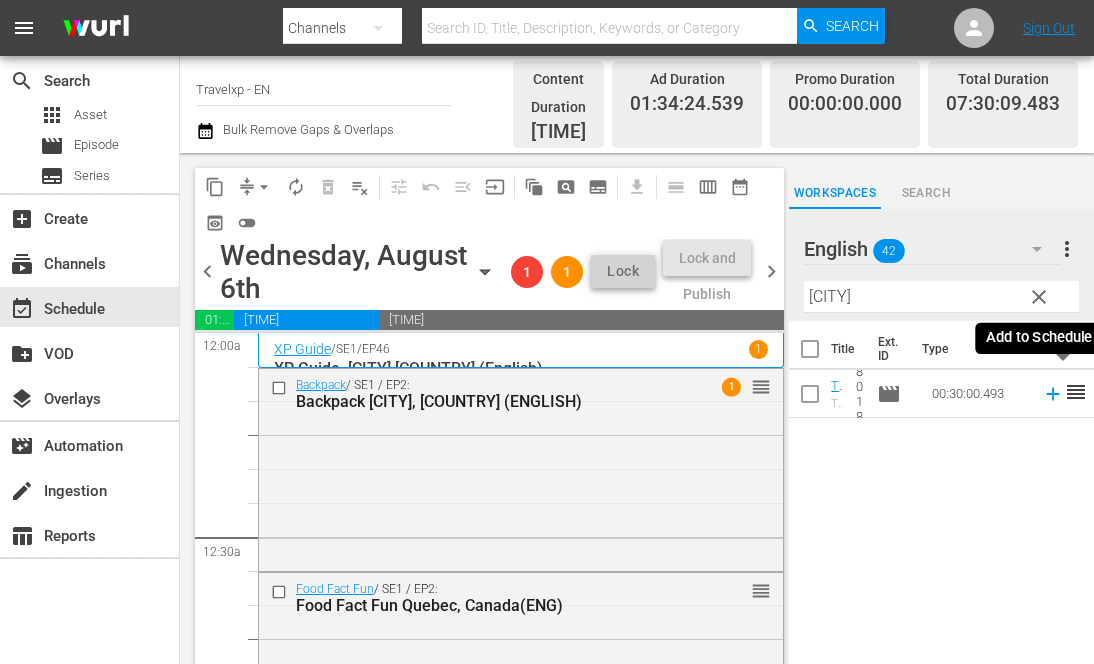 click 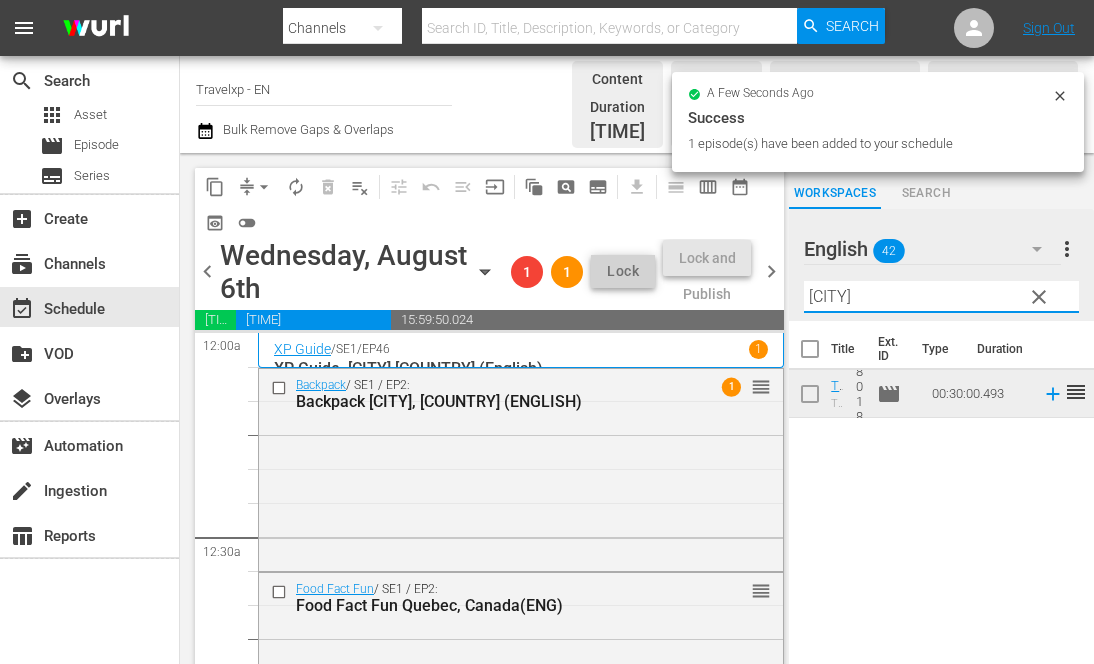 drag, startPoint x: 860, startPoint y: 280, endPoint x: 797, endPoint y: 281, distance: 63.007935 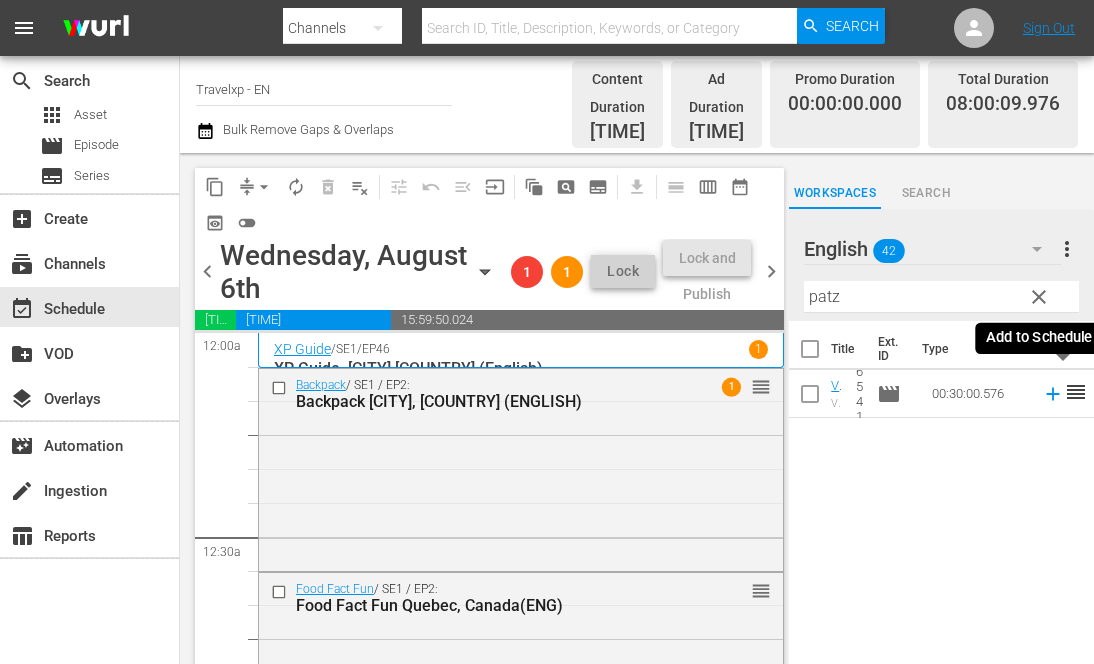 click 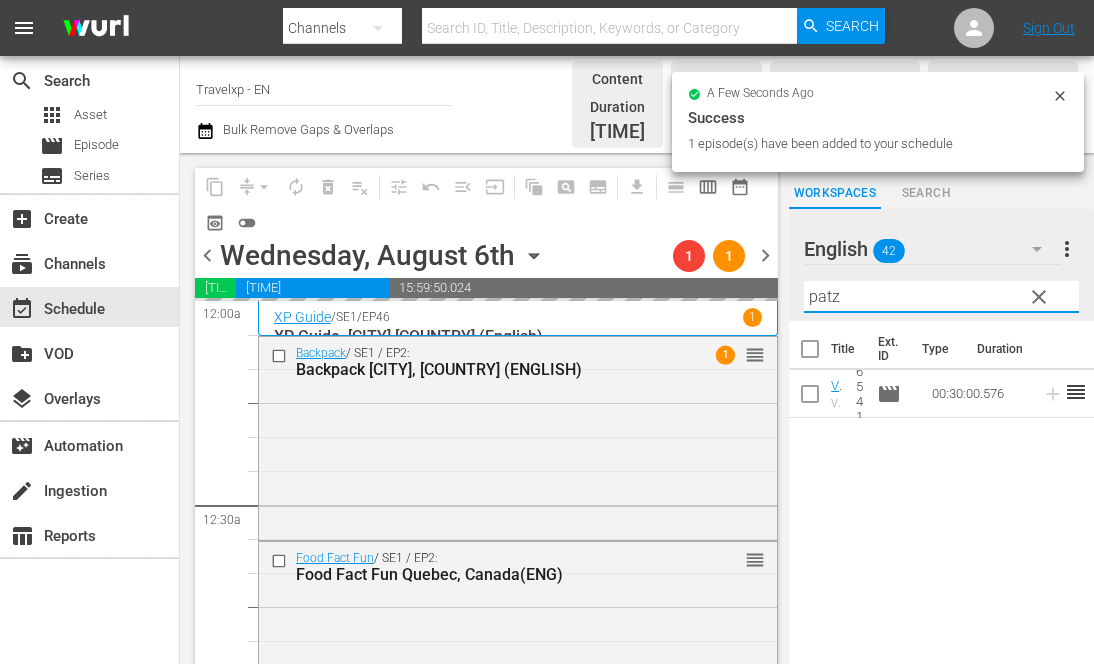 click on "patz" at bounding box center (941, 297) 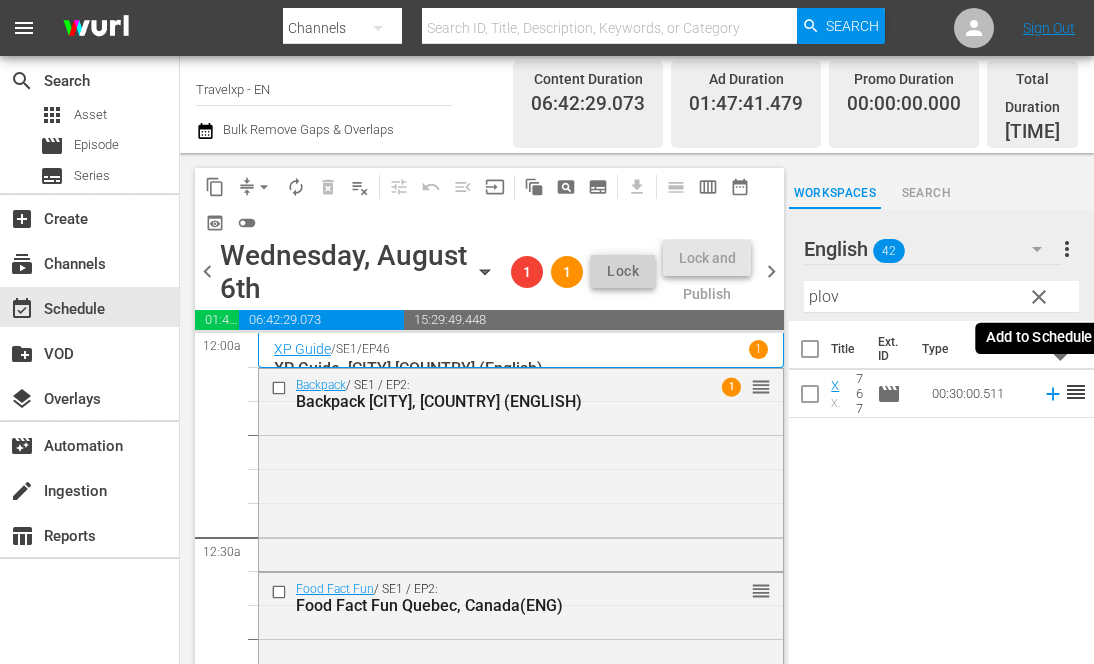 click 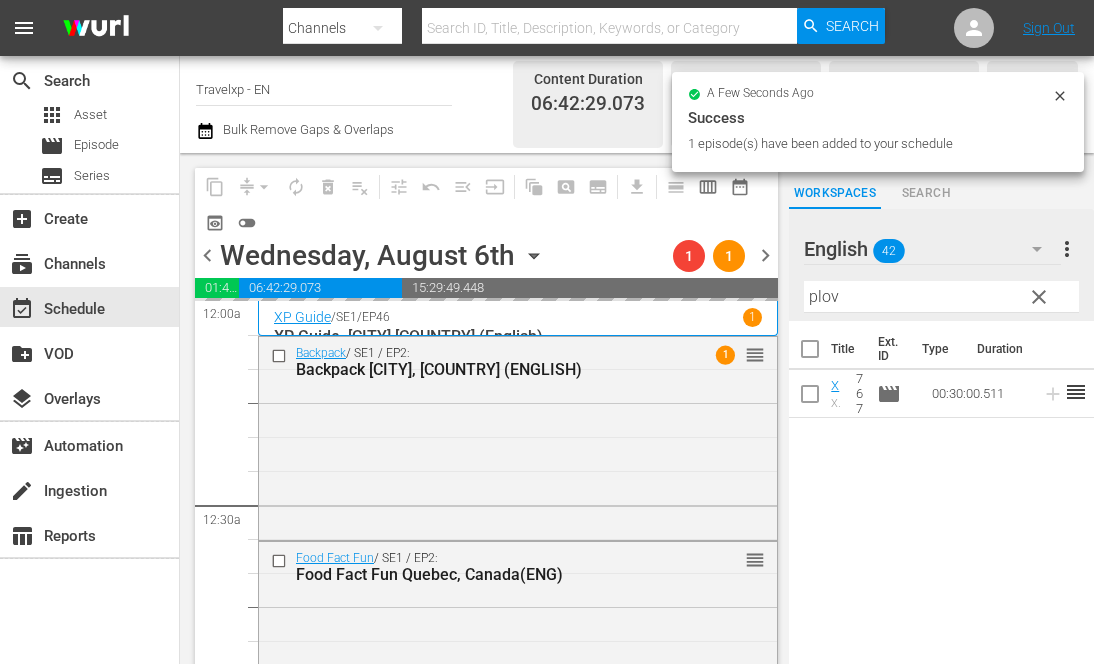 click on "plov" at bounding box center (941, 297) 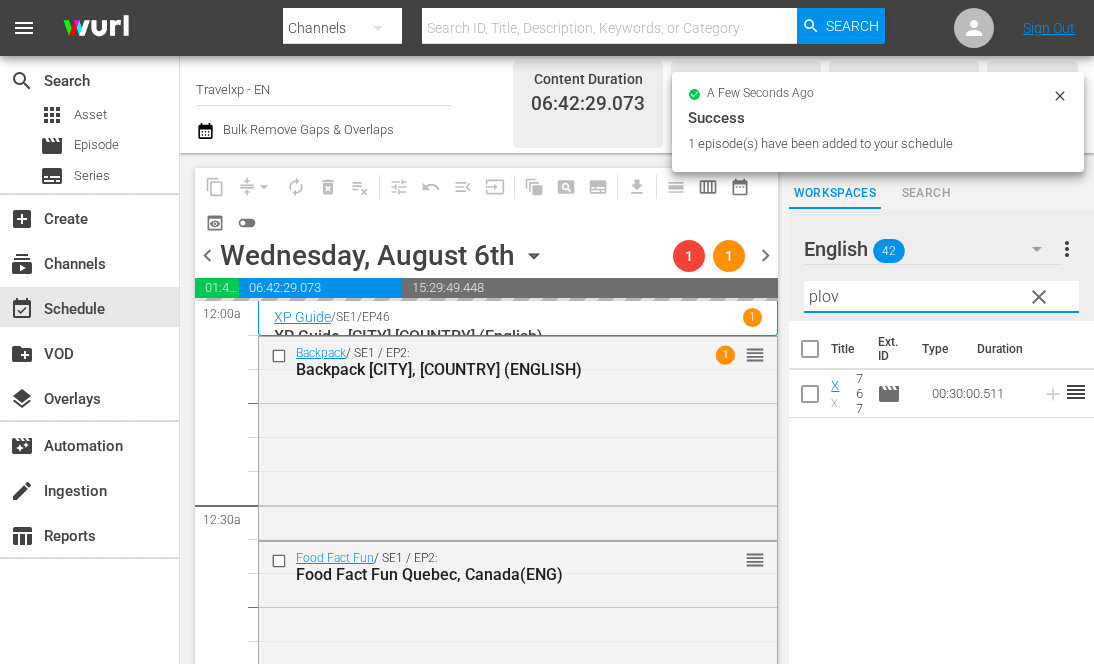 click on "plov" at bounding box center [941, 297] 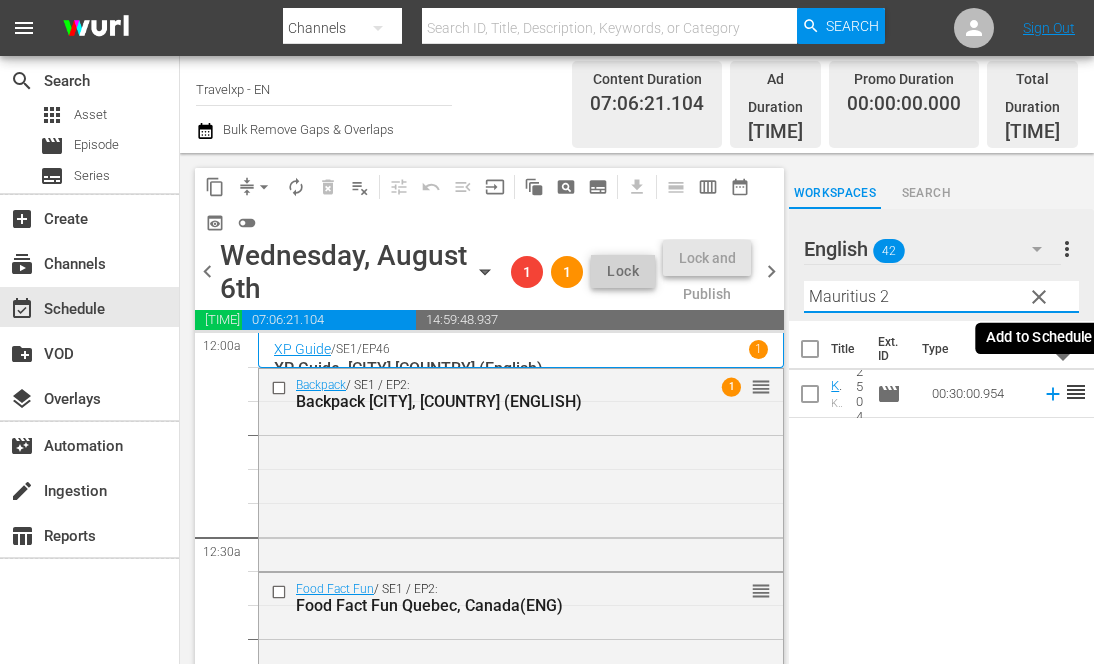 click 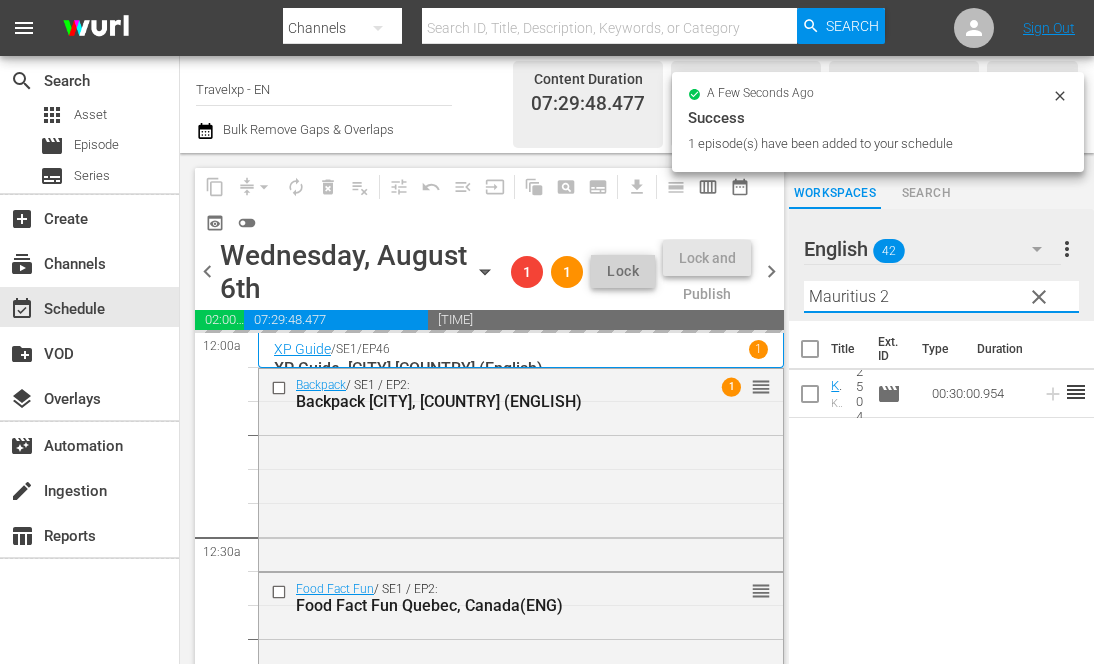 drag, startPoint x: 917, startPoint y: 281, endPoint x: 778, endPoint y: 272, distance: 139.29106 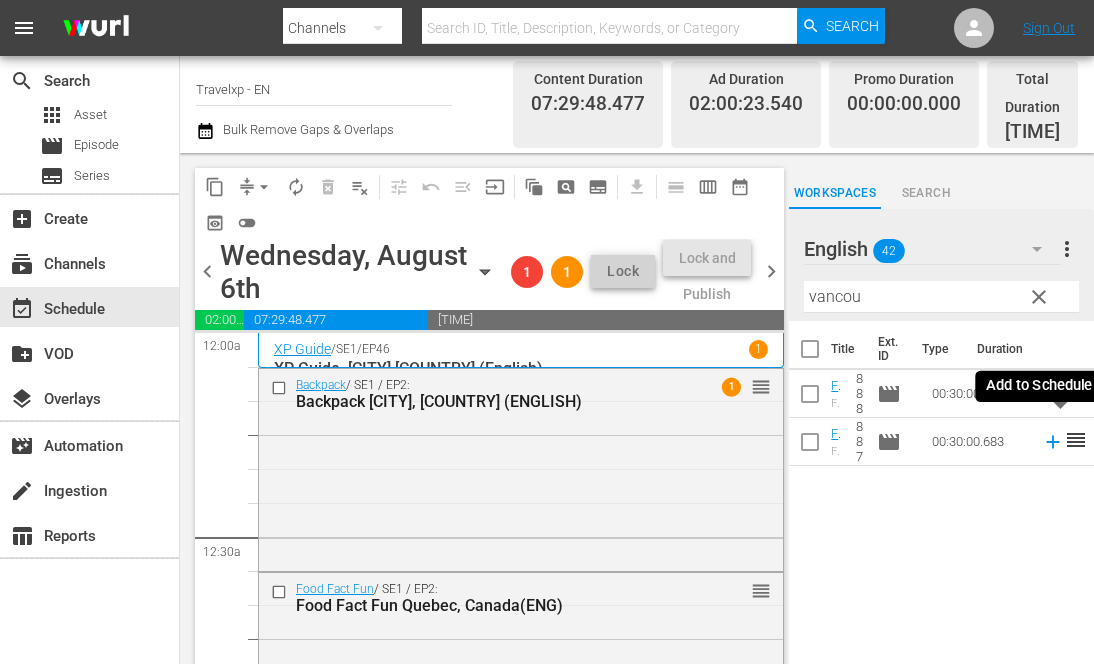click 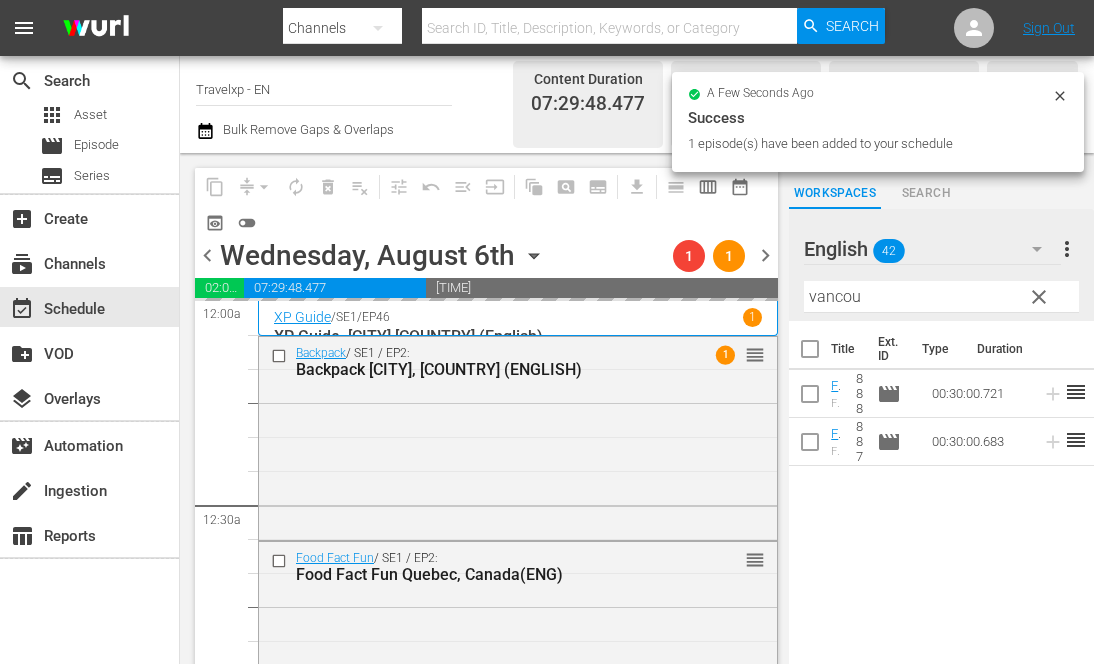 click on "[CITY]" at bounding box center (941, 297) 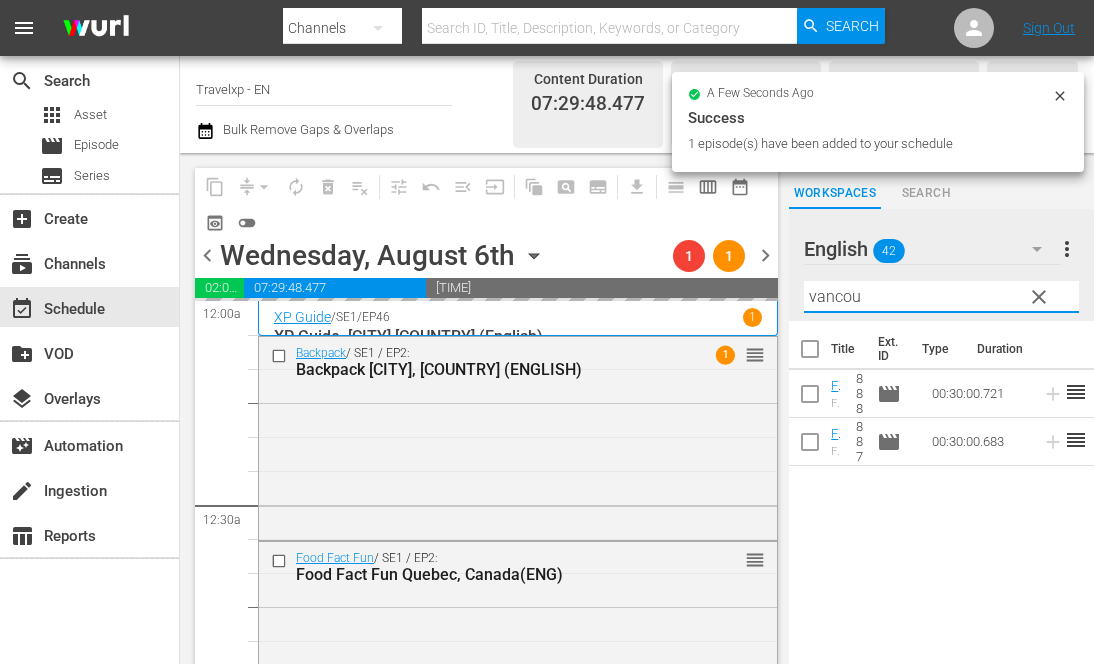click on "[CITY]" at bounding box center [941, 297] 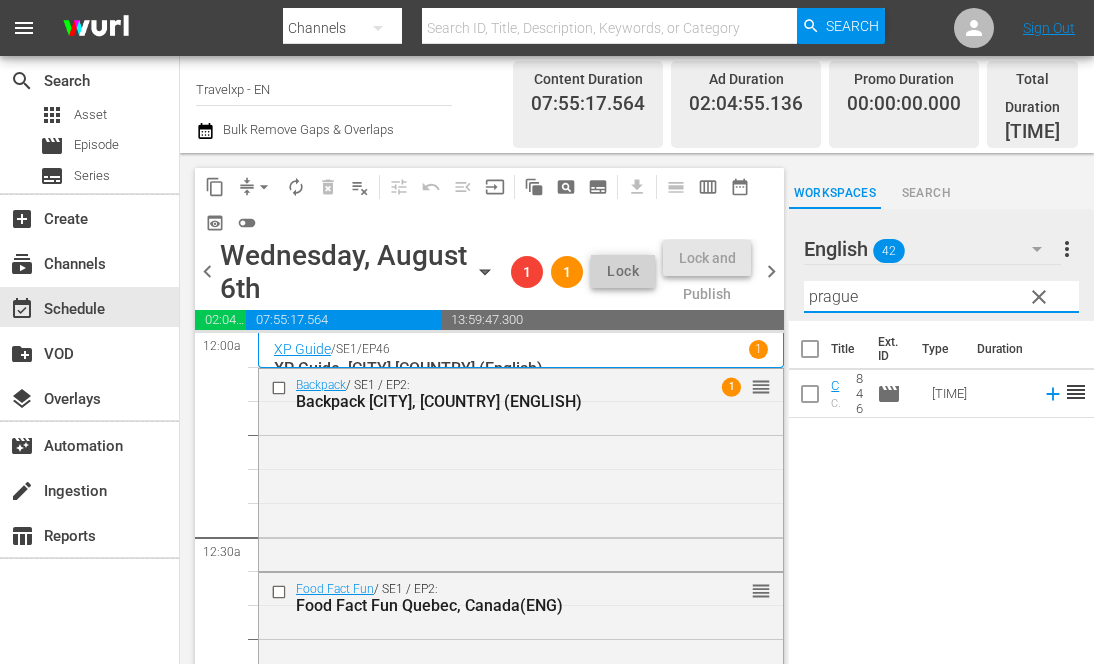 click on "Title Ext. ID Type Duration City Breaks, Prague (Eng) City Breaks Prague, Czech Republic 846 movie 00:30:00.621 reorder" at bounding box center [941, 499] 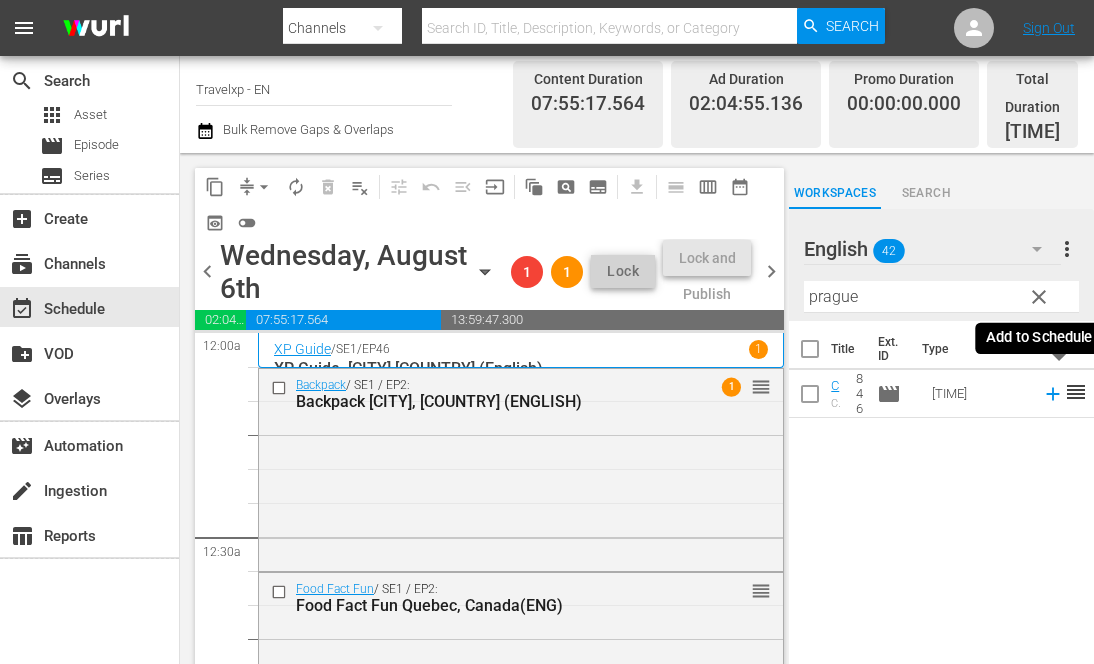 click 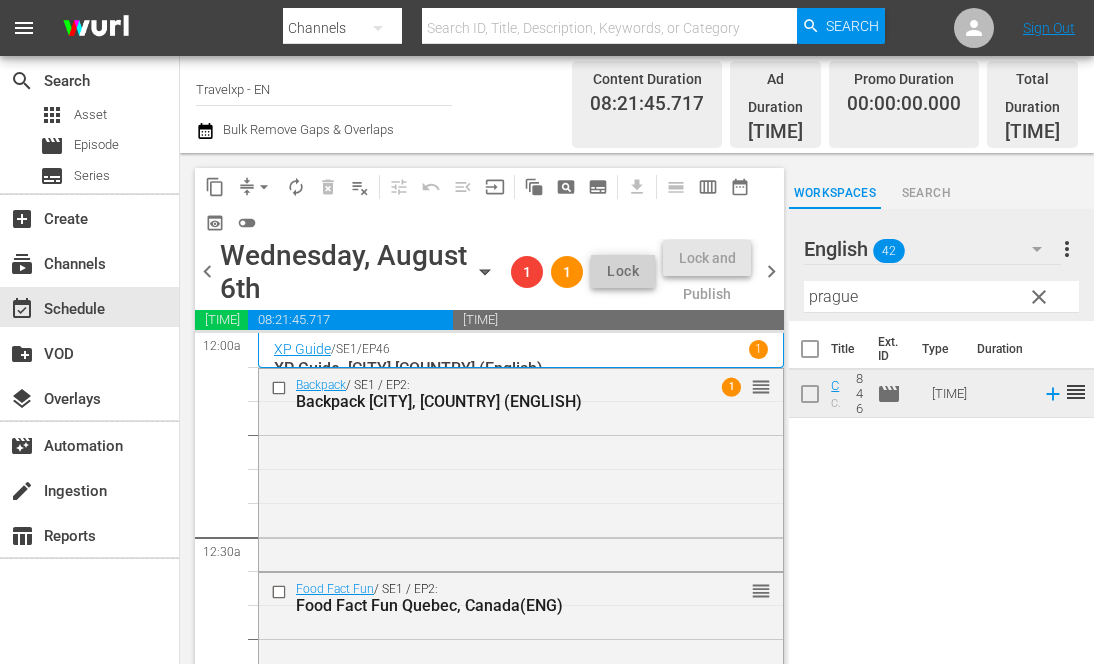 click on "prague" at bounding box center [941, 297] 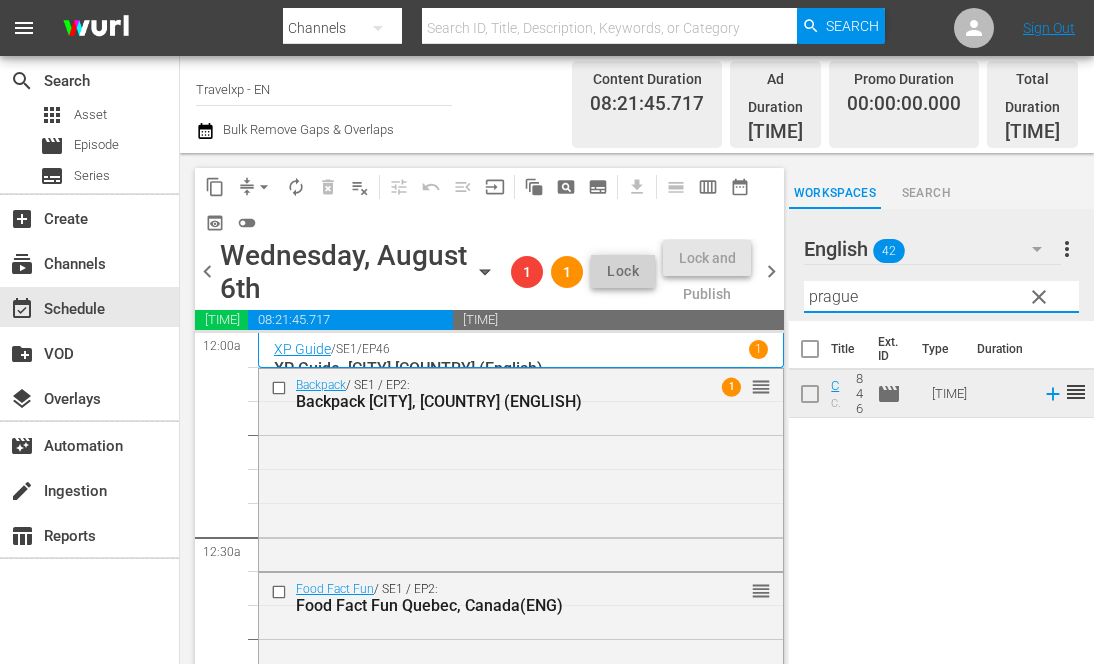 click on "prague" at bounding box center [941, 297] 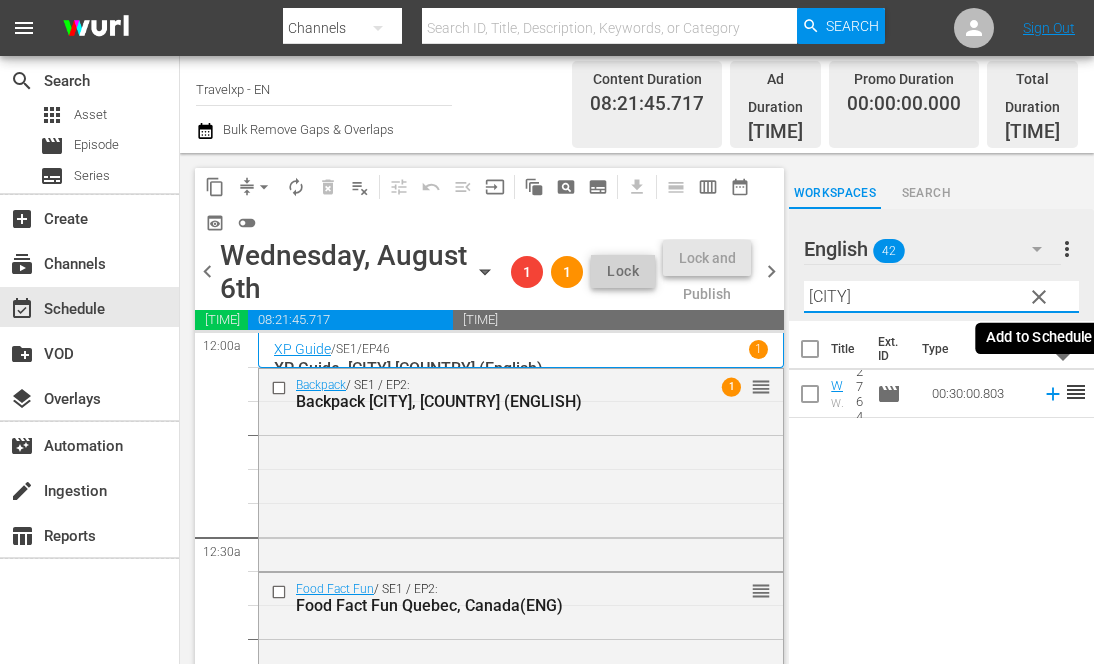 click 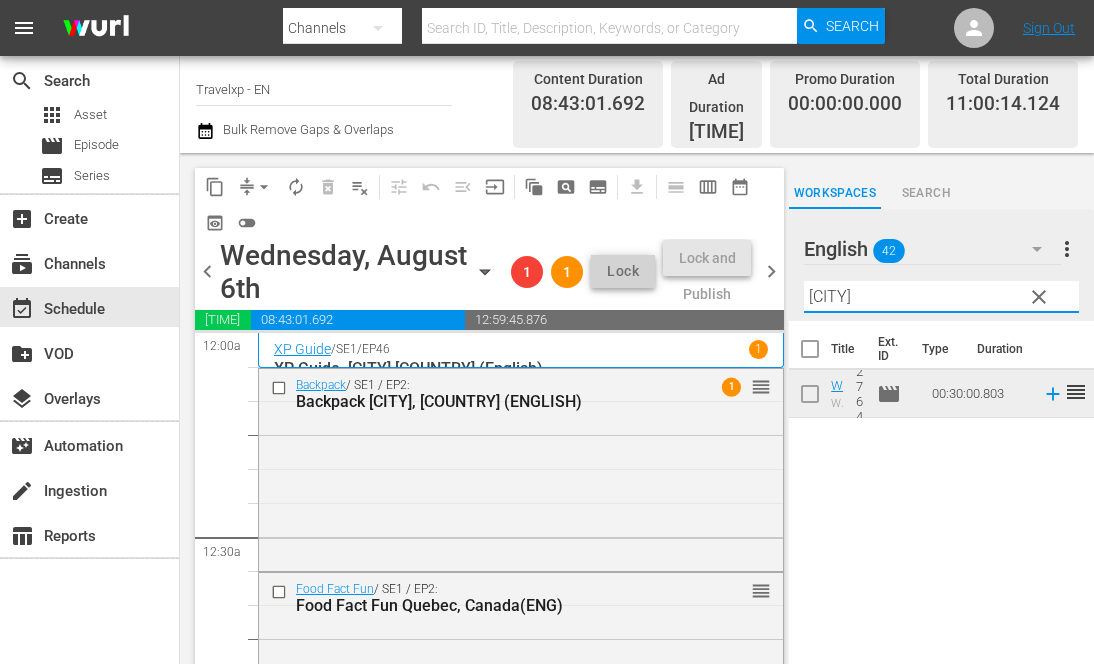click on "cair" at bounding box center (941, 297) 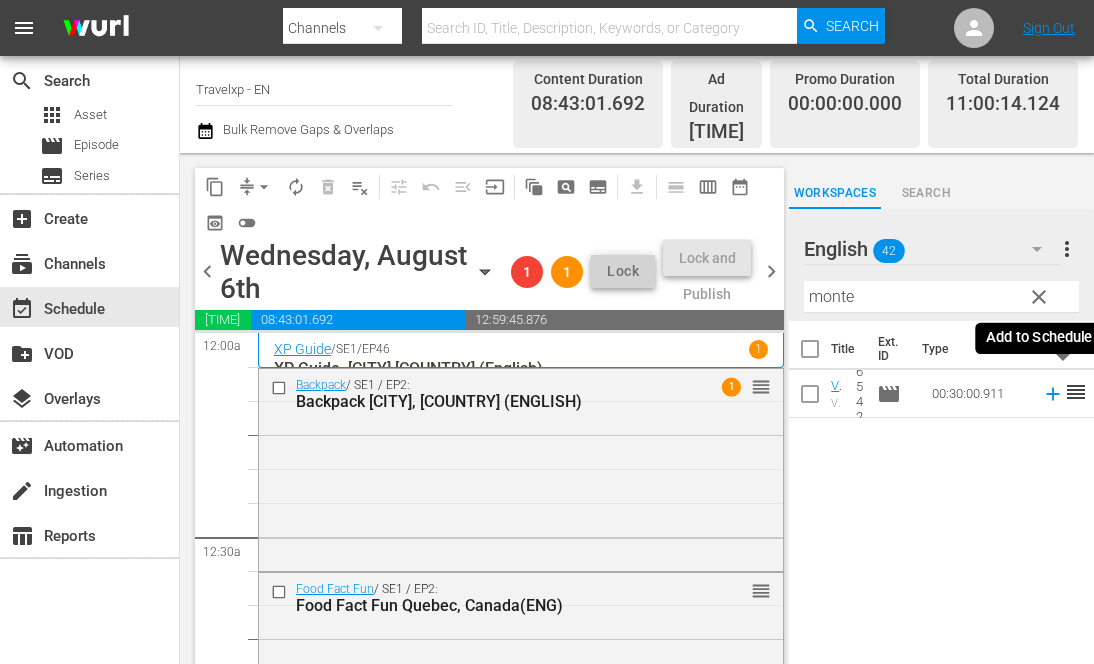 click 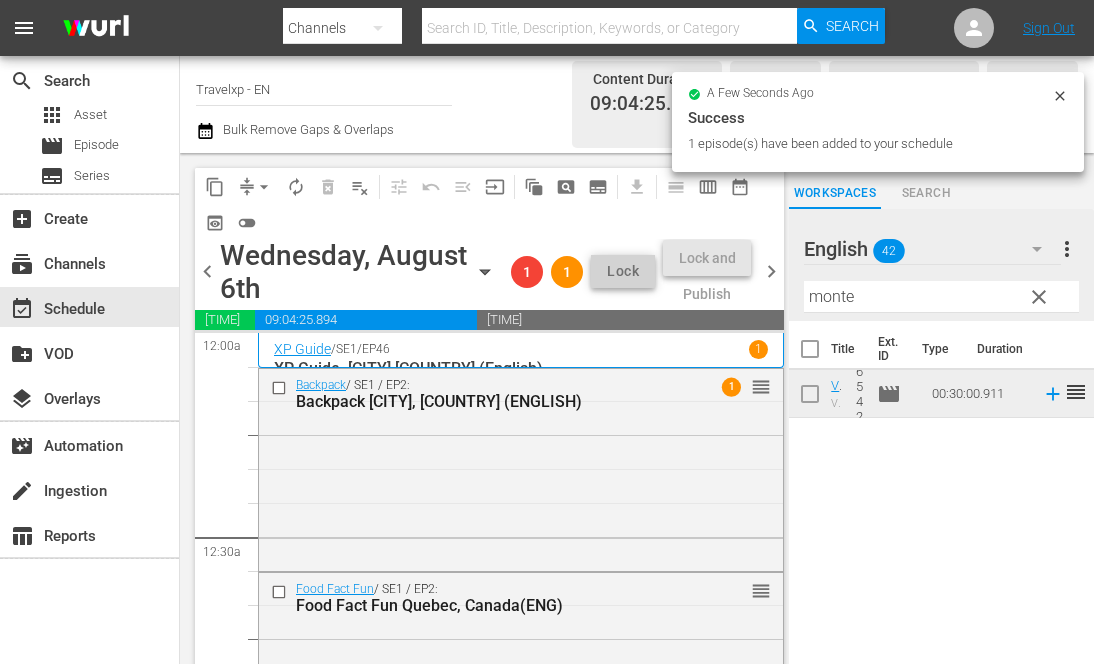 click on "[CITY]" at bounding box center (941, 297) 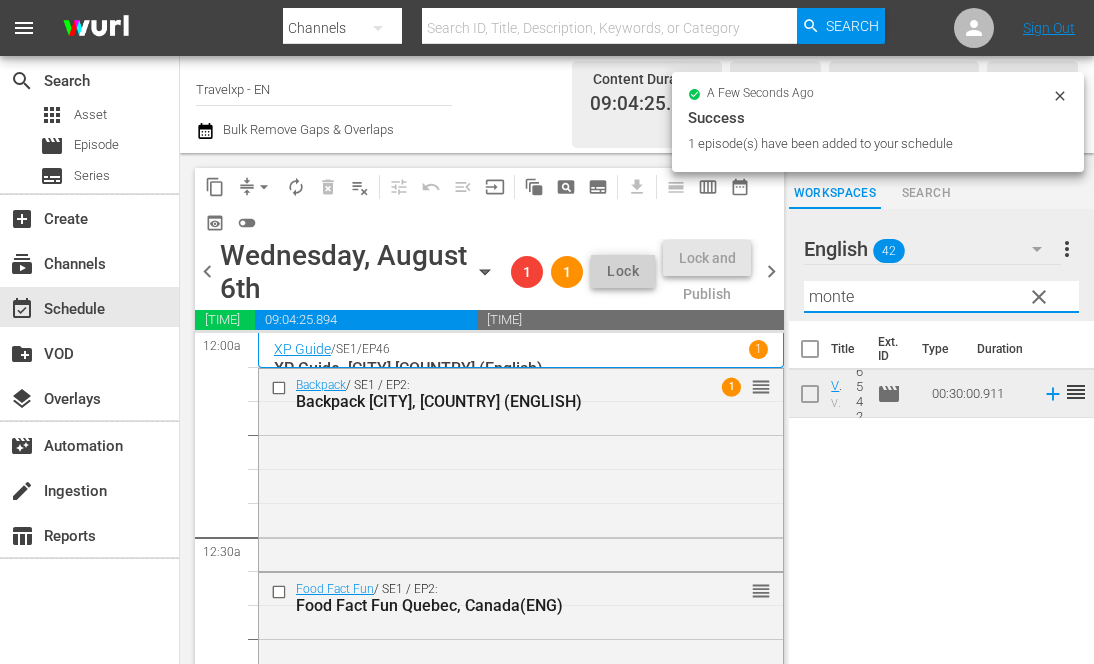 click on "[CITY]" at bounding box center [941, 297] 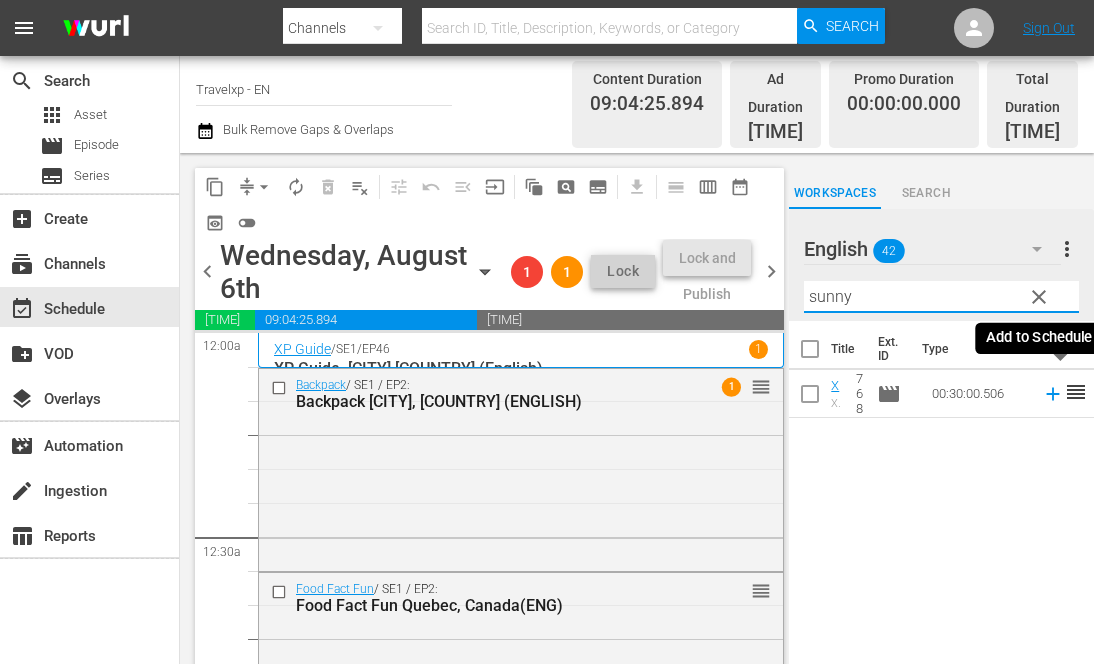 click 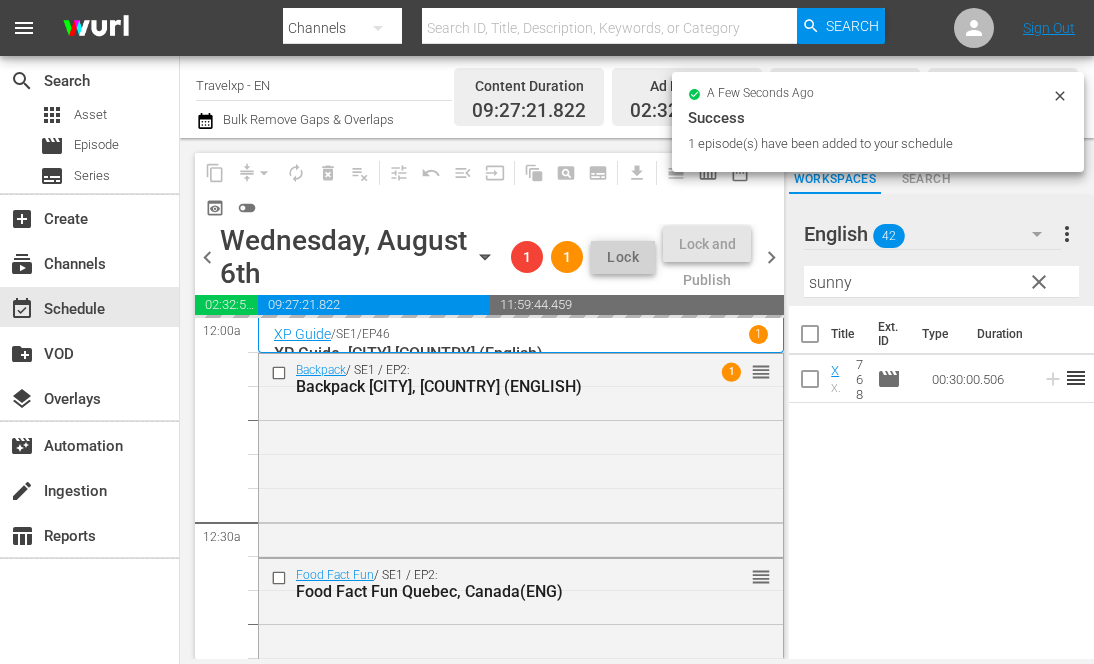 click on "sunny" at bounding box center [941, 282] 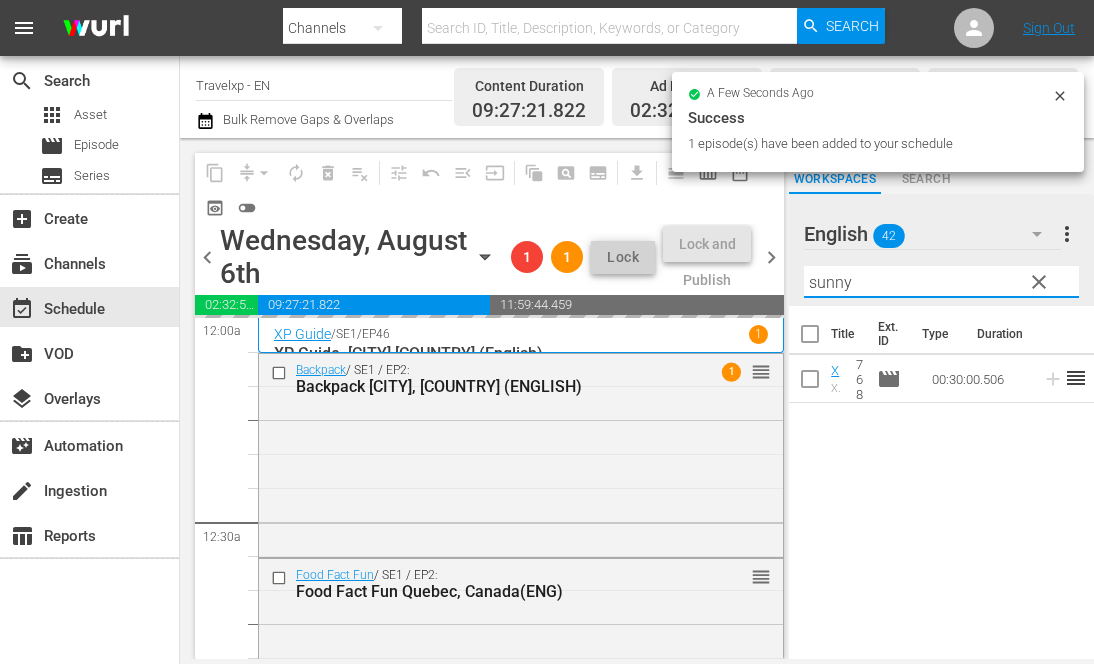 click on "sunny" at bounding box center (941, 282) 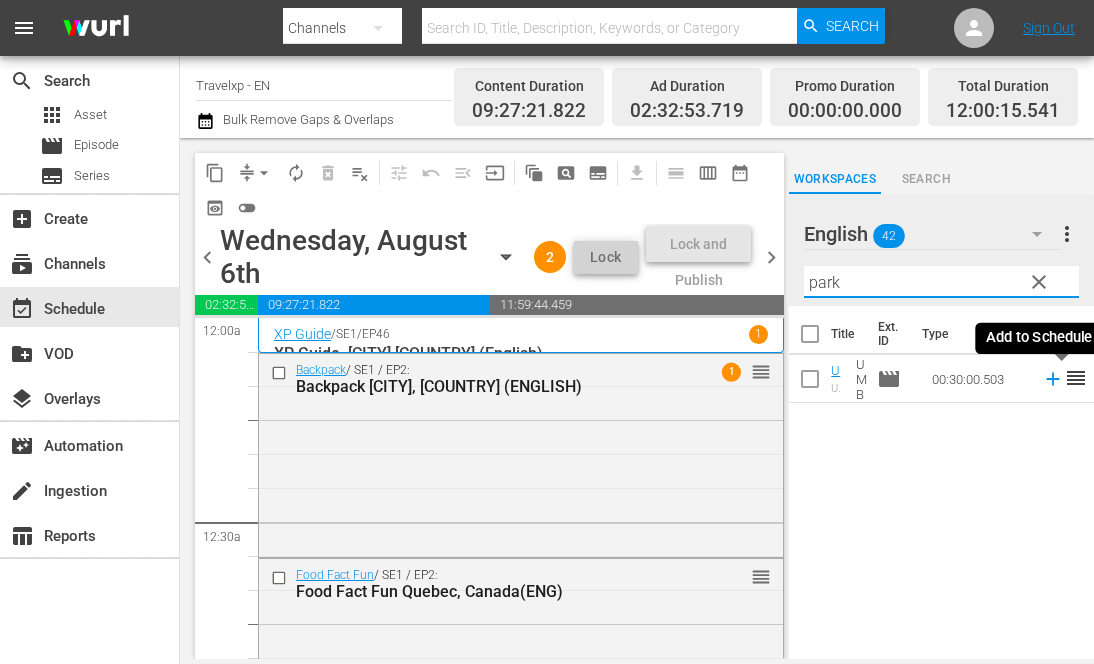 click 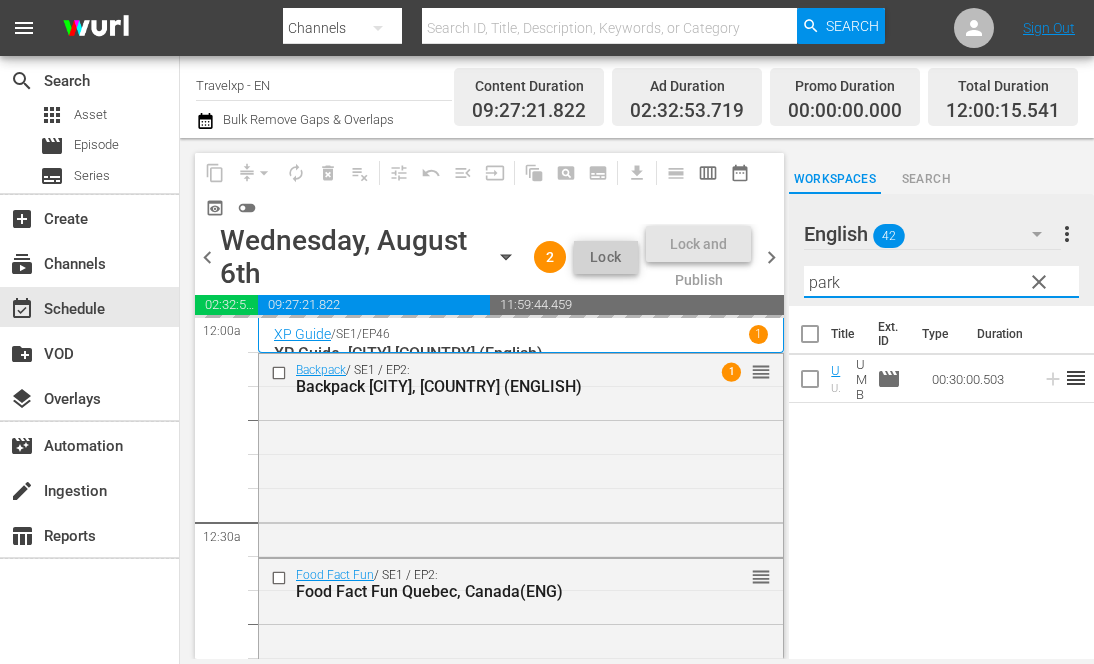 click on "park" at bounding box center (941, 282) 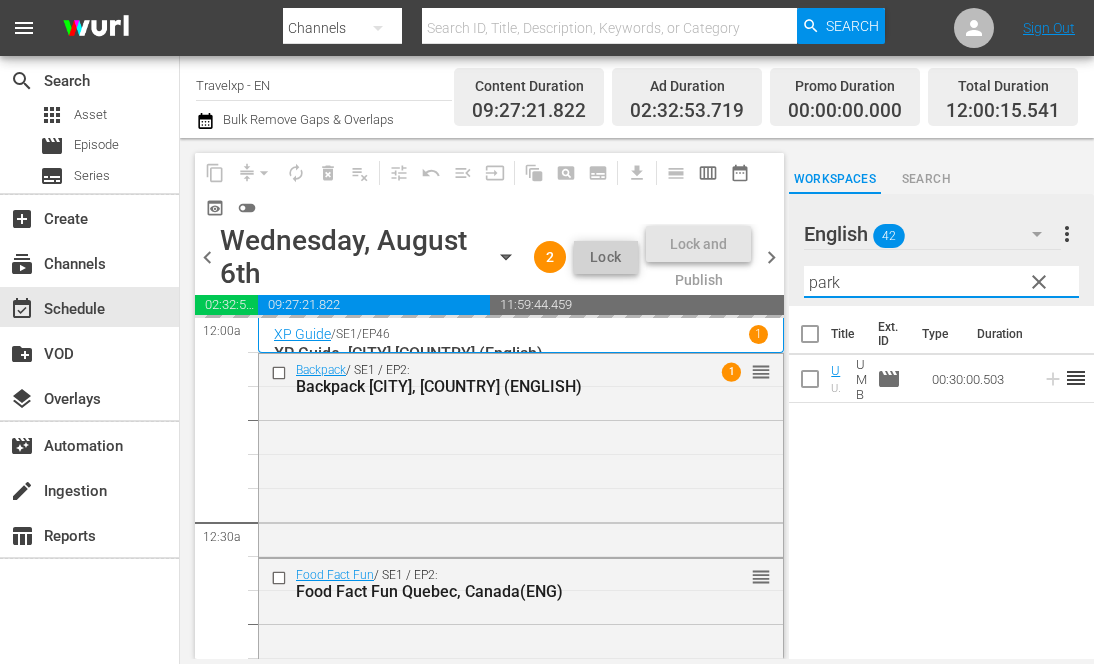 click on "park" at bounding box center (941, 282) 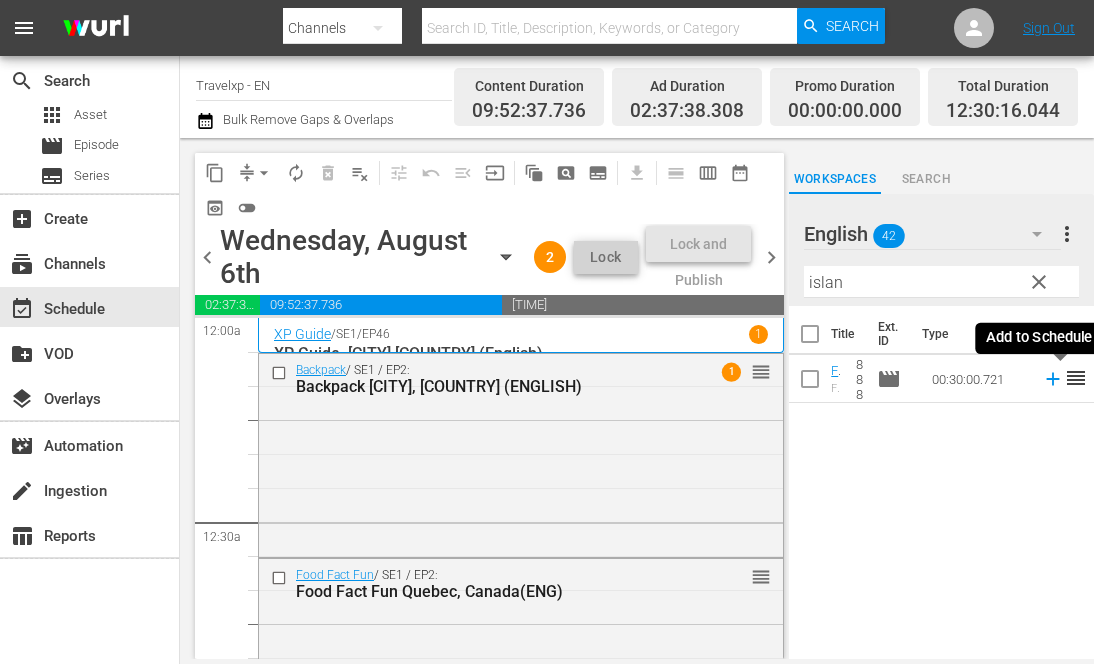 click 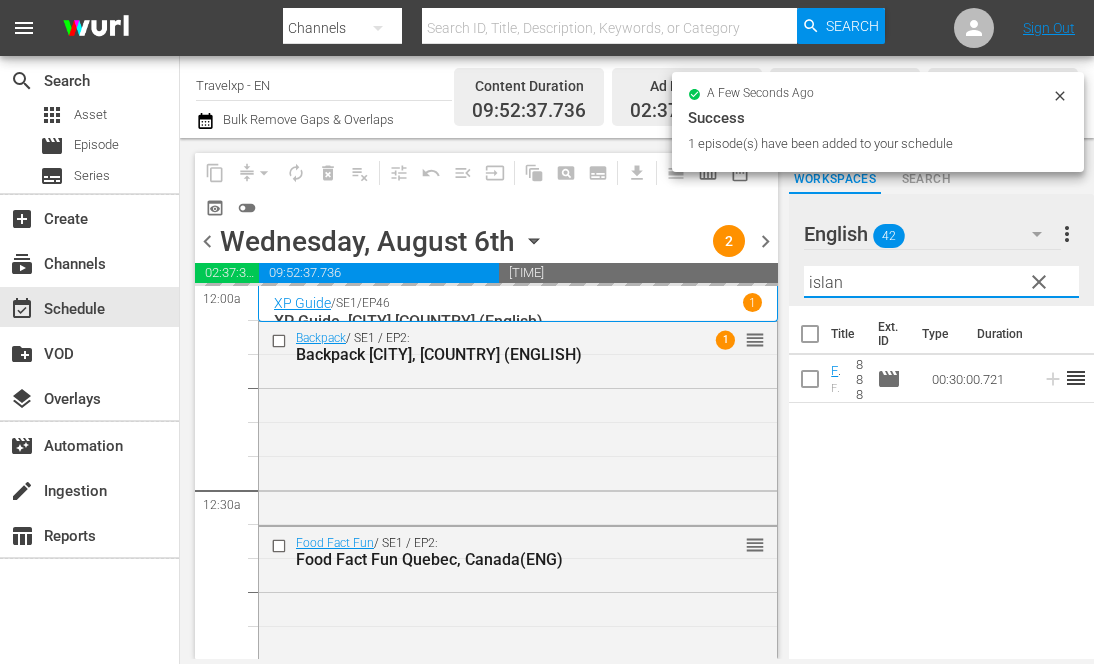 click on "islan" at bounding box center (941, 282) 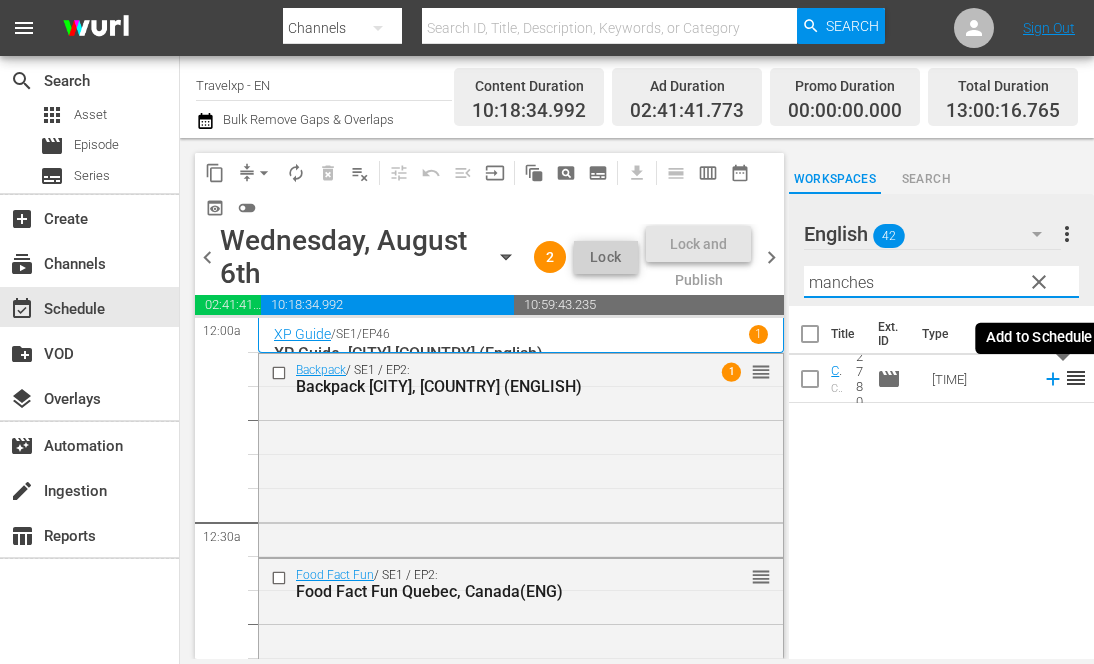 click 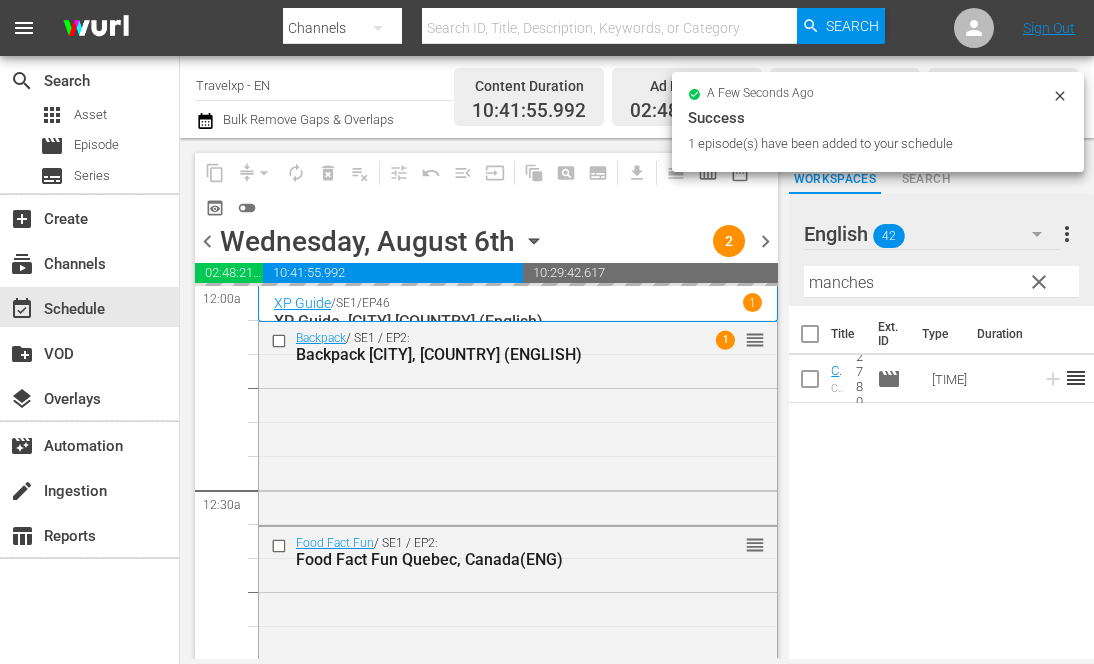 click on "manches" at bounding box center (941, 282) 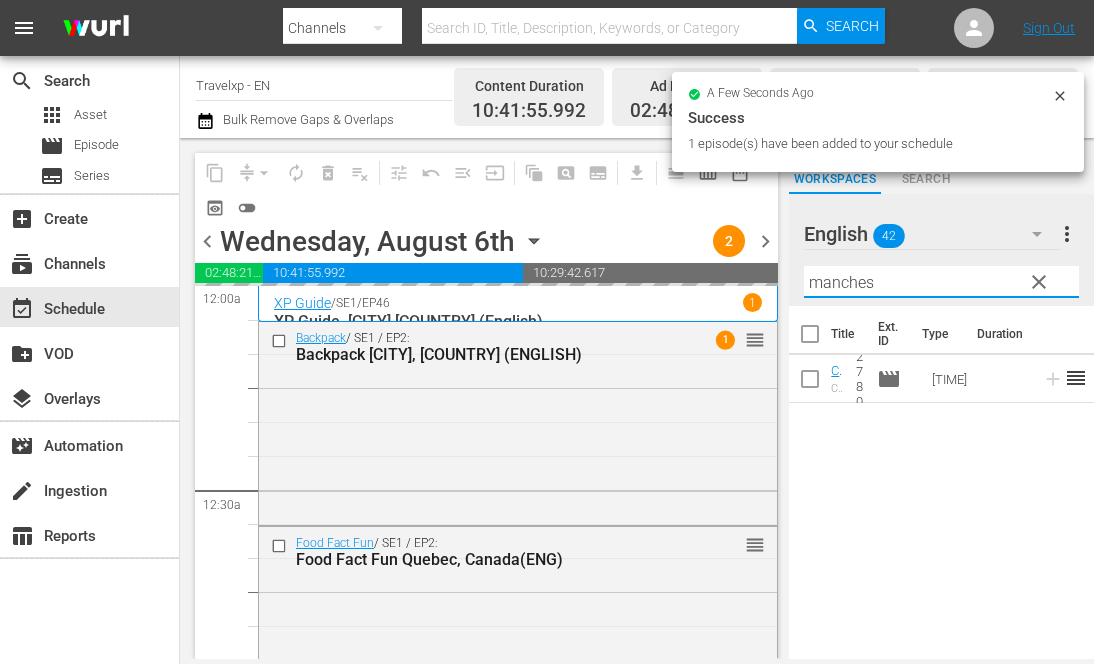 click on "manches" at bounding box center [941, 282] 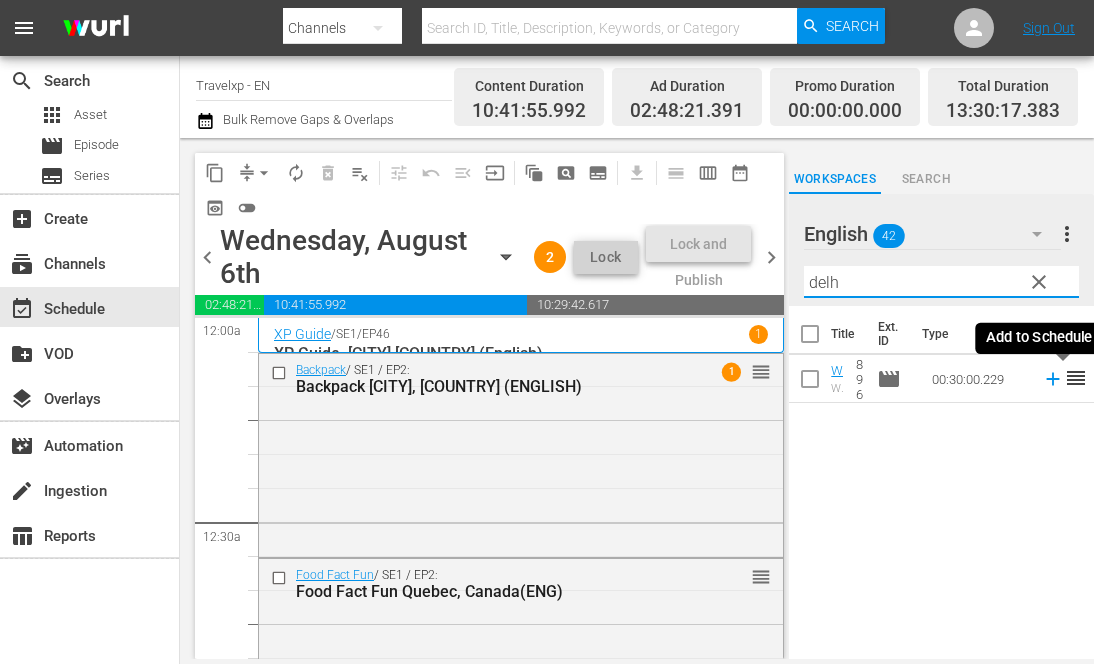 click 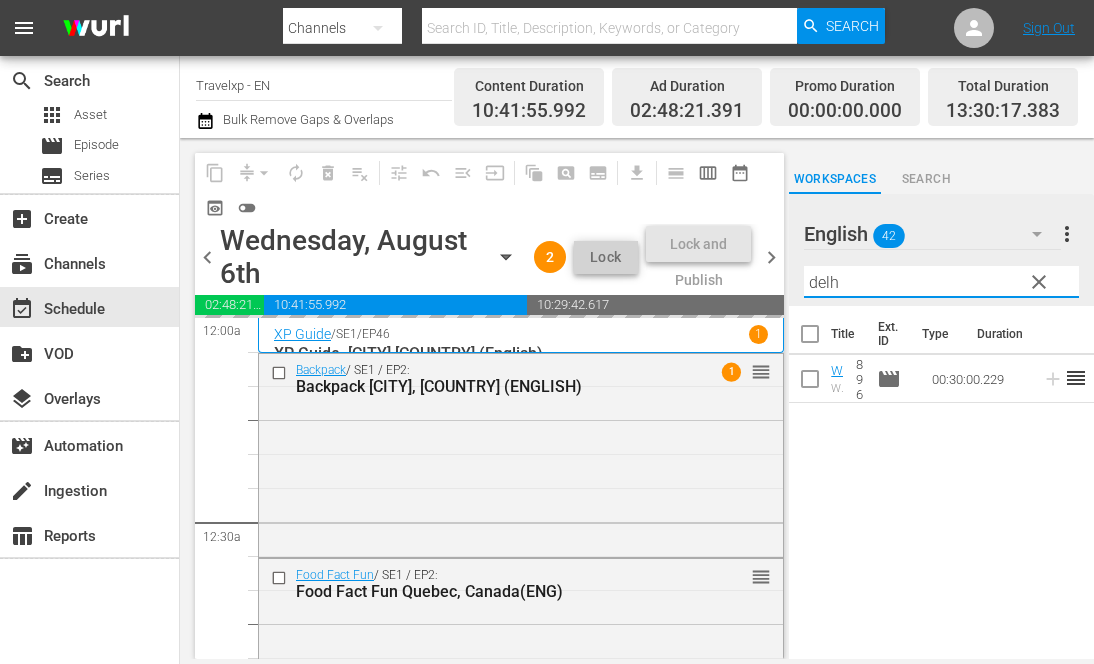 click on "delh" at bounding box center (941, 282) 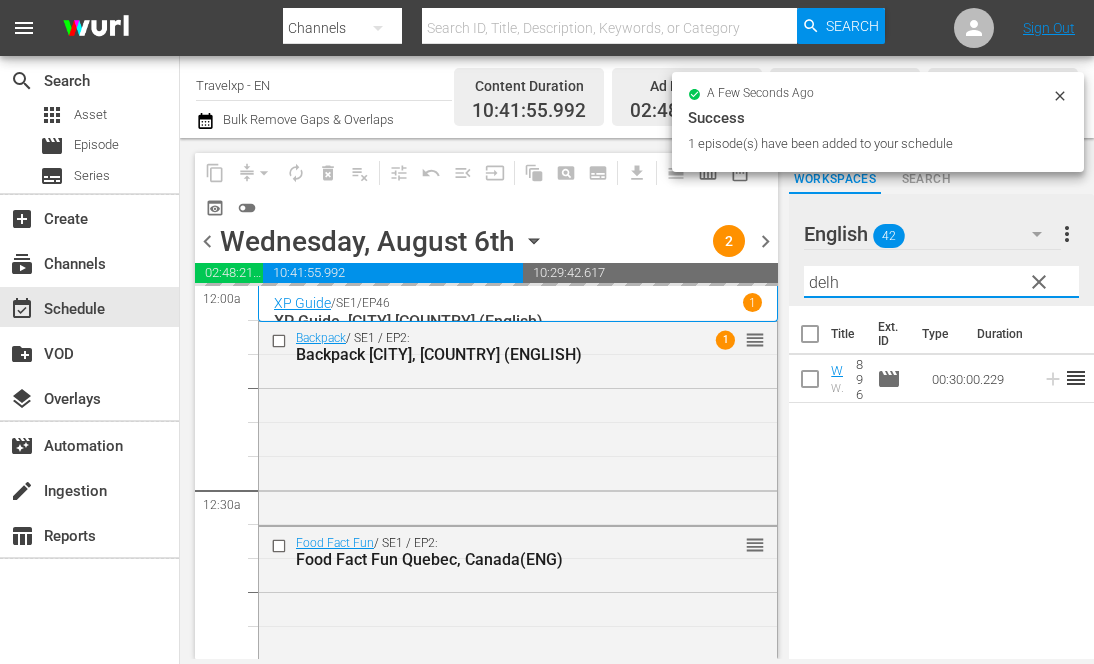 click on "delh" at bounding box center (941, 282) 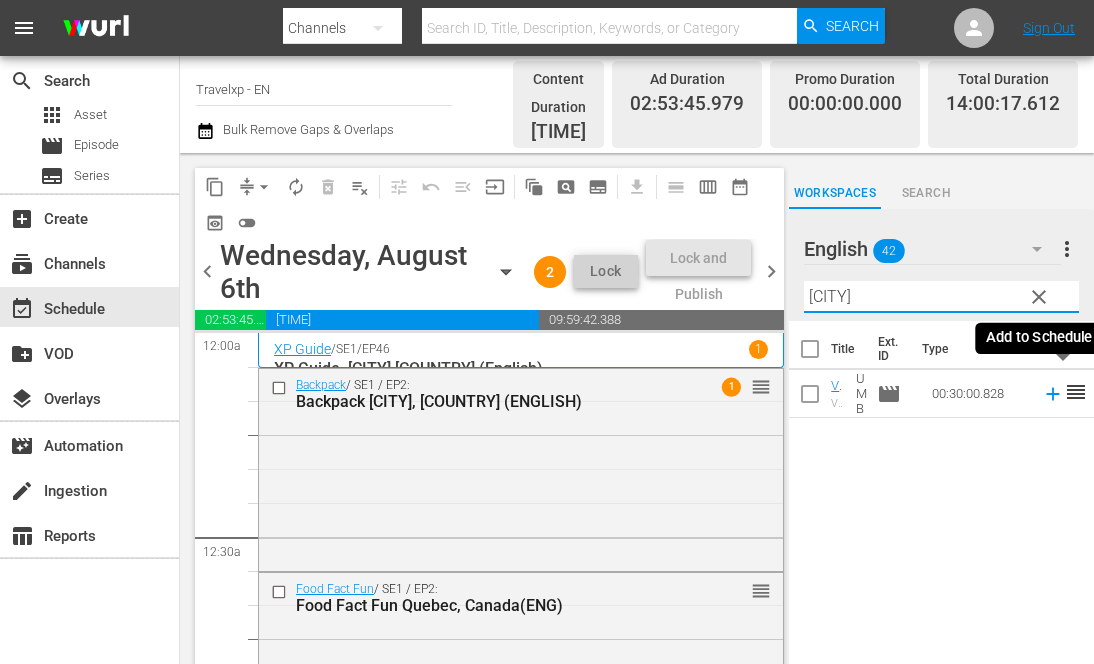 click 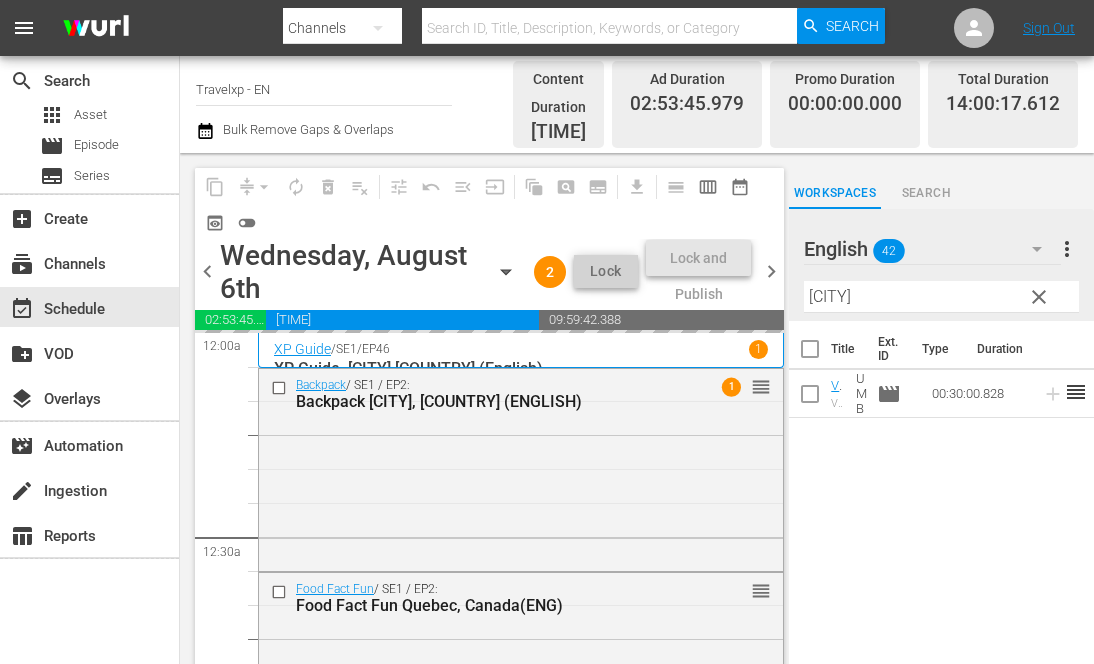 click on "[CITY]" at bounding box center [941, 297] 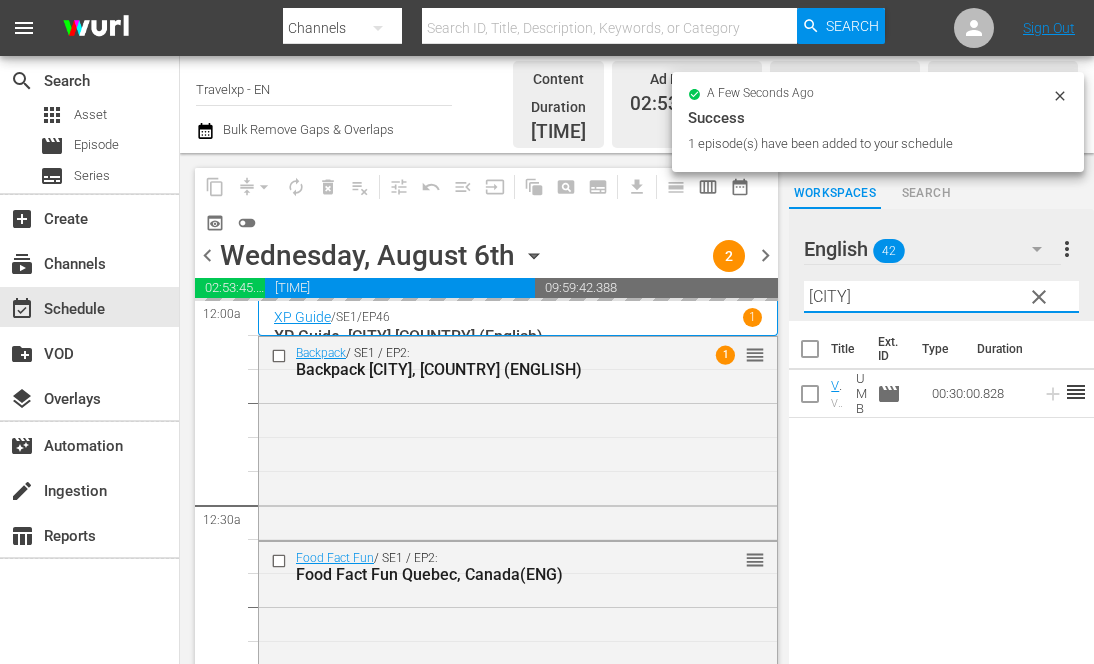 click on "[CITY]" at bounding box center [941, 297] 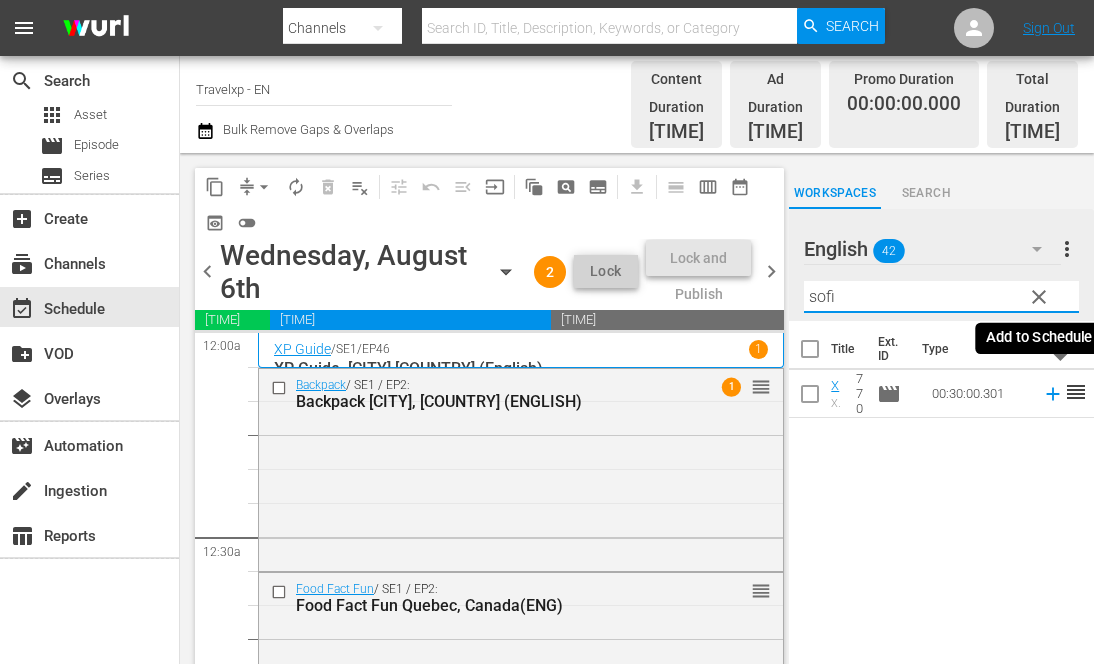 click 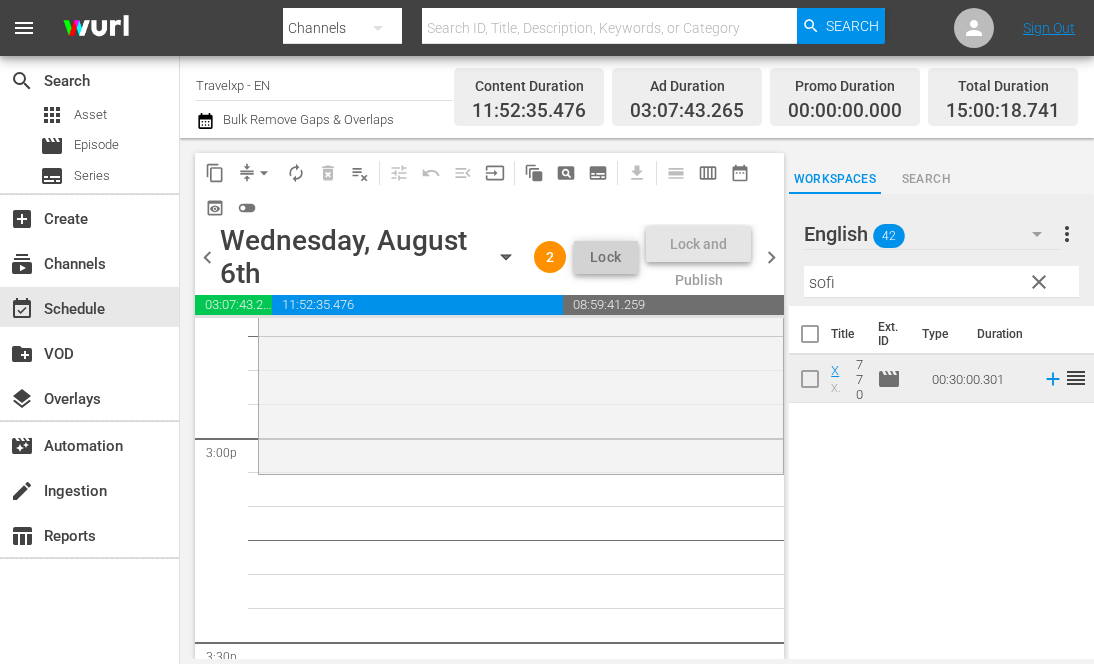 scroll, scrollTop: 5900, scrollLeft: 0, axis: vertical 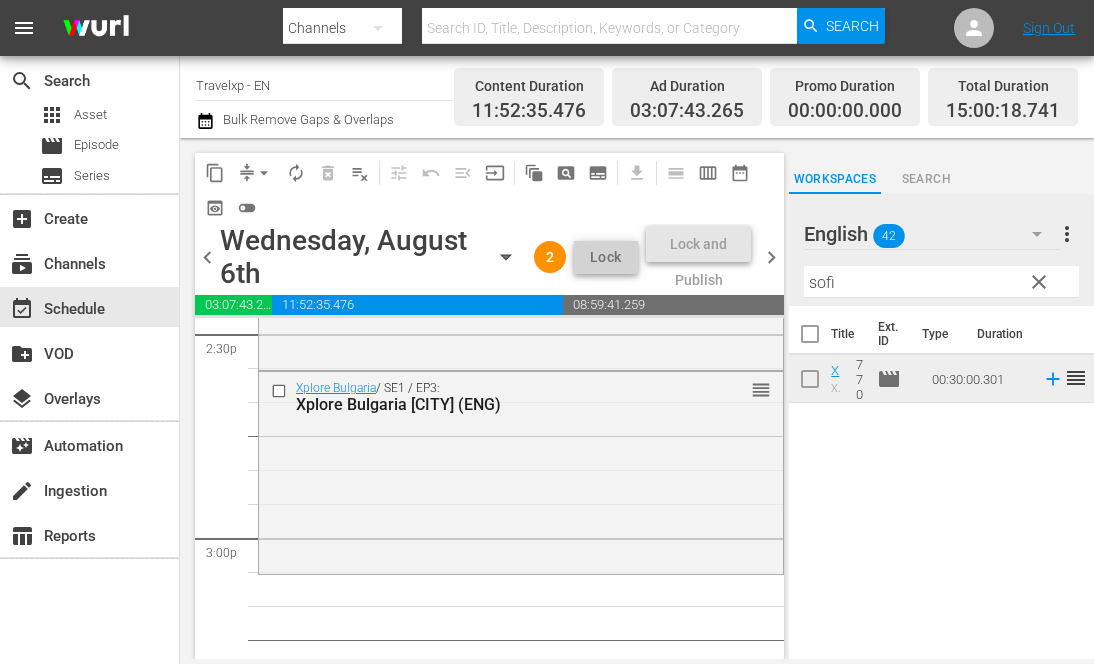 click on "sofi" at bounding box center (941, 282) 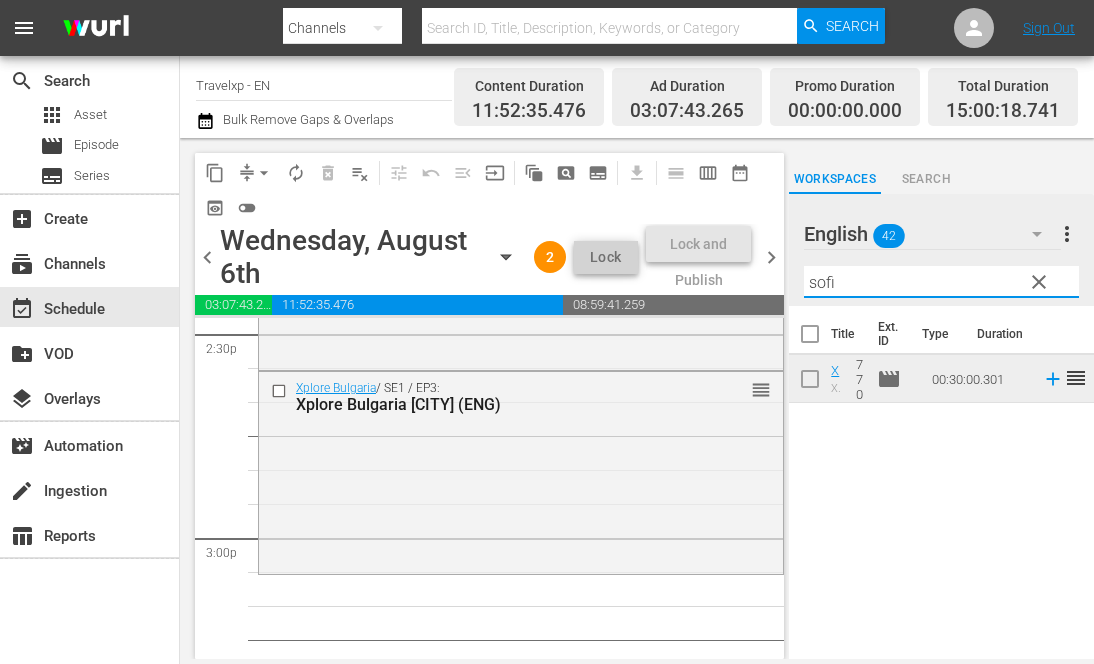 click on "sofi" at bounding box center (941, 282) 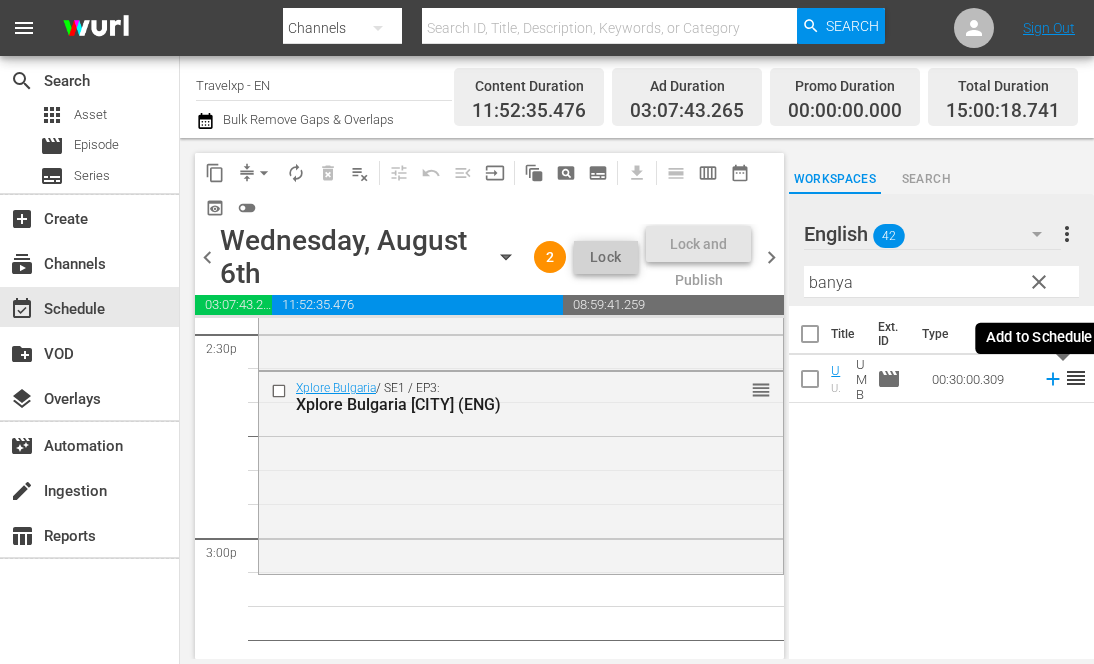 click 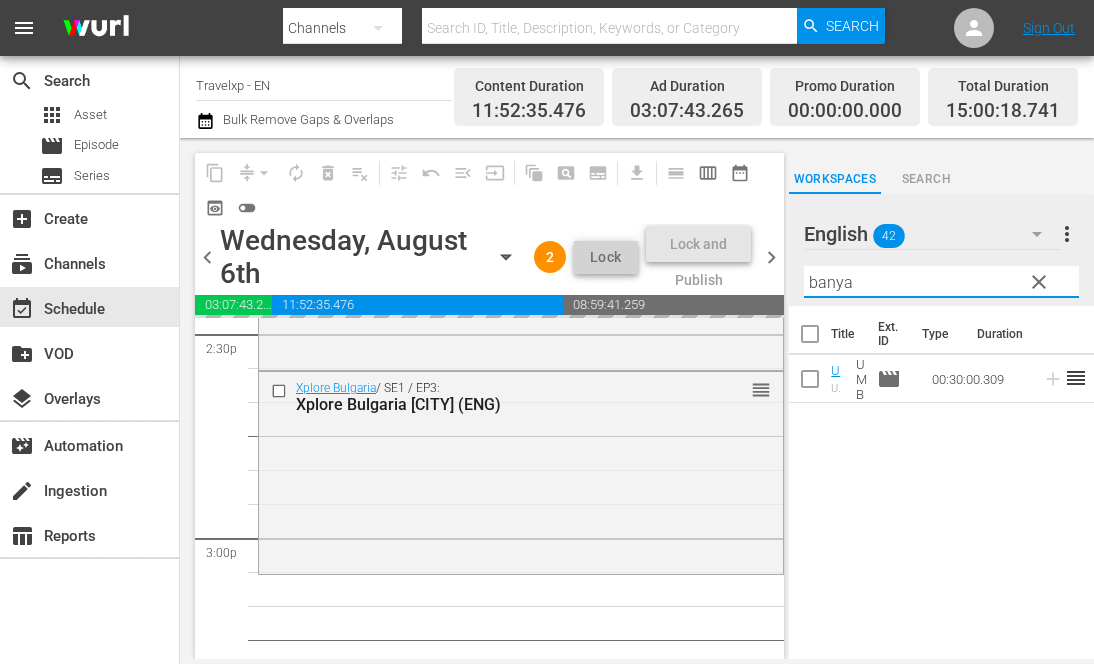 click on "banya" at bounding box center (941, 282) 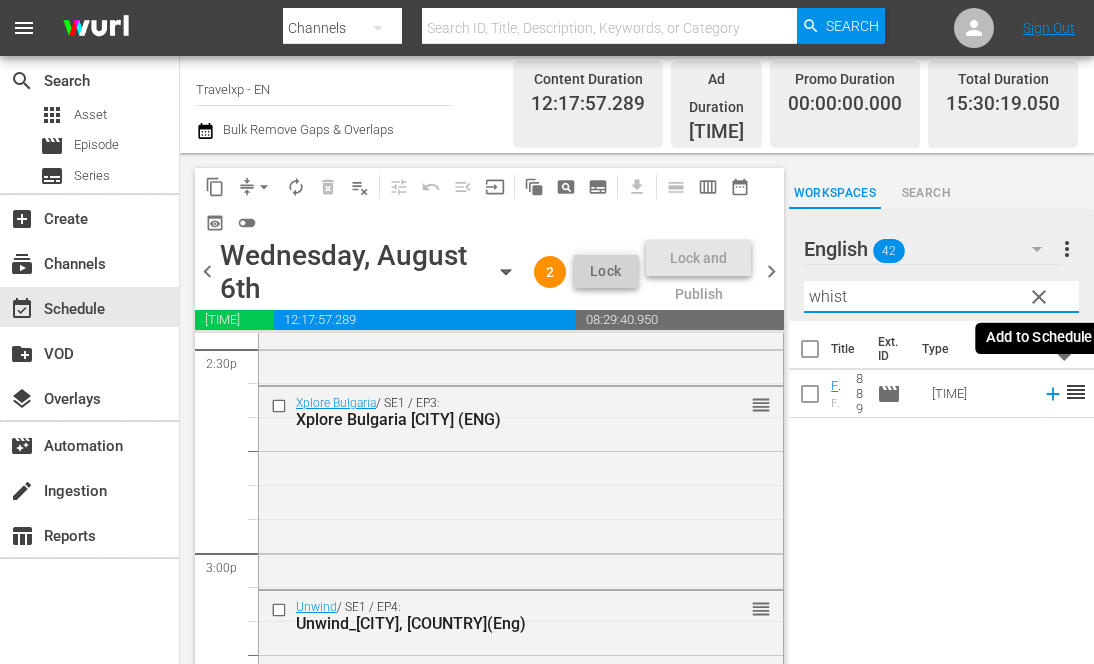 click 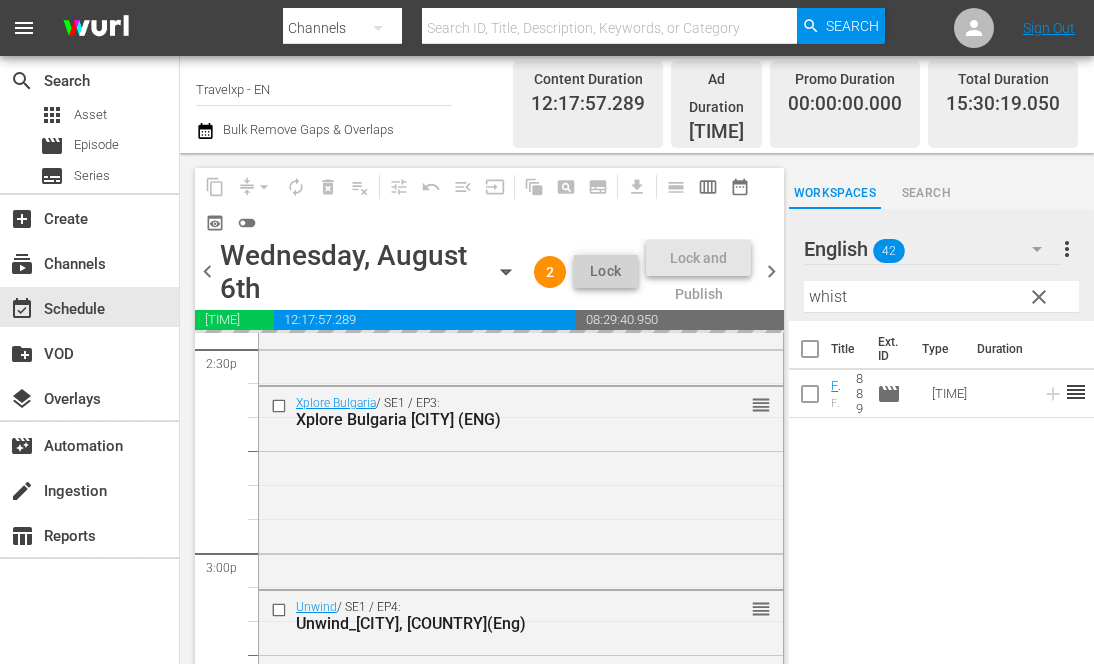 click on "[CITY]" at bounding box center (941, 297) 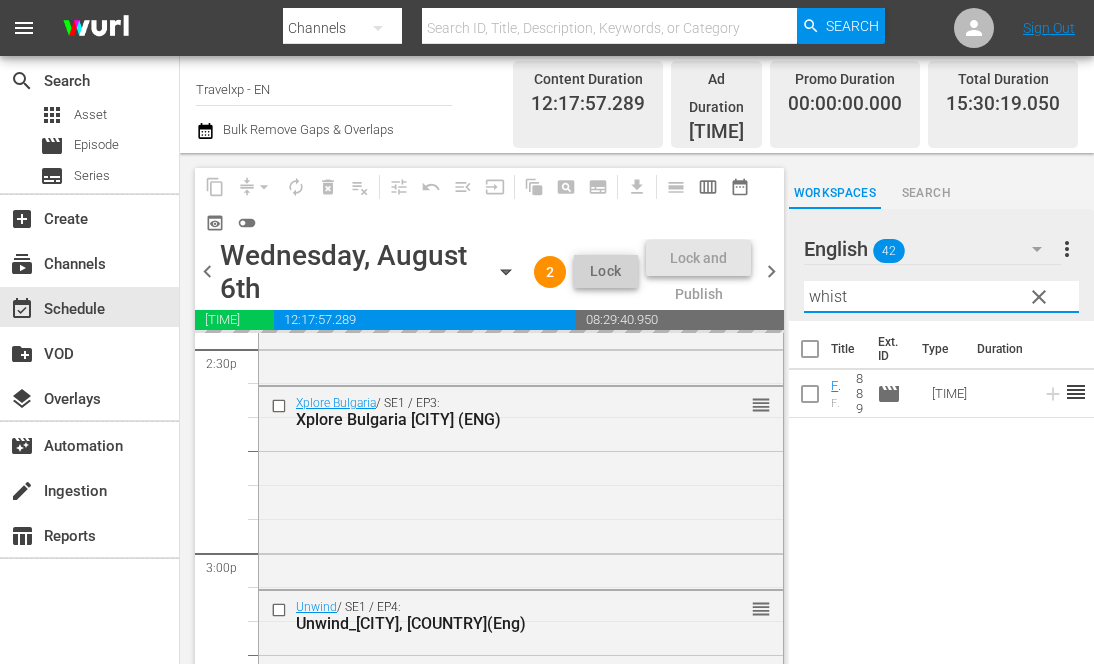 click on "[CITY]" at bounding box center [941, 297] 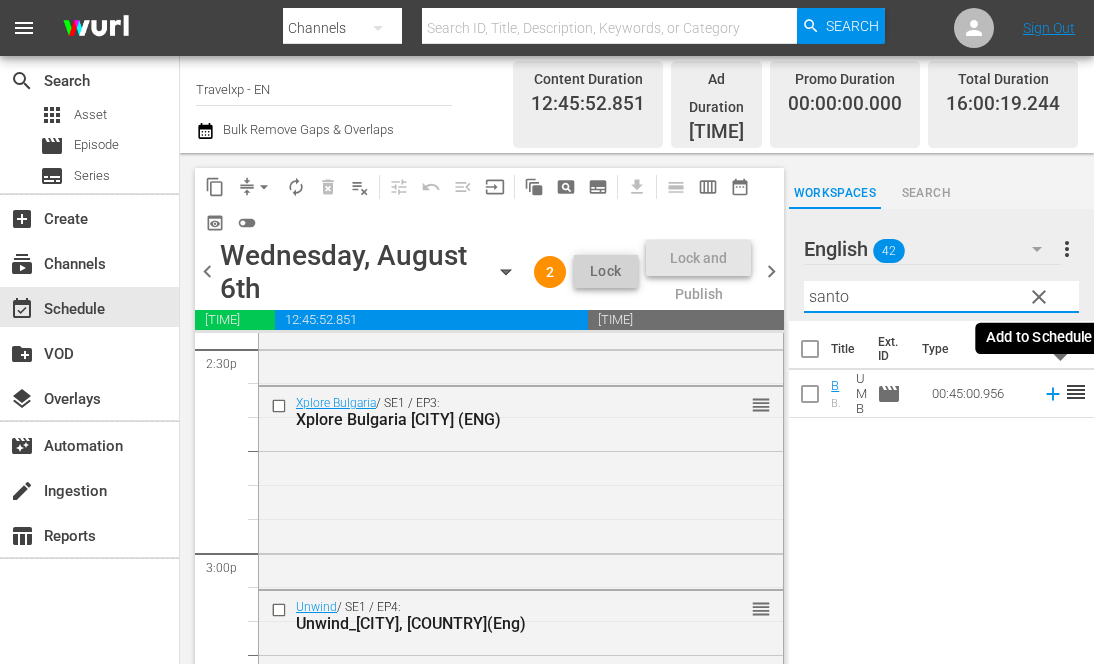click 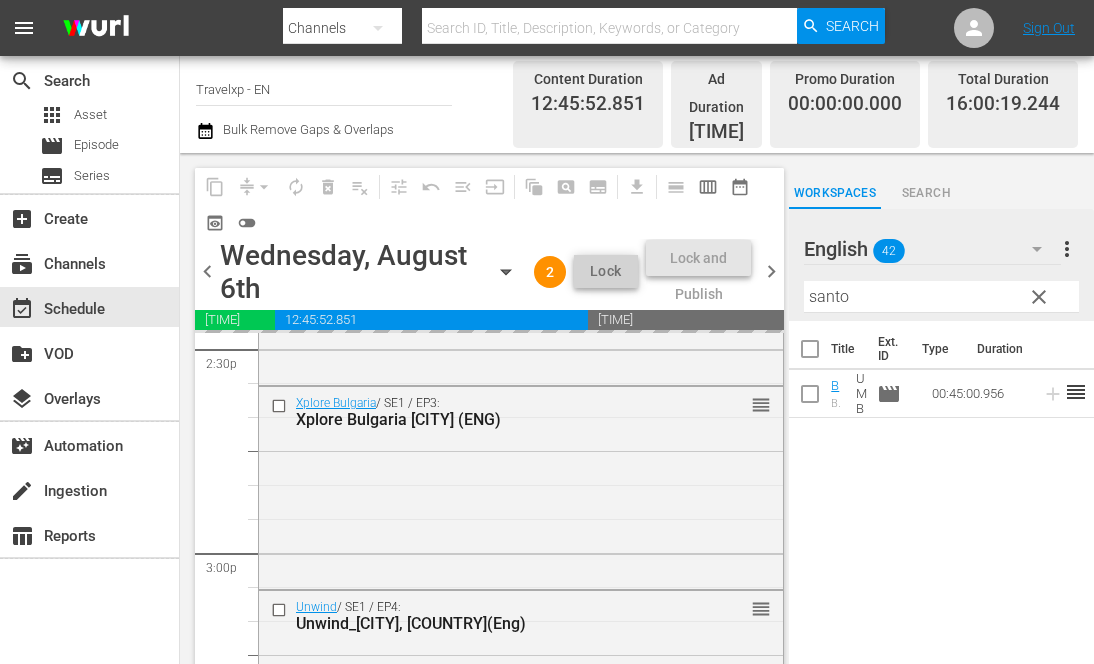 click on "santo" at bounding box center [941, 297] 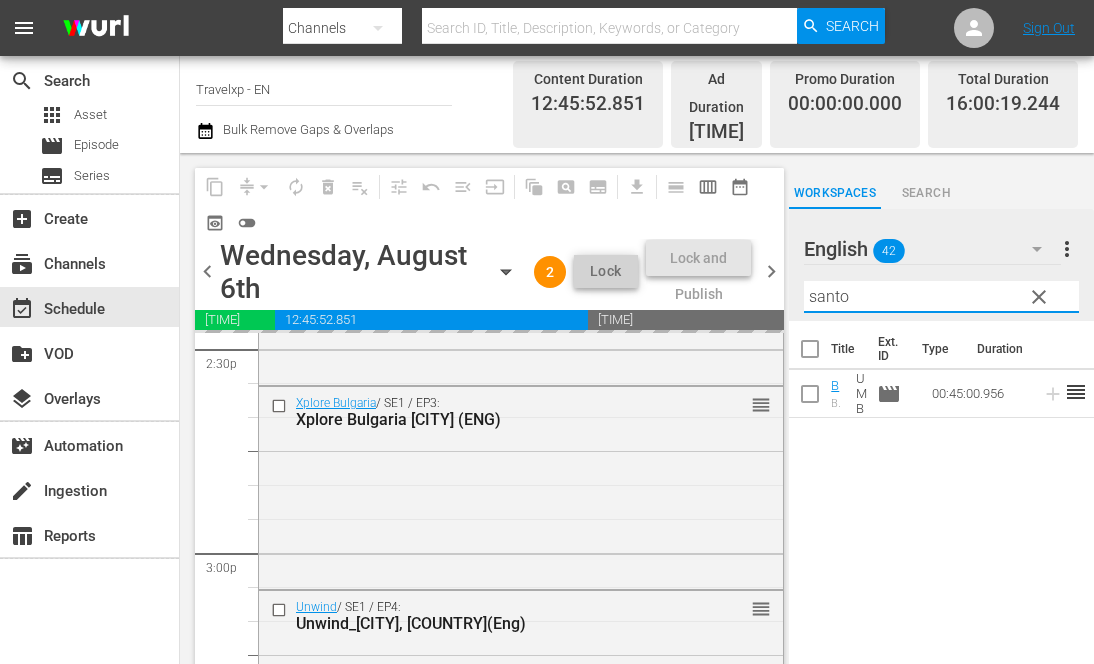 click on "santo" at bounding box center (941, 297) 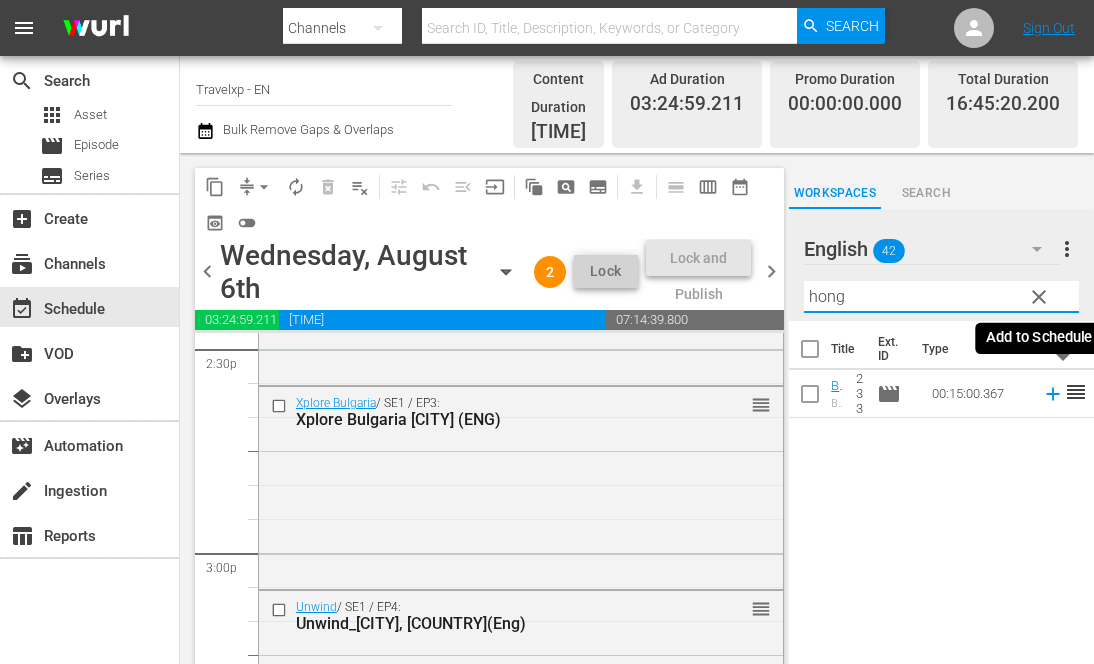 click 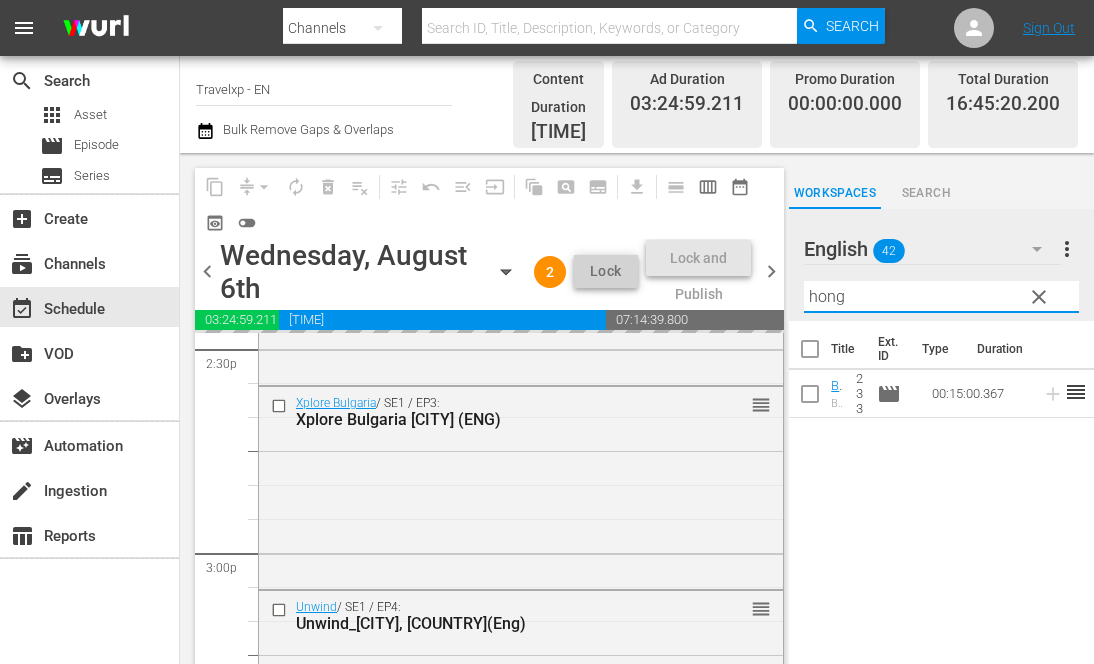 click on "hong" at bounding box center [941, 297] 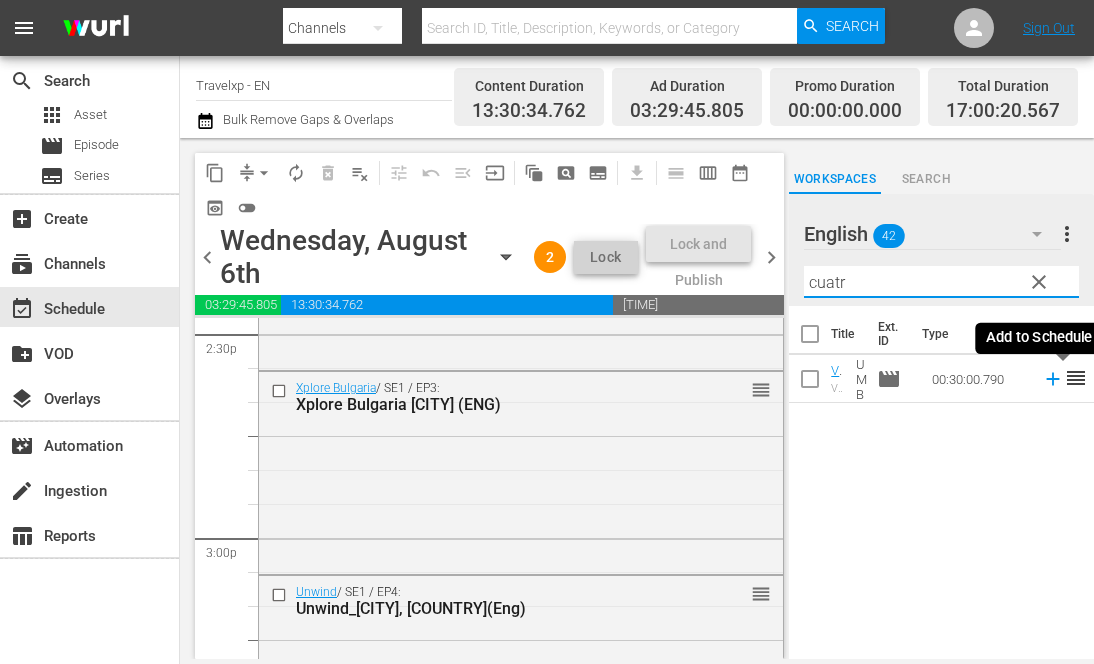 click 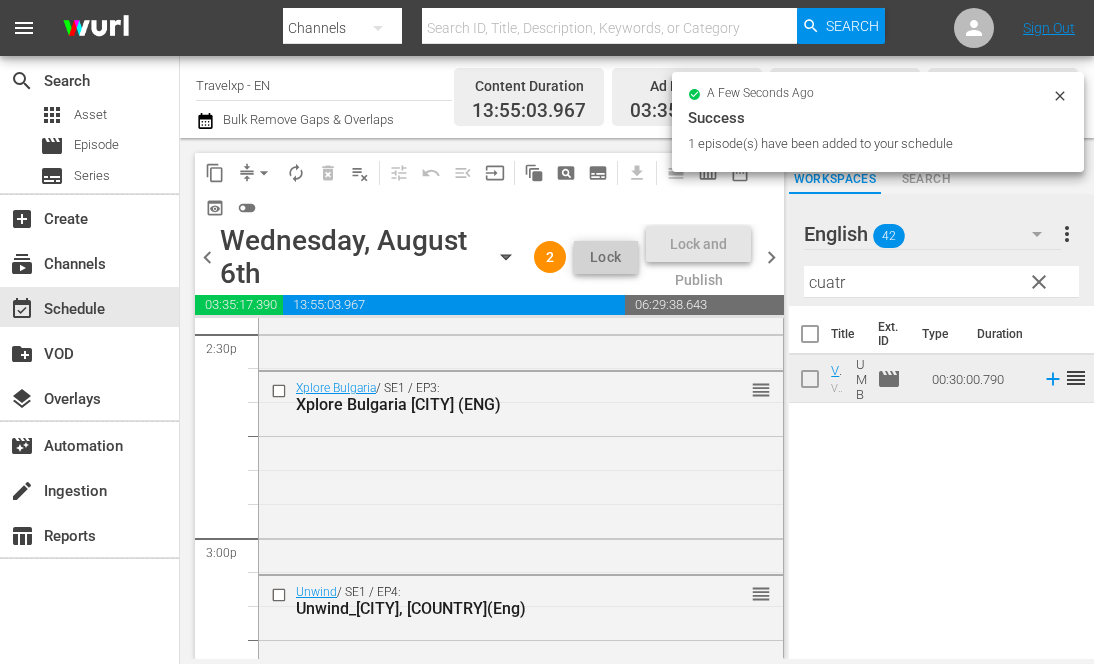 click on "cuatr" at bounding box center [941, 282] 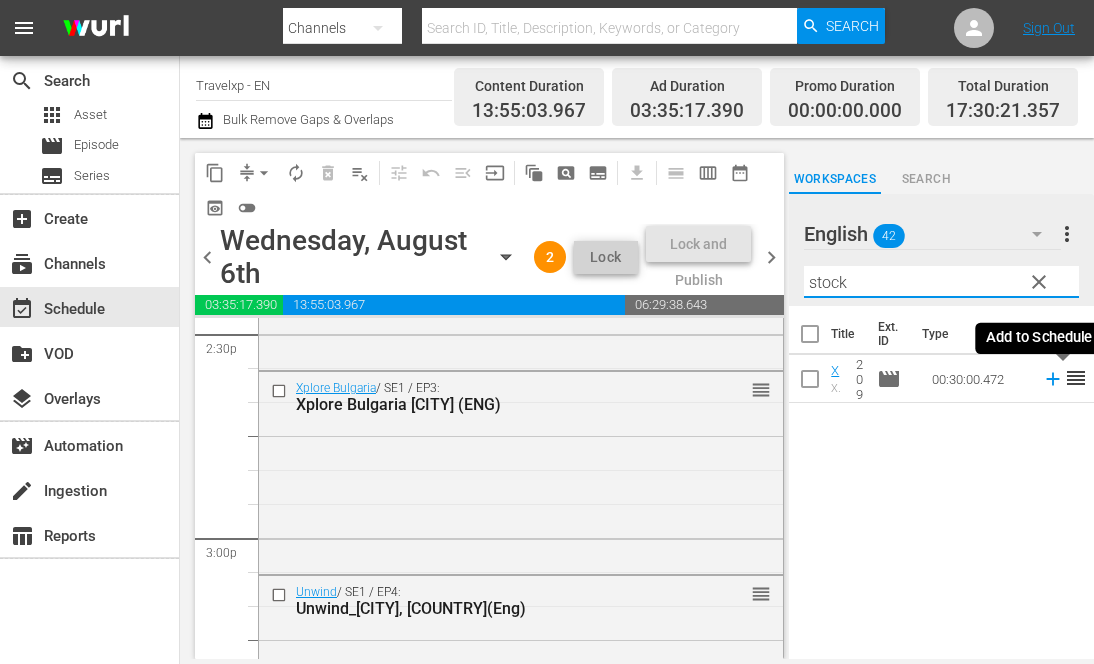 click 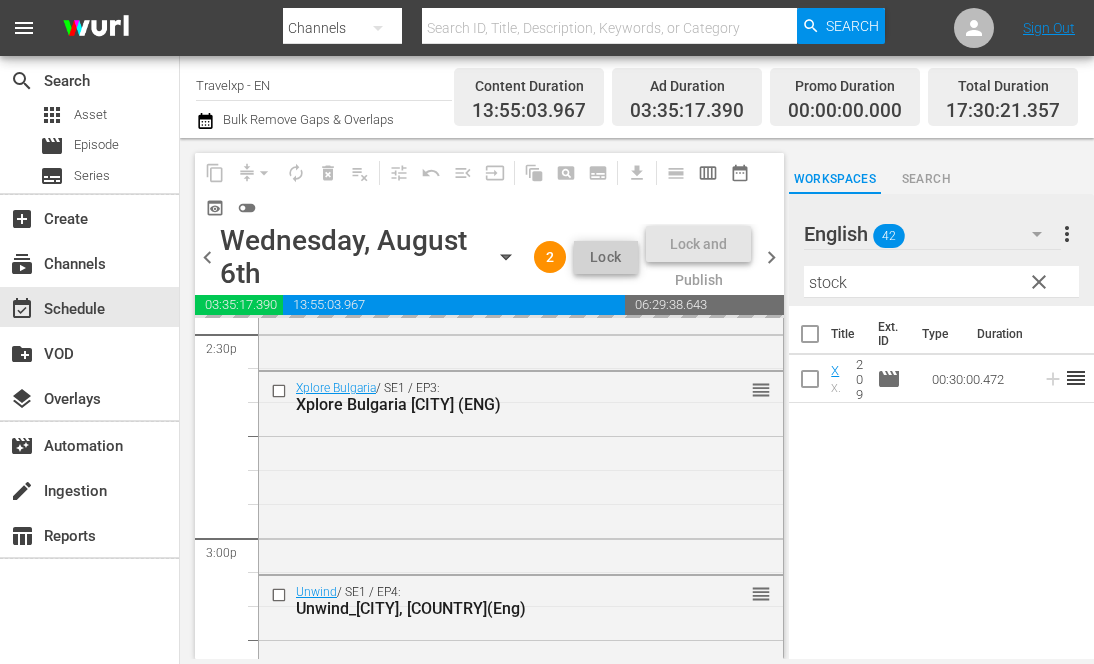 click on "stock" at bounding box center [941, 282] 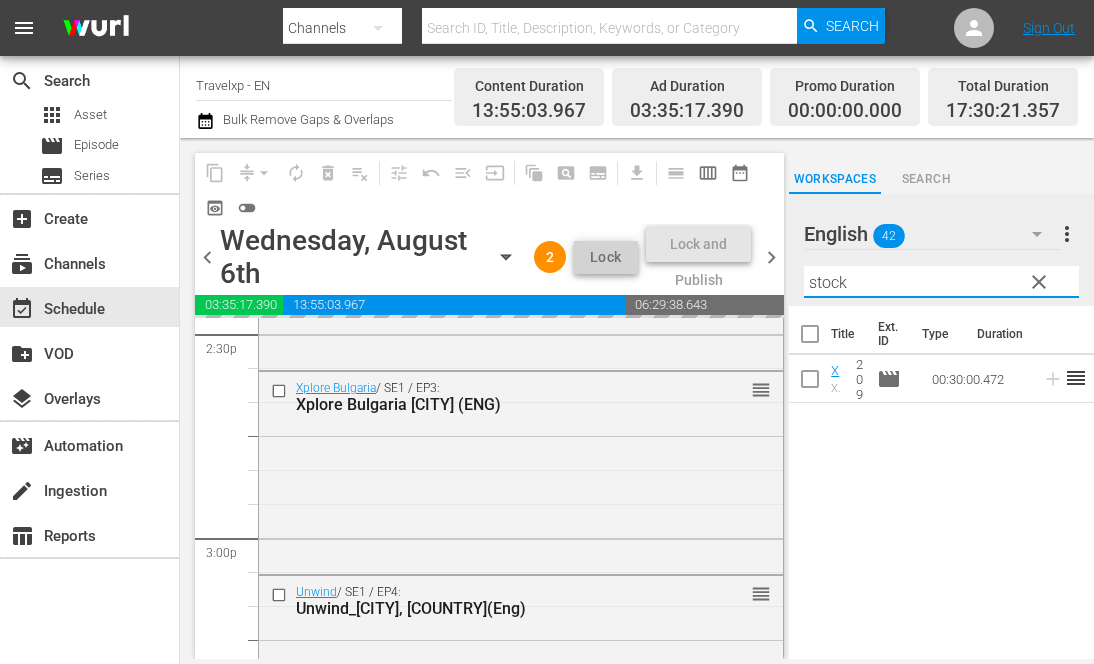 click on "stock" at bounding box center [941, 282] 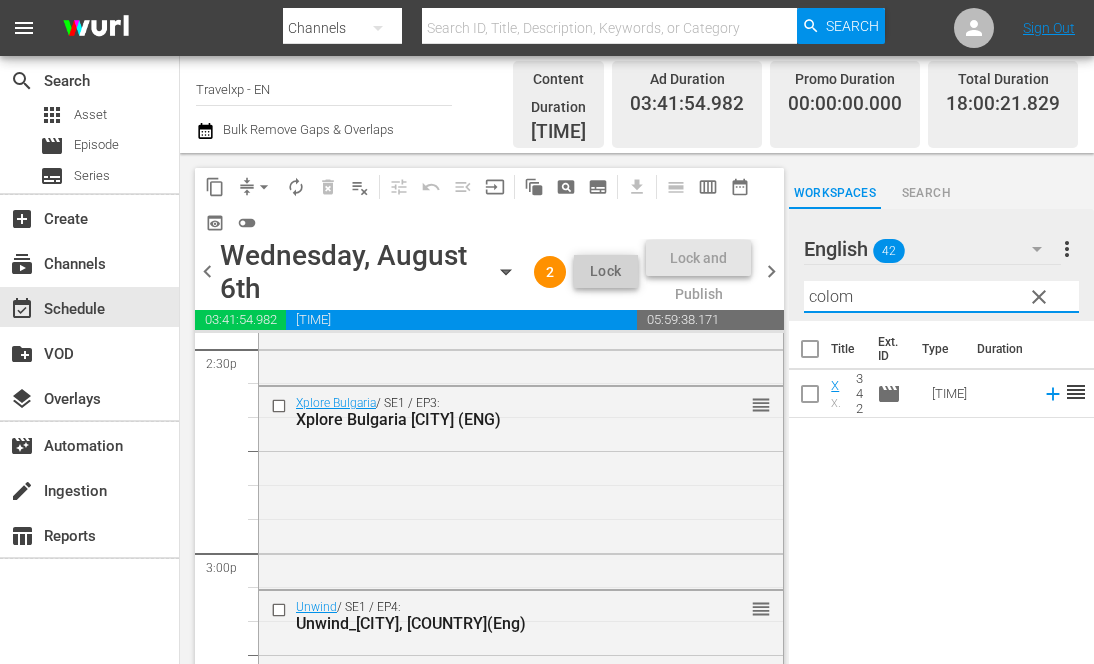 click 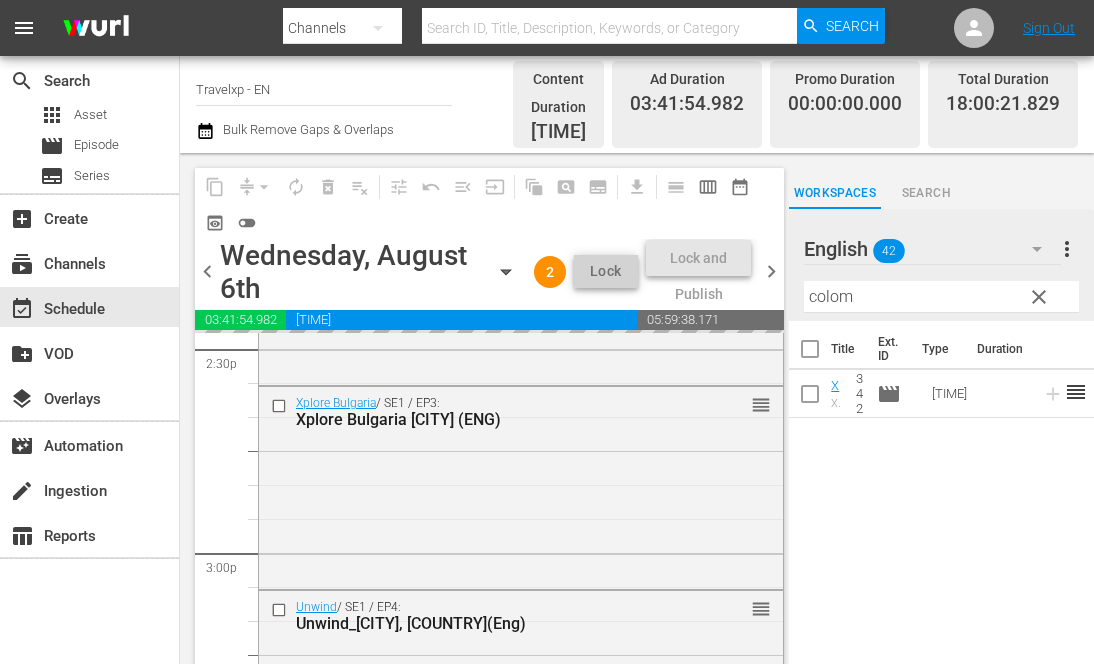click on "colom" at bounding box center [941, 297] 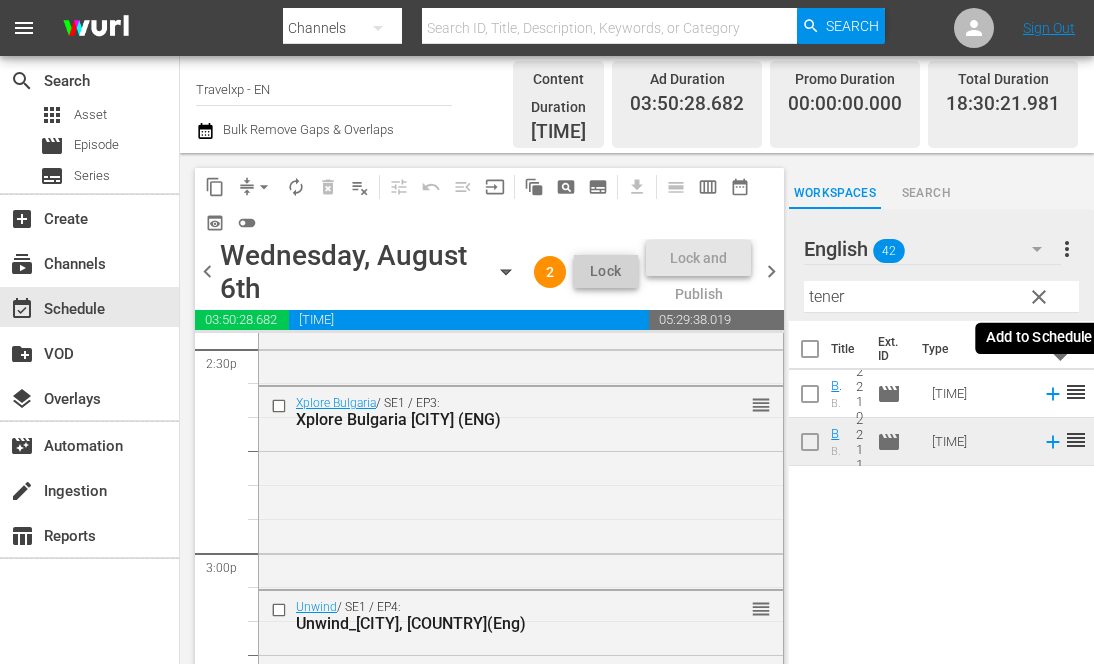 click 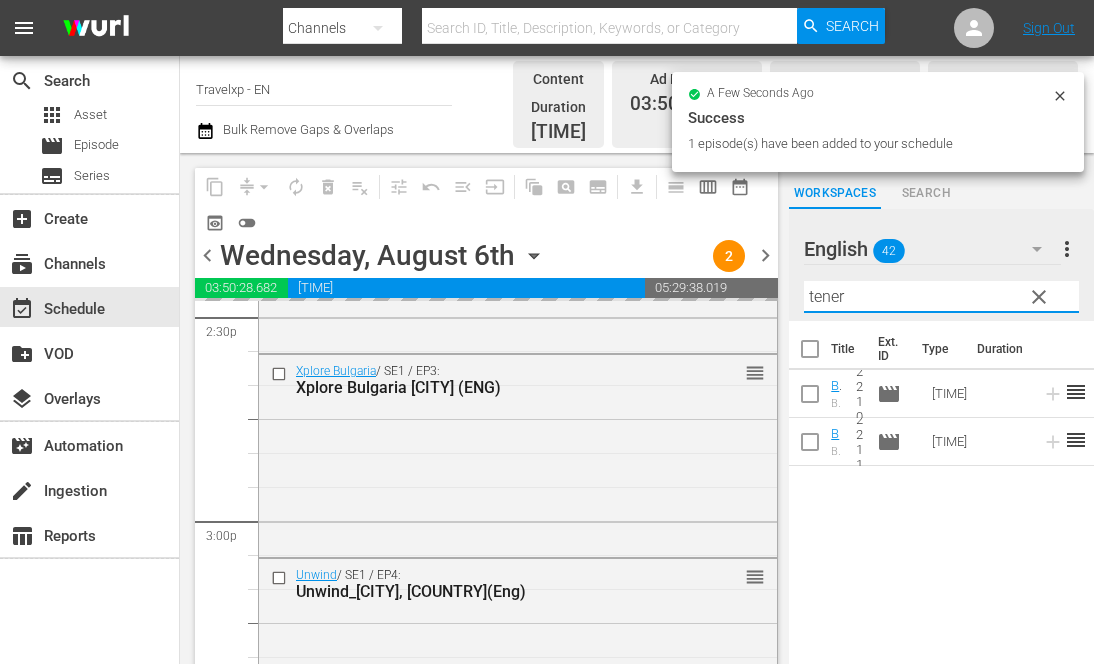 click on "[LOCATION]" at bounding box center (941, 297) 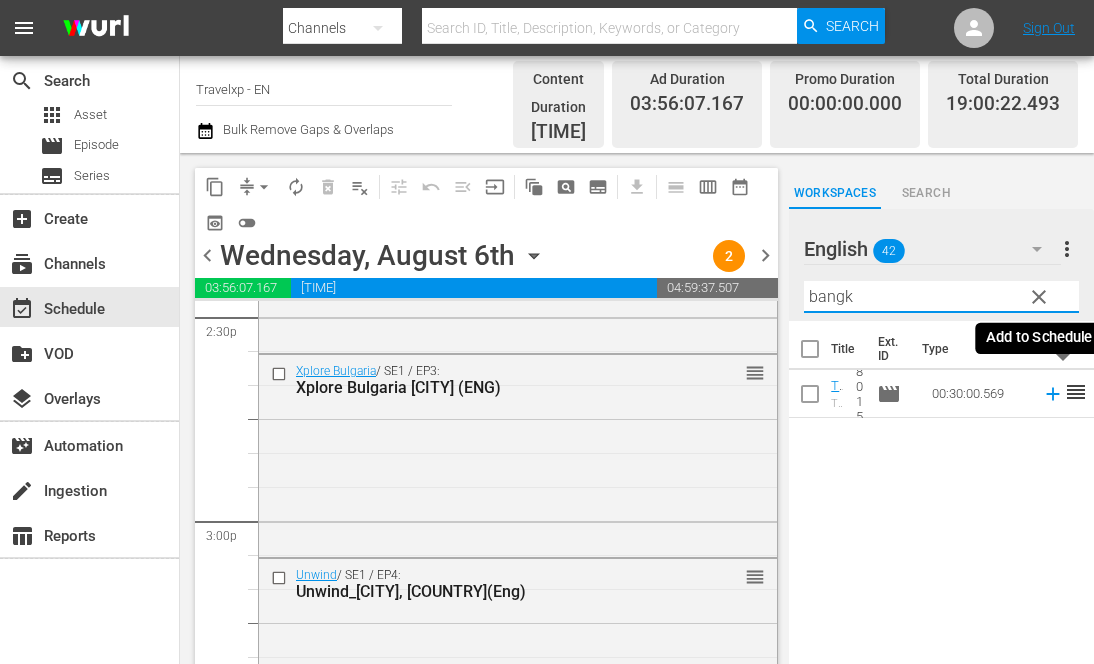 click 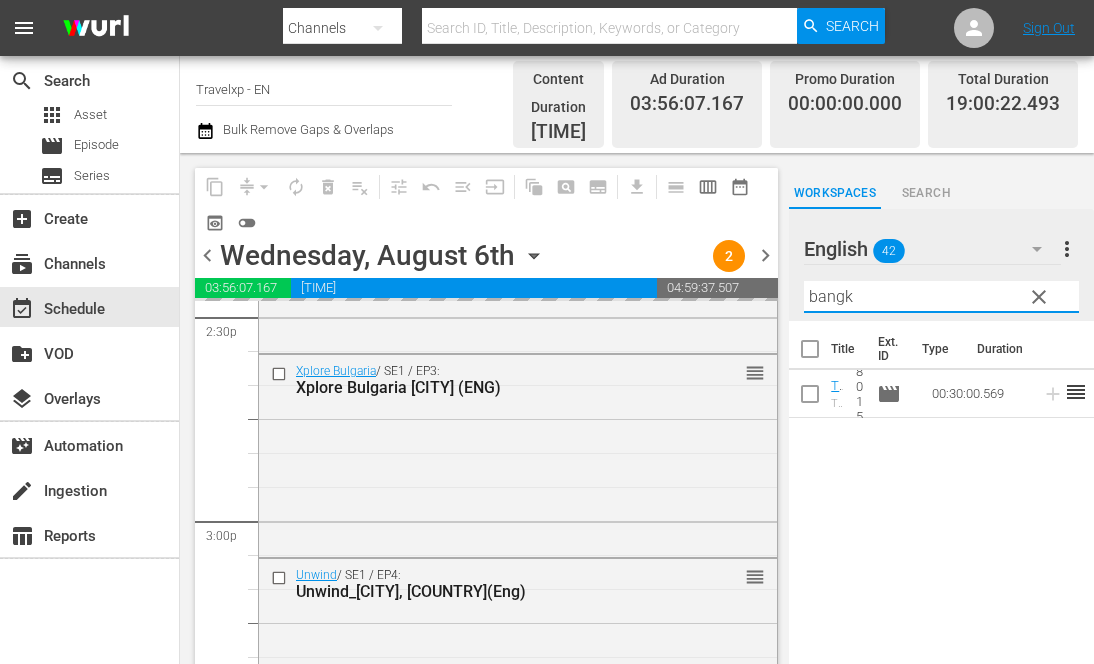 click on "bangk" at bounding box center [941, 297] 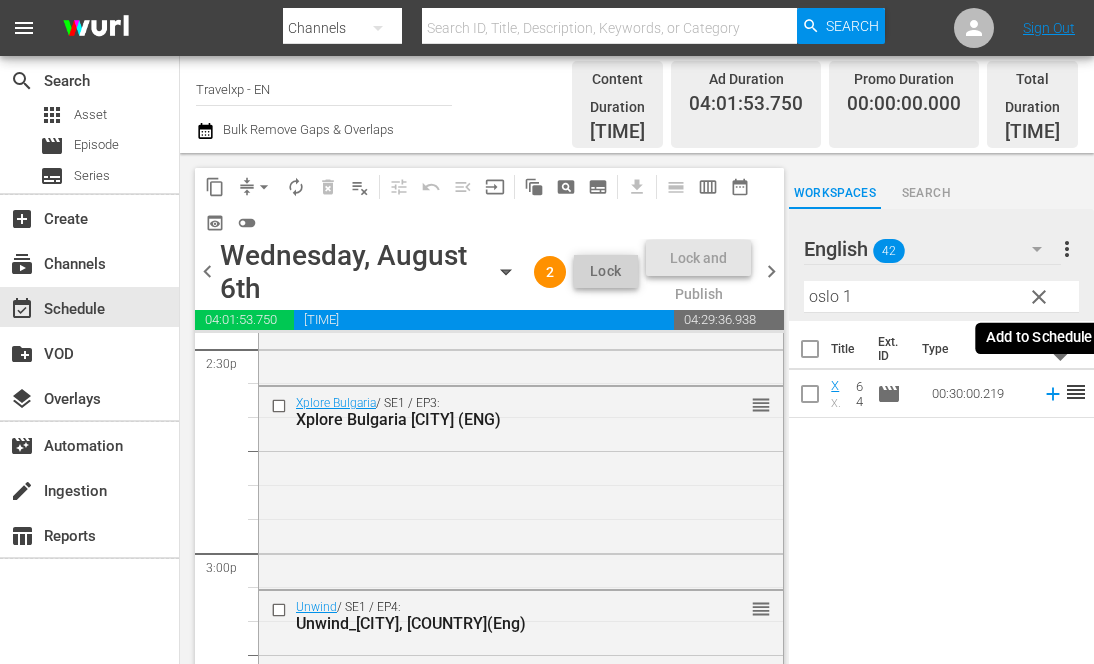 click 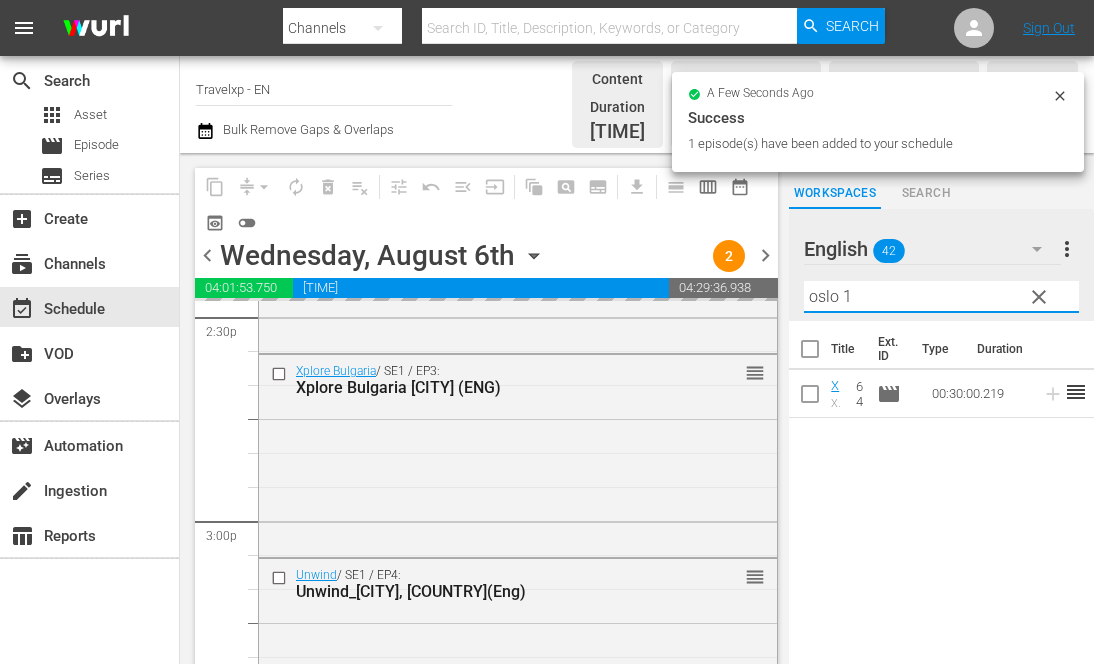 drag, startPoint x: 860, startPoint y: 281, endPoint x: 778, endPoint y: 272, distance: 82.492424 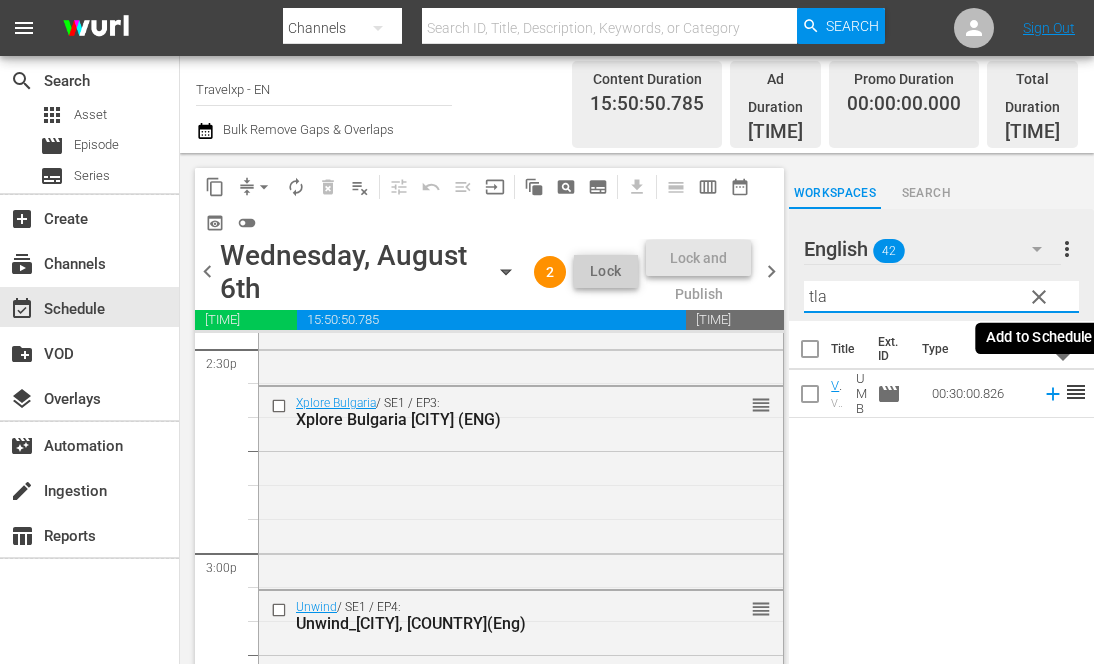 click 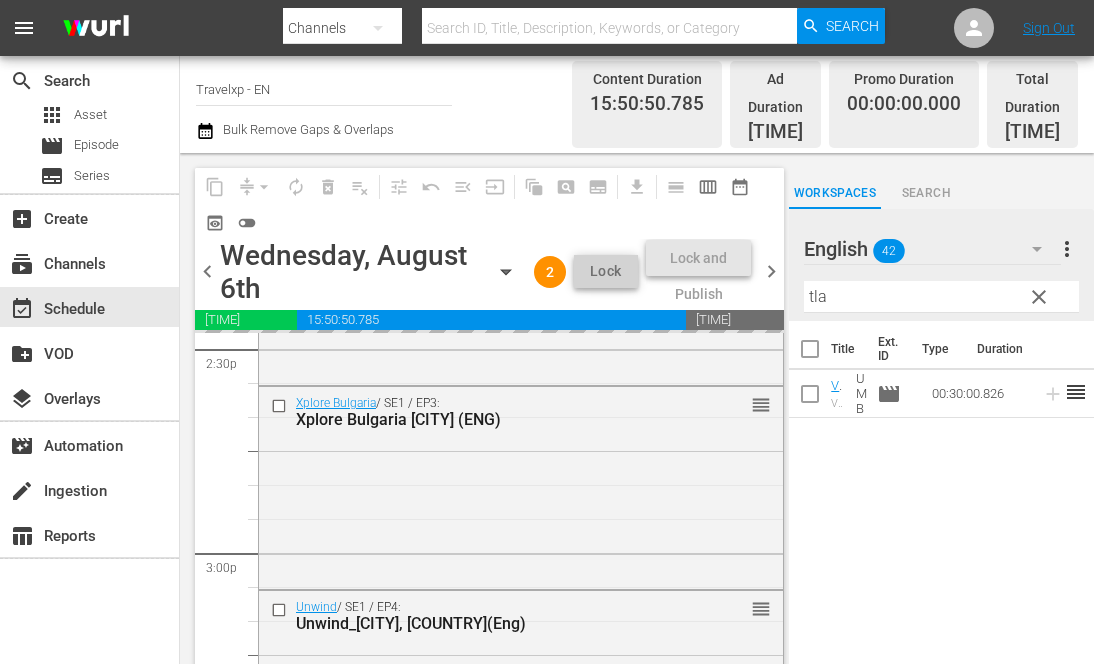 click on "tla" at bounding box center [941, 297] 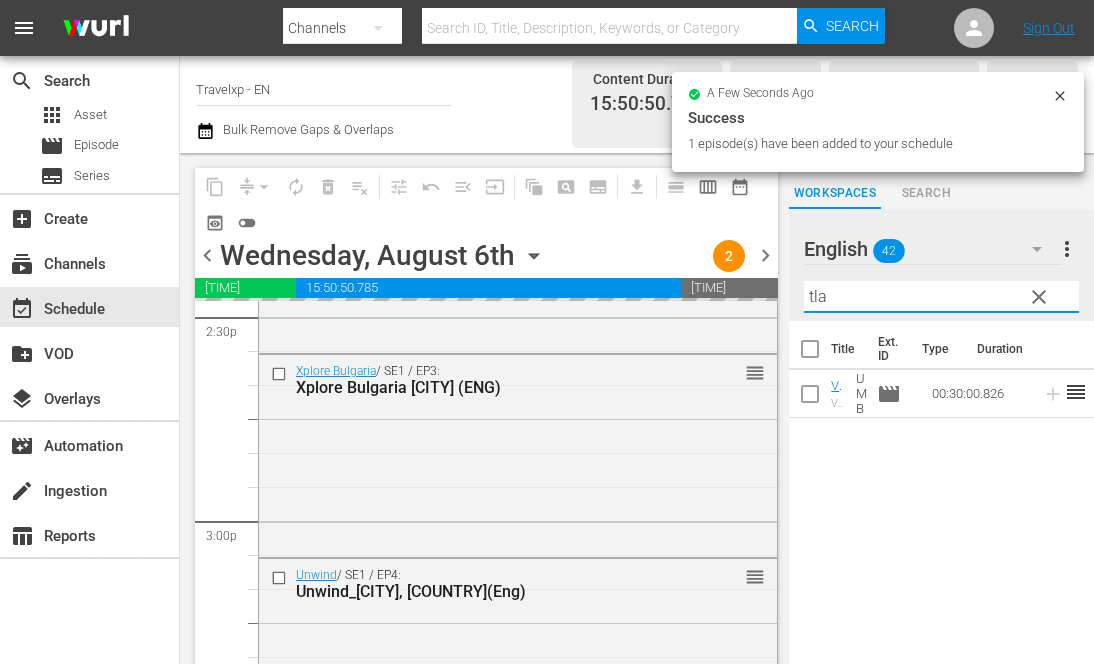 click on "tla" at bounding box center [941, 297] 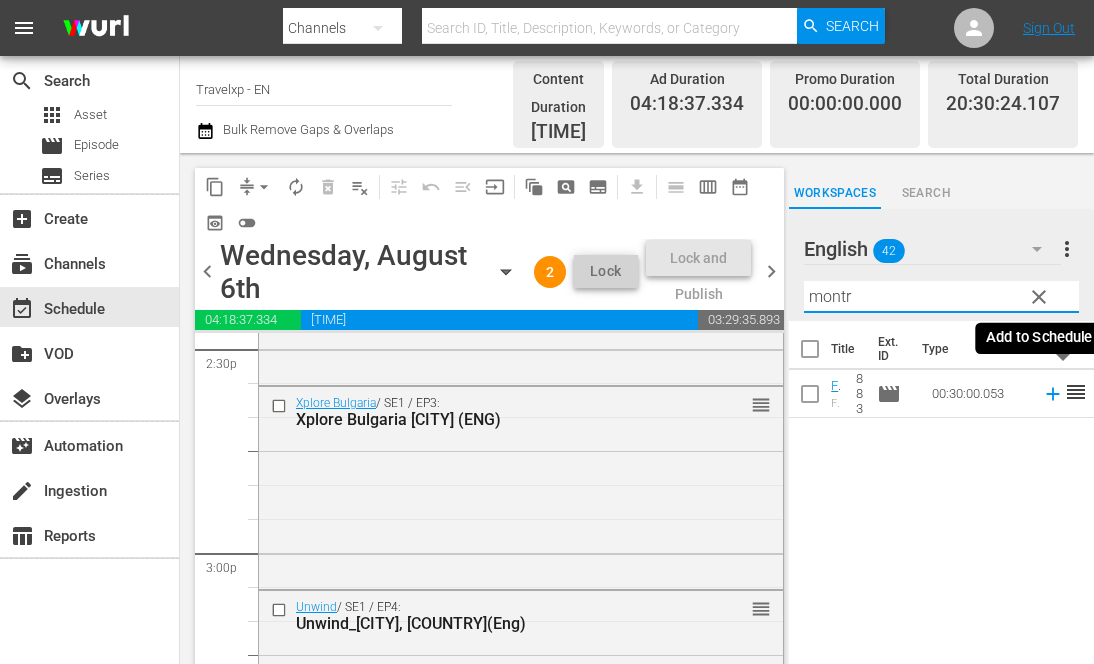 type on "montr" 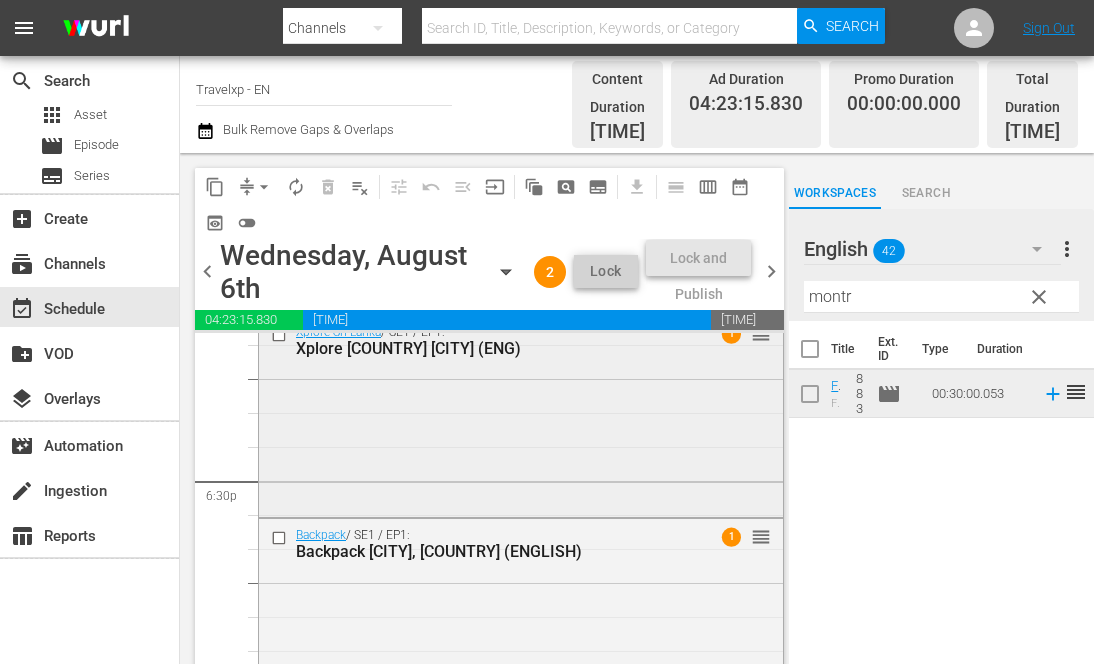 scroll, scrollTop: 7300, scrollLeft: 0, axis: vertical 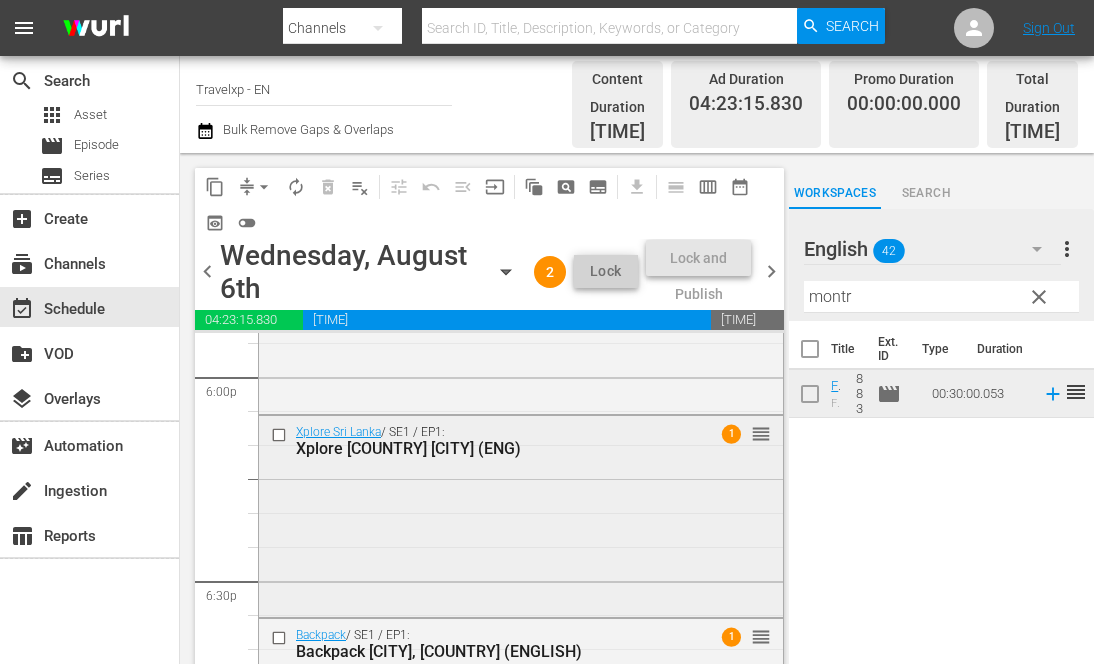 click on "Xplore Sri Lanka  / SE1 / EP1:
Xplore Sri Lanka Colombo (ENG) 1 reorder" at bounding box center [521, 515] 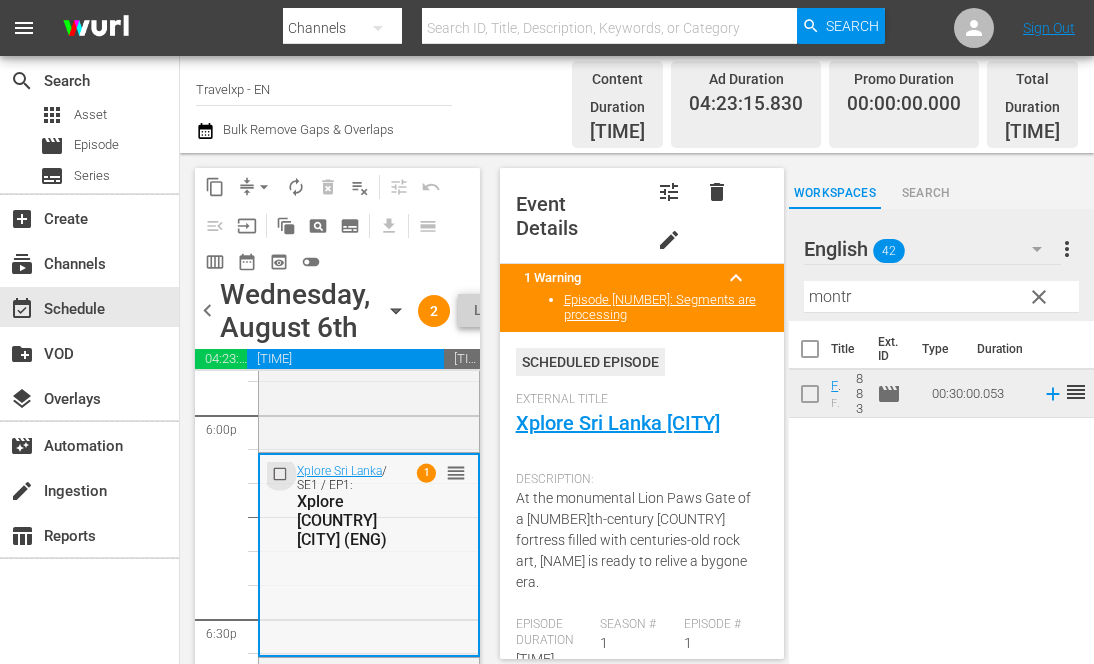 click at bounding box center (282, 474) 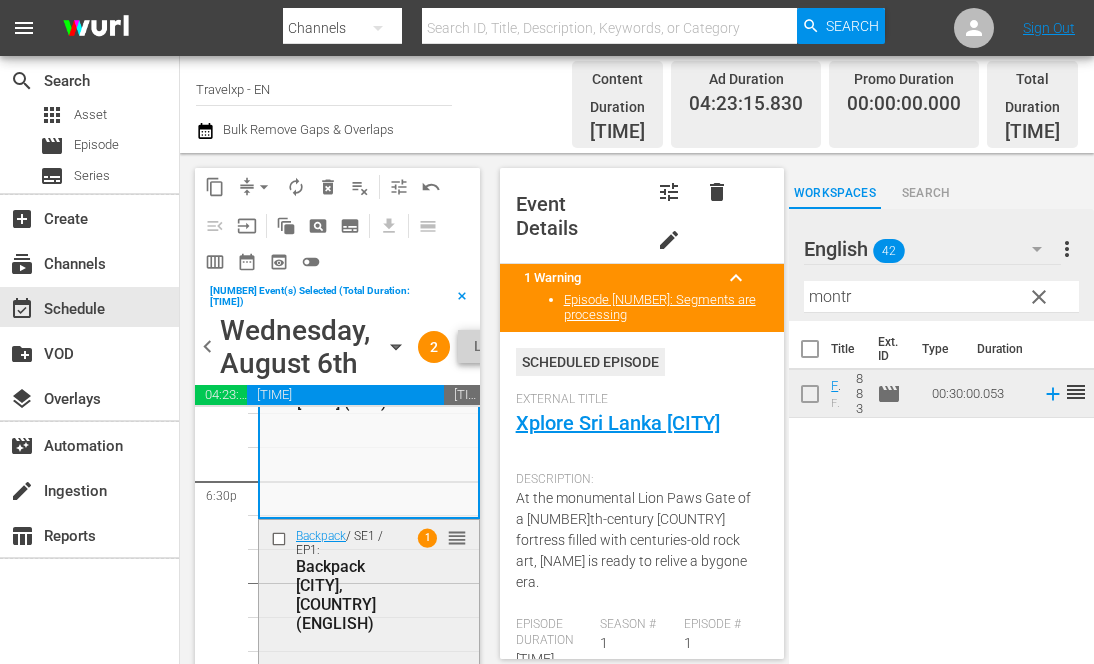 scroll, scrollTop: 7500, scrollLeft: 0, axis: vertical 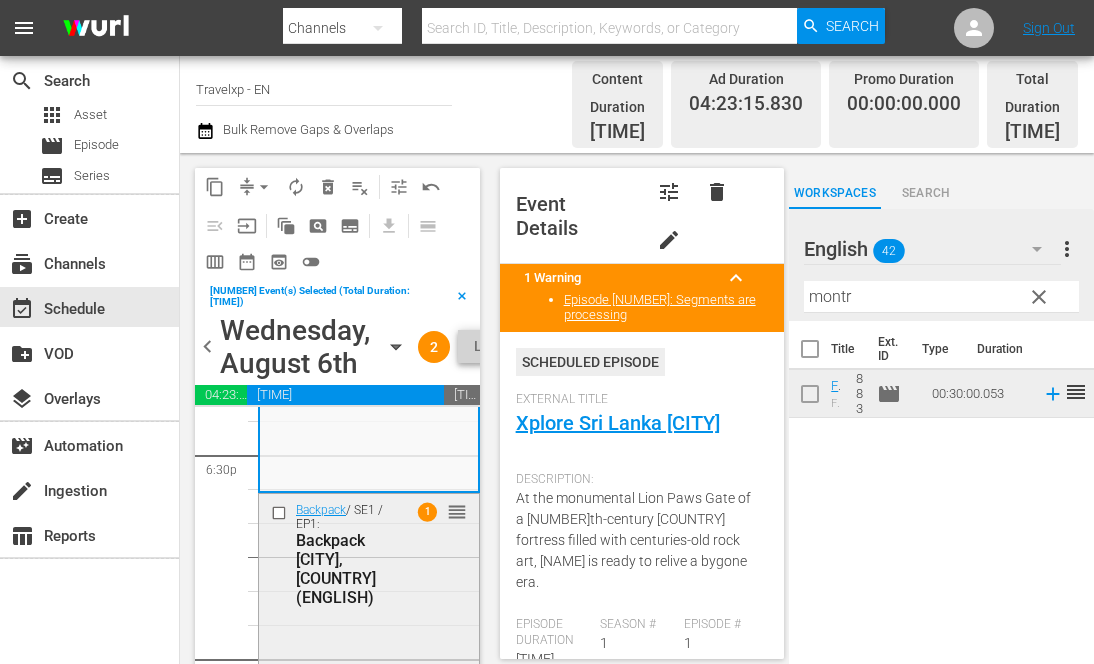 click at bounding box center (281, 512) 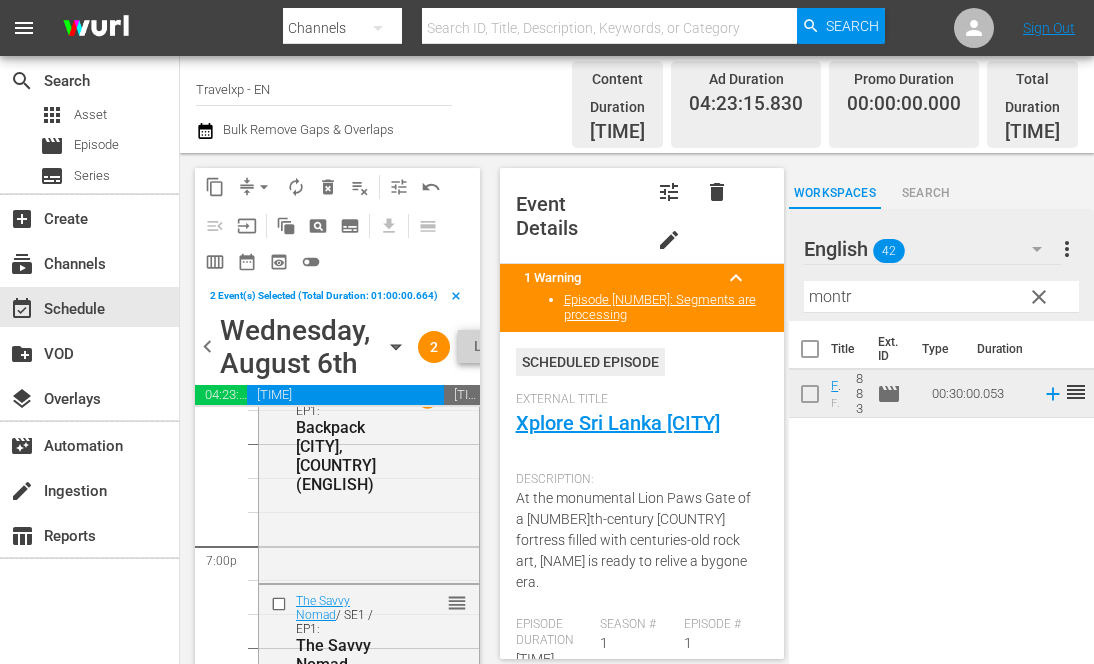 scroll, scrollTop: 7700, scrollLeft: 0, axis: vertical 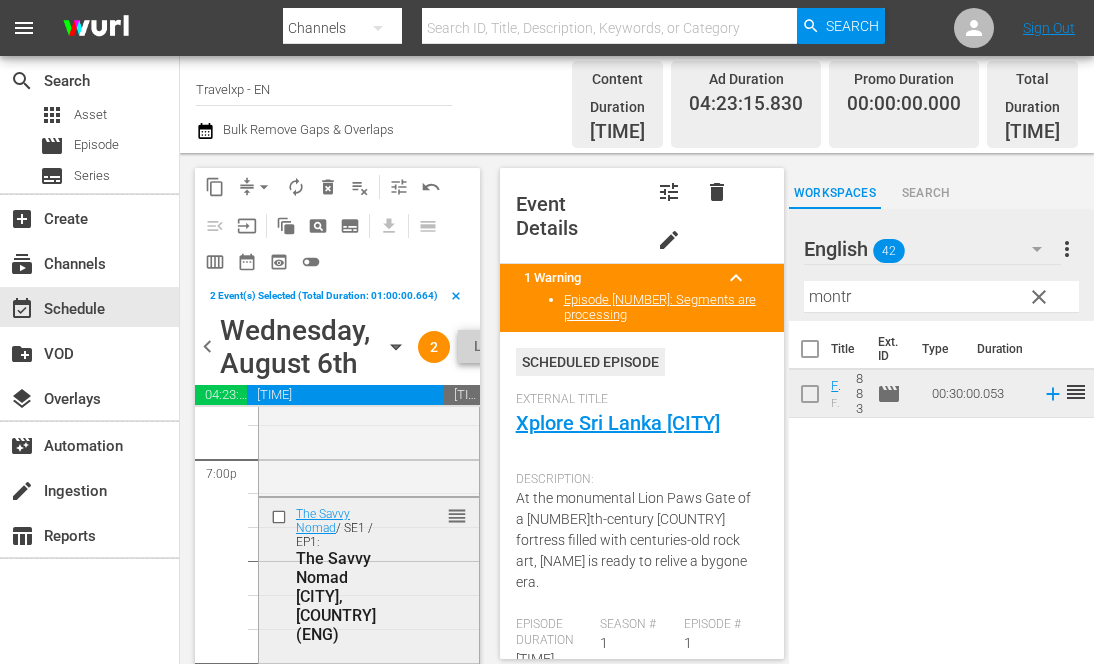 click at bounding box center (281, 517) 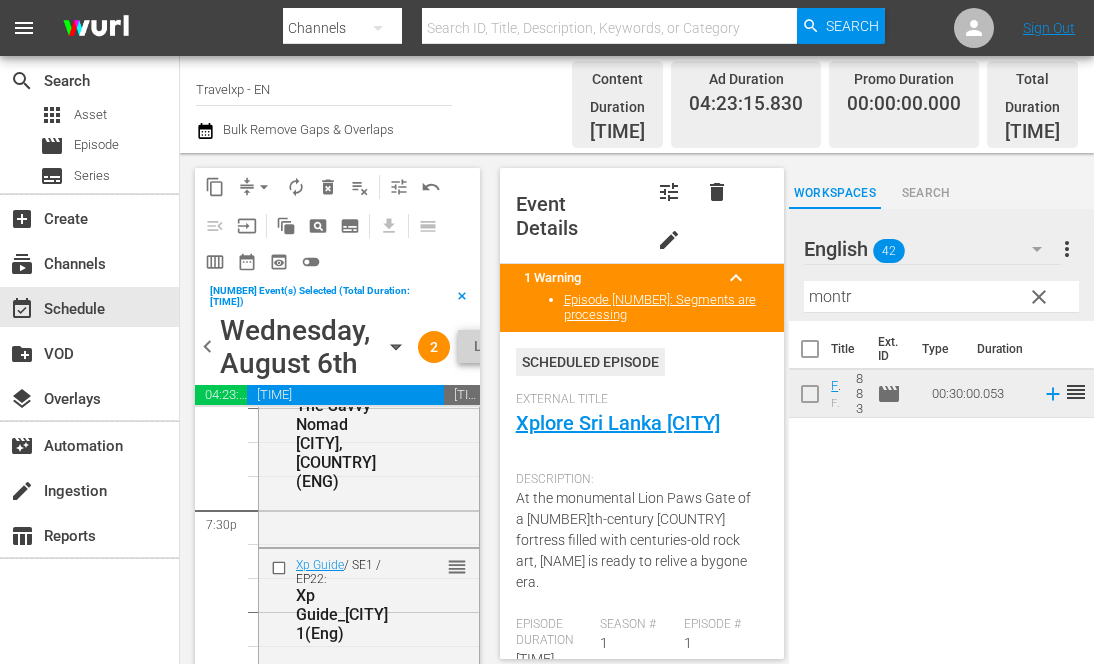 scroll, scrollTop: 7900, scrollLeft: 0, axis: vertical 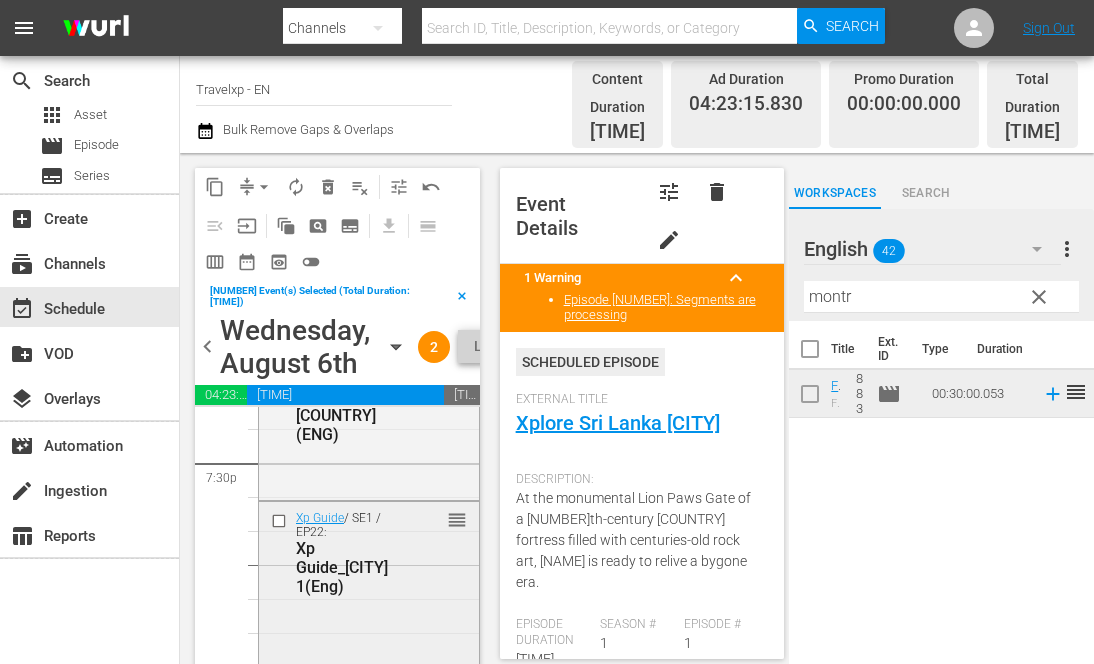 click at bounding box center [281, 521] 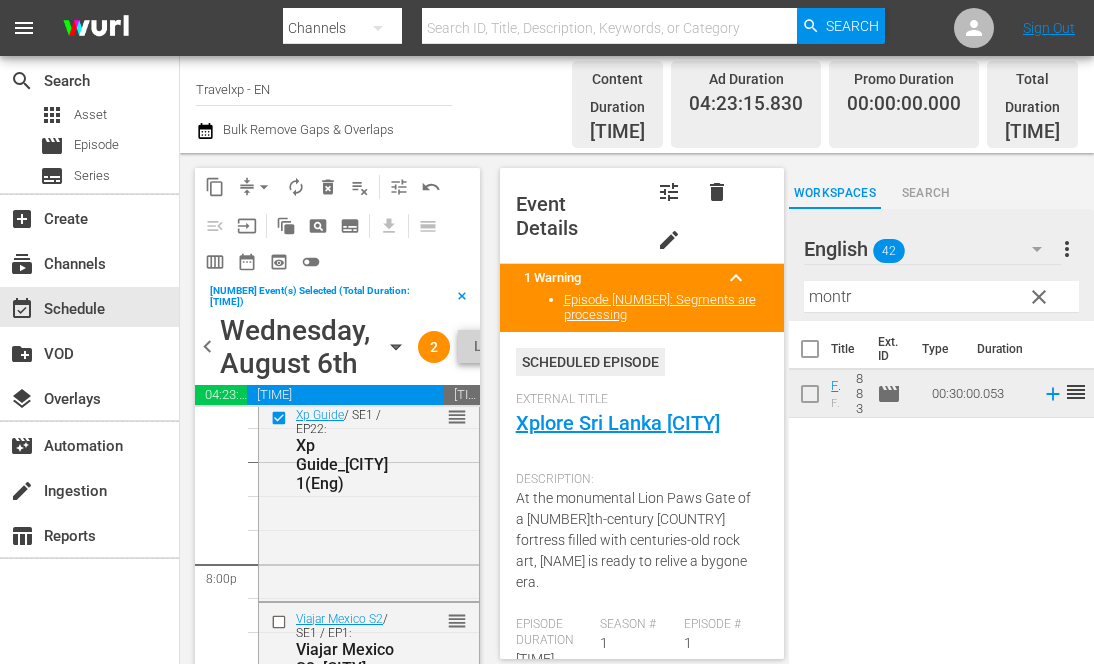 scroll, scrollTop: 8100, scrollLeft: 0, axis: vertical 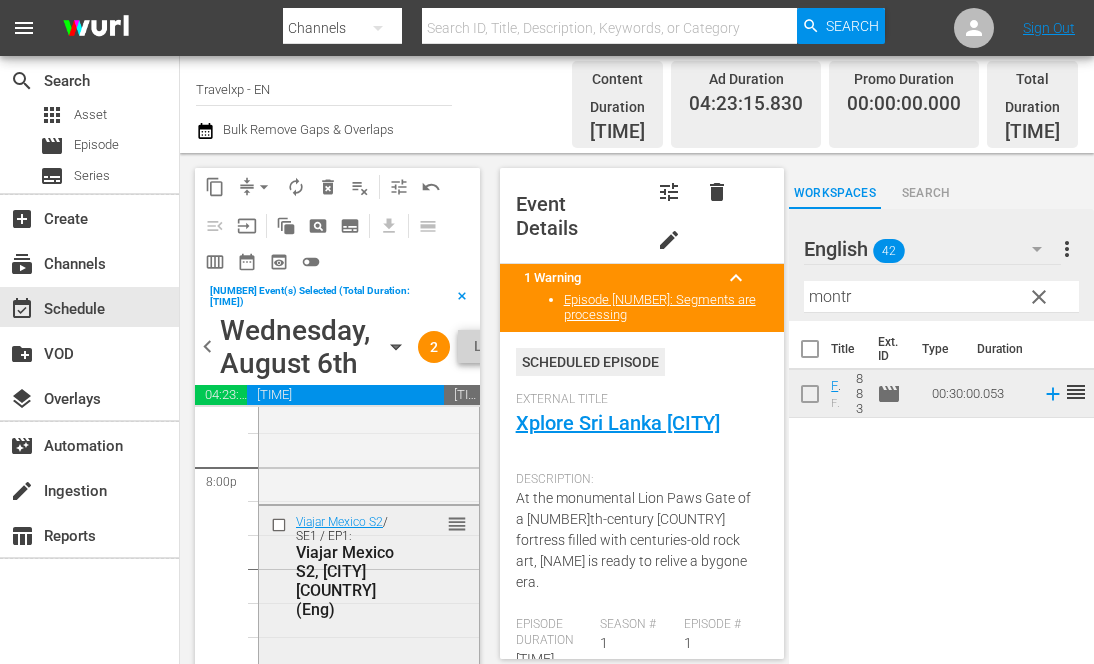 click at bounding box center [281, 524] 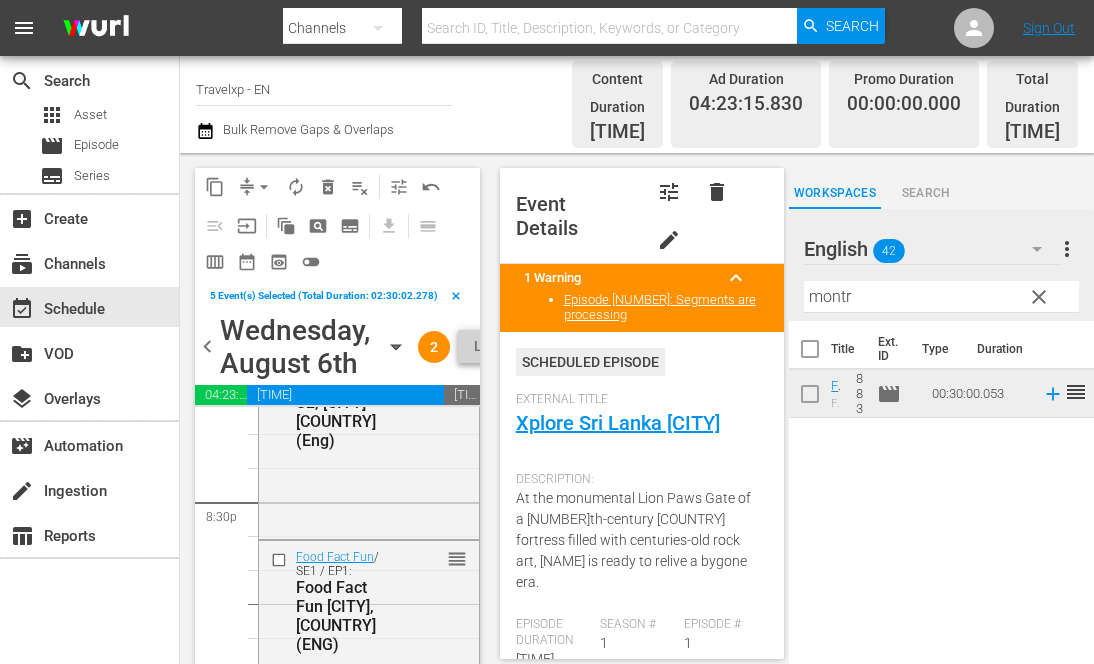 scroll, scrollTop: 8300, scrollLeft: 0, axis: vertical 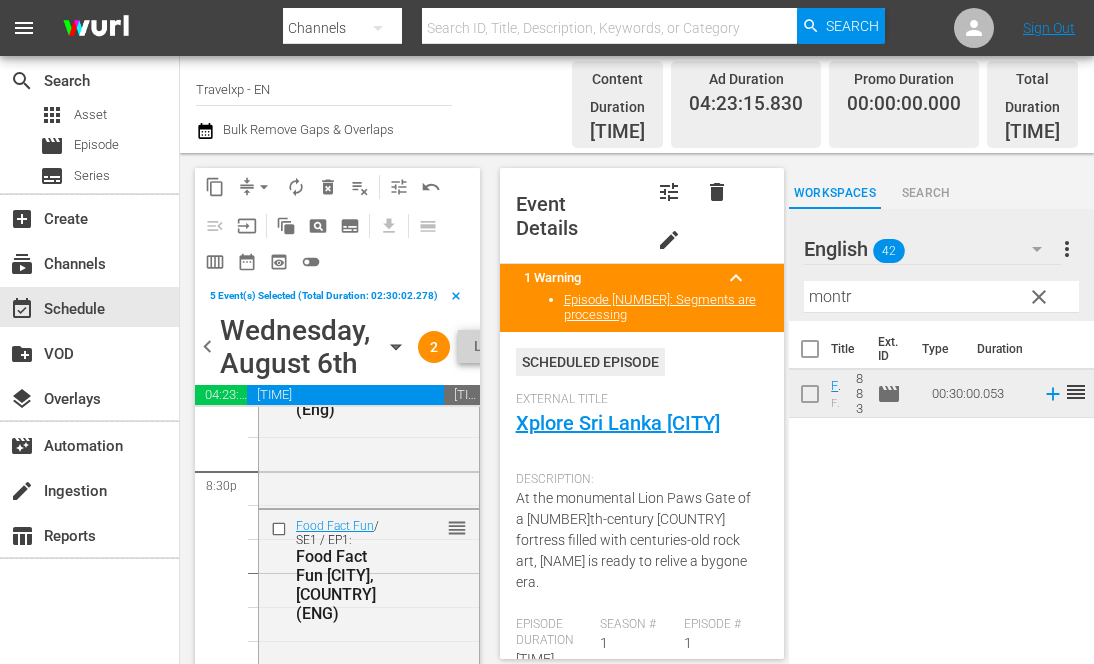 click at bounding box center [281, 529] 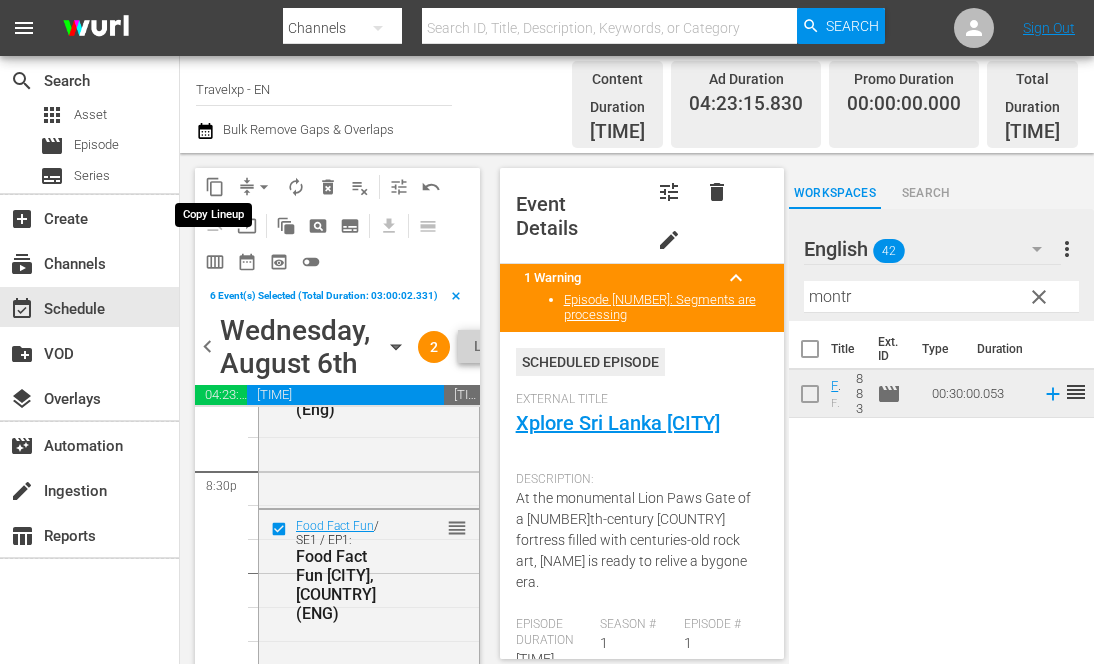 click on "content_copy" at bounding box center [215, 187] 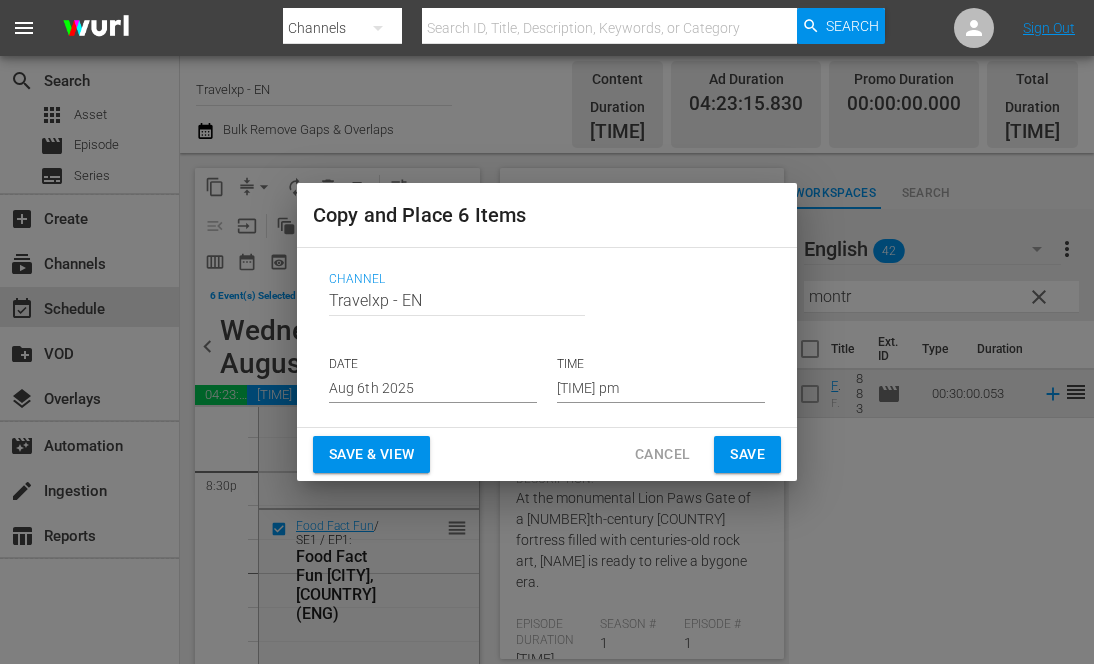 click on "06:05 pm" at bounding box center (661, 388) 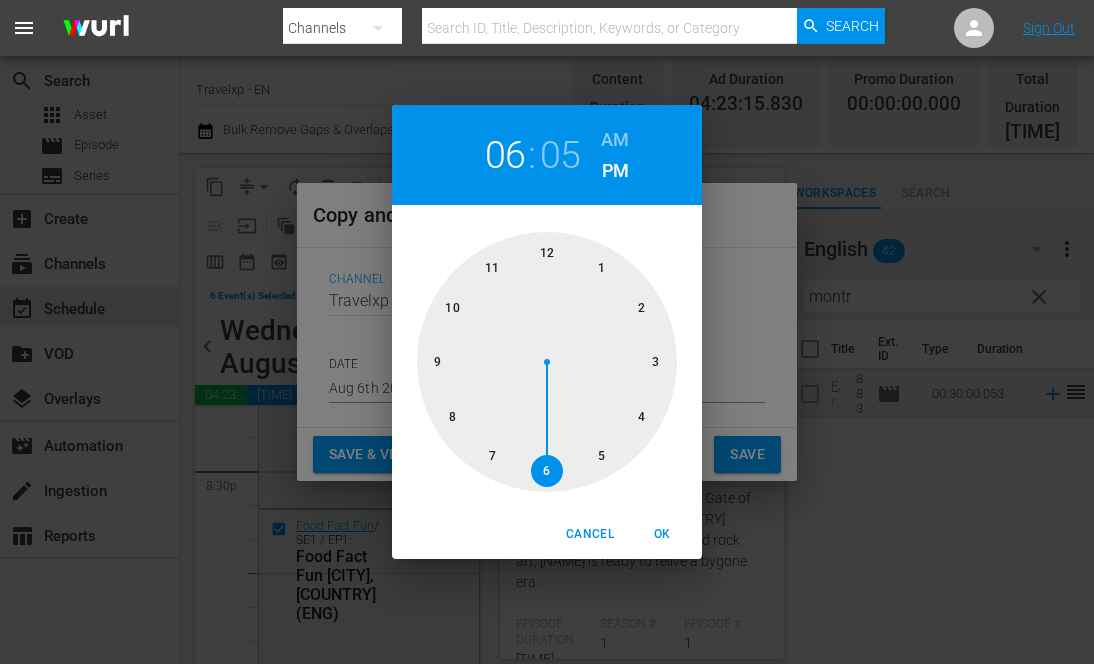 click at bounding box center [547, 362] 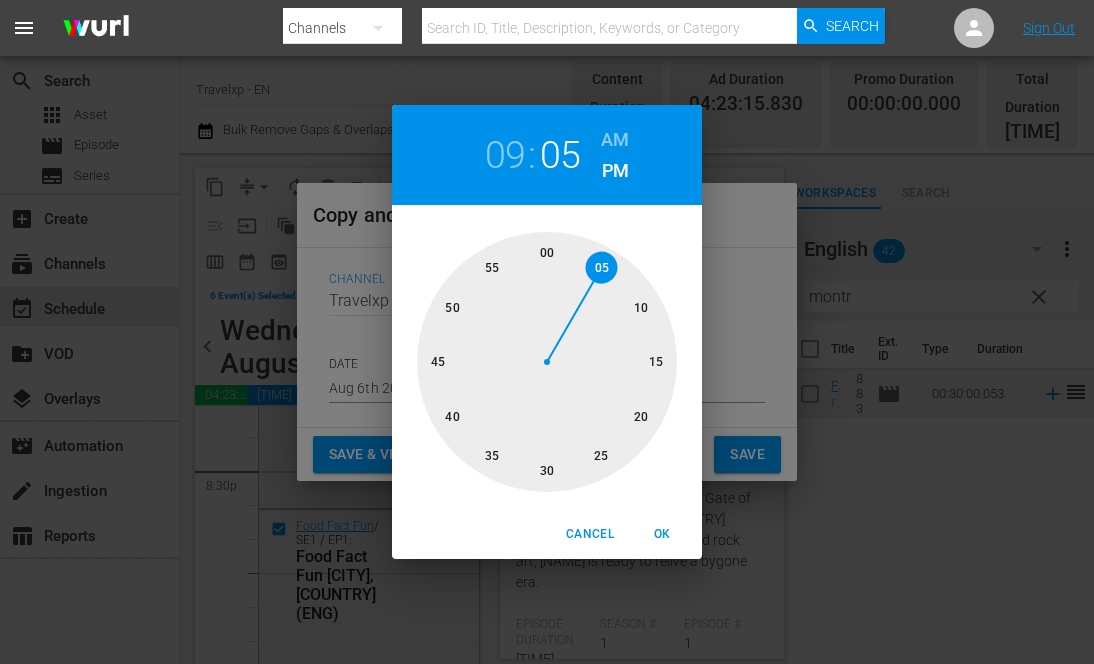 click on "OK" at bounding box center (662, 534) 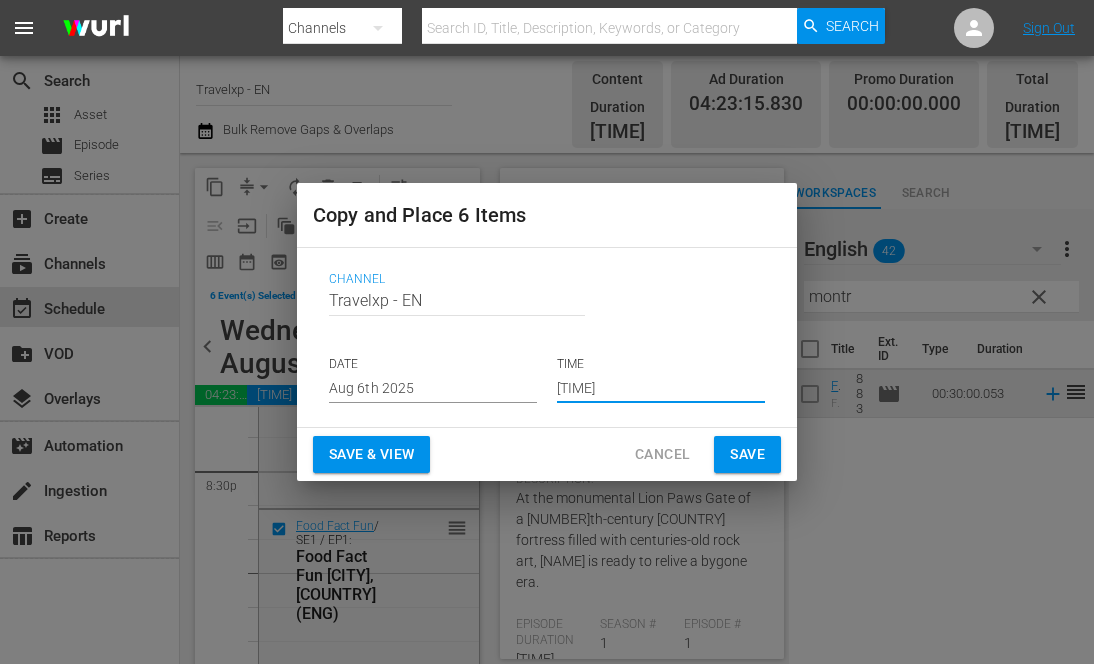 click on "Save & View" at bounding box center [371, 454] 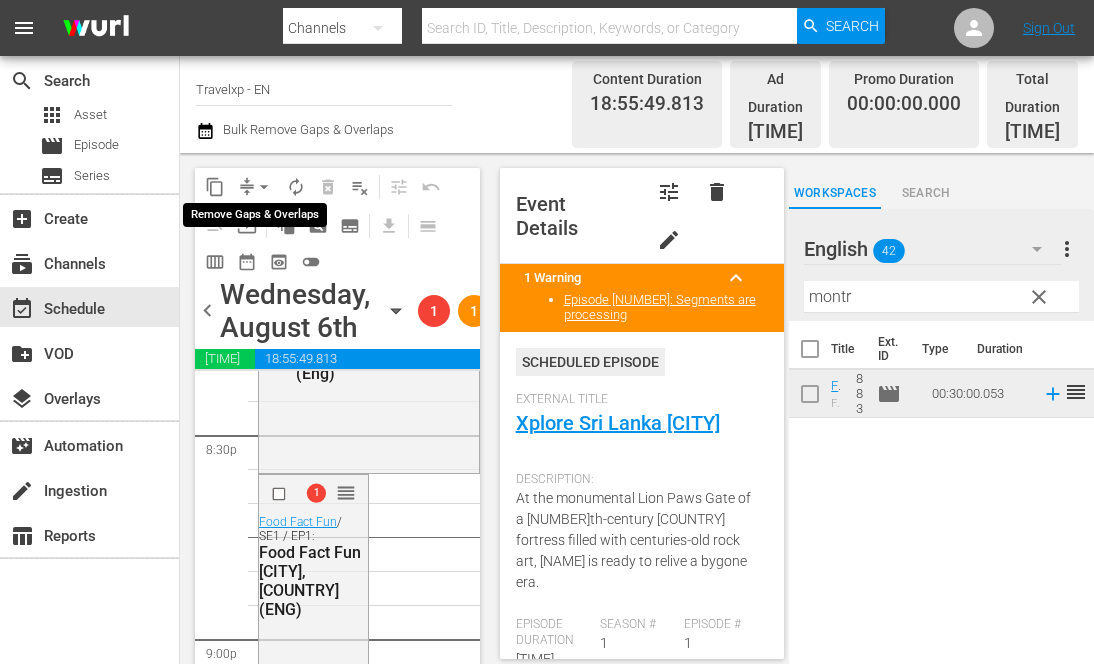 click on "arrow_drop_down" at bounding box center [264, 187] 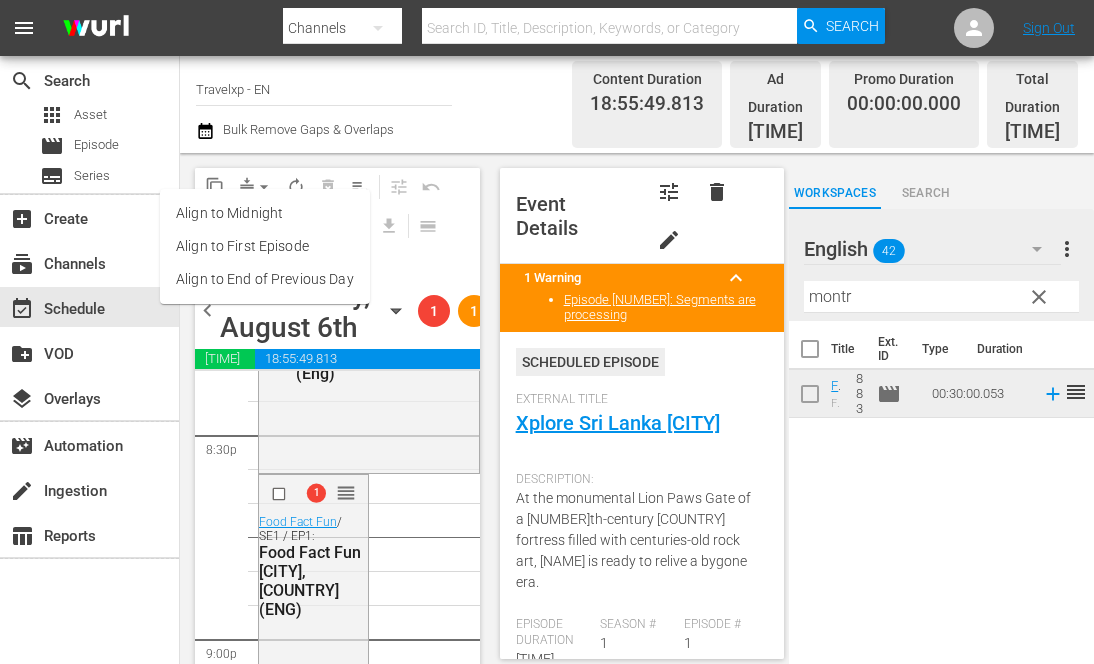 click on "Align to End of Previous Day" at bounding box center [265, 279] 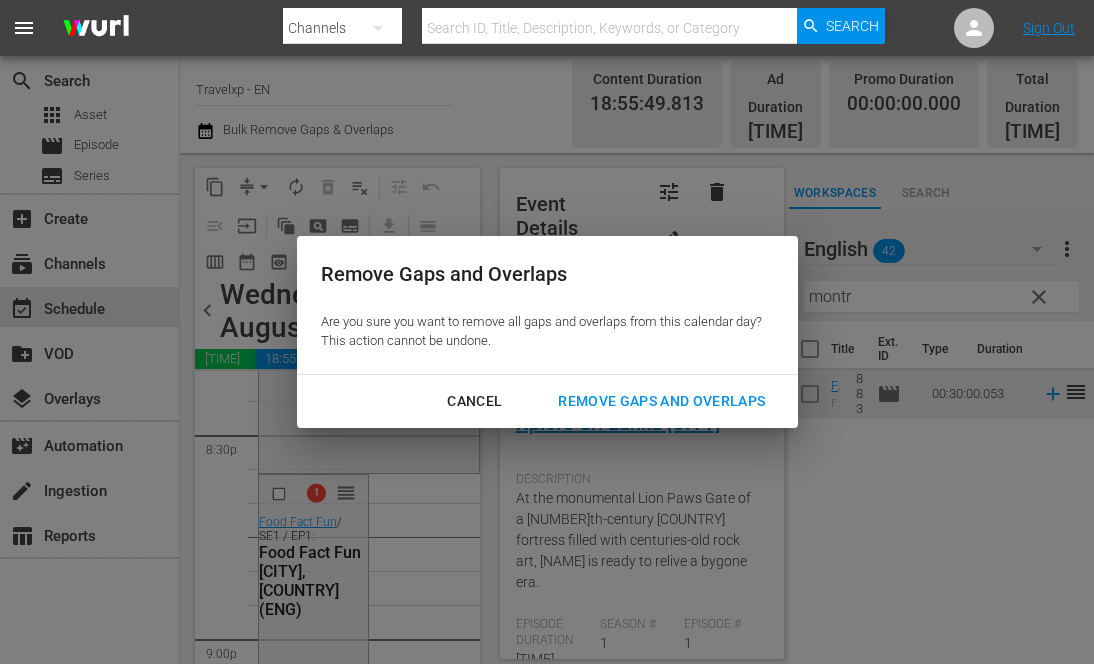 click on "Remove Gaps and Overlaps" at bounding box center [661, 401] 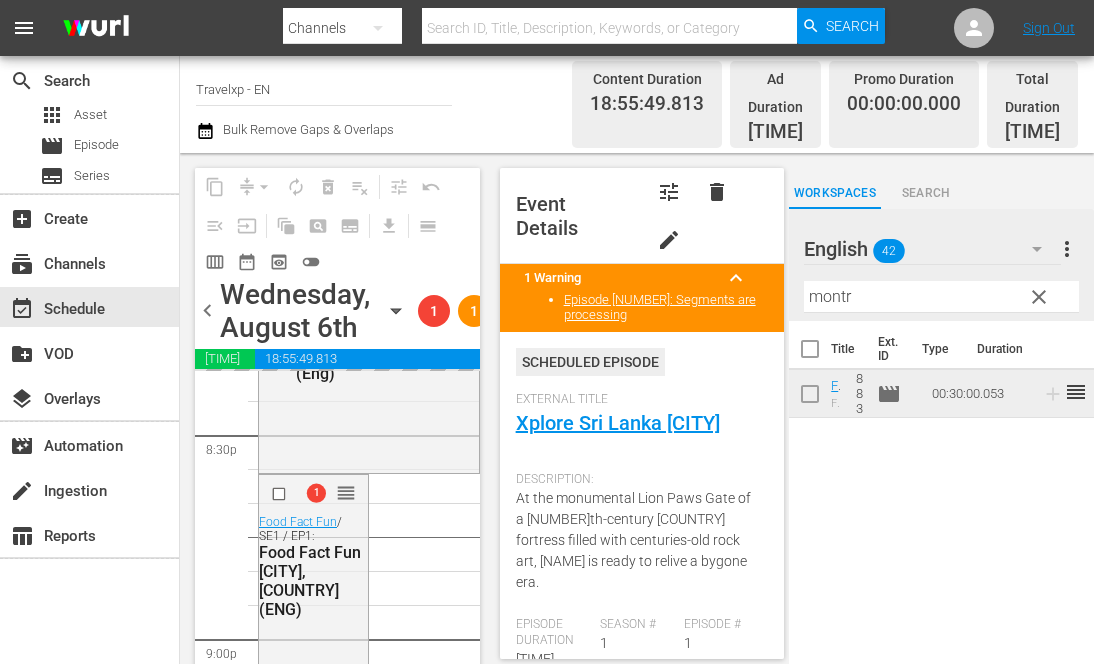 click 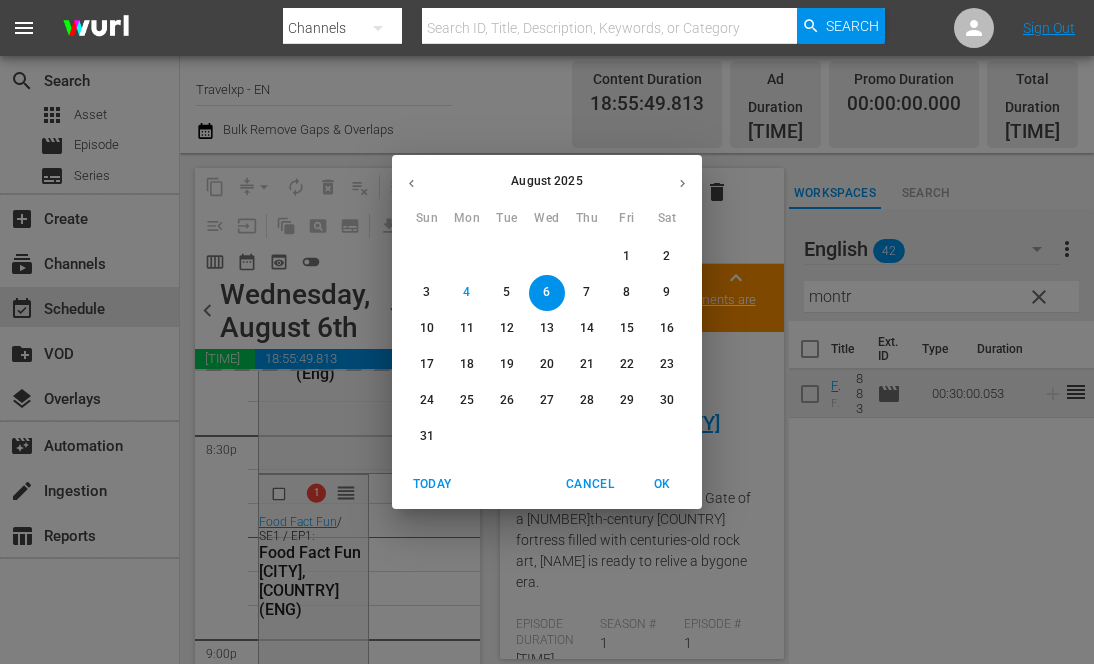 click on "7" at bounding box center [586, 292] 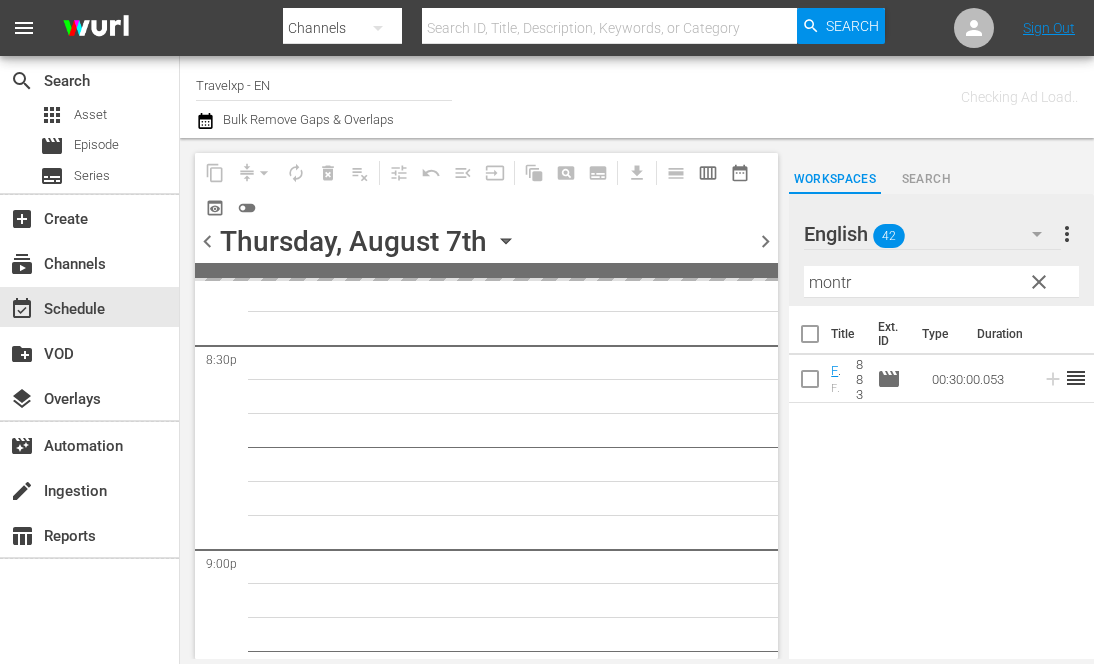 scroll, scrollTop: 8300, scrollLeft: 0, axis: vertical 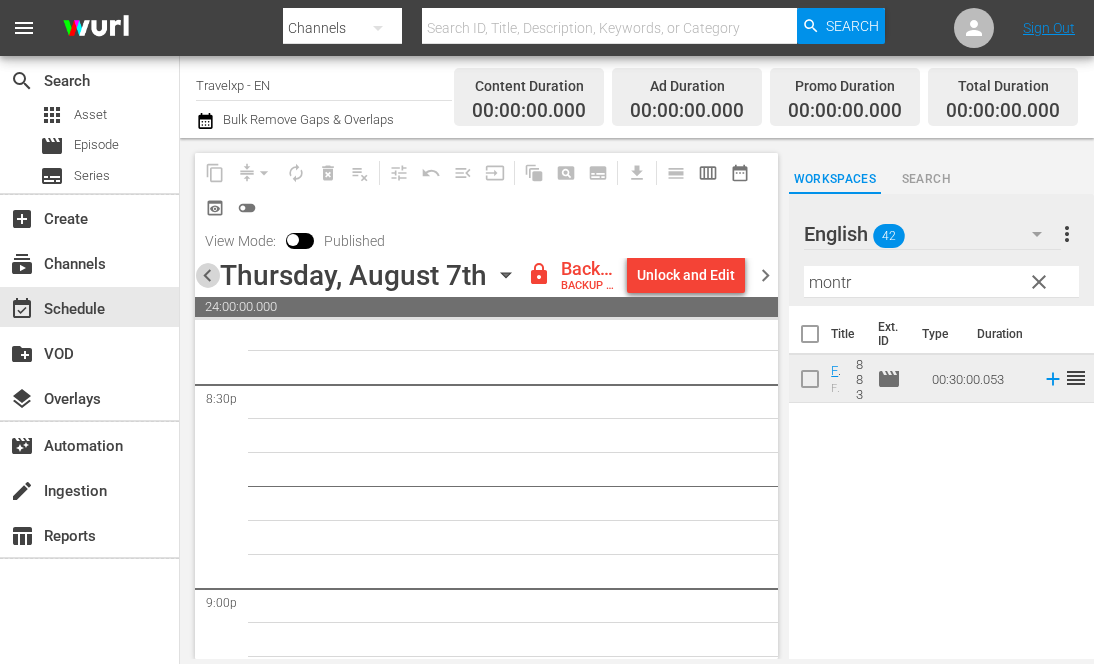 click on "chevron_left" at bounding box center [207, 275] 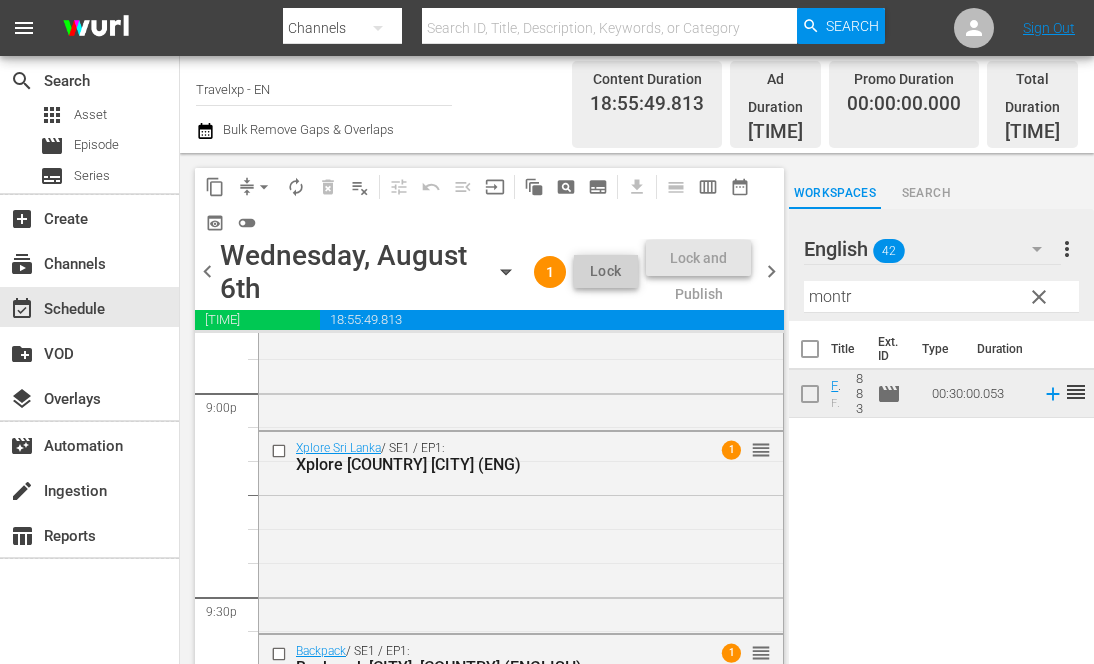 scroll, scrollTop: 8490, scrollLeft: 0, axis: vertical 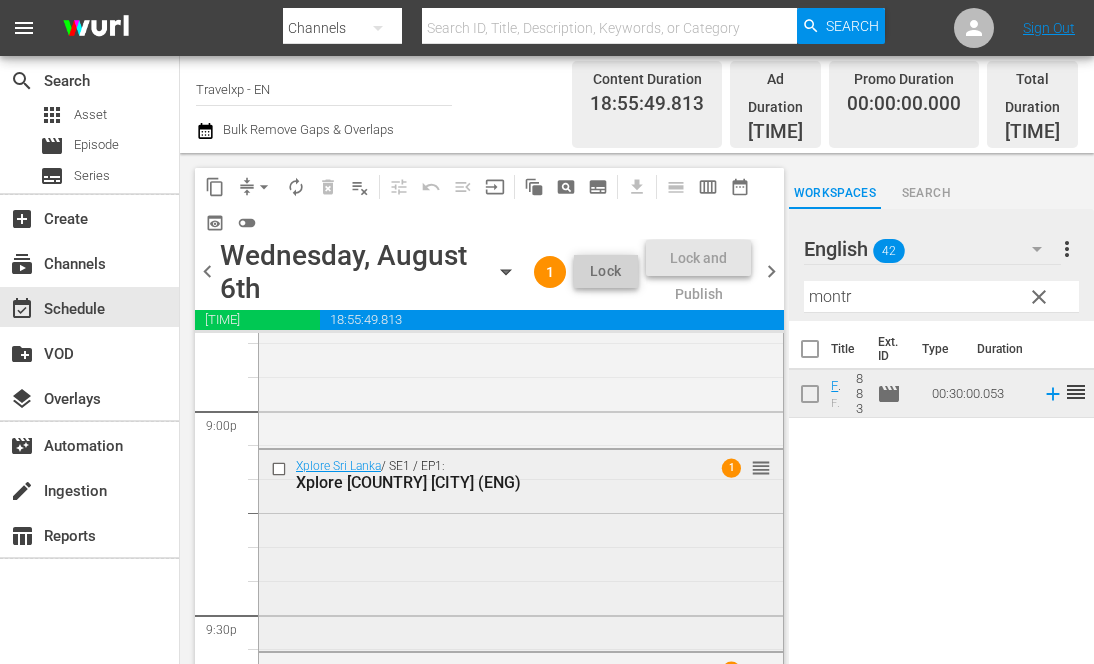 click on "Xplore Sri Lanka  / SE1 / EP1:
Xplore Sri Lanka Colombo (ENG) 1 reorder" at bounding box center [521, 549] 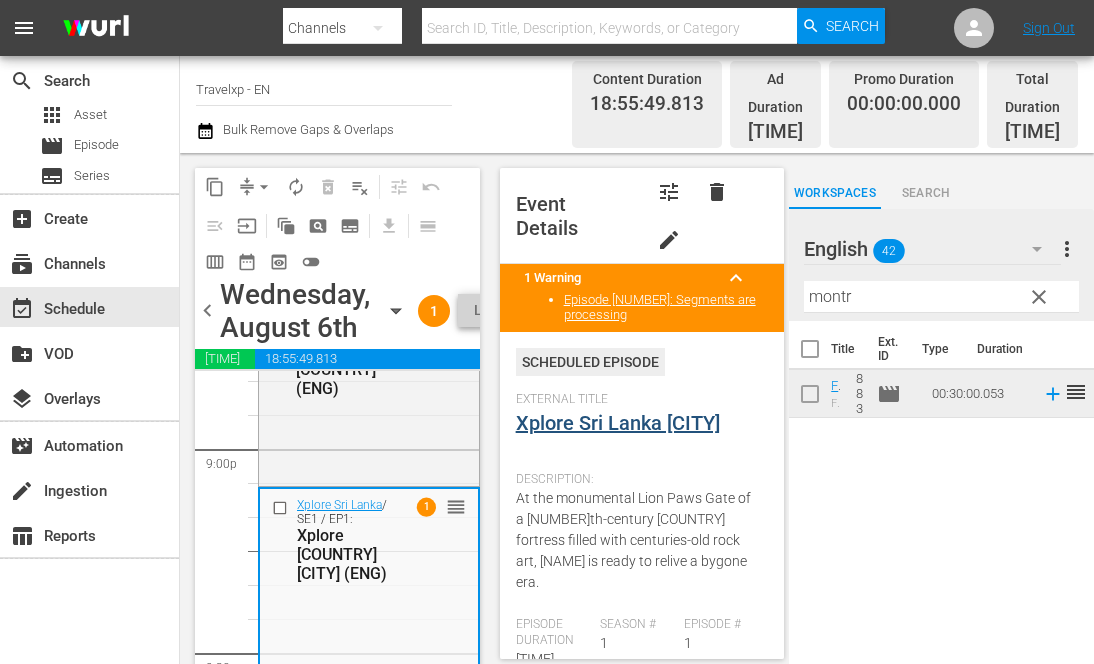 click on "Xplore [COUNTRY] [CITY]" at bounding box center [618, 423] 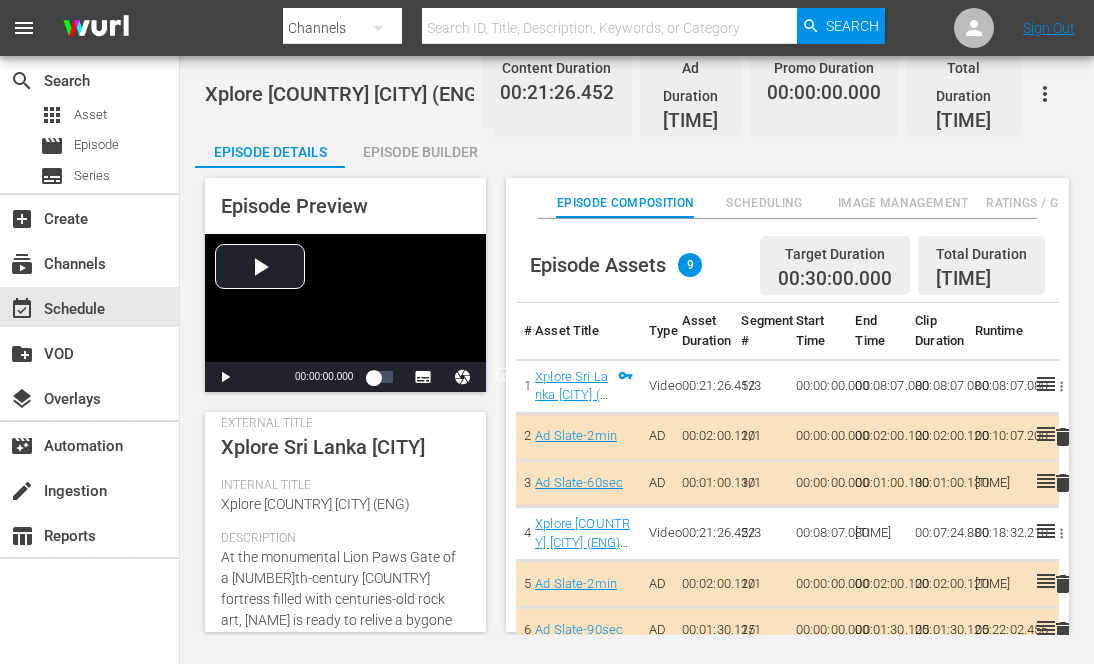scroll, scrollTop: 0, scrollLeft: 0, axis: both 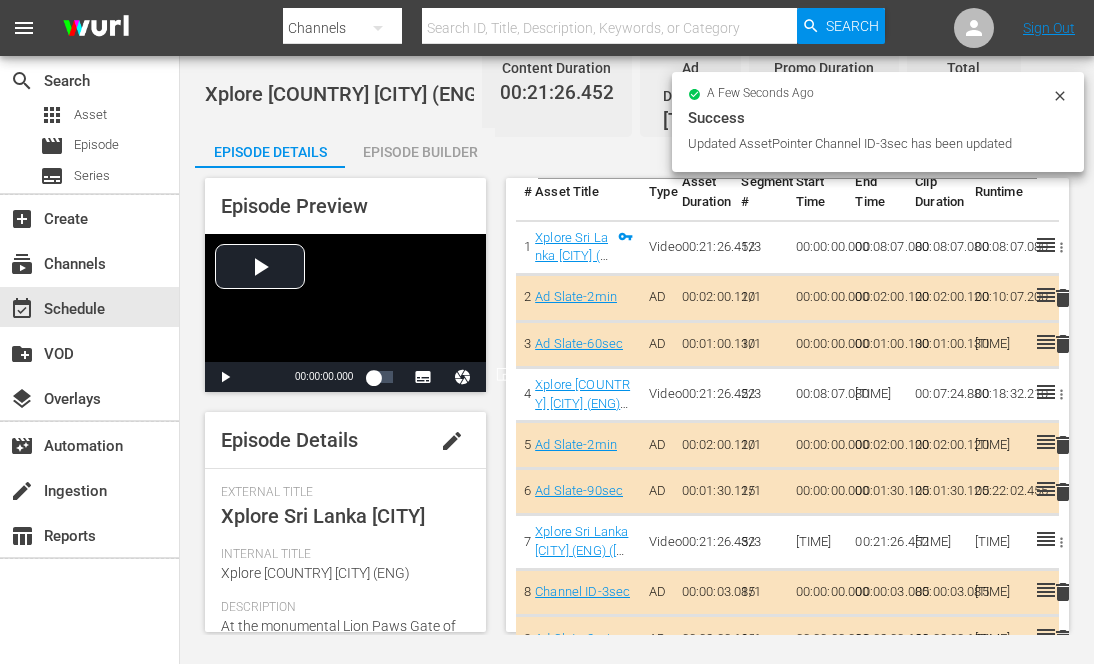 click on "Episode Builder" at bounding box center [420, 152] 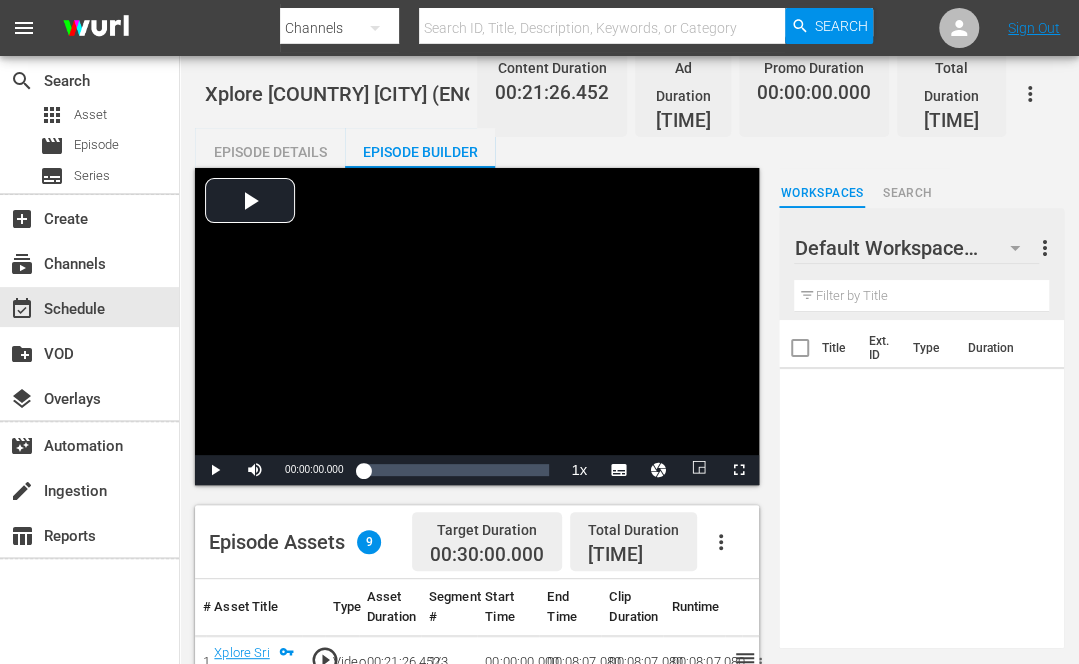 scroll, scrollTop: 101, scrollLeft: 0, axis: vertical 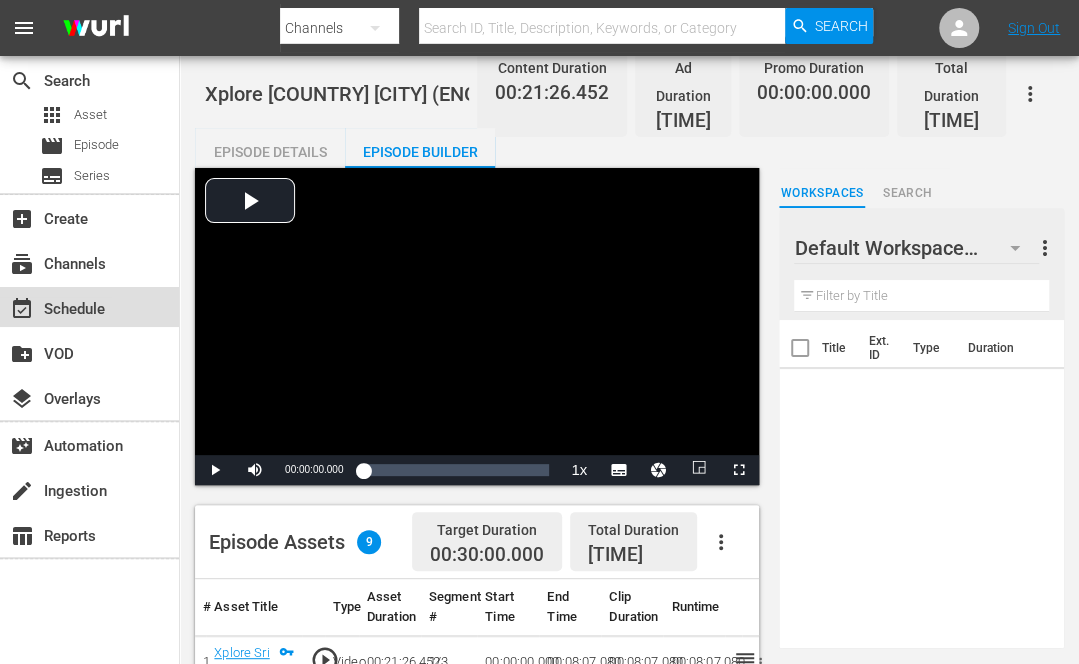 click on "event_available   Schedule" at bounding box center (56, 306) 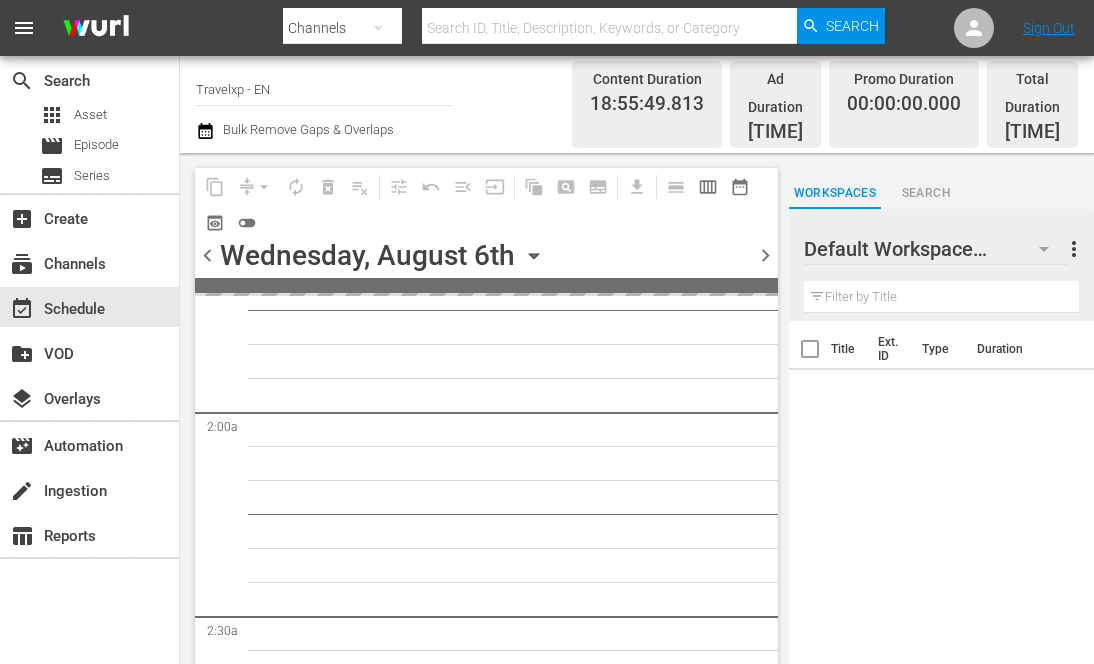 scroll, scrollTop: 1300, scrollLeft: 0, axis: vertical 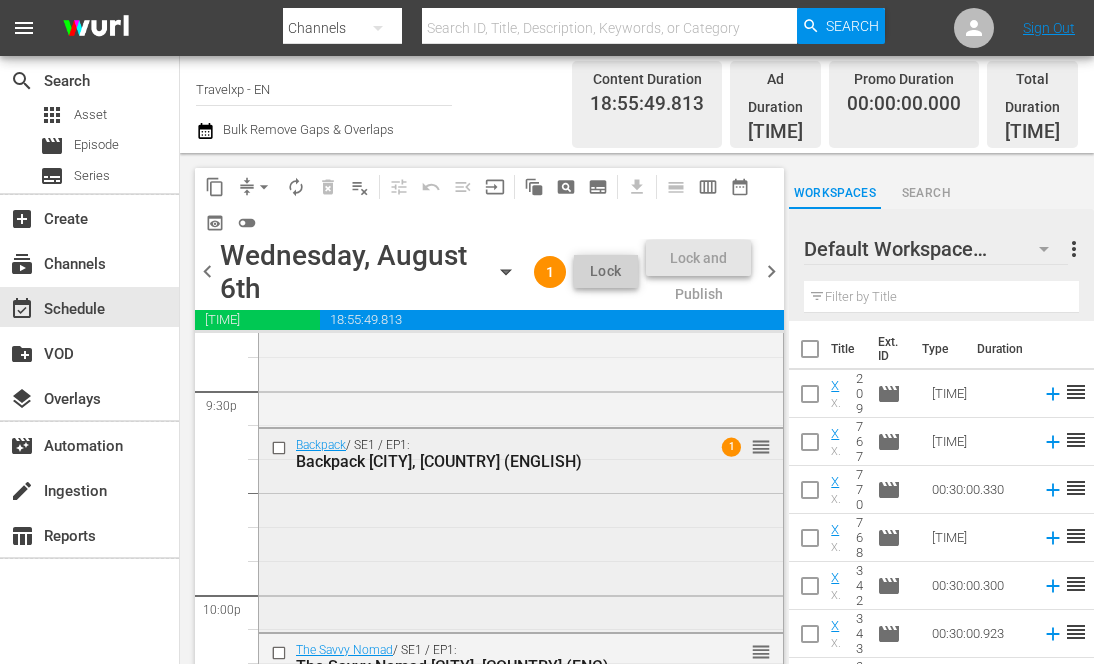 click on "Backpack  / SE1 / EP1:
Backpack Tenerife, Spain (ENGLISH) 1 reorder" at bounding box center (521, 528) 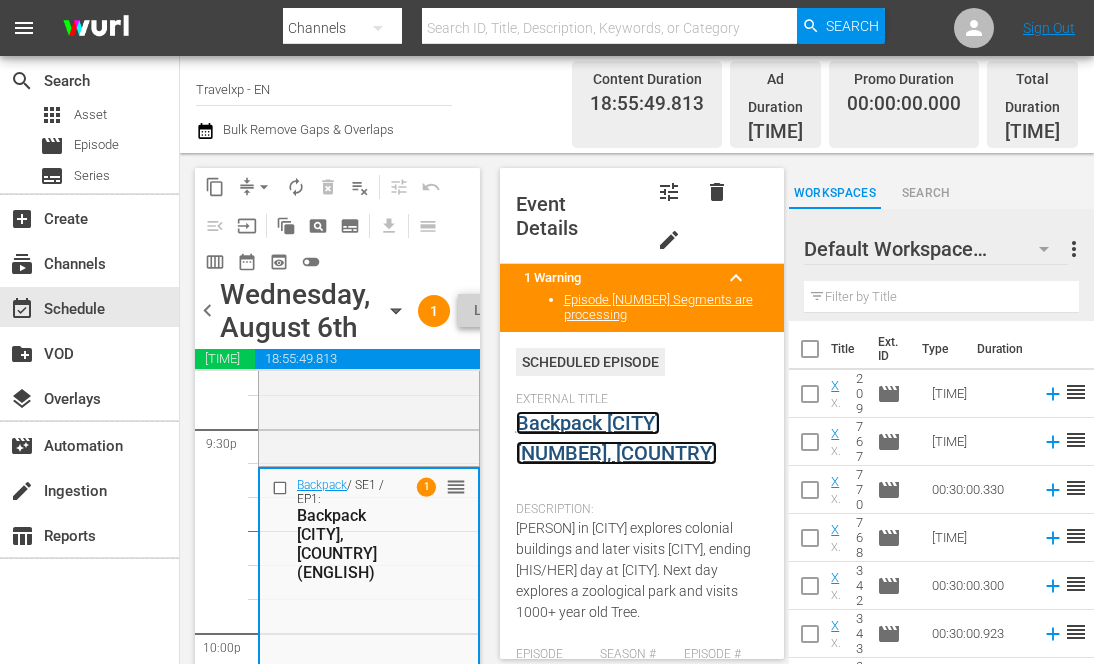 click on "Backpack Tenerife 1, Spain" at bounding box center (616, 438) 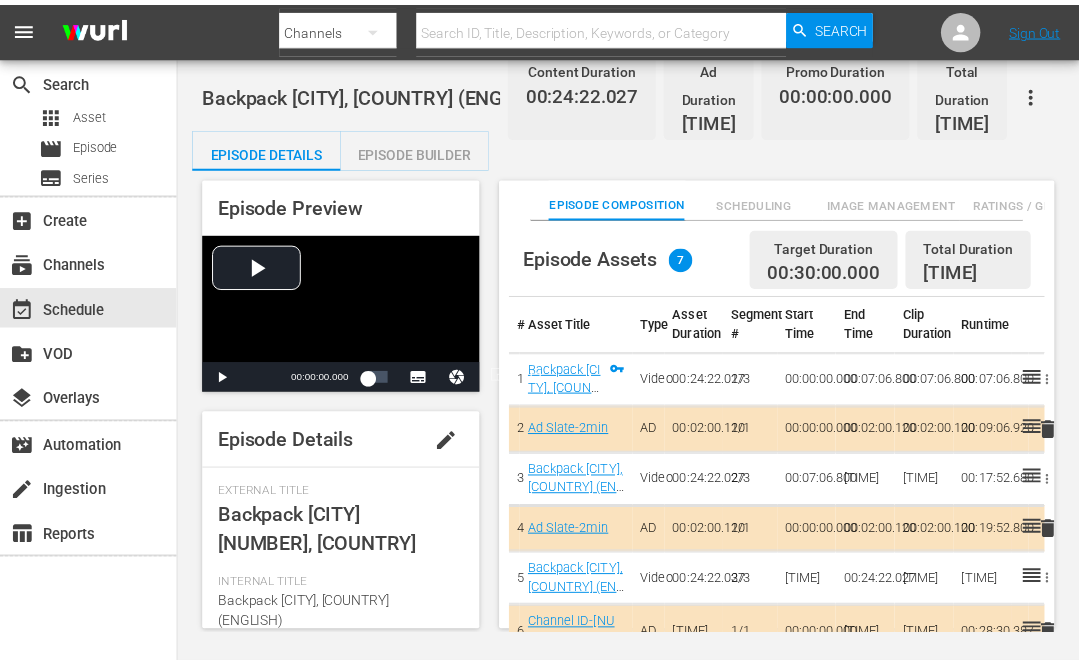 scroll, scrollTop: 9, scrollLeft: 0, axis: vertical 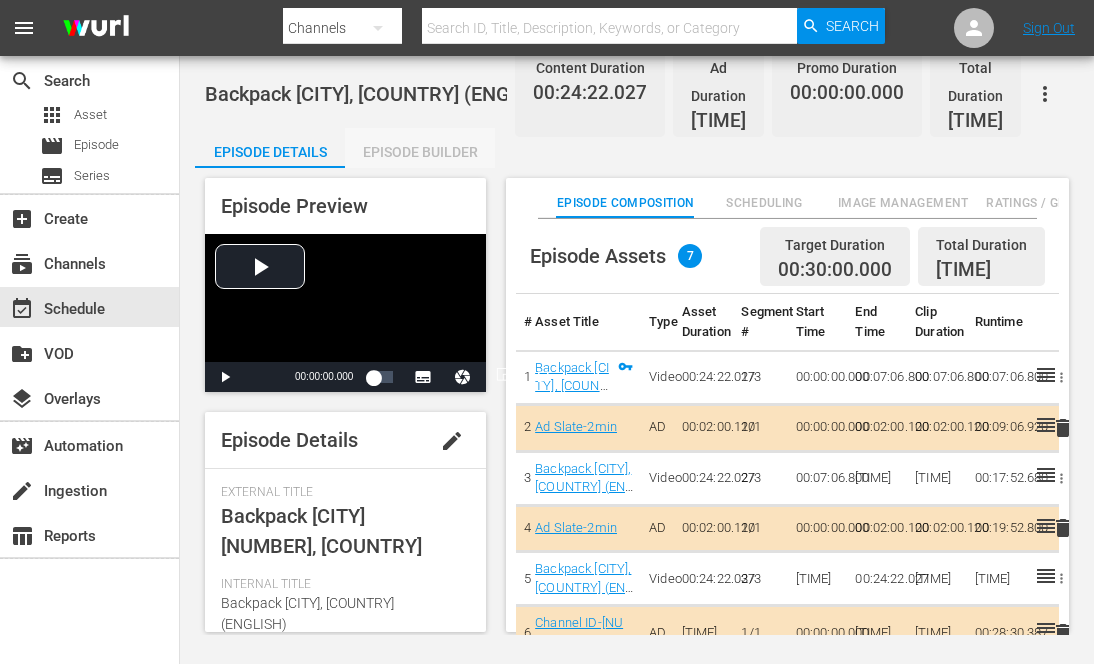 click on "Episode Builder" at bounding box center (420, 152) 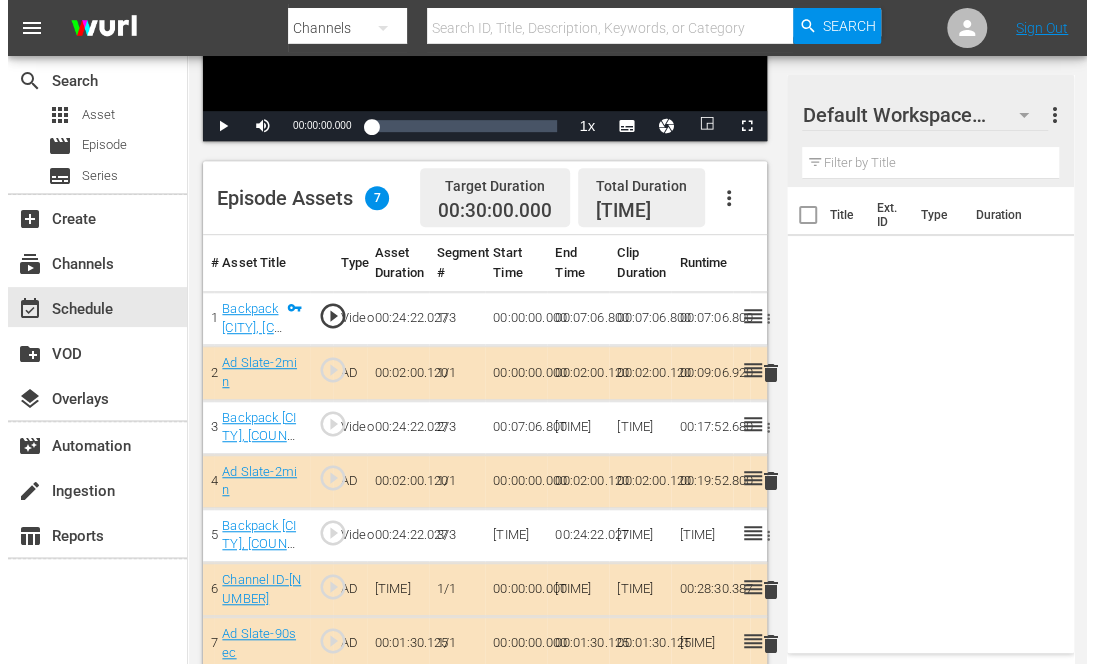 scroll, scrollTop: 0, scrollLeft: 0, axis: both 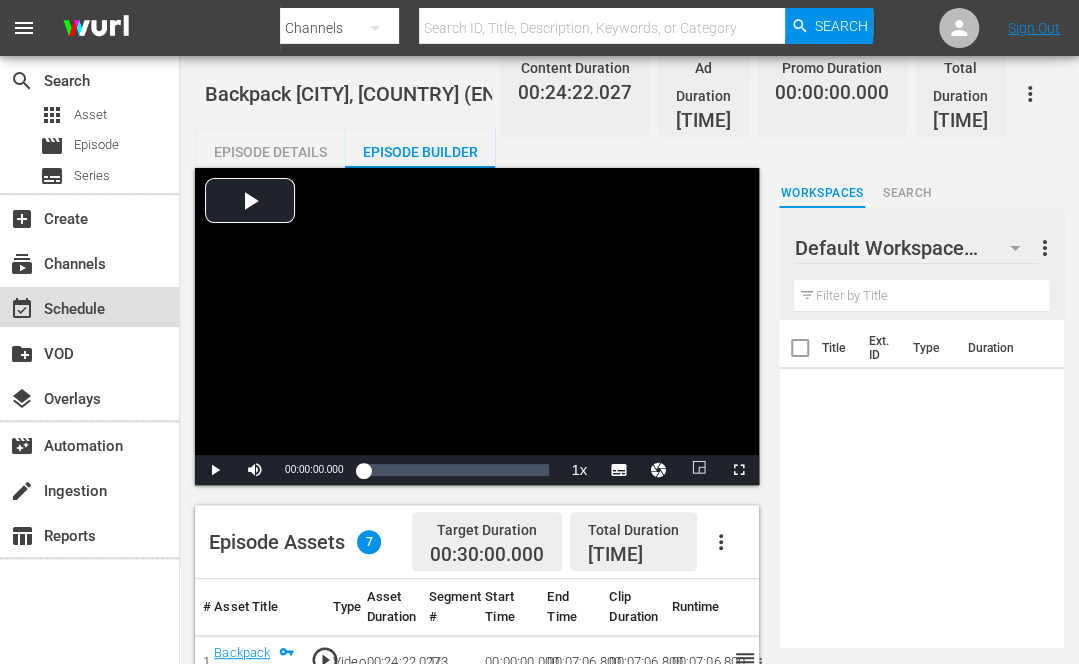 click on "event_available   Schedule" at bounding box center (89, 307) 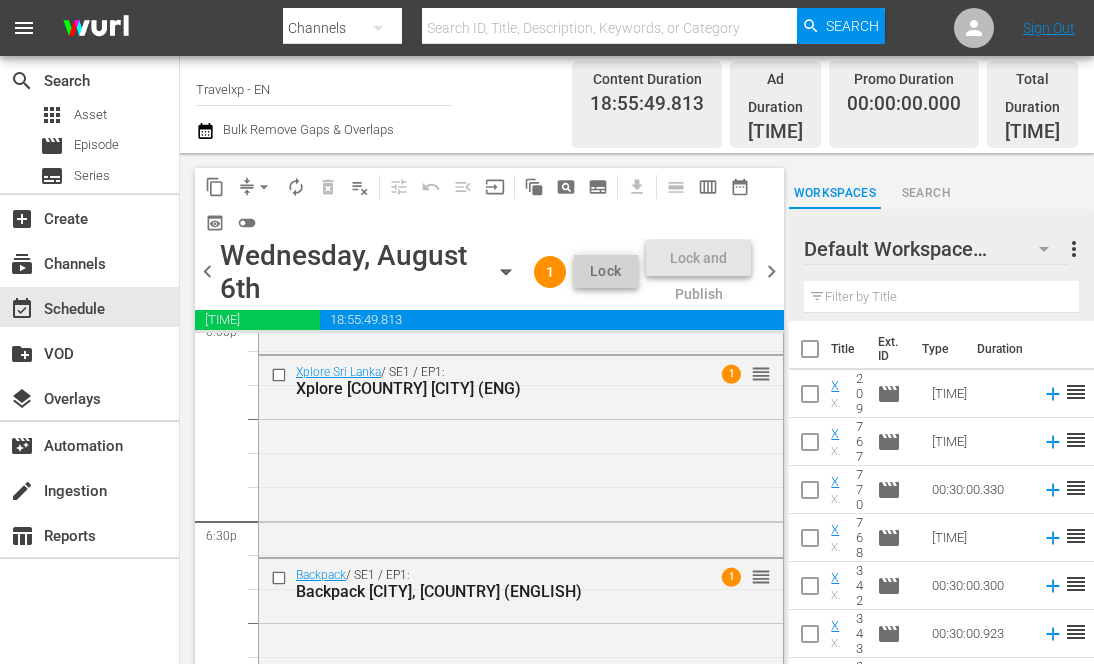 scroll, scrollTop: 7162, scrollLeft: 0, axis: vertical 